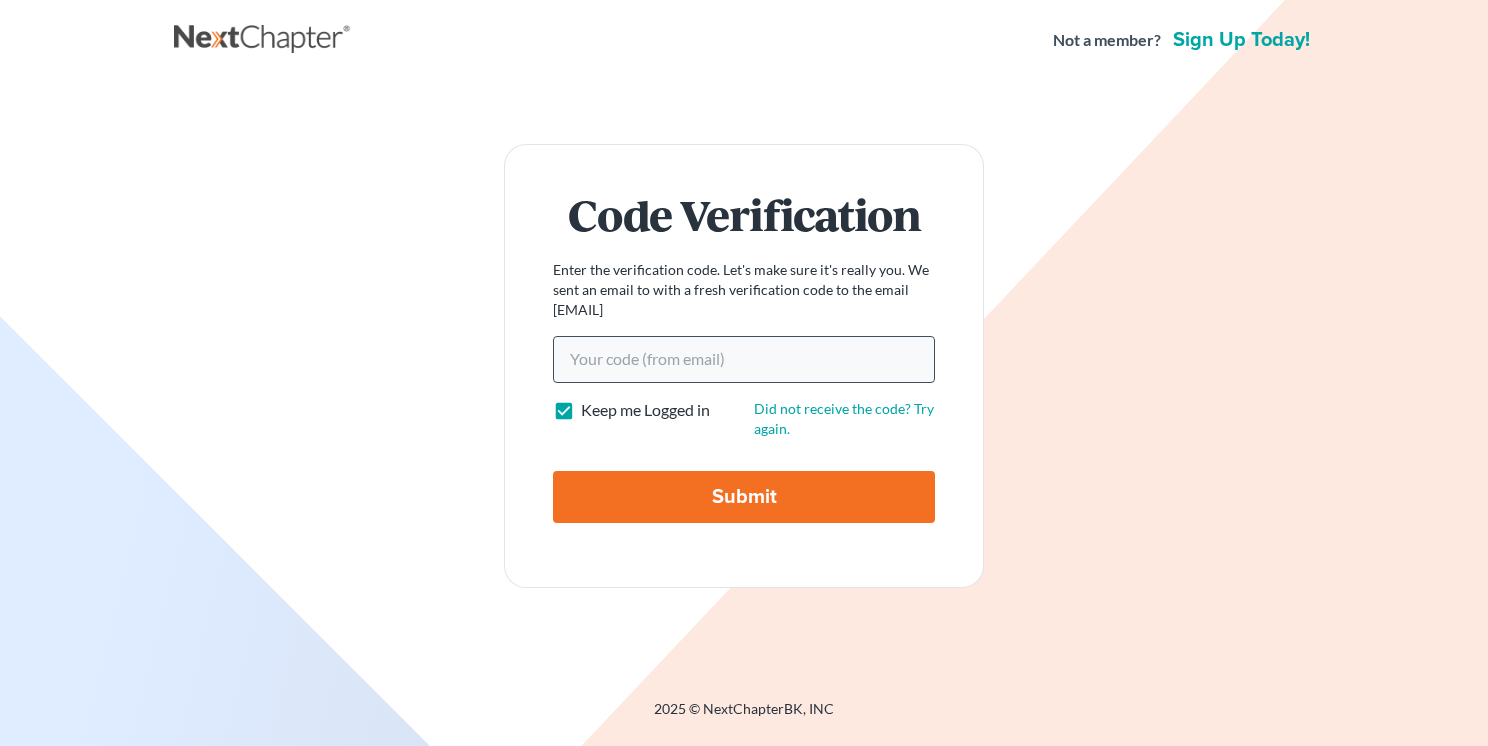 scroll, scrollTop: 0, scrollLeft: 0, axis: both 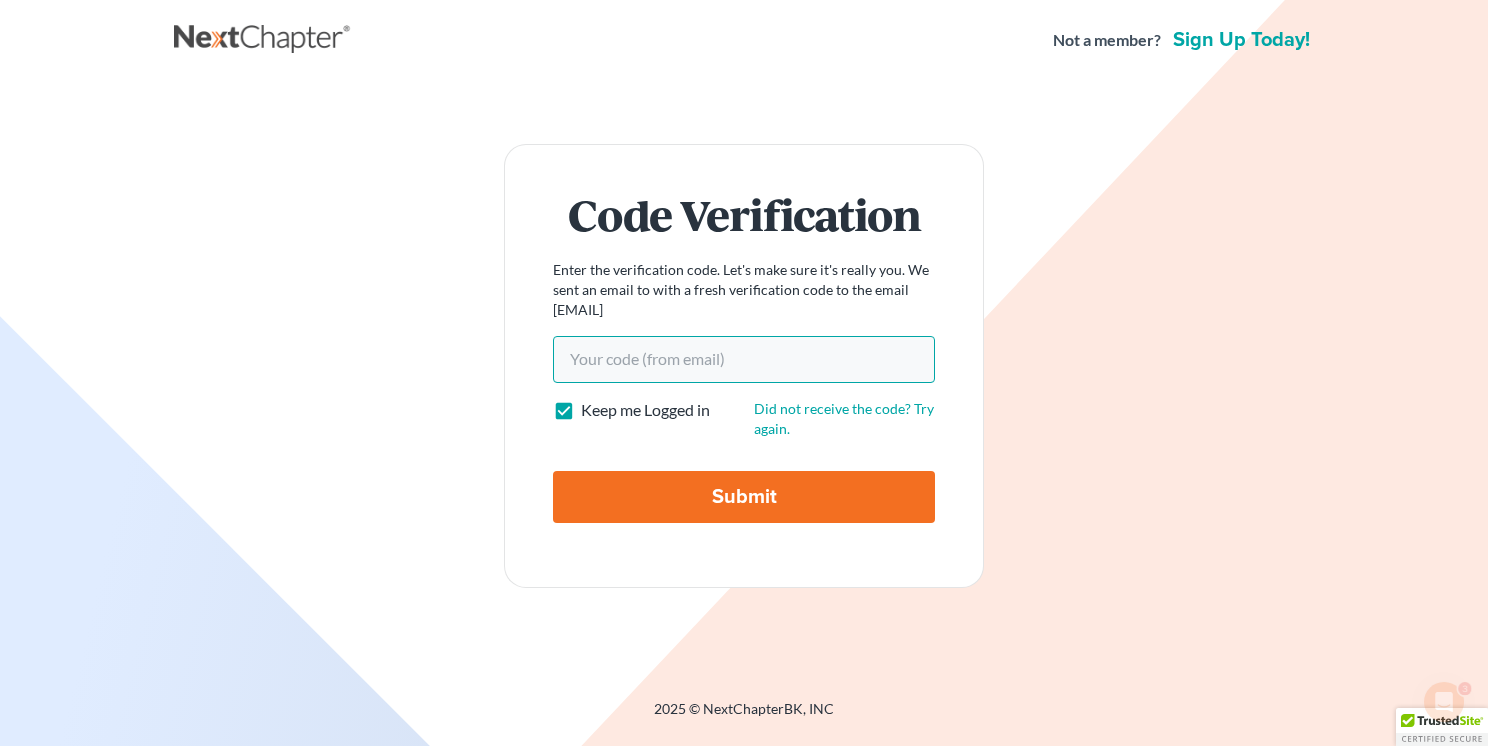paste on "1e4282" 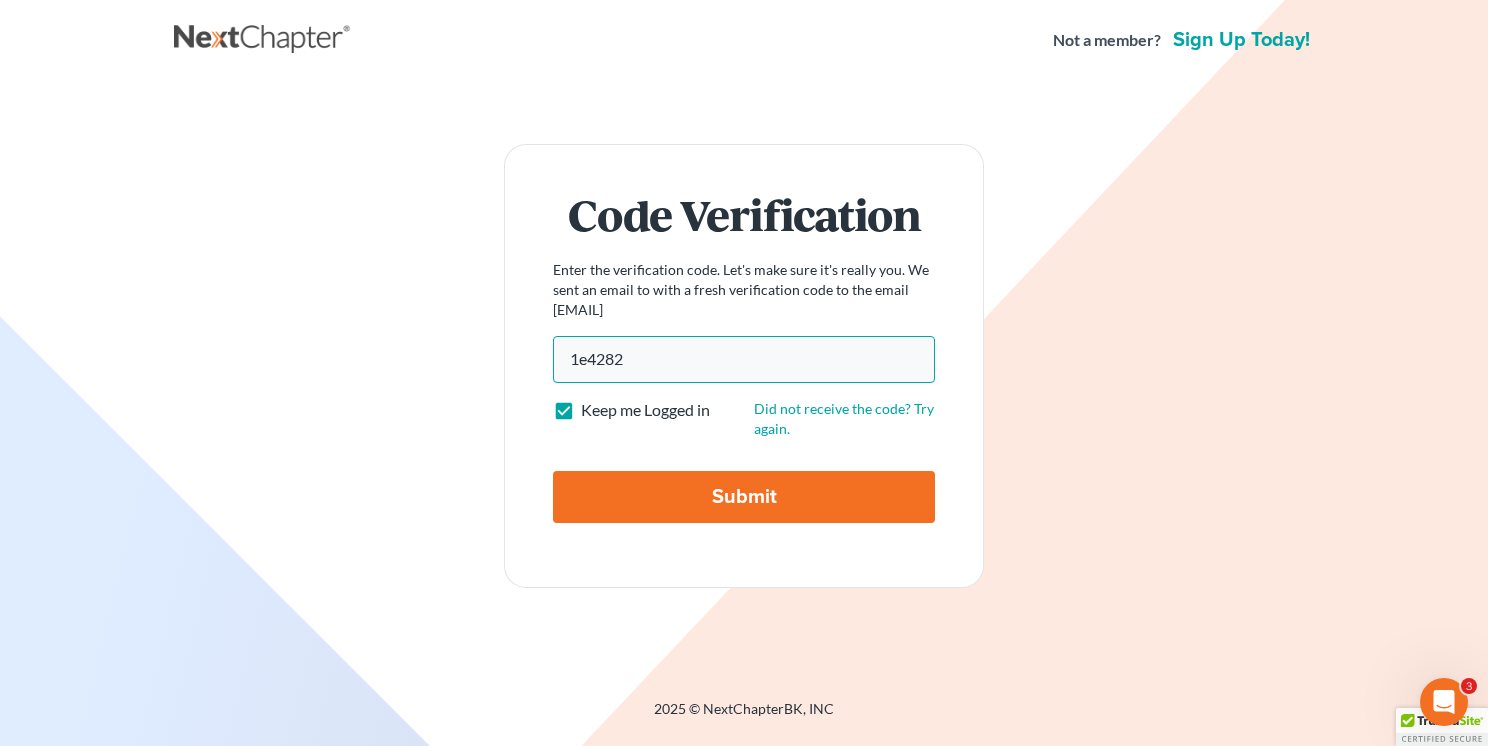 type on "1e4282" 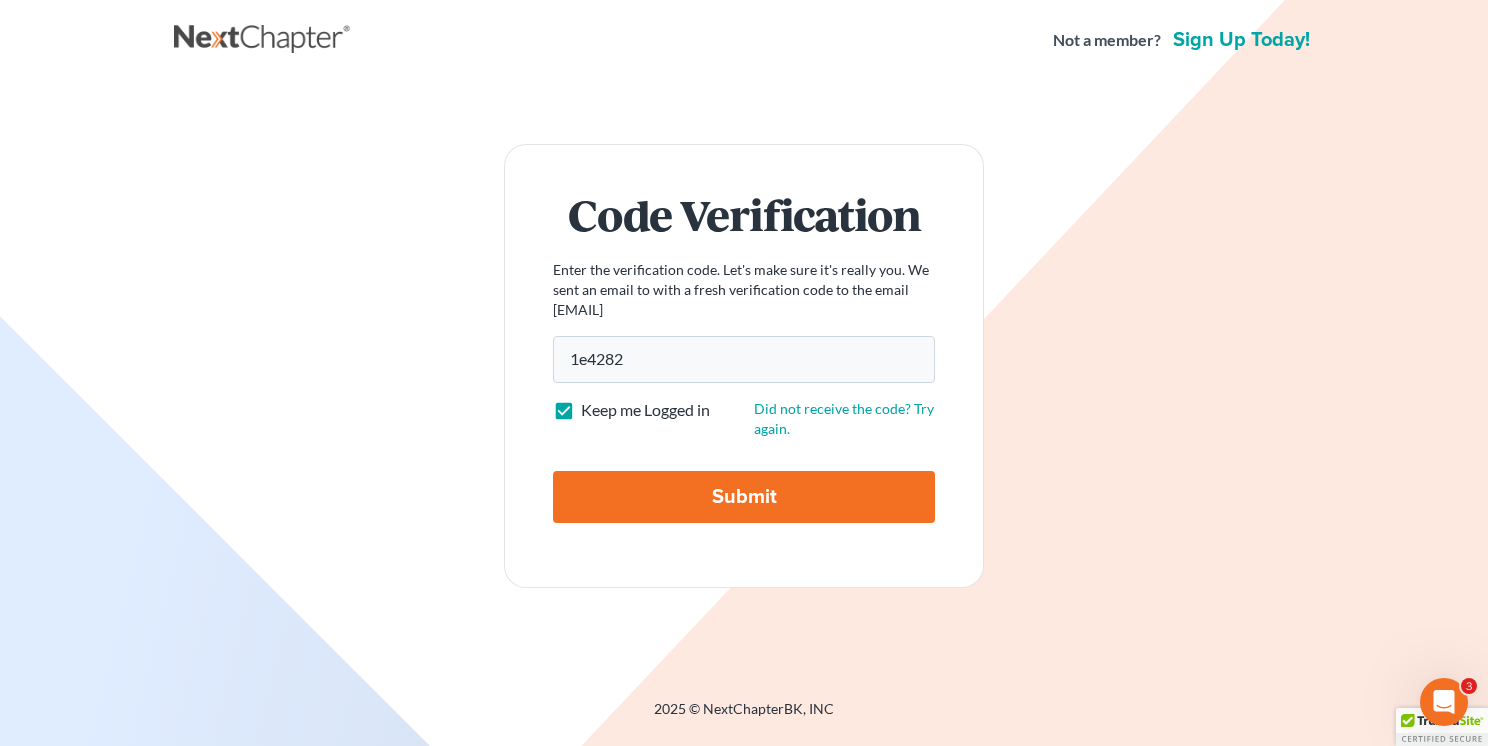 click on "Submit" at bounding box center [744, 497] 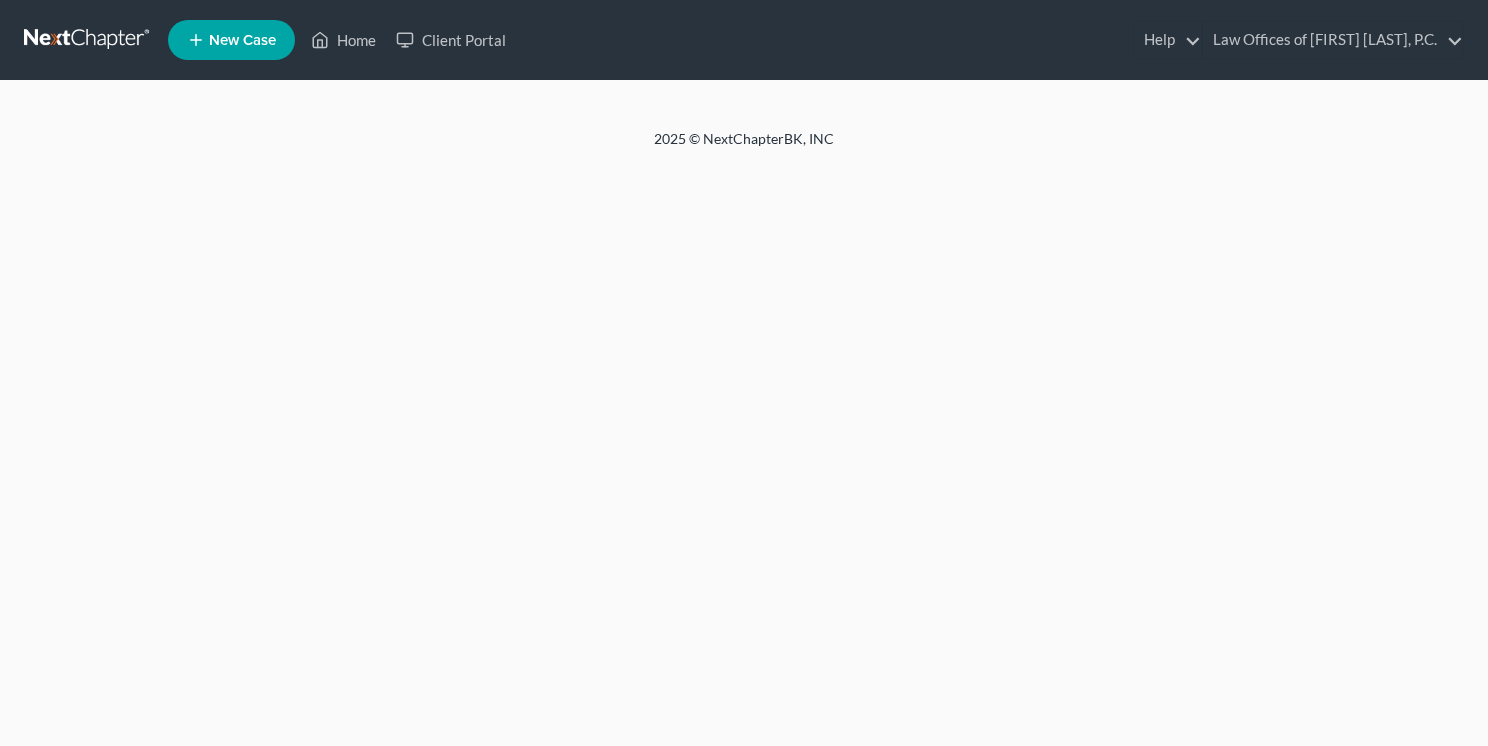 scroll, scrollTop: 0, scrollLeft: 0, axis: both 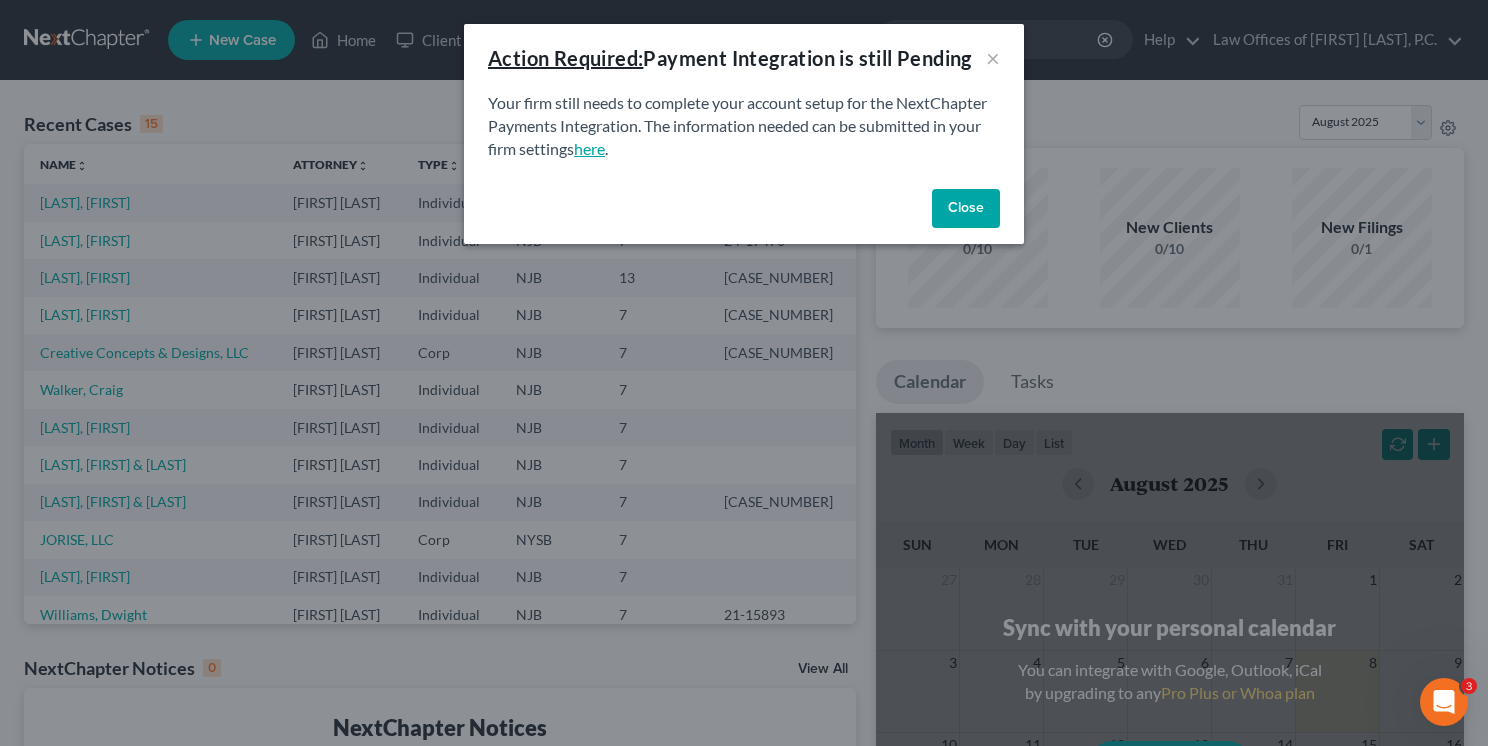 click on "here" at bounding box center [589, 148] 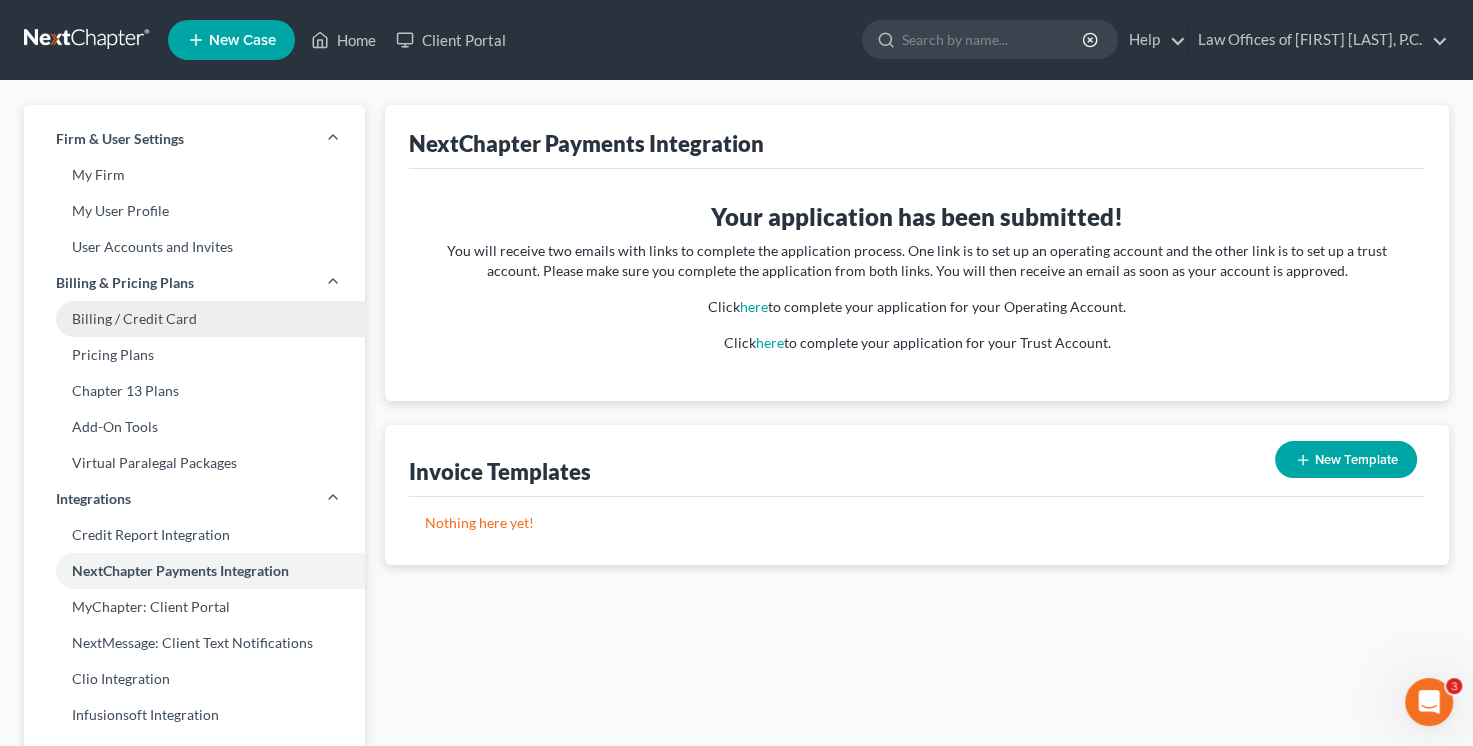 click on "Billing / Credit Card" at bounding box center (194, 319) 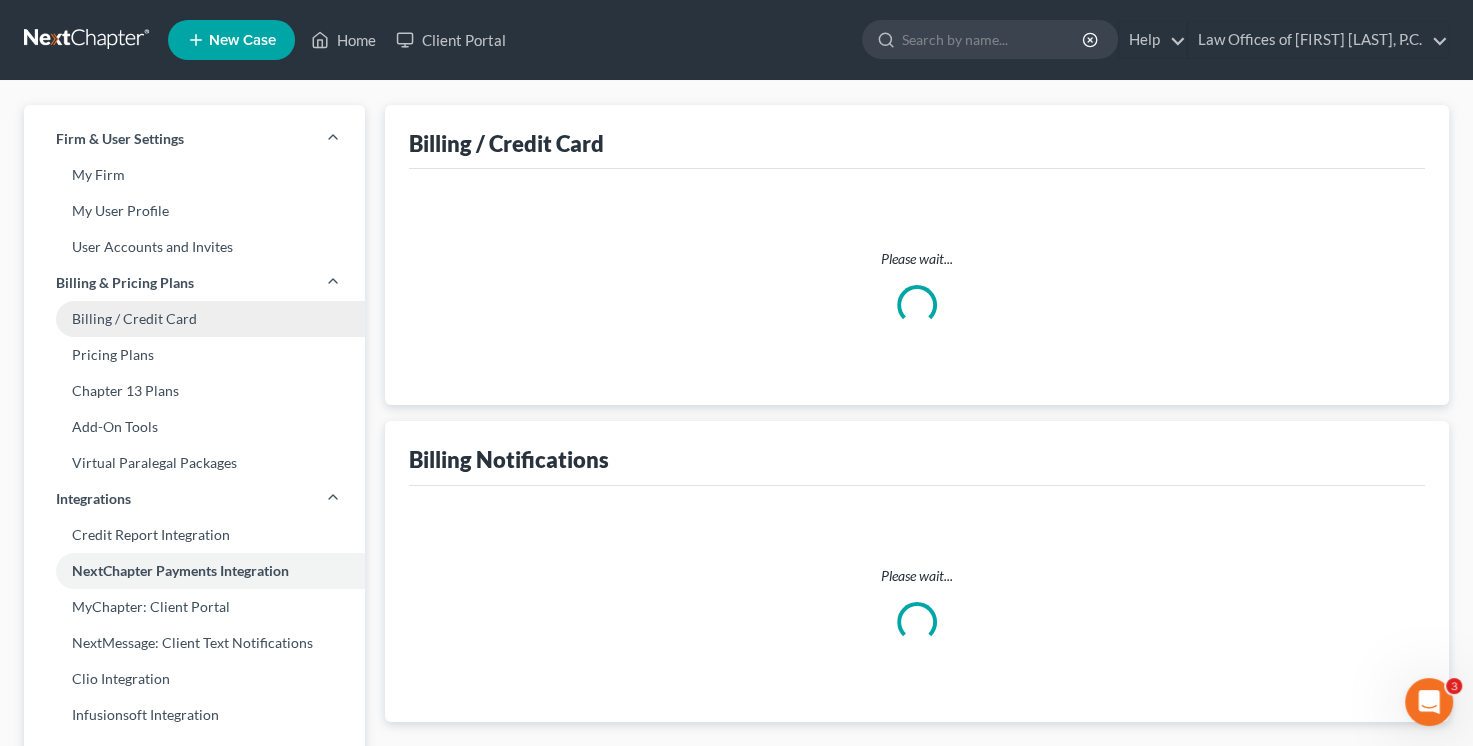 select on "33" 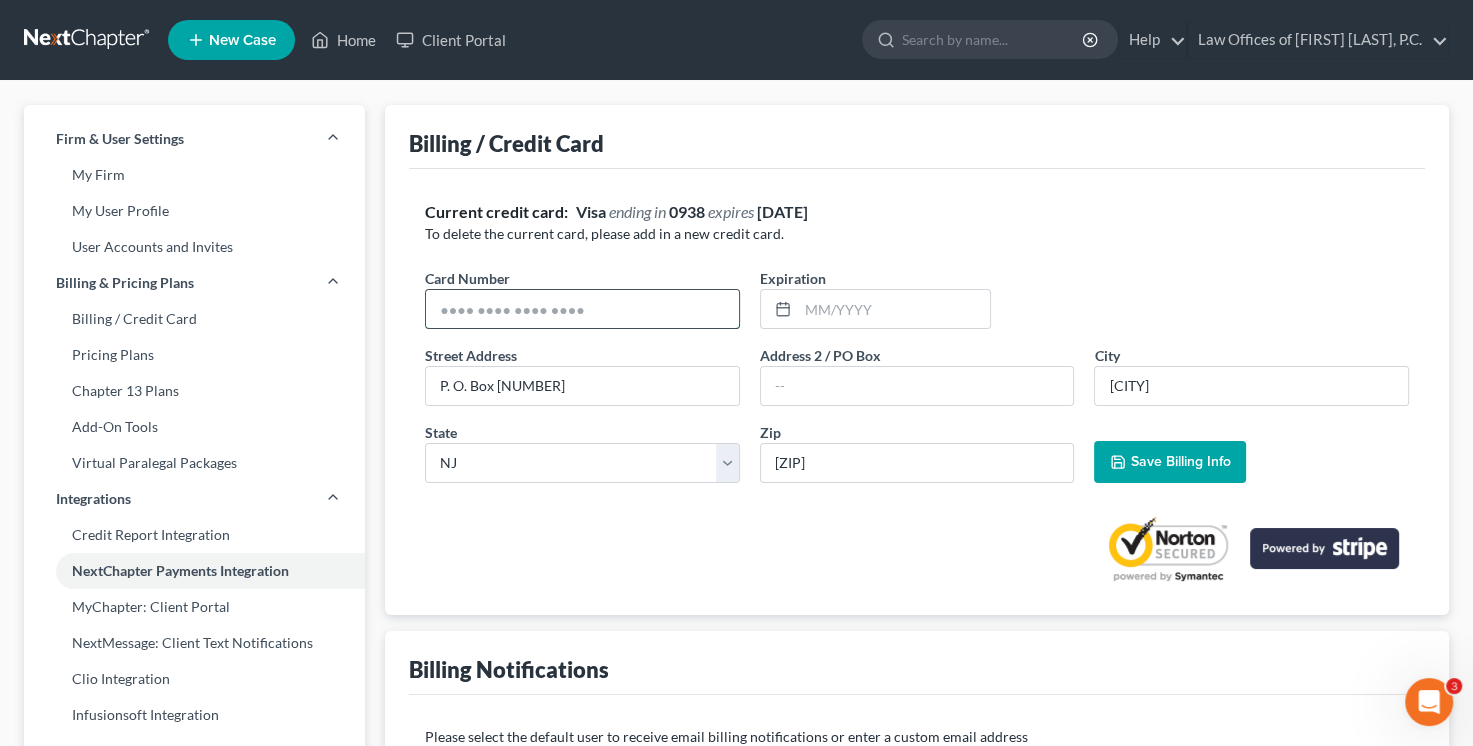 click at bounding box center (582, 309) 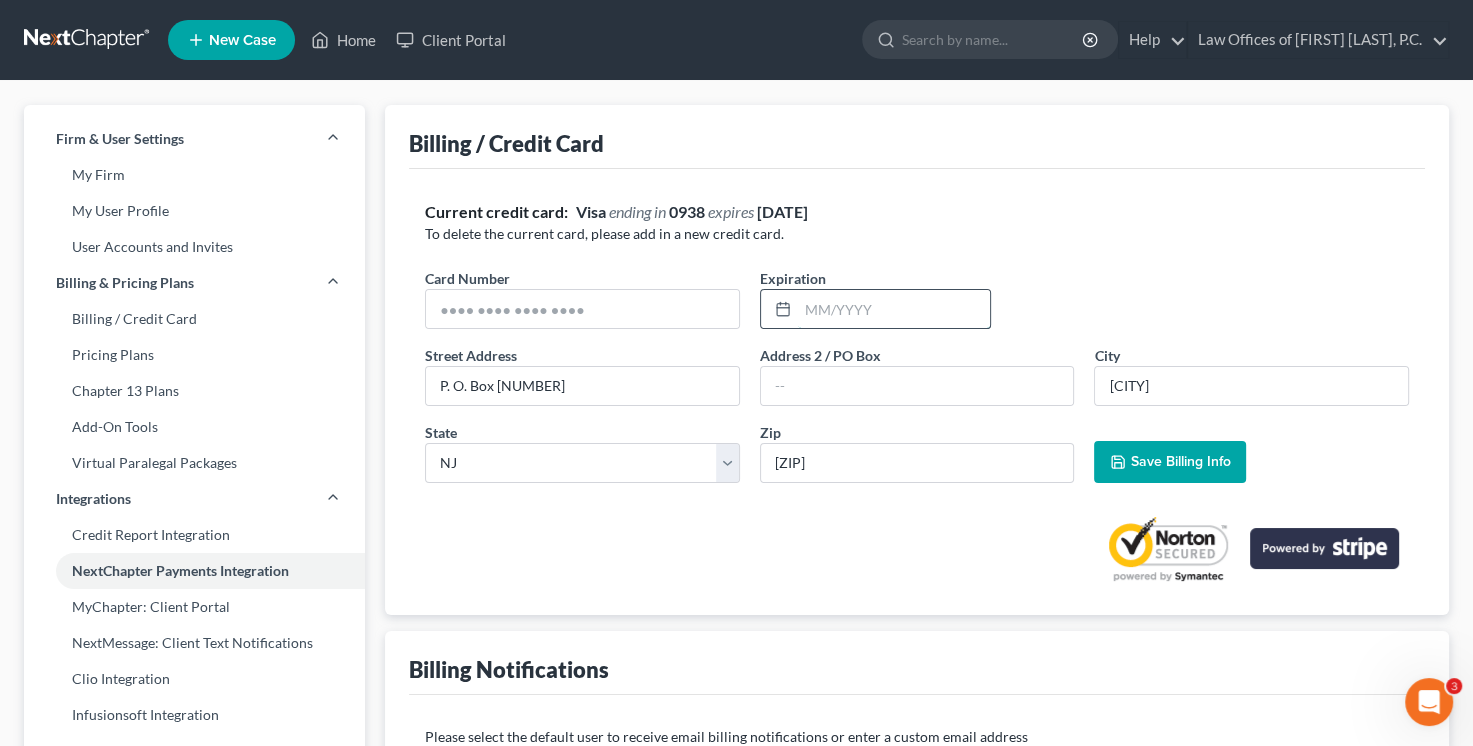 click at bounding box center (894, 309) 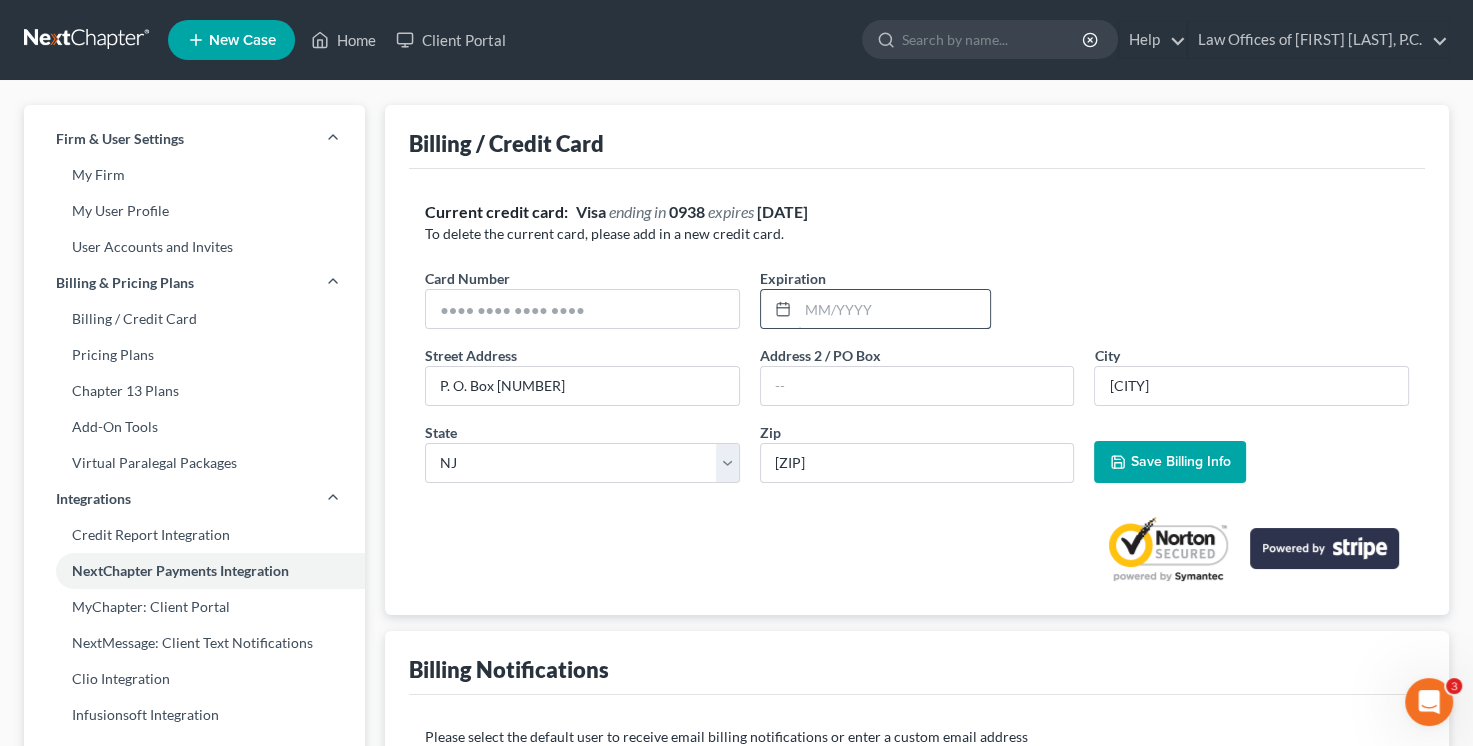 type on "[DATE]" 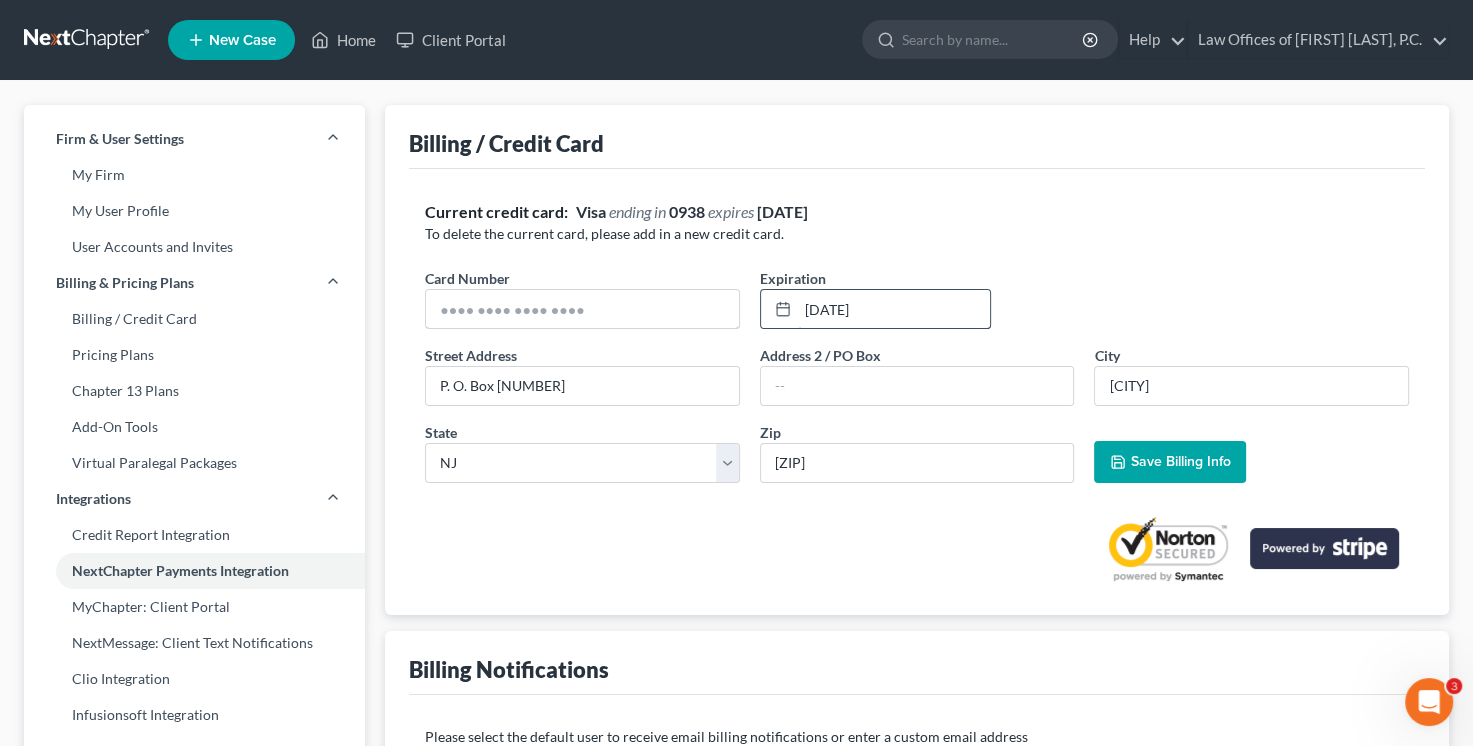 type on "[ACCOUNT_NUMBER]" 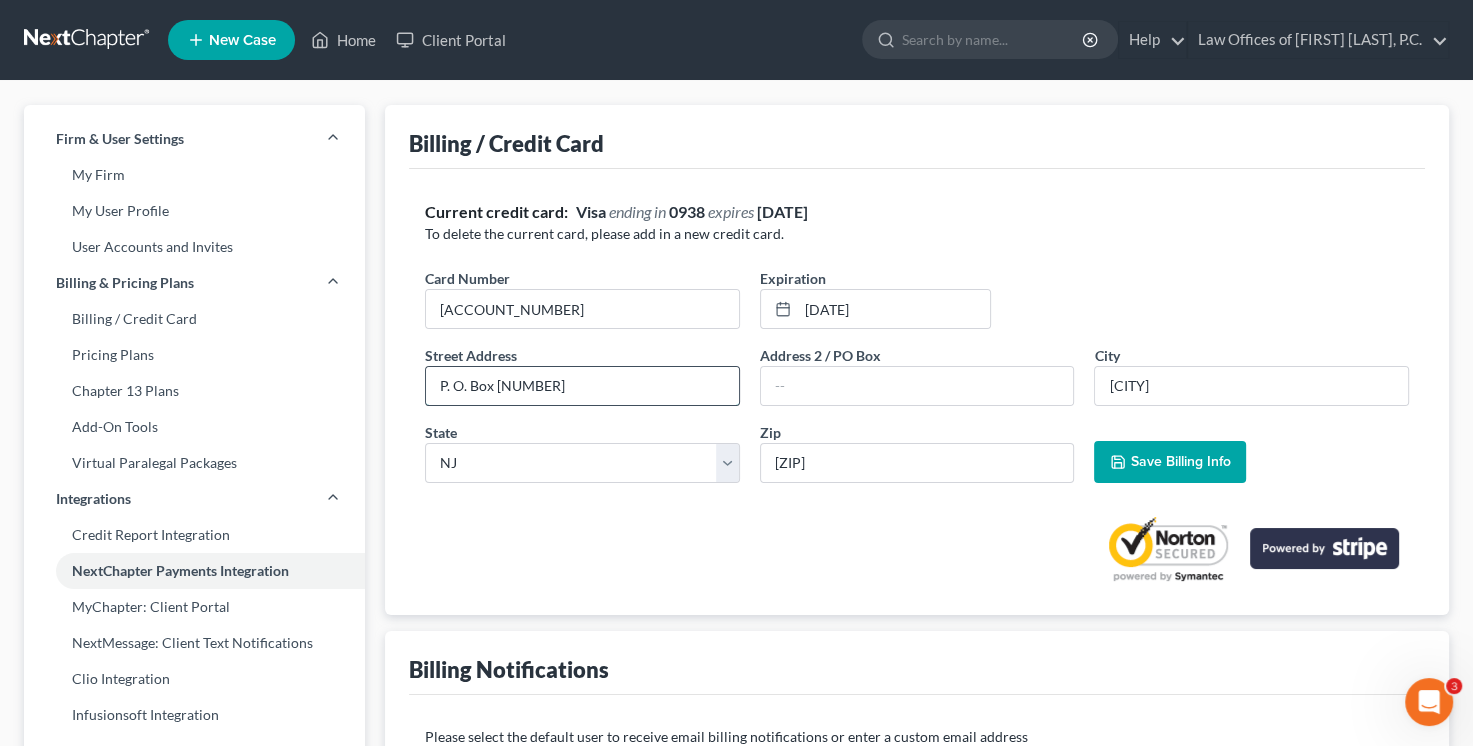 click on "P. O. Box [NUMBER]" at bounding box center [582, 386] 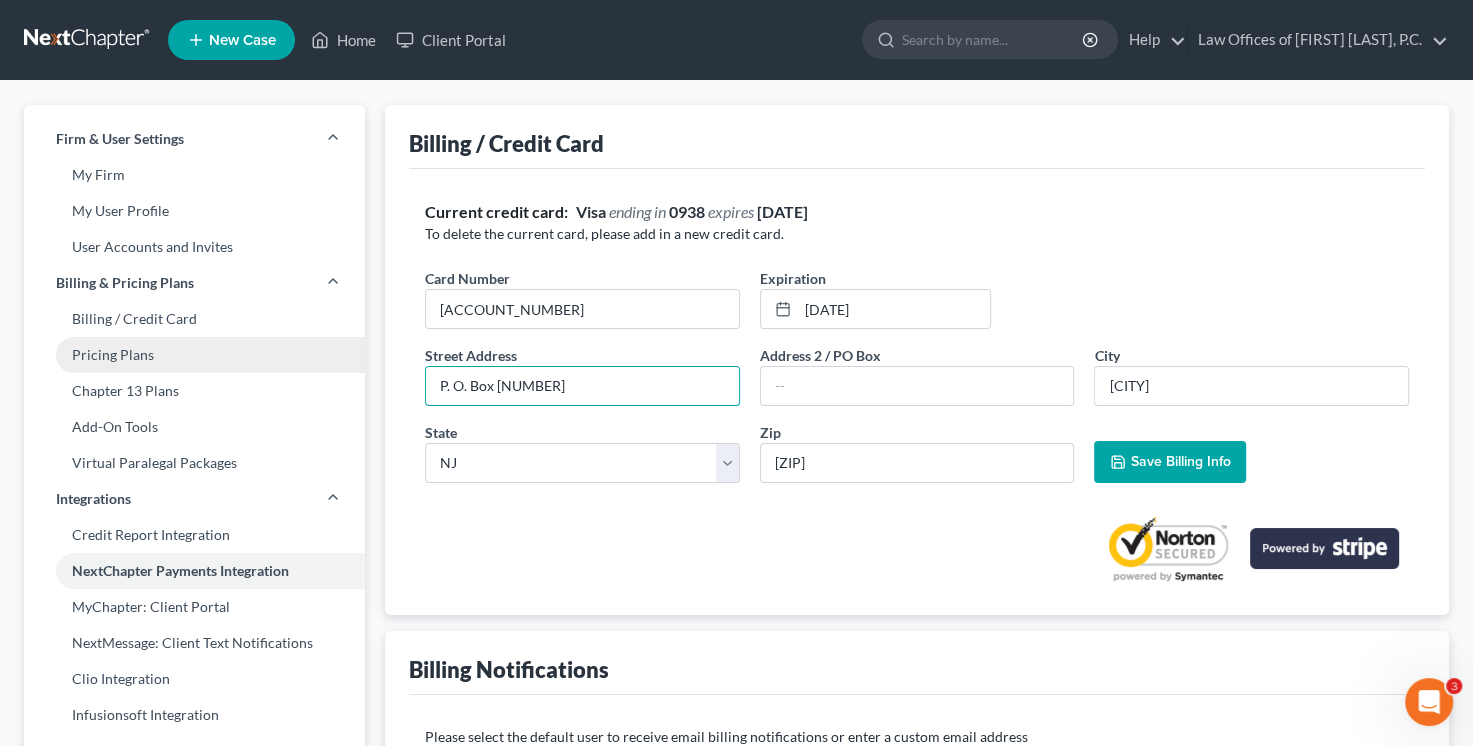 drag, startPoint x: 595, startPoint y: 390, endPoint x: 273, endPoint y: 363, distance: 323.13 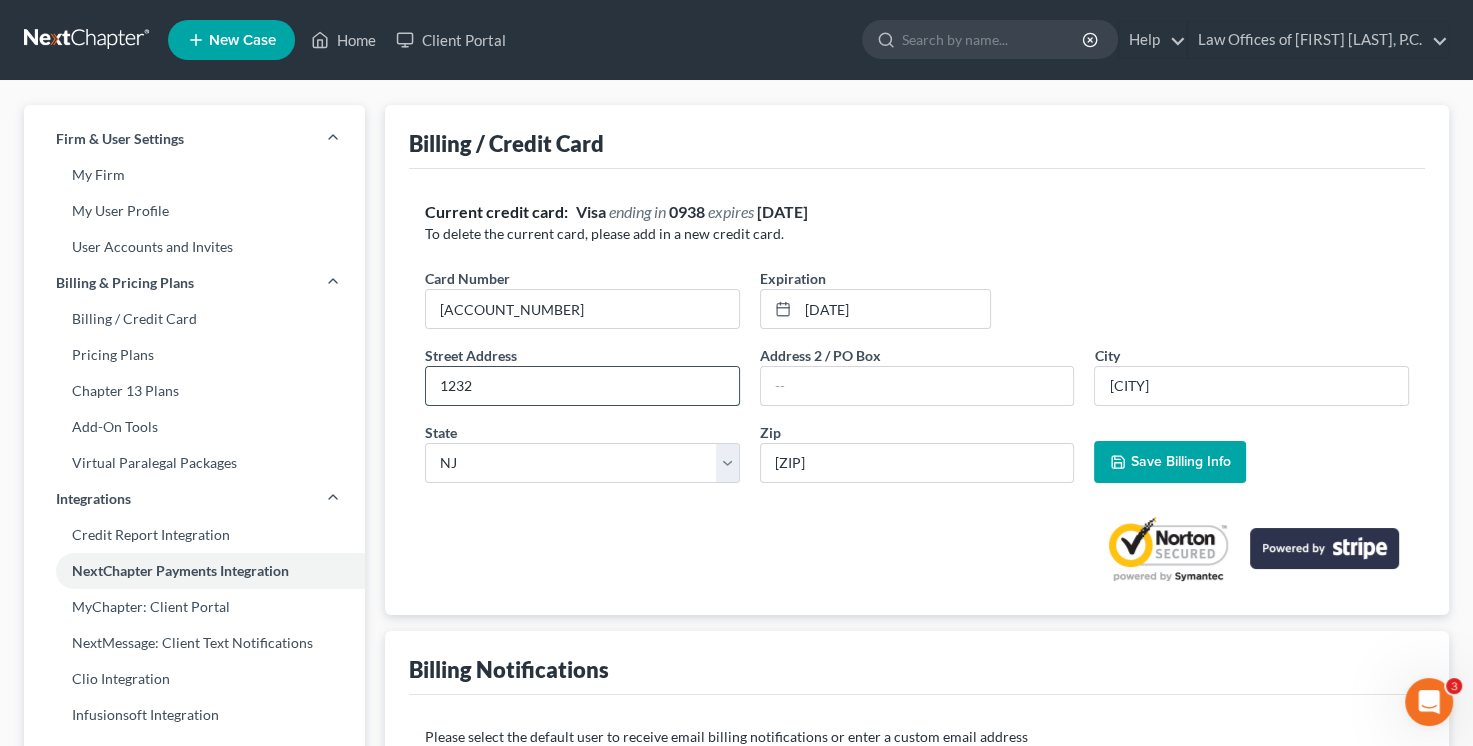 type on "[NUMBER] [STREET]" 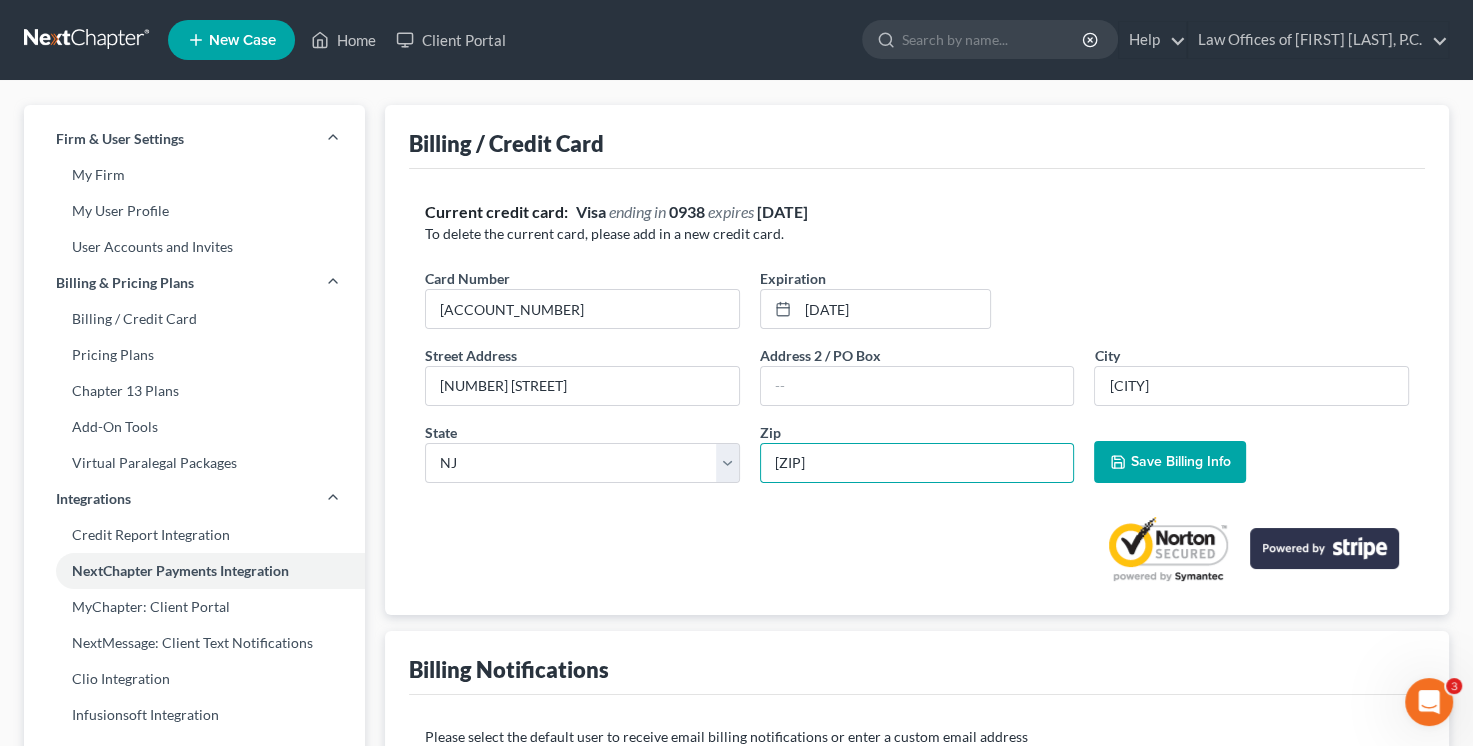drag, startPoint x: 922, startPoint y: 455, endPoint x: 762, endPoint y: 455, distance: 160 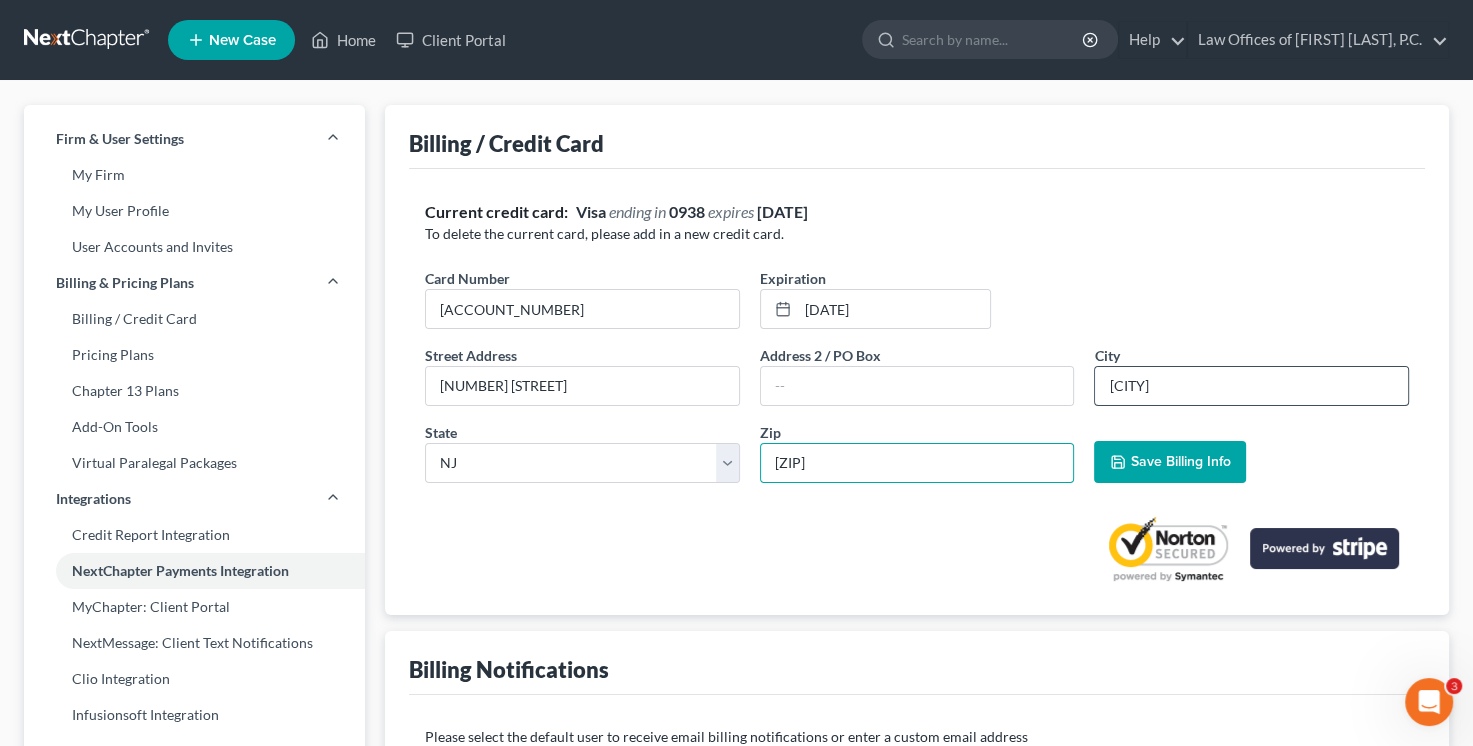 type on "[ZIP]" 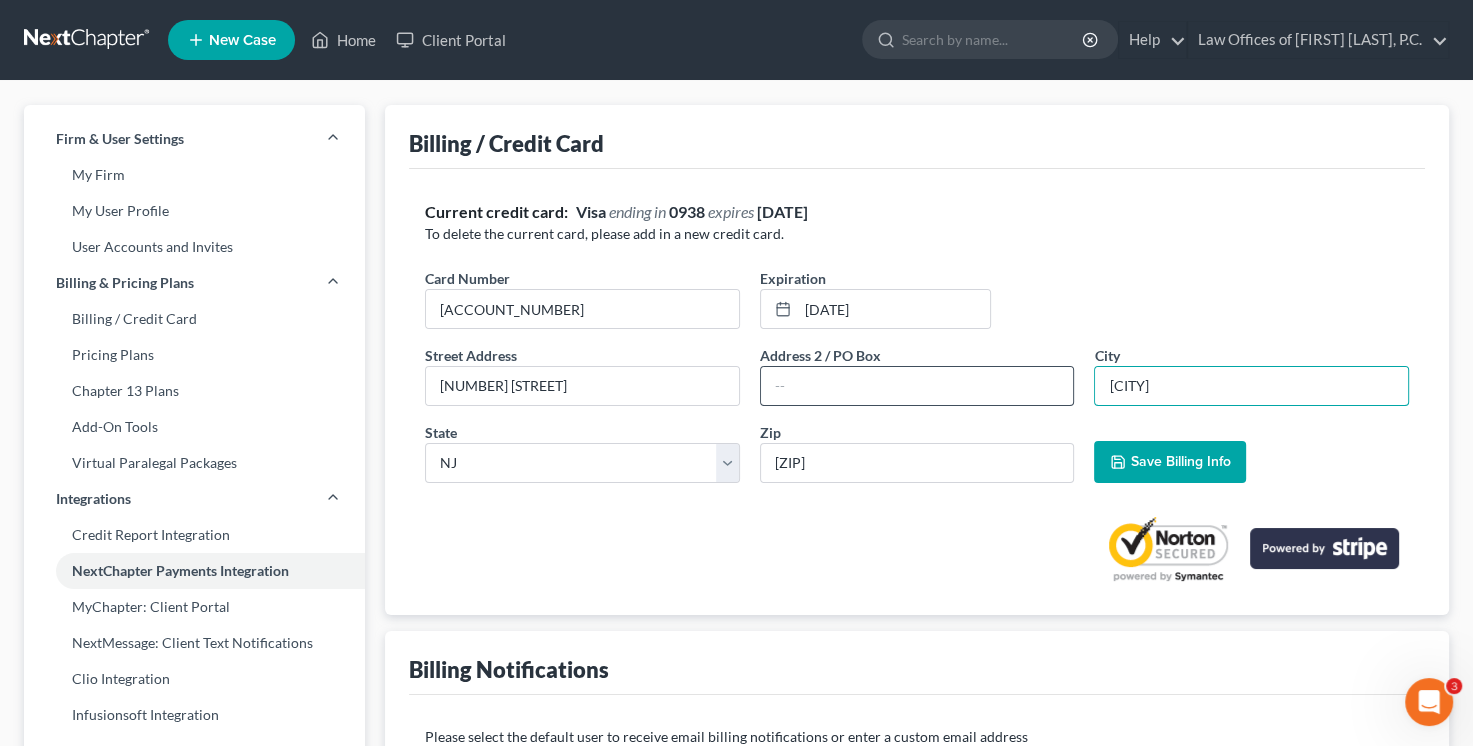 type on "Williamstown" 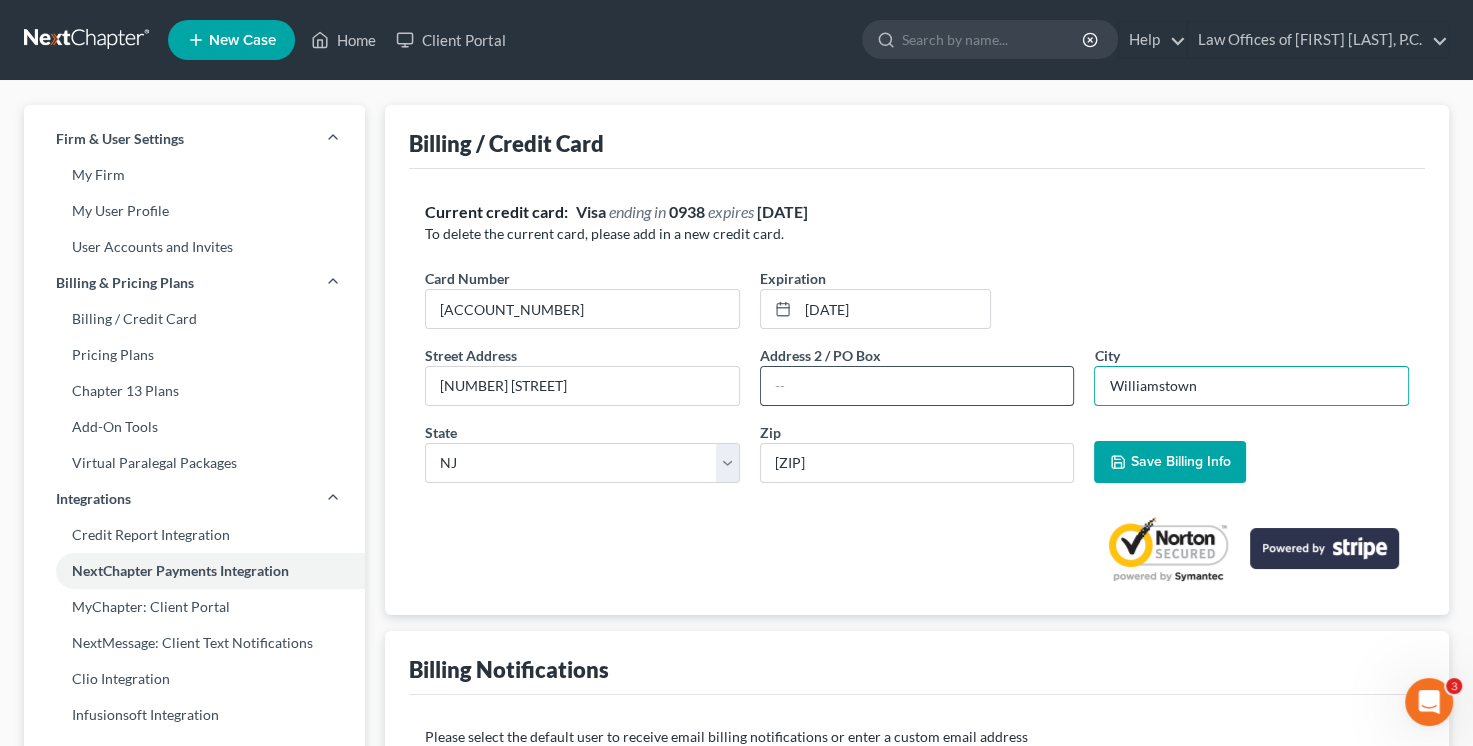 drag, startPoint x: 1212, startPoint y: 382, endPoint x: 1020, endPoint y: 387, distance: 192.0651 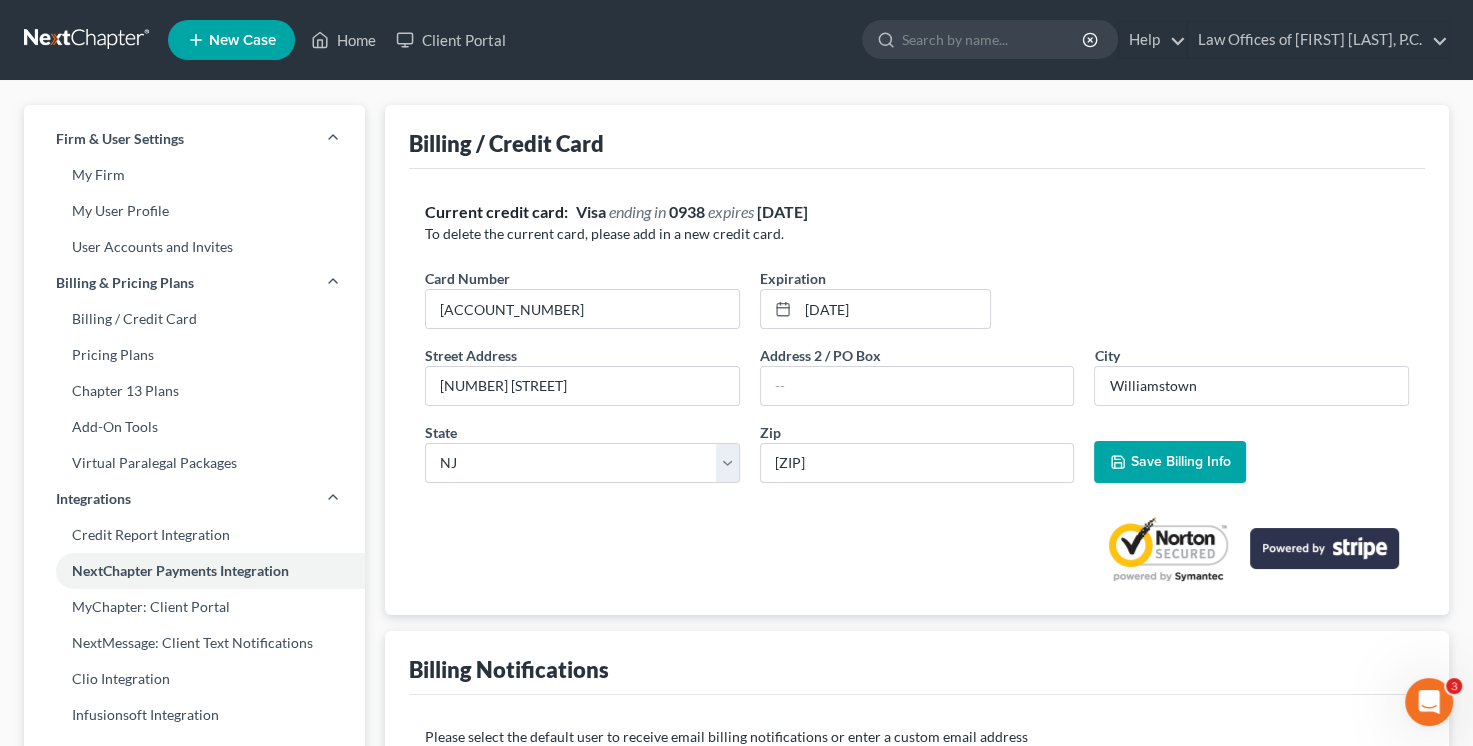 click at bounding box center [917, 541] 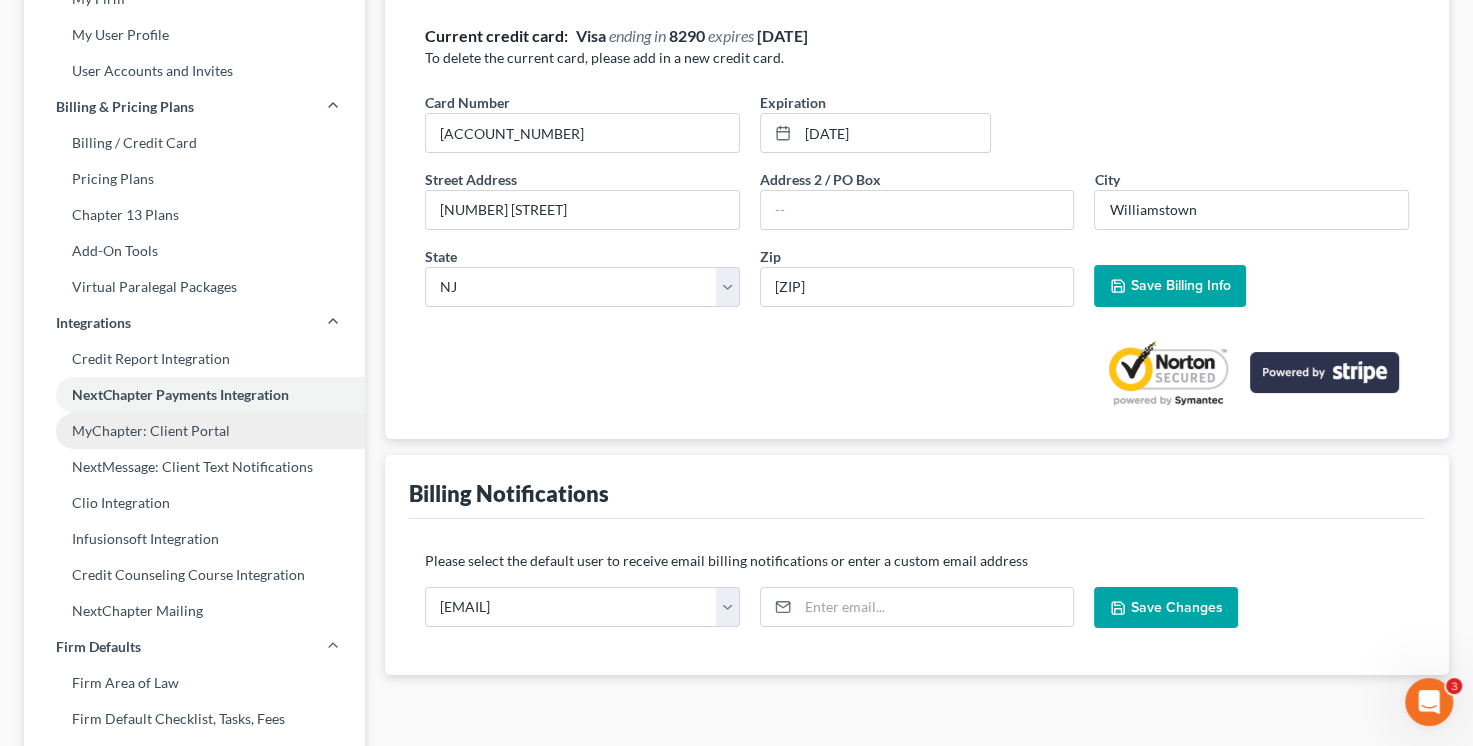 scroll, scrollTop: 0, scrollLeft: 0, axis: both 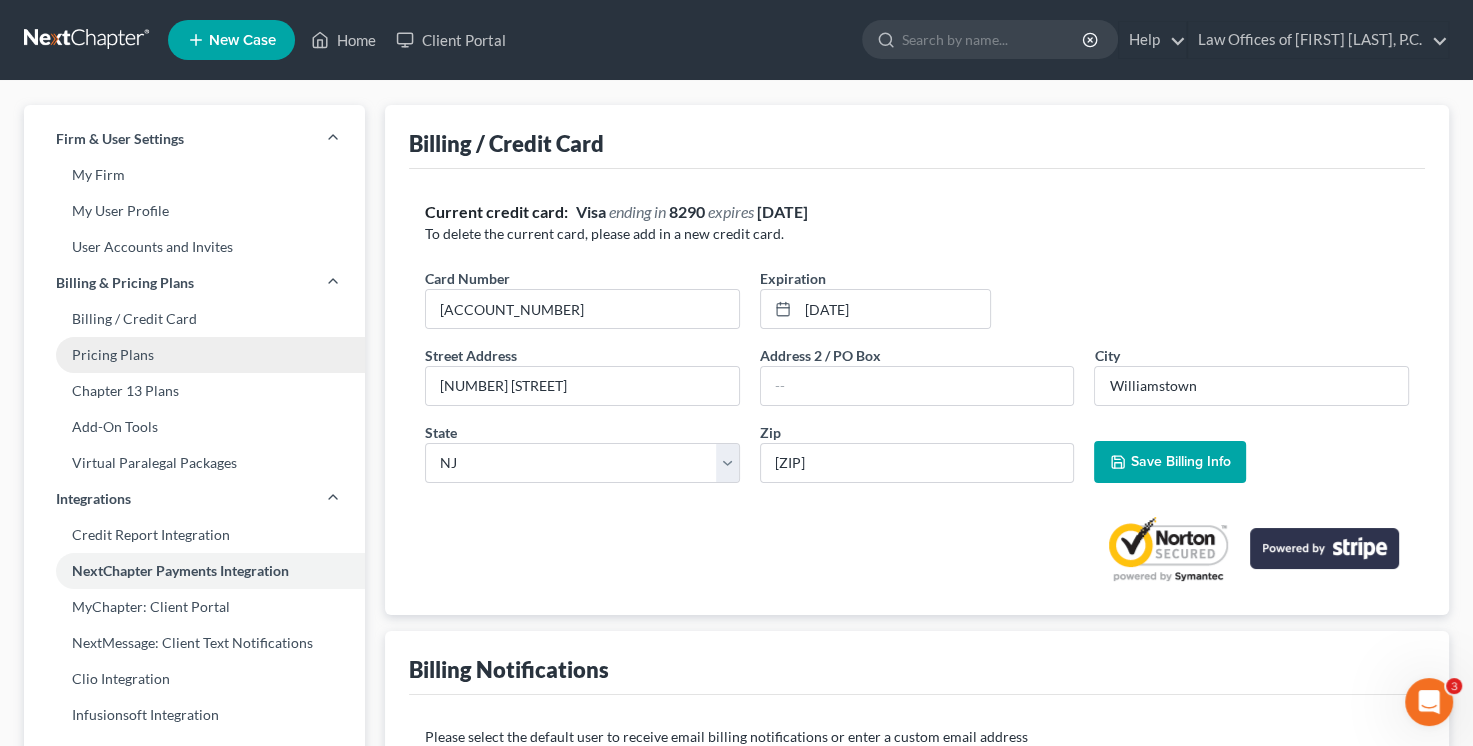 click on "Pricing Plans" at bounding box center [194, 355] 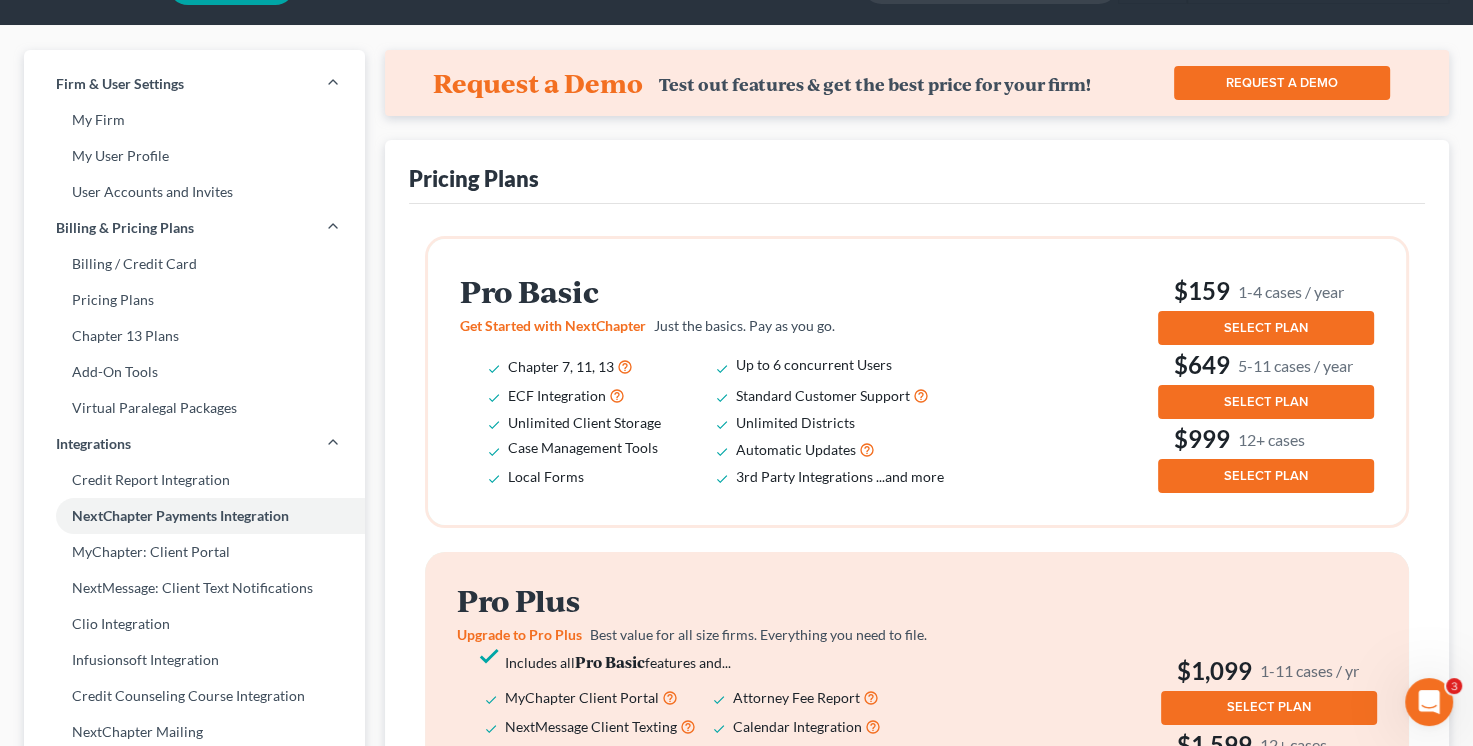 scroll, scrollTop: 100, scrollLeft: 0, axis: vertical 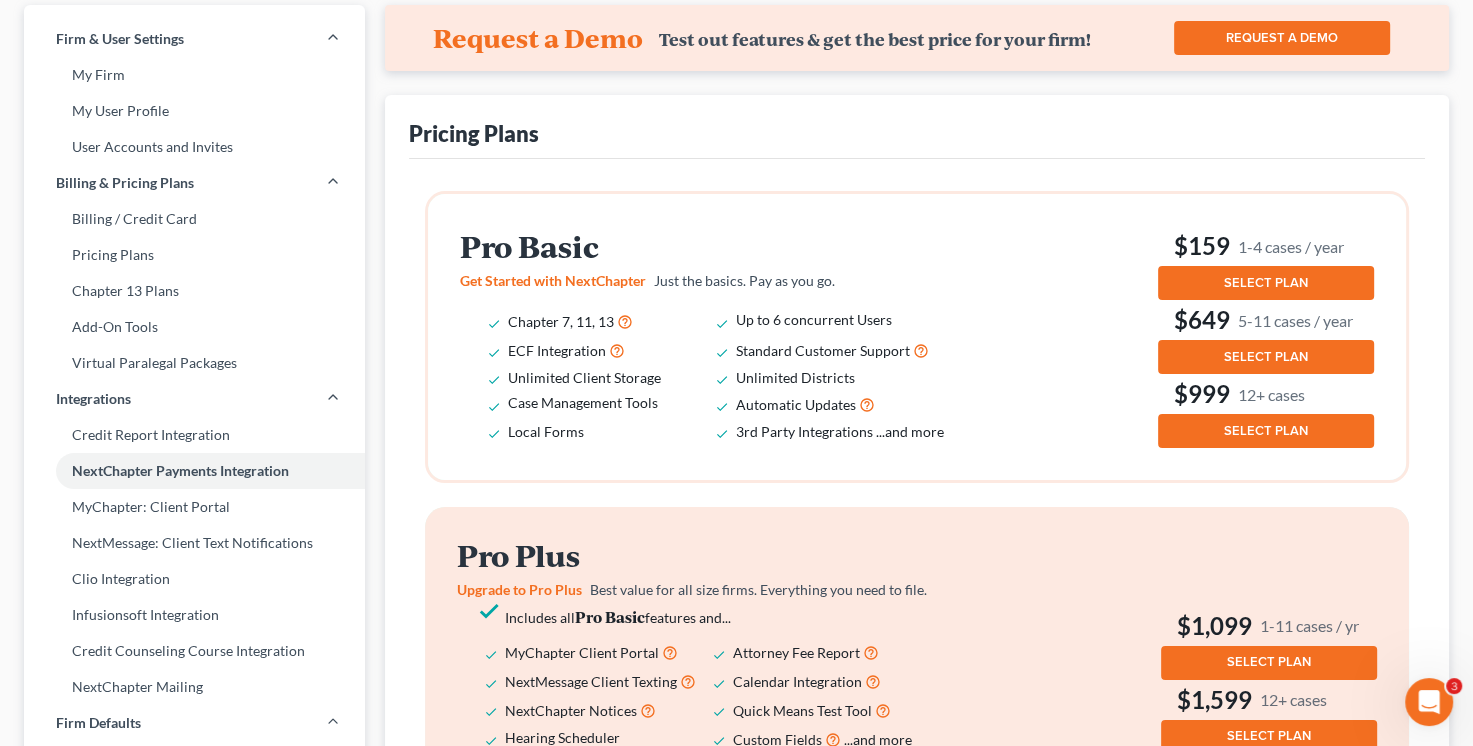 click on "SELECT PLAN" at bounding box center (1266, 283) 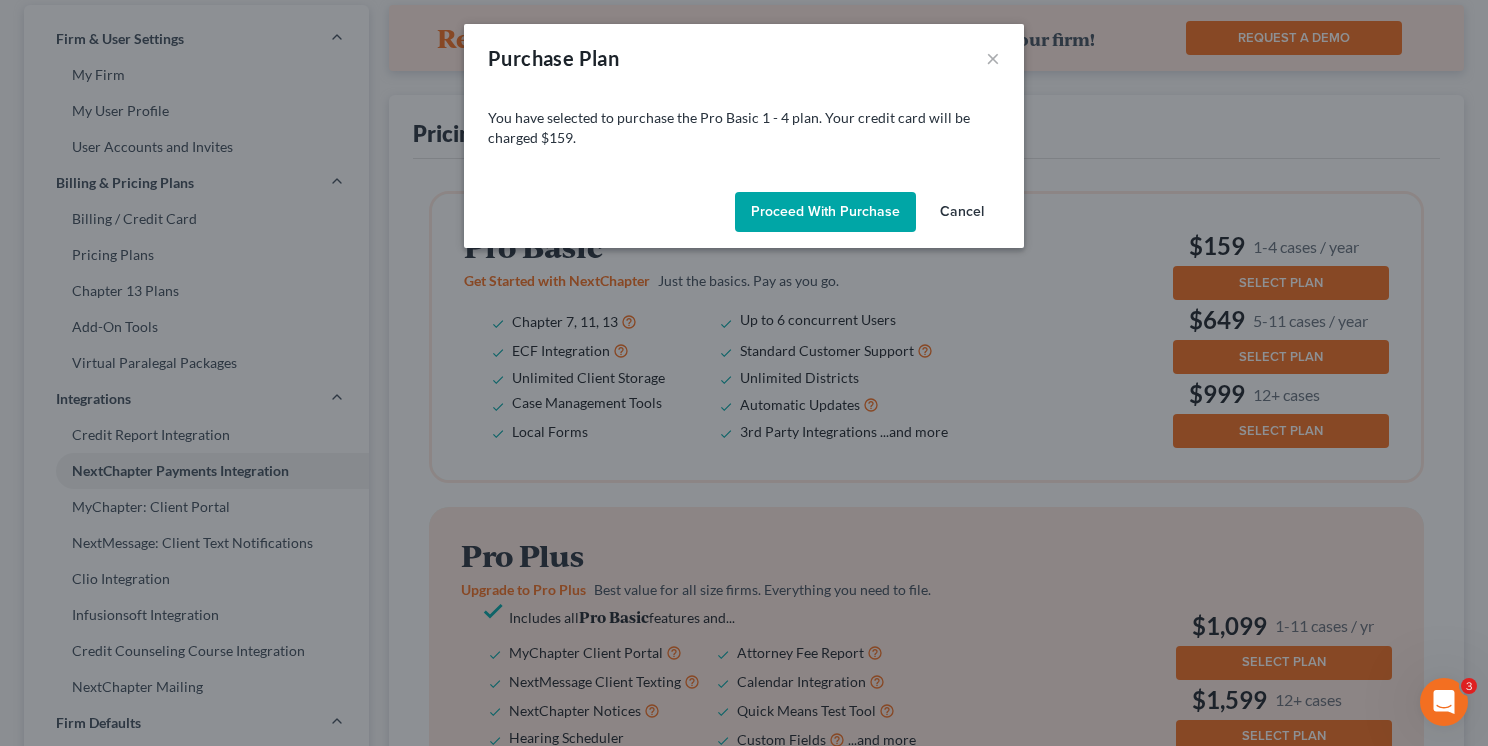 click on "Proceed with Purchase" at bounding box center (825, 212) 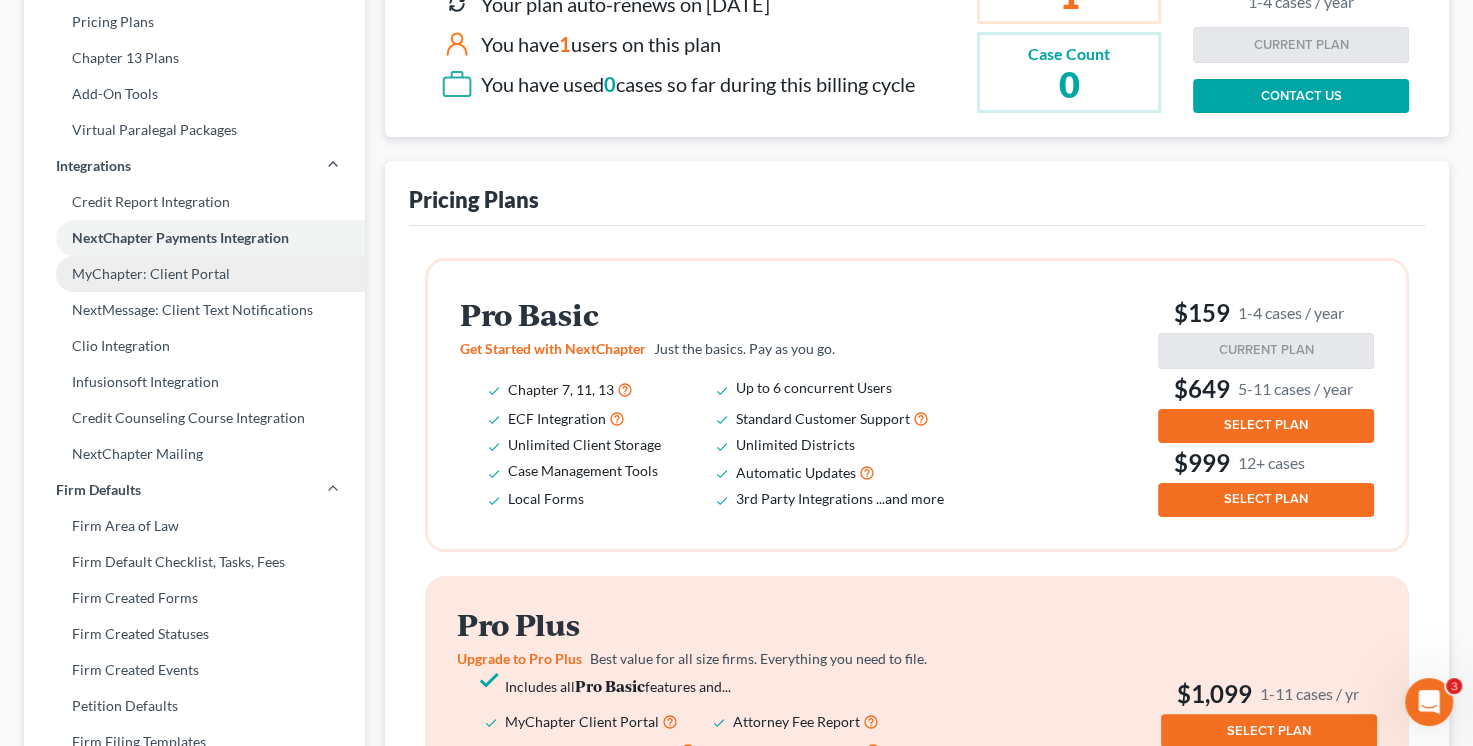 scroll, scrollTop: 0, scrollLeft: 0, axis: both 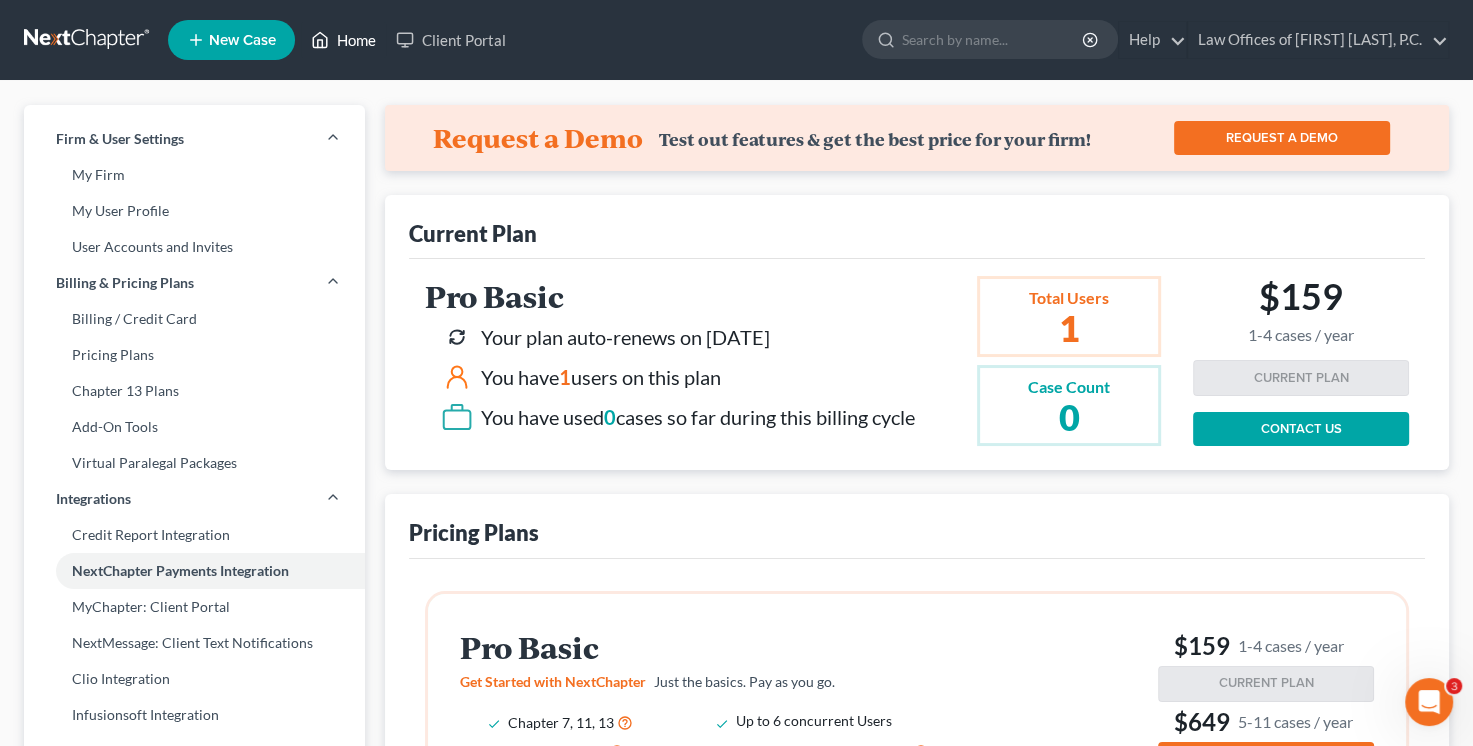 click on "Home" at bounding box center (343, 40) 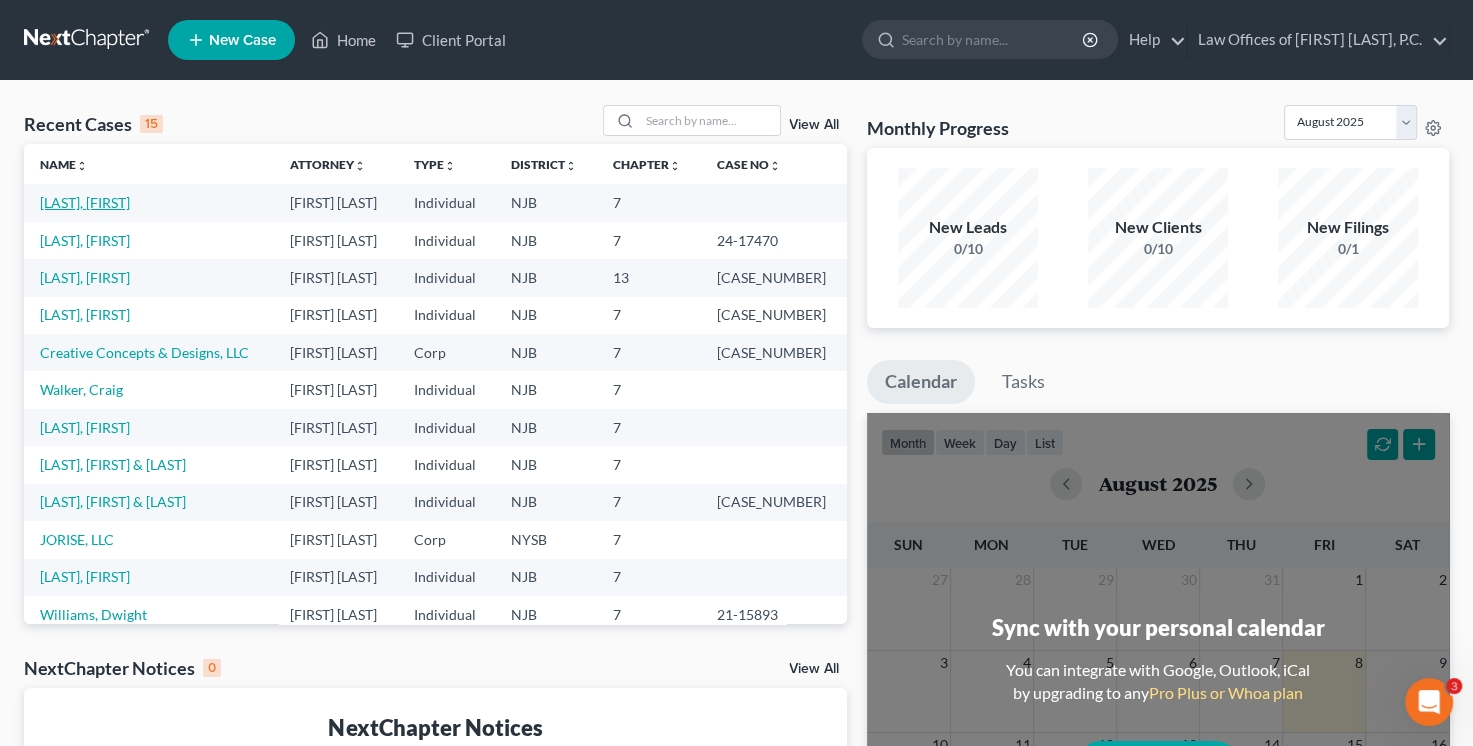 click on "[LAST], [FIRST]" at bounding box center (85, 202) 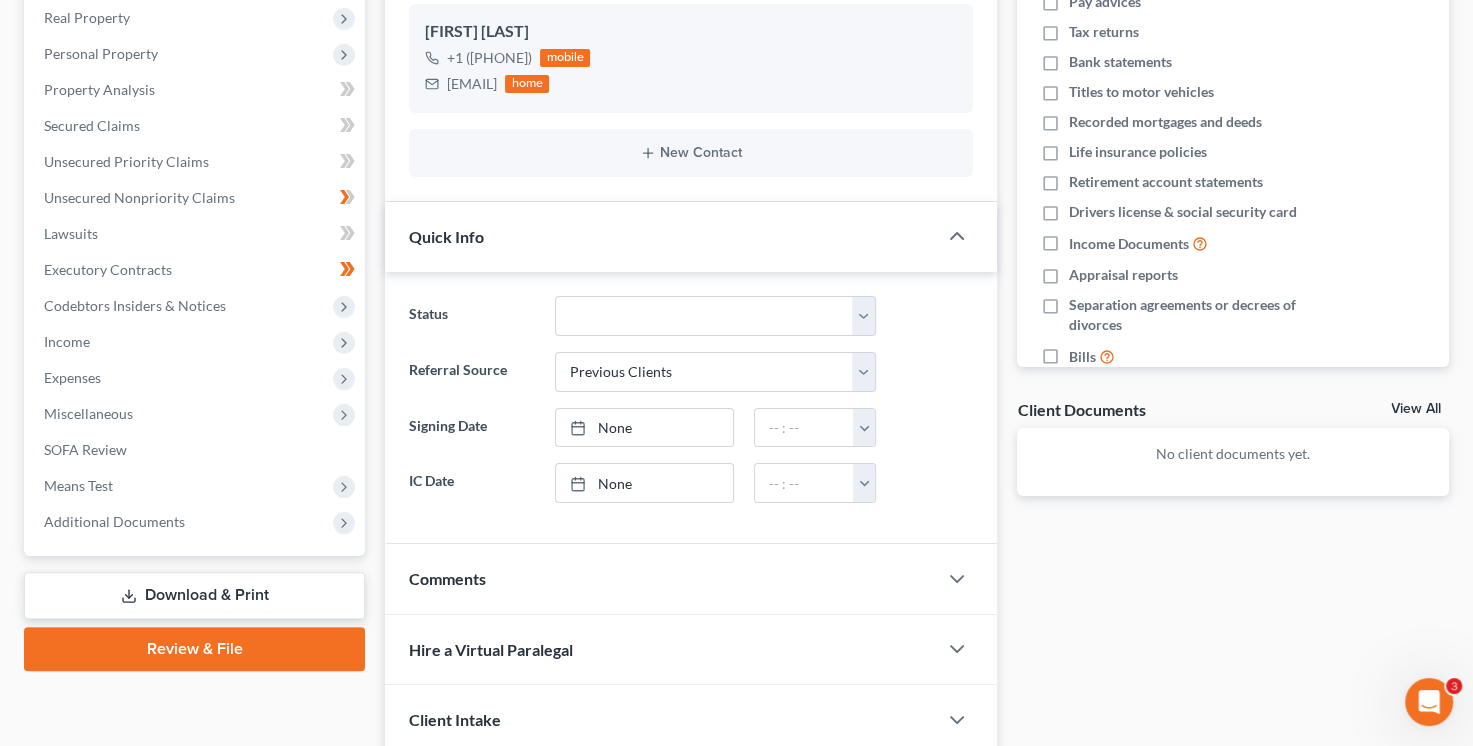 scroll, scrollTop: 100, scrollLeft: 0, axis: vertical 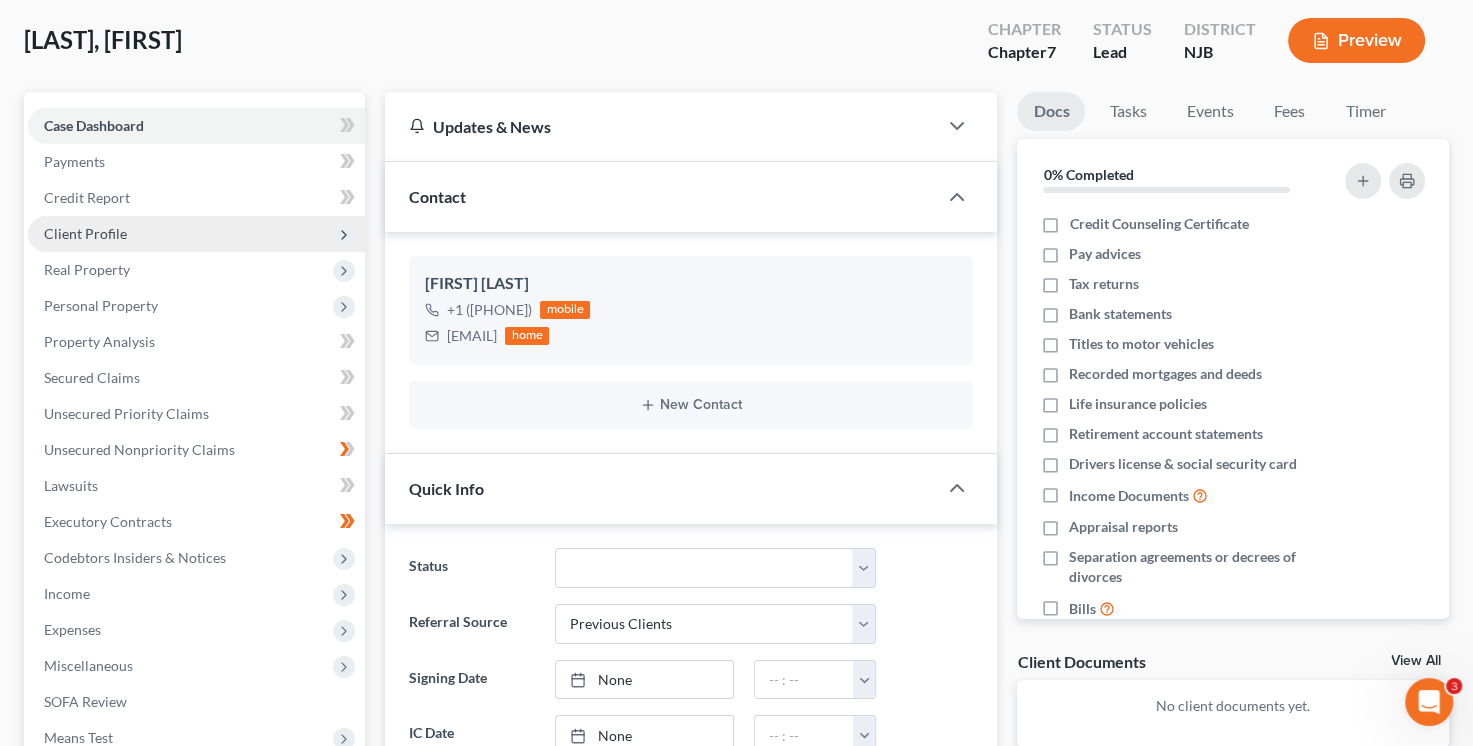 click on "Client Profile" at bounding box center [196, 234] 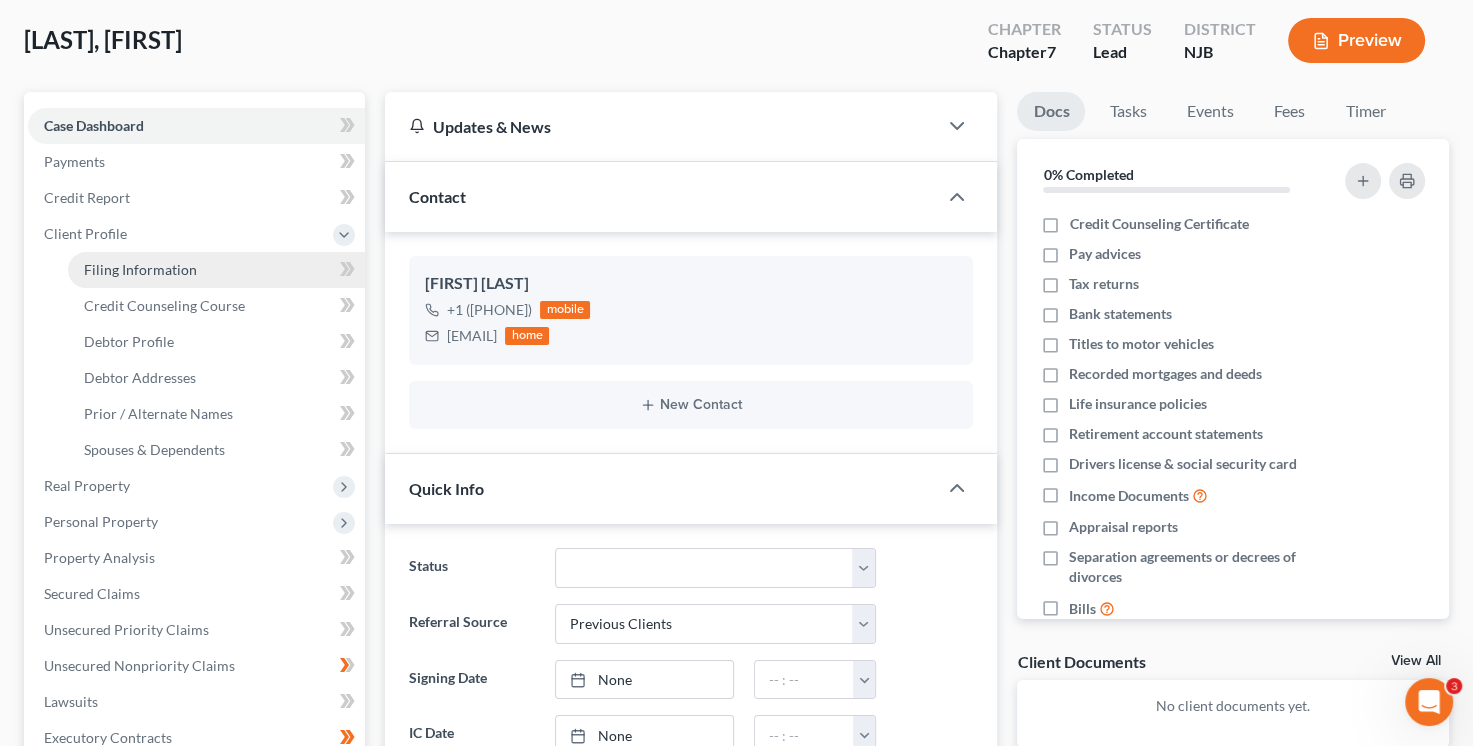 click on "Filing Information" at bounding box center (140, 269) 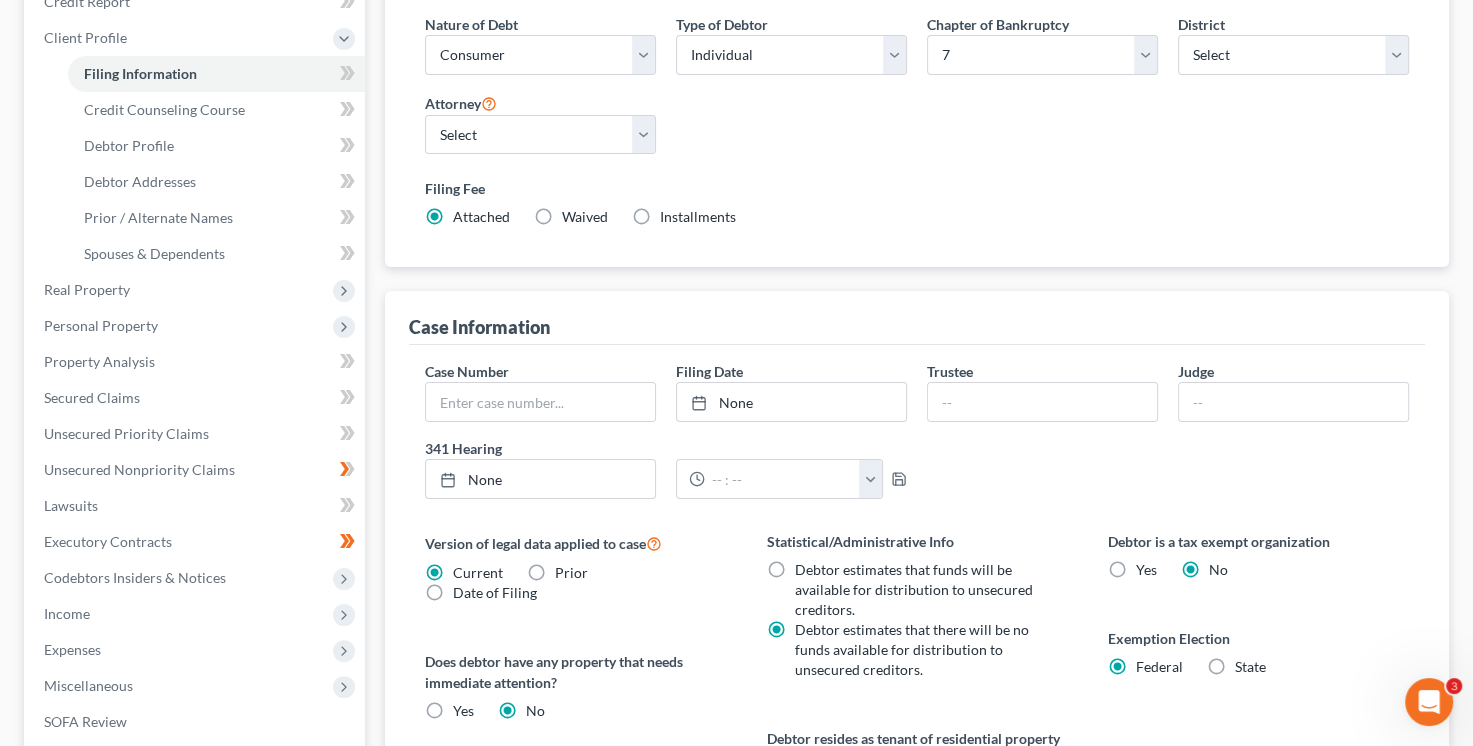 scroll, scrollTop: 300, scrollLeft: 0, axis: vertical 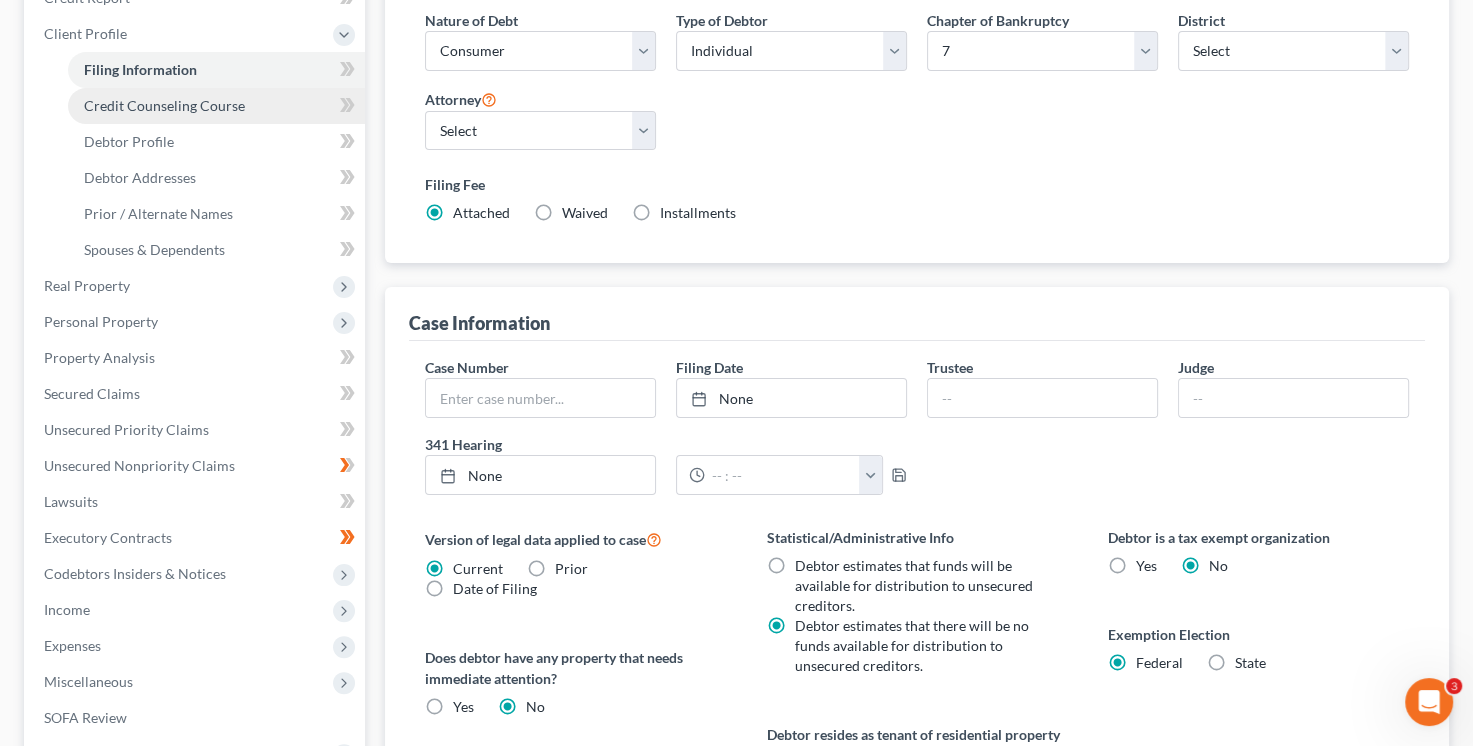 click on "Credit Counseling Course" at bounding box center (164, 105) 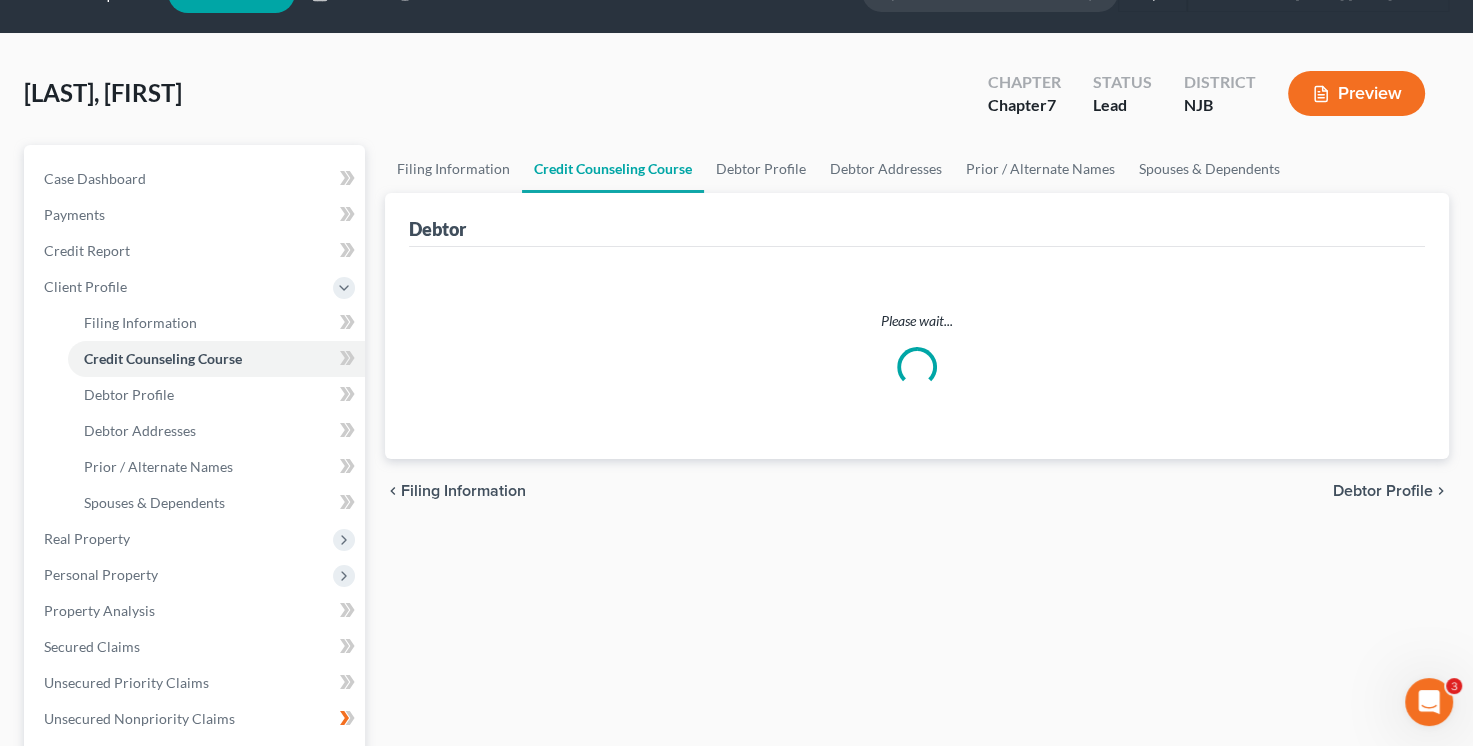 scroll, scrollTop: 0, scrollLeft: 0, axis: both 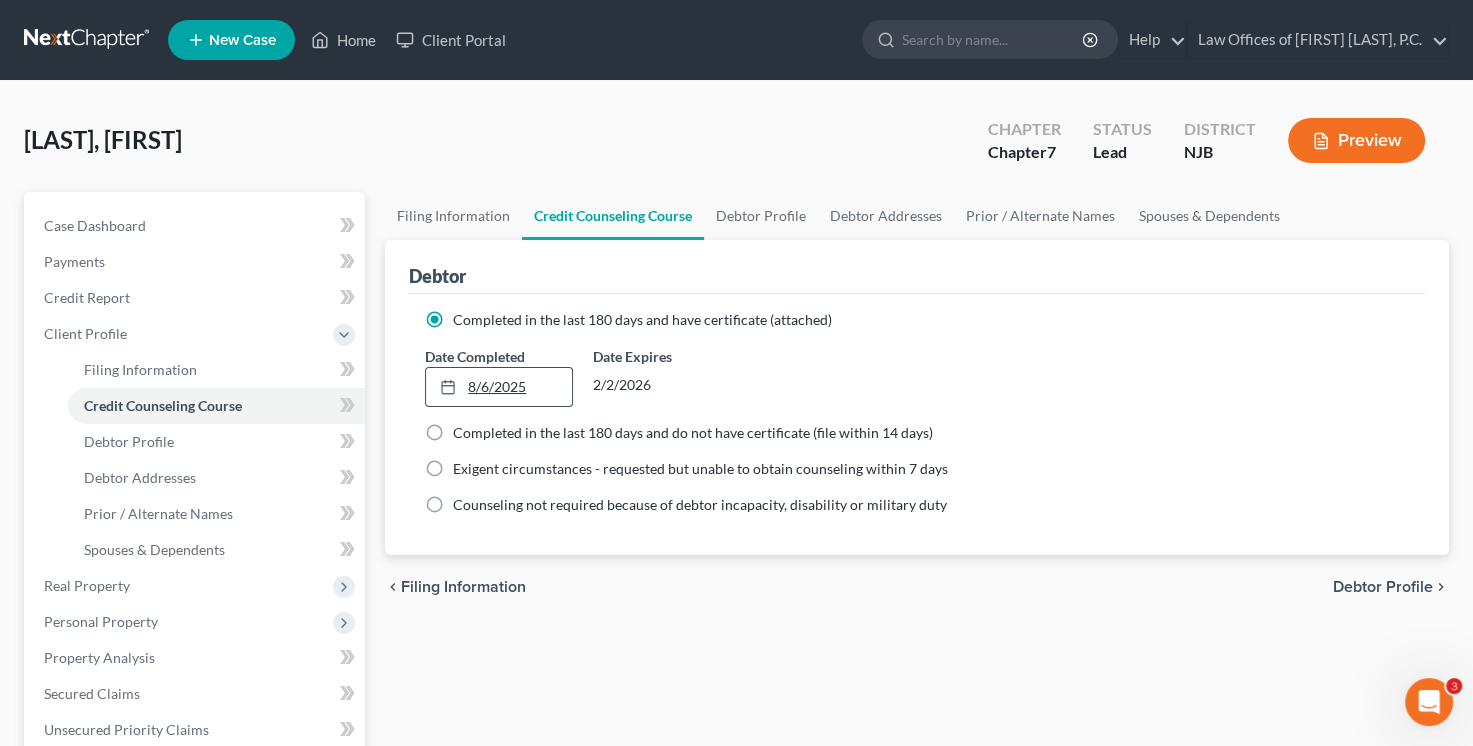 click on "8/6/2025" at bounding box center [498, 387] 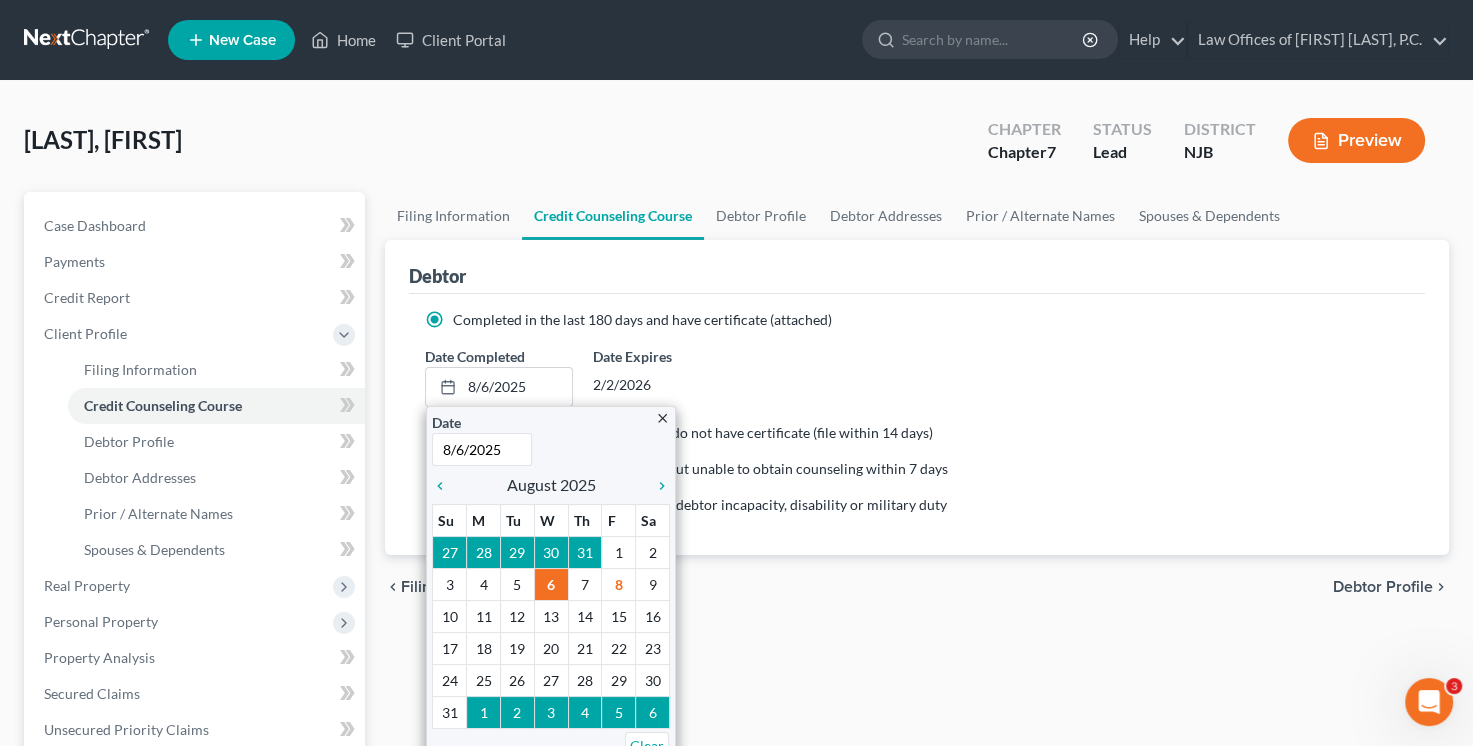 click on "Date Completed
[DATE]
close
Date
[DATE]
Time
12:00 AM
chevron_left
August 2025
chevron_right
Su M Tu W Th F Sa
27 28 29 30 31 1 2
3 4 5 6 7 8 9
10 11 12 13 14 15 16
17 18 19 20 21 22 23
24 25 26 27 28 29 30
31 1 2 3 4 5 6
Clear
Date Expires [DATE]" at bounding box center [917, 376] 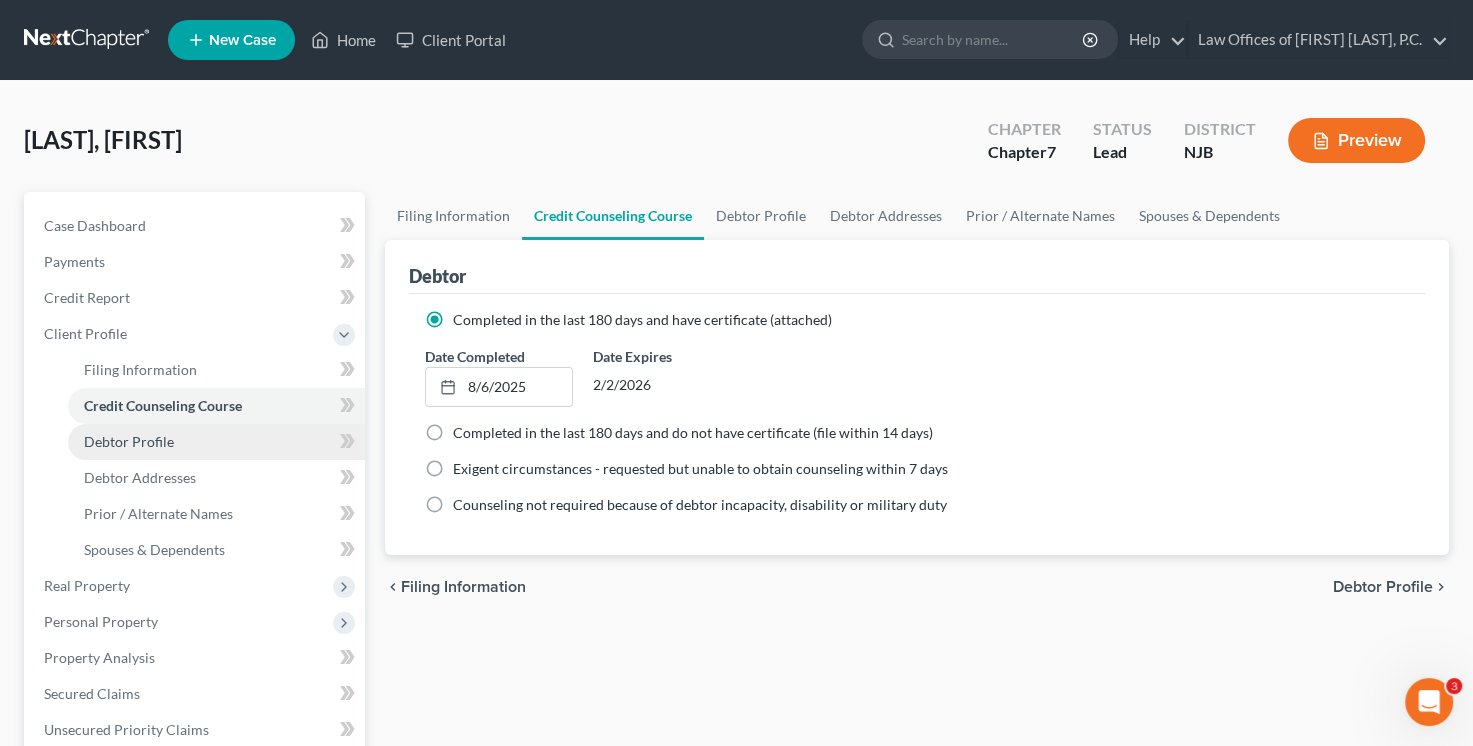 click on "Debtor Profile" at bounding box center (129, 441) 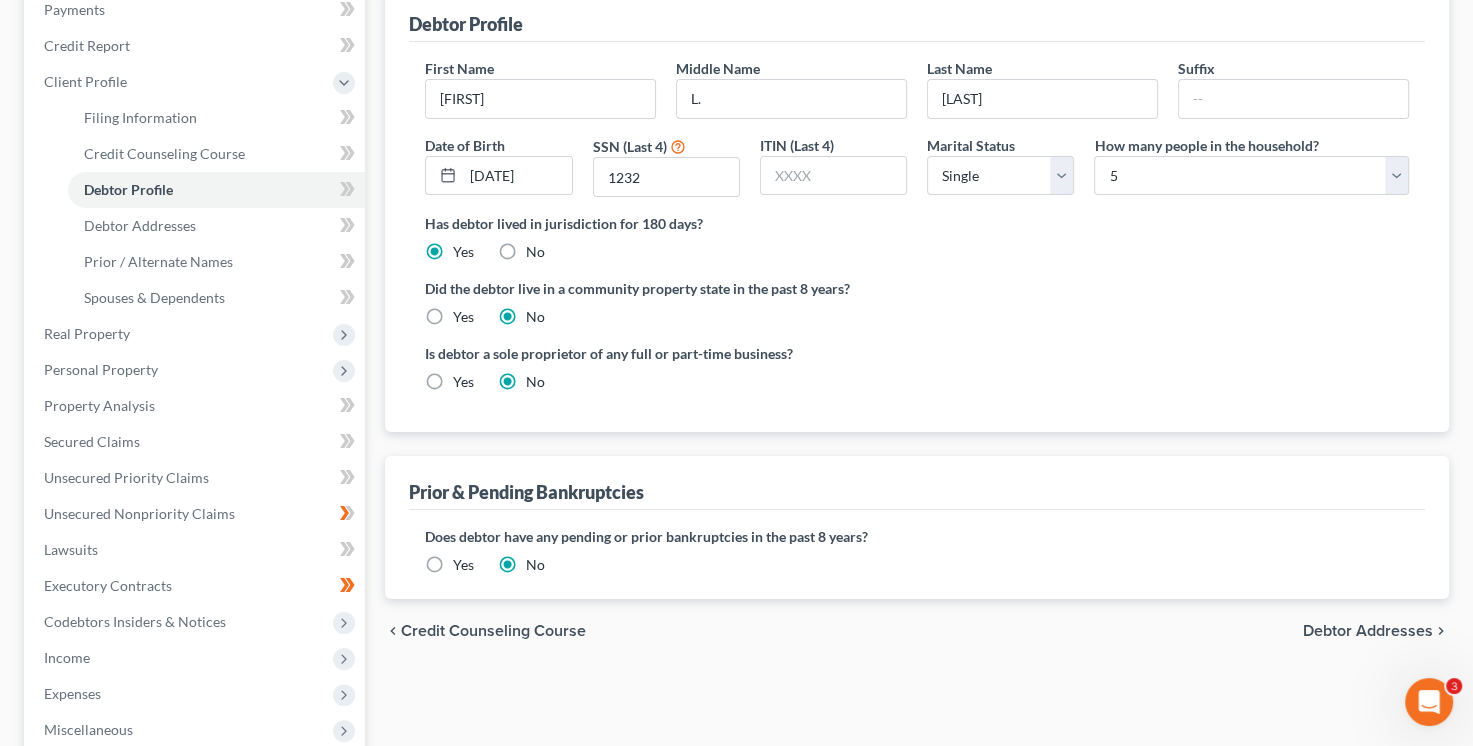scroll, scrollTop: 300, scrollLeft: 0, axis: vertical 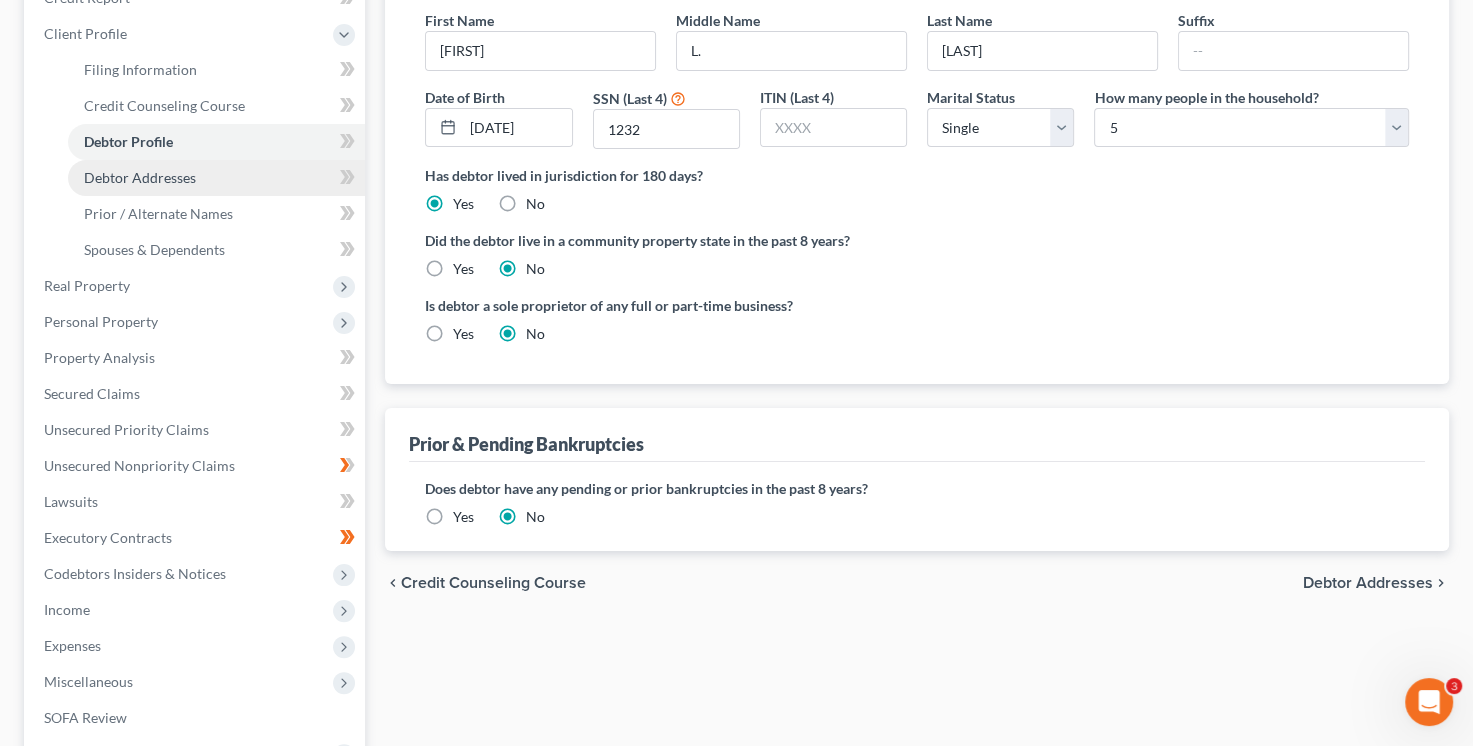 click on "Debtor Addresses" at bounding box center (140, 177) 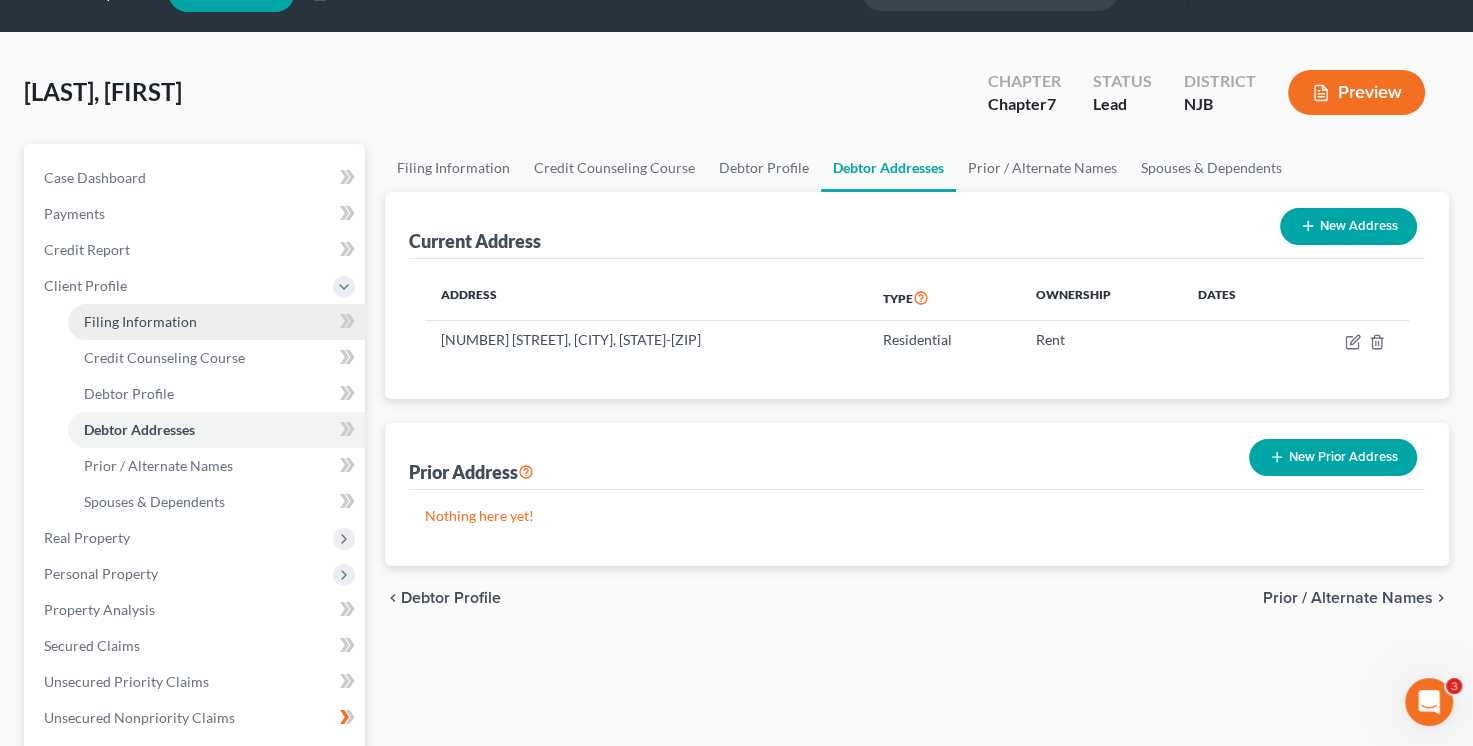 scroll, scrollTop: 0, scrollLeft: 0, axis: both 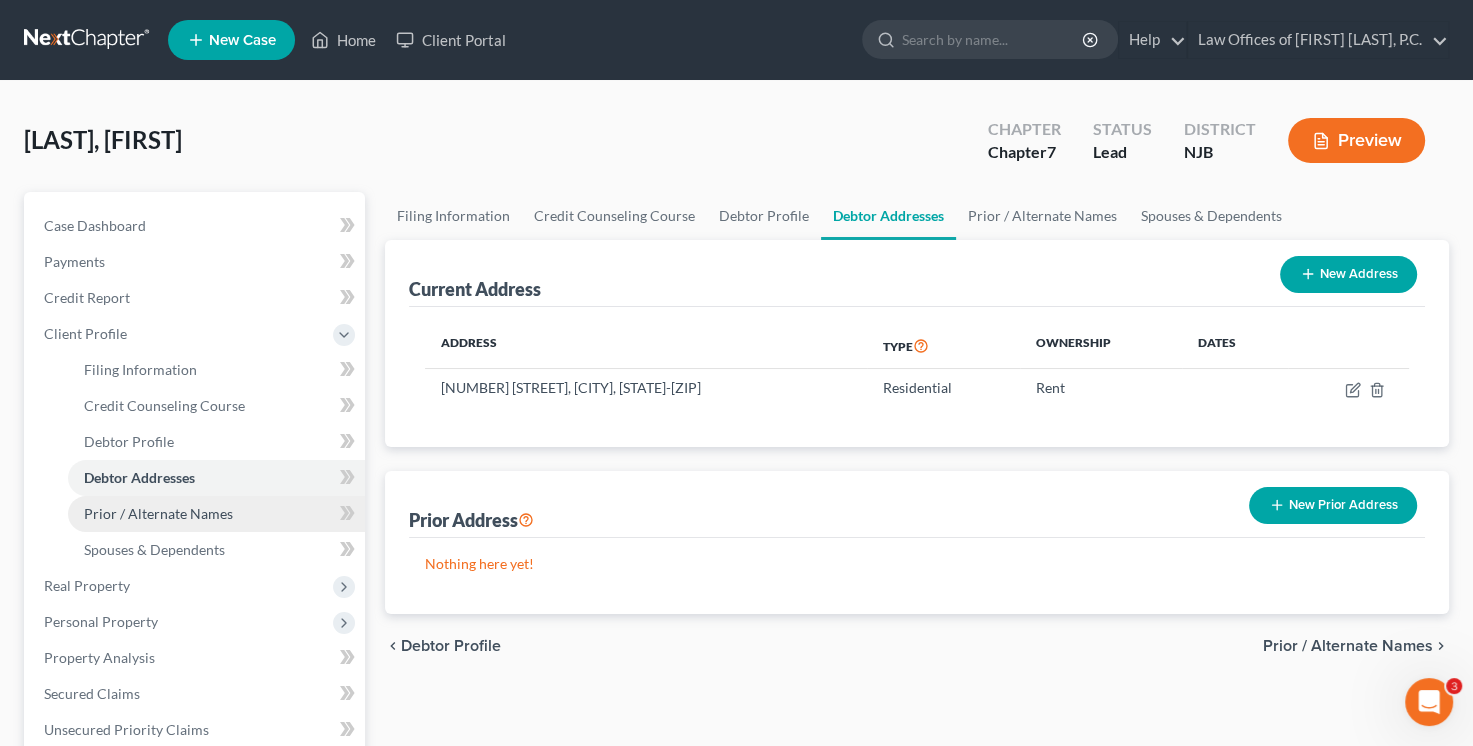 click on "Prior / Alternate Names" at bounding box center (158, 513) 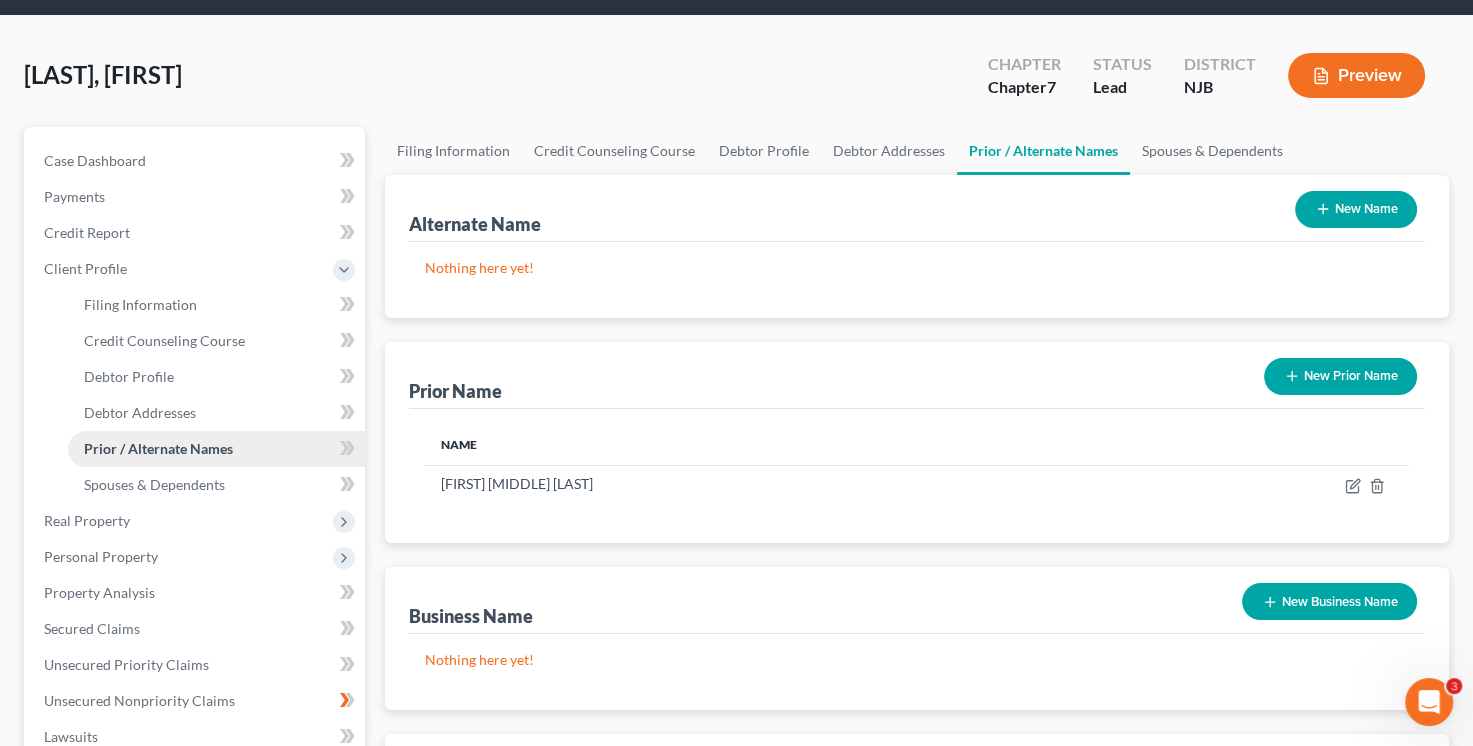 scroll, scrollTop: 100, scrollLeft: 0, axis: vertical 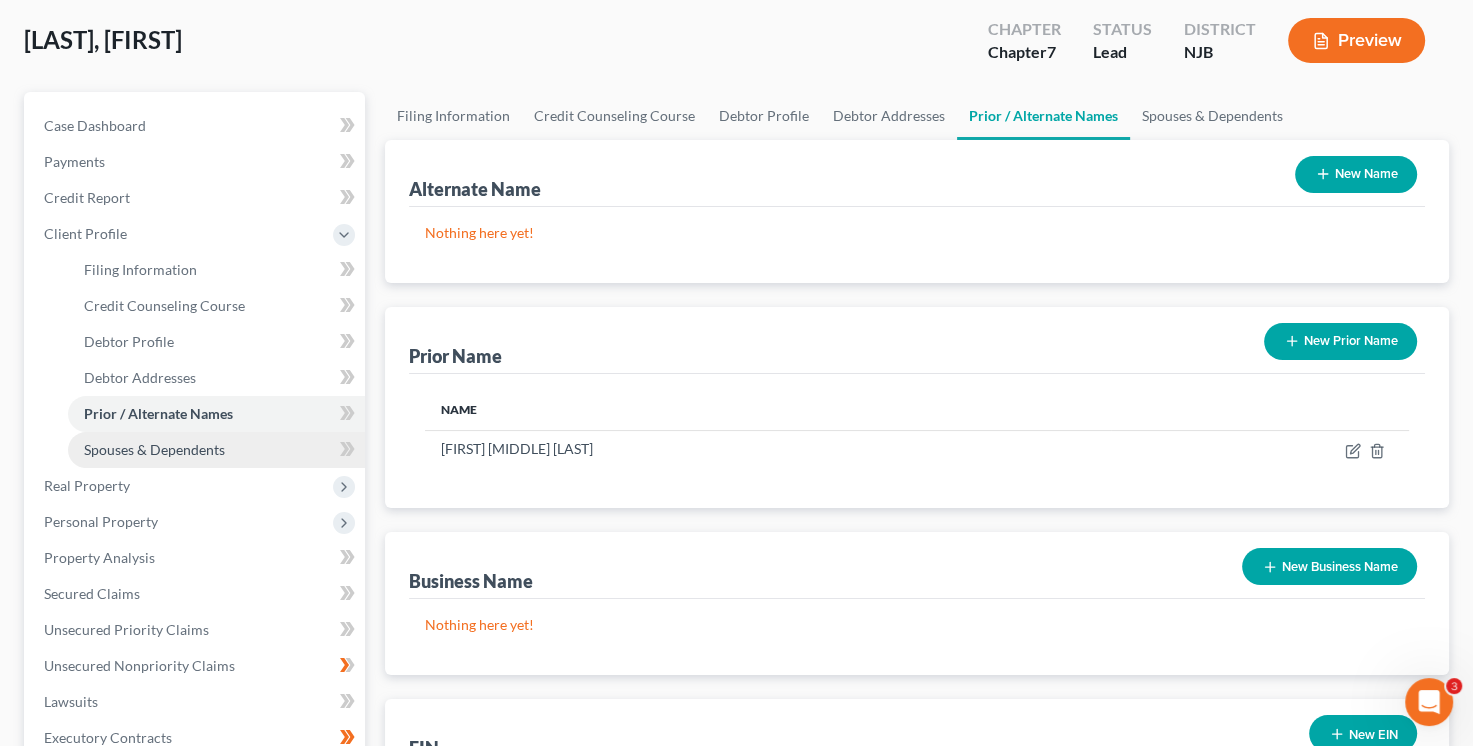 click on "Spouses & Dependents" at bounding box center (154, 449) 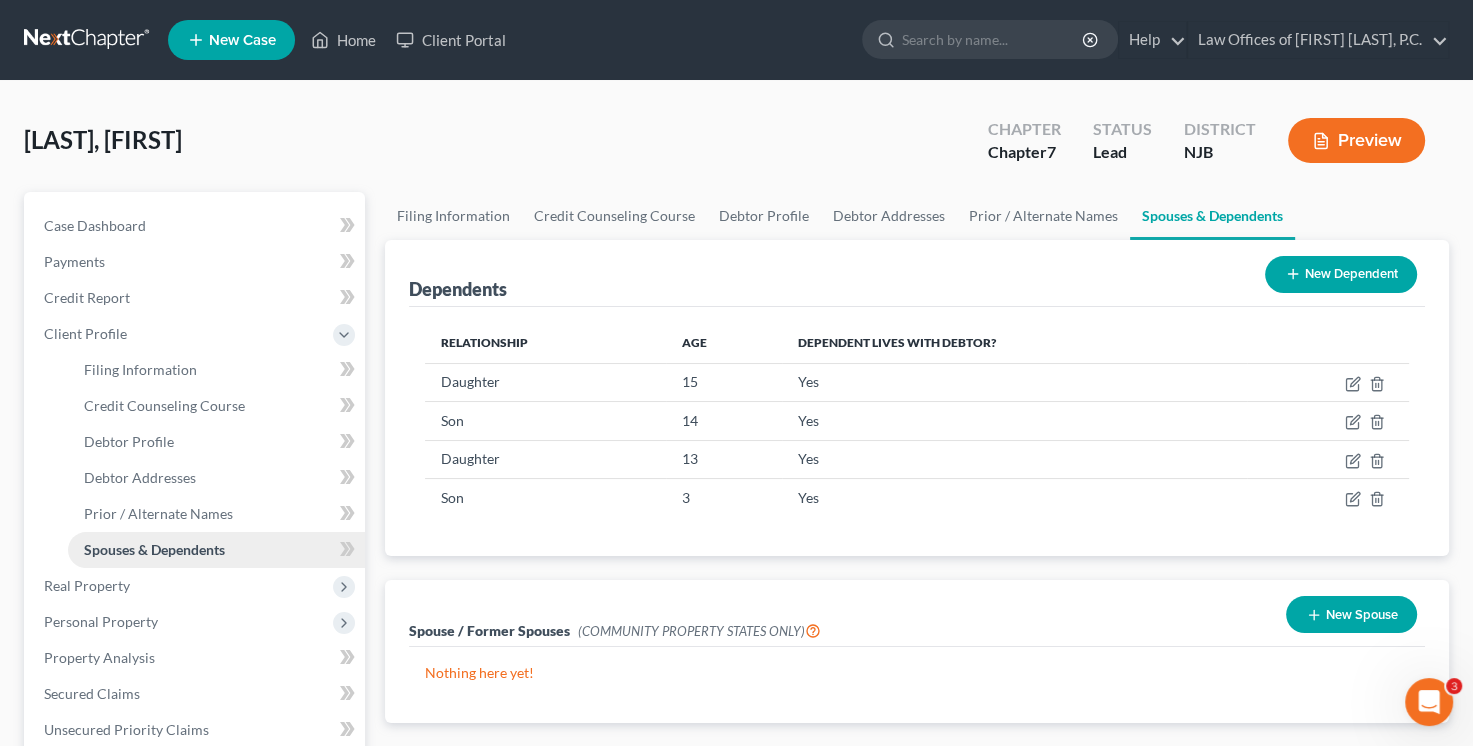 scroll, scrollTop: 100, scrollLeft: 0, axis: vertical 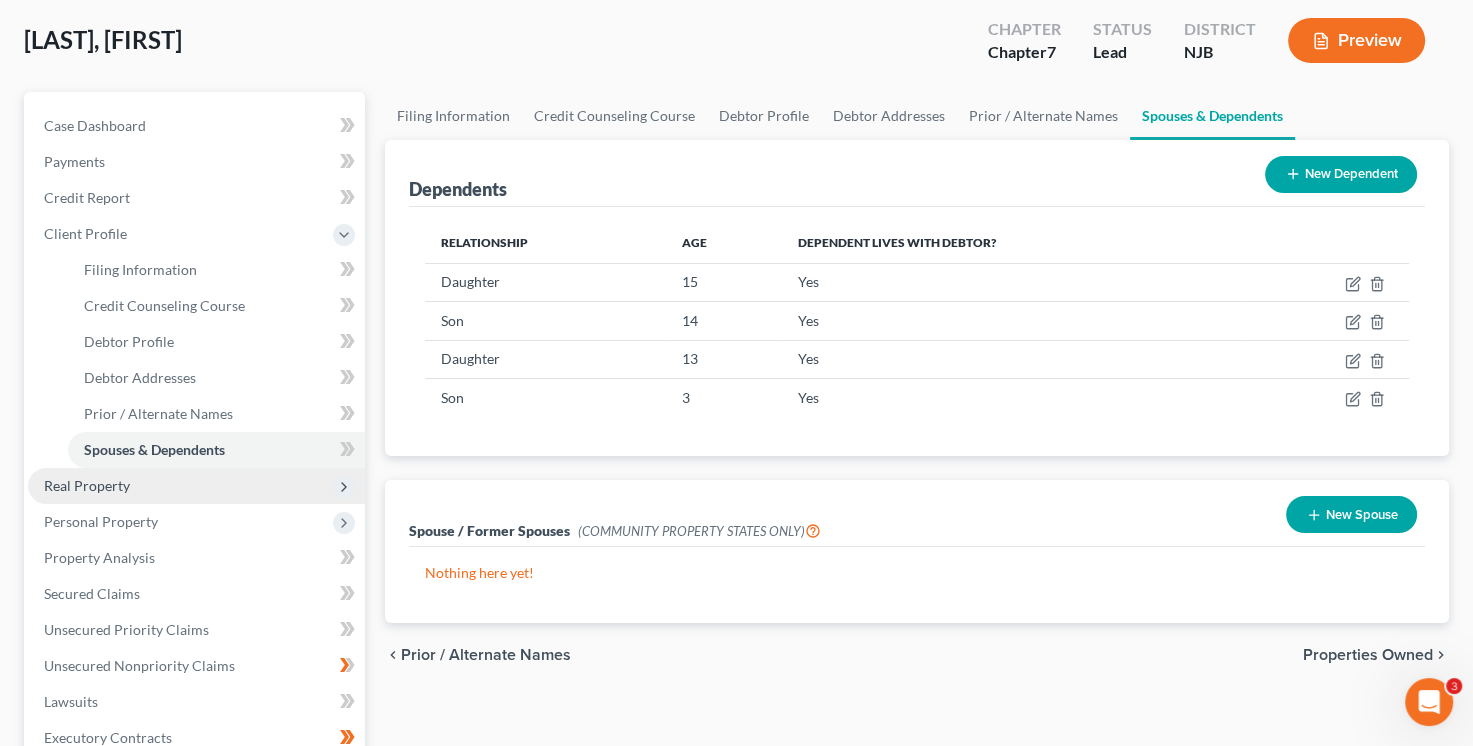 click on "Real Property" at bounding box center (196, 486) 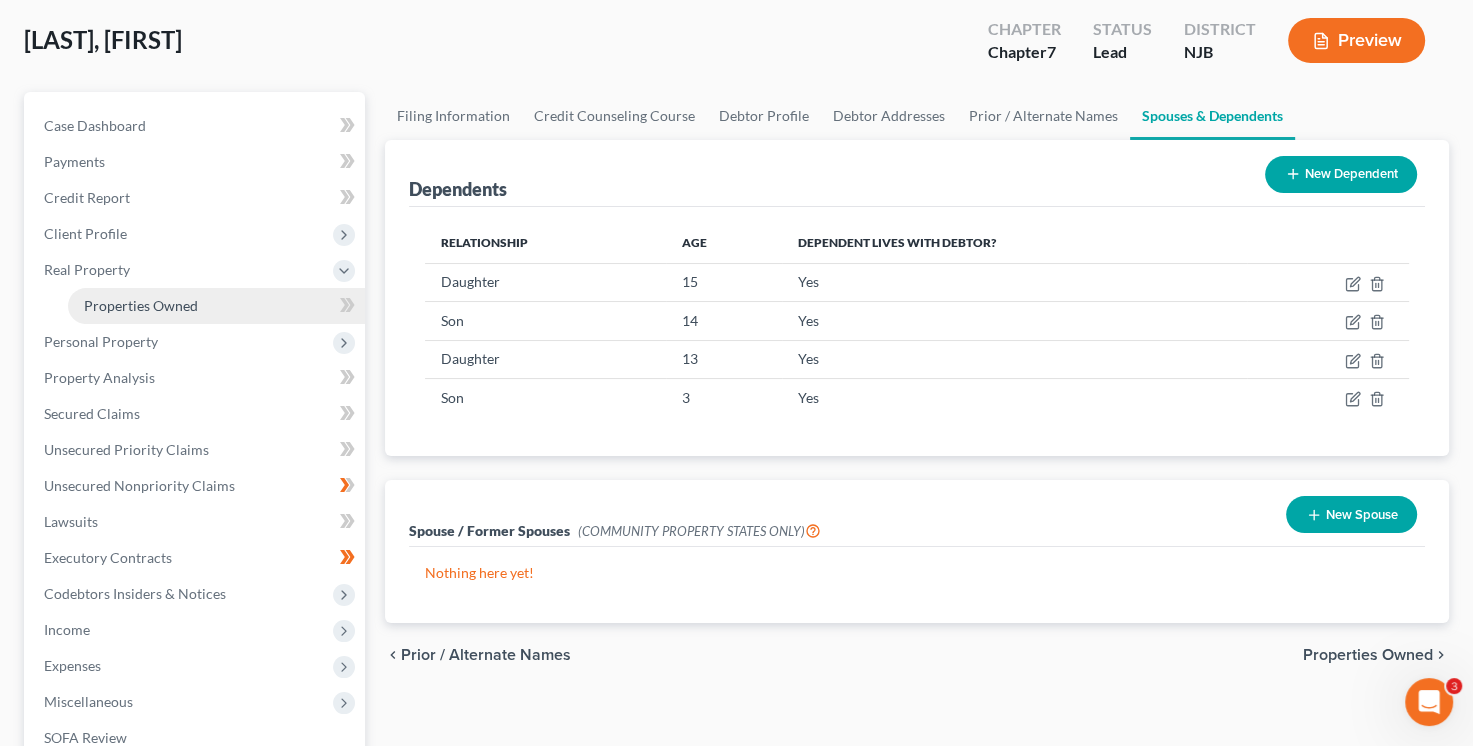 click on "Properties Owned" at bounding box center [141, 305] 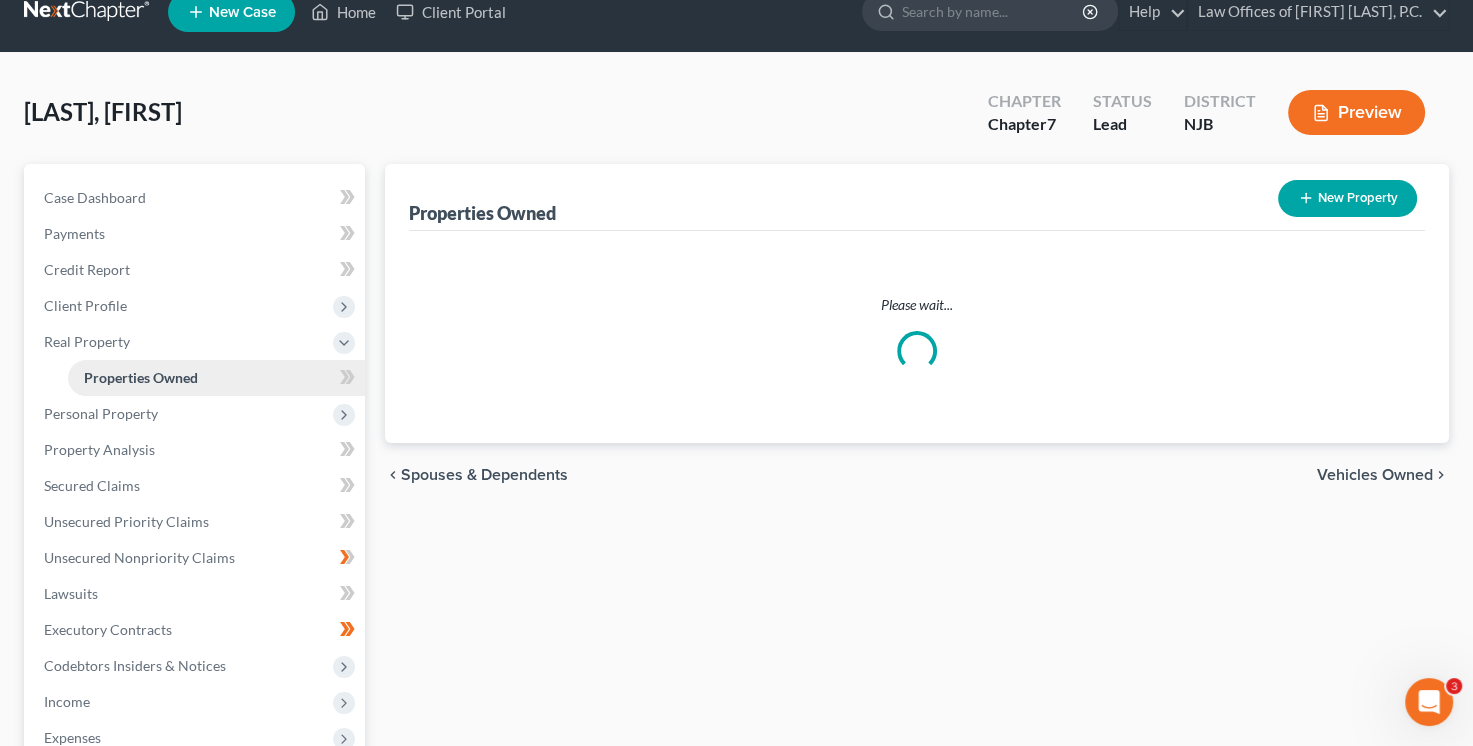 scroll, scrollTop: 0, scrollLeft: 0, axis: both 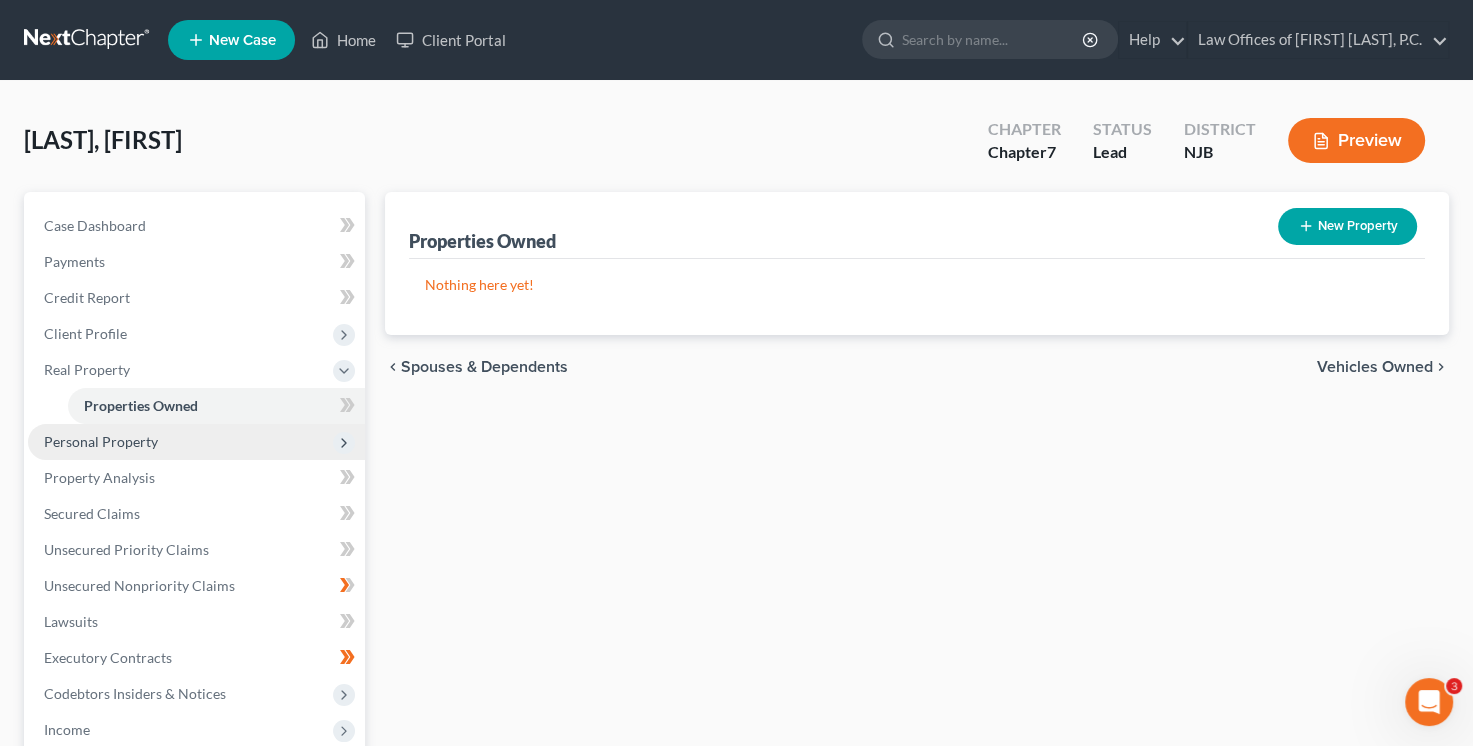 click on "Personal Property" at bounding box center [101, 441] 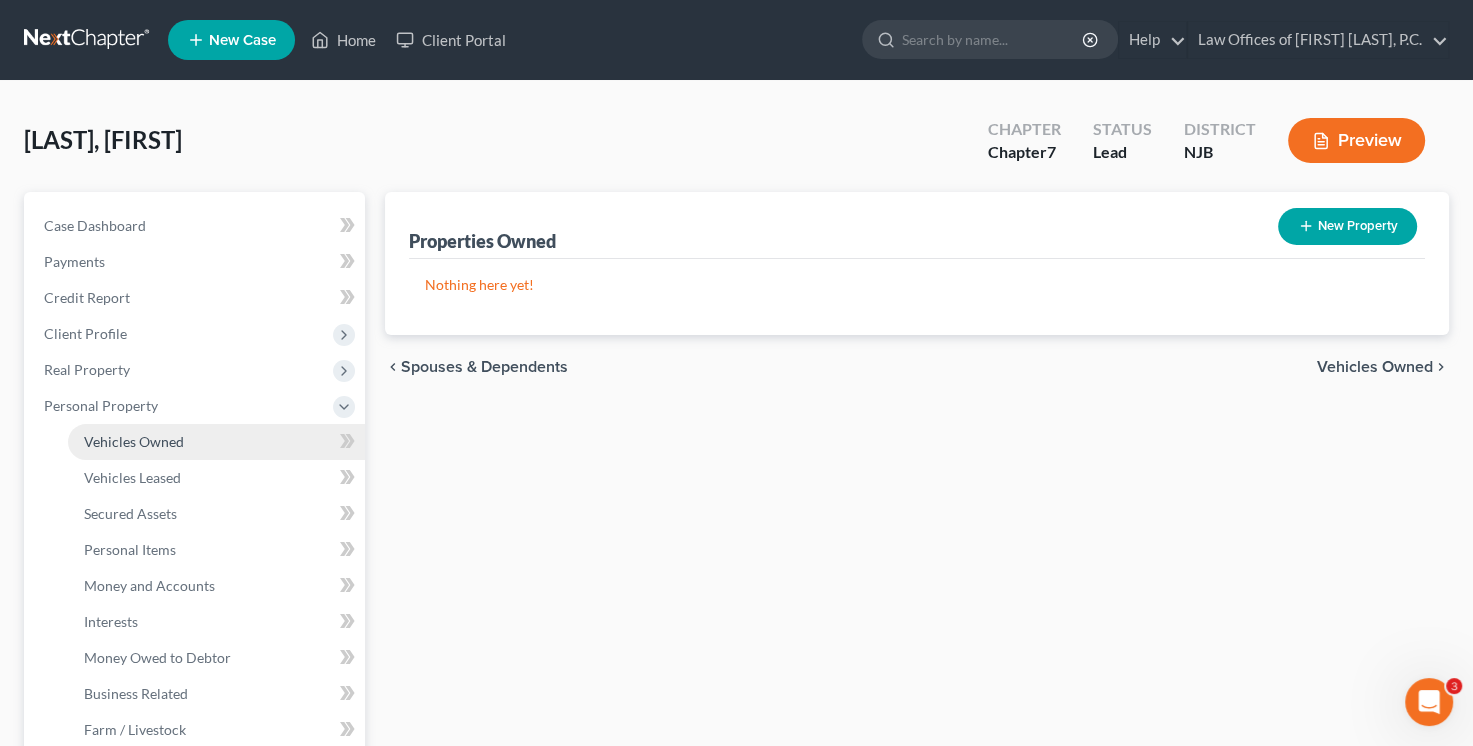 click on "Vehicles Owned" at bounding box center [216, 442] 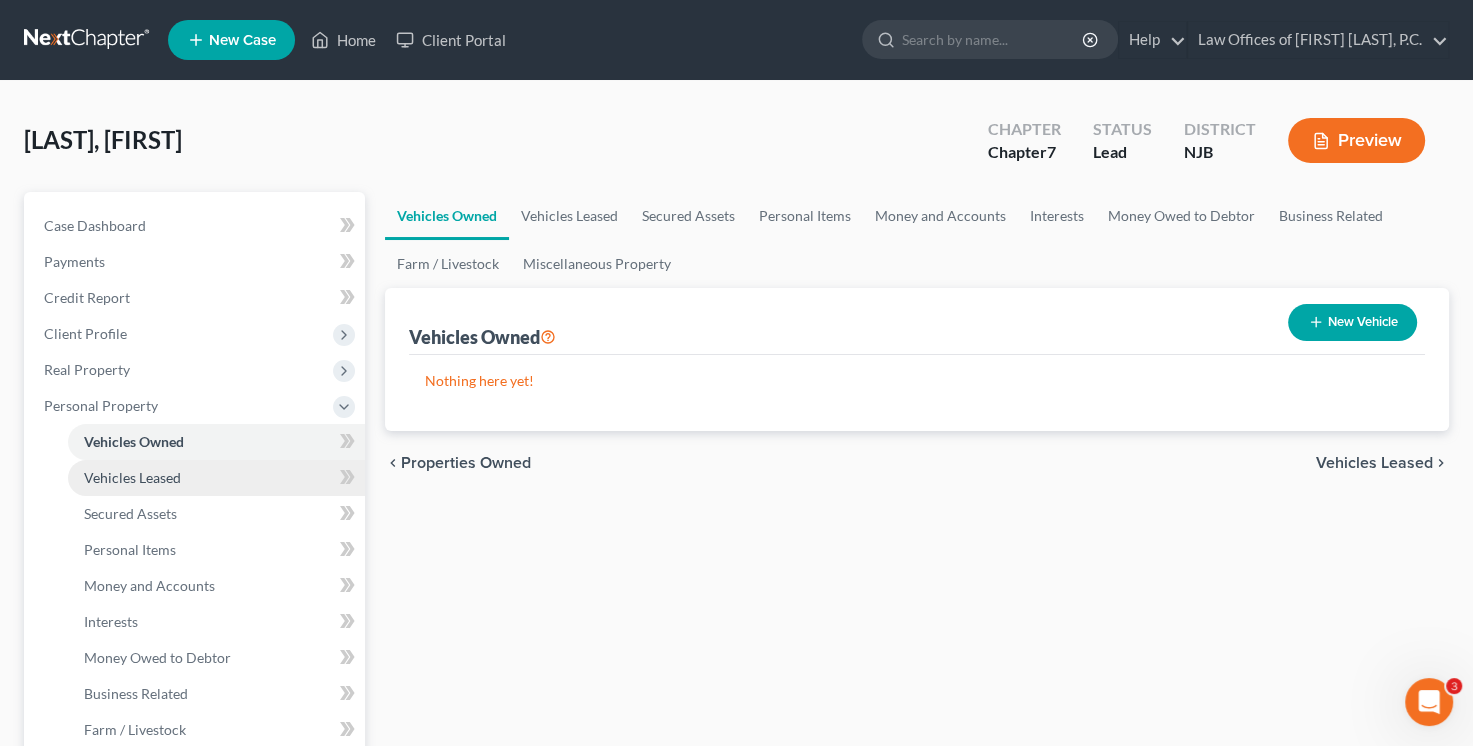 click on "Vehicles Leased" at bounding box center [216, 478] 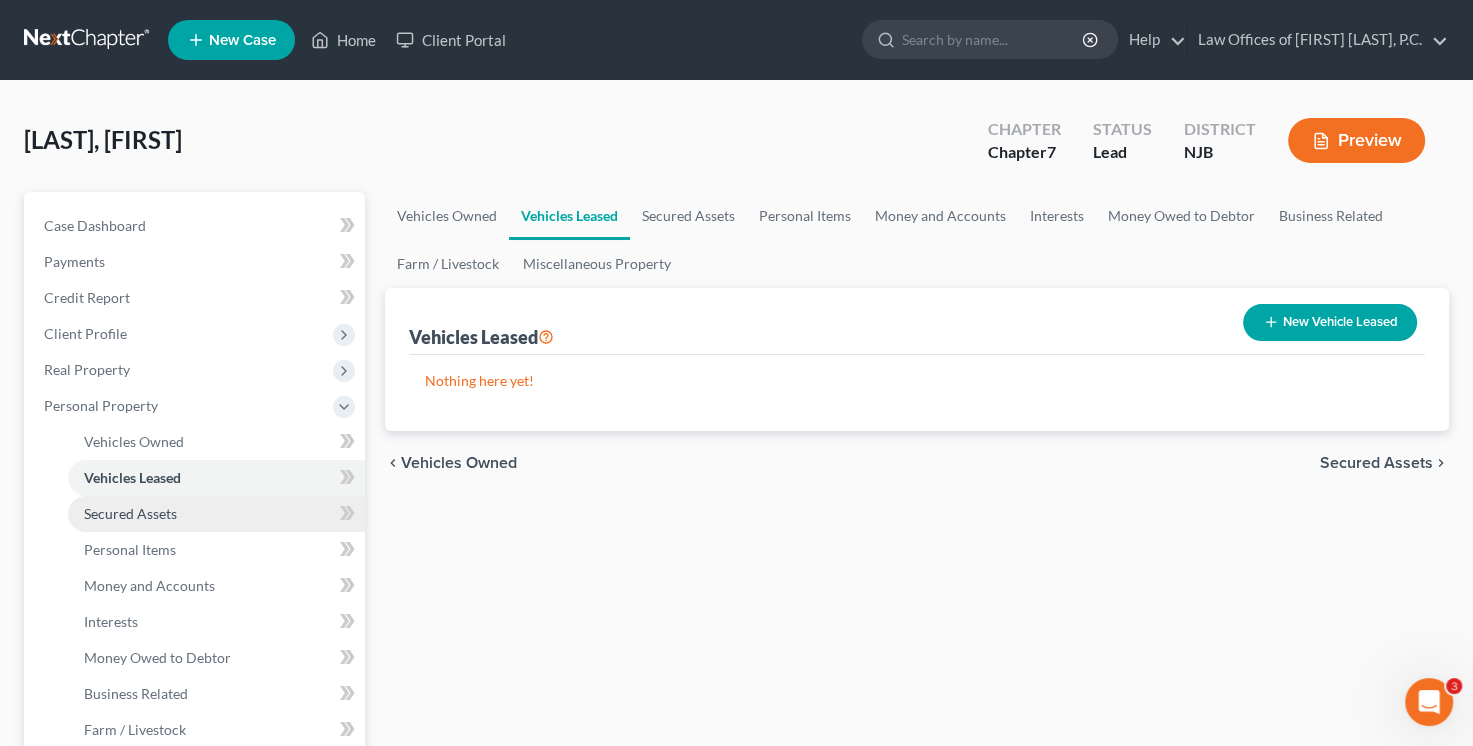 click on "Secured Assets" at bounding box center (216, 514) 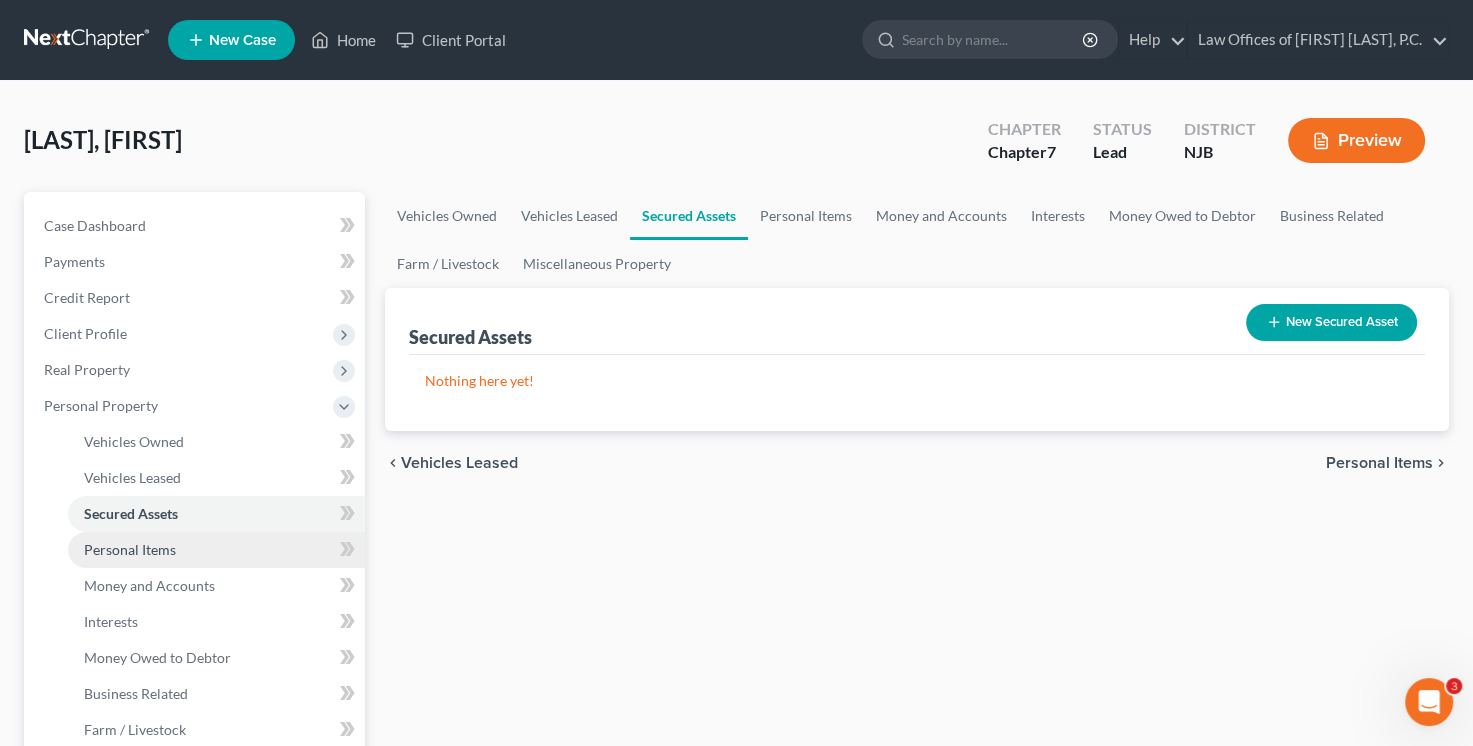 click on "Personal Items" at bounding box center (216, 550) 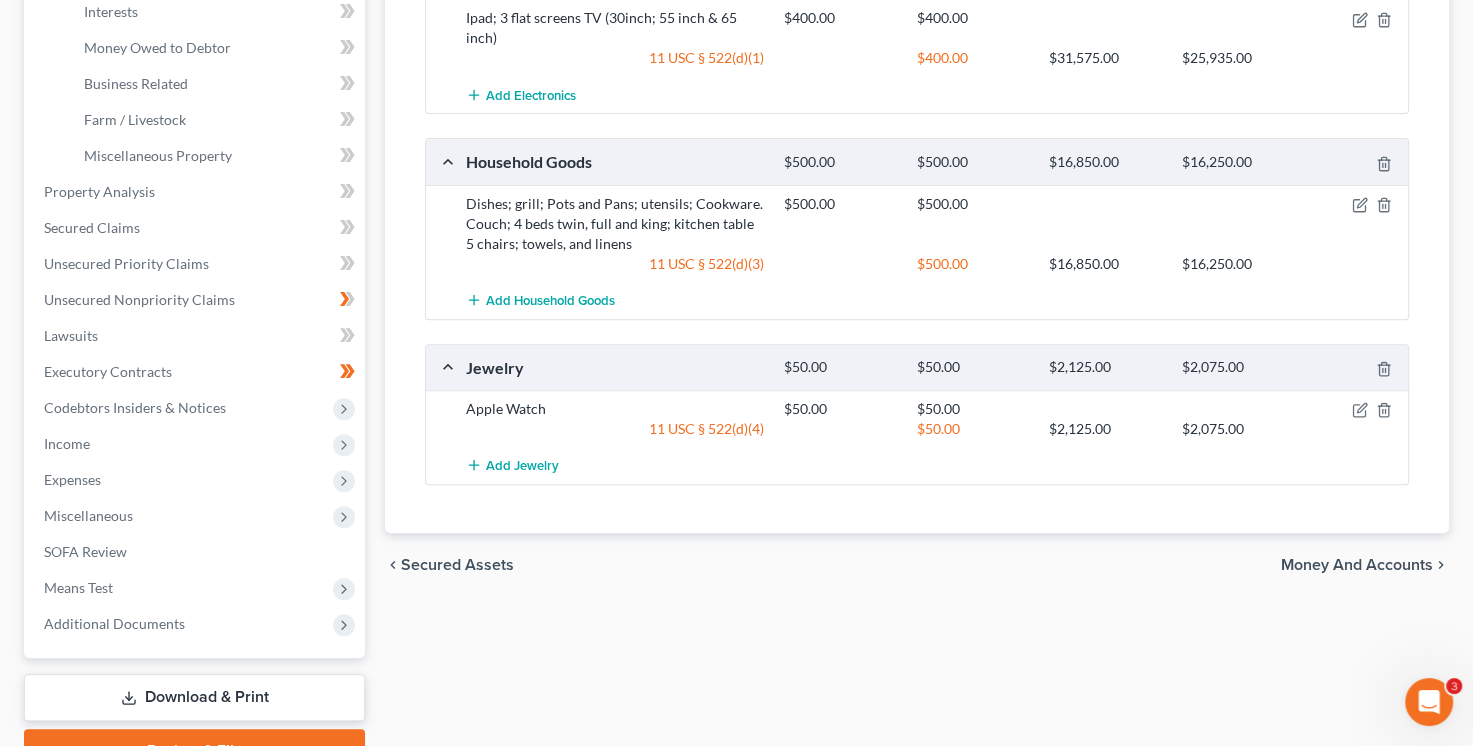 scroll, scrollTop: 700, scrollLeft: 0, axis: vertical 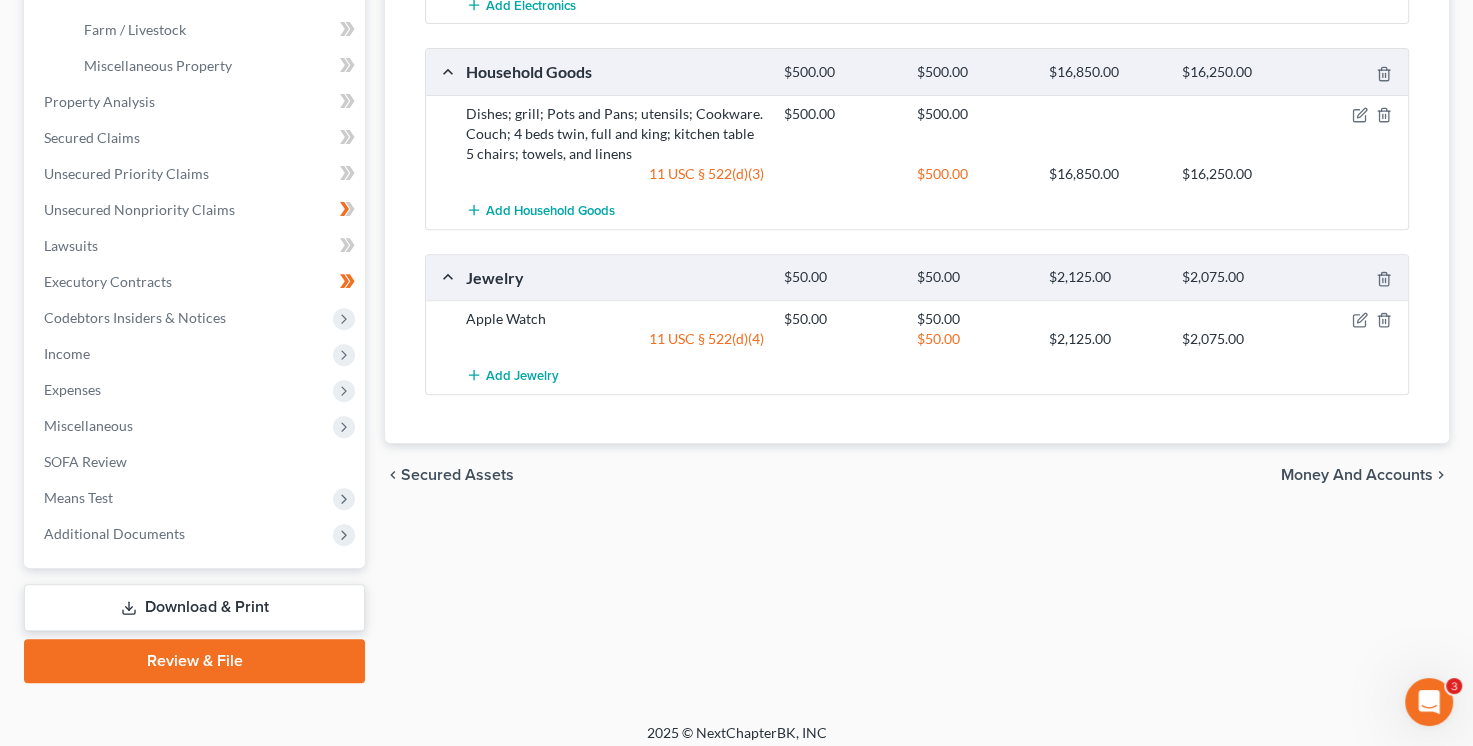 click on "Money and Accounts" at bounding box center [1357, 475] 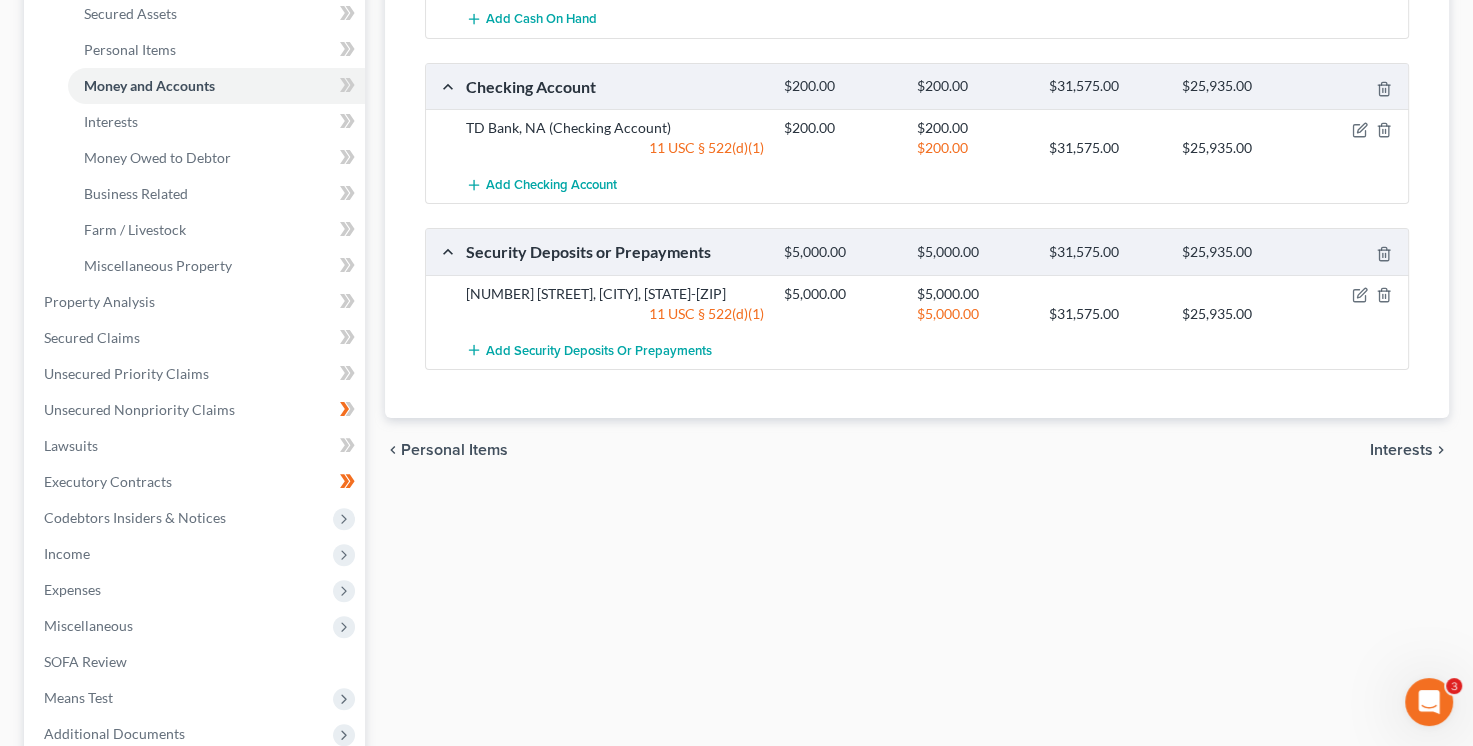 scroll, scrollTop: 600, scrollLeft: 0, axis: vertical 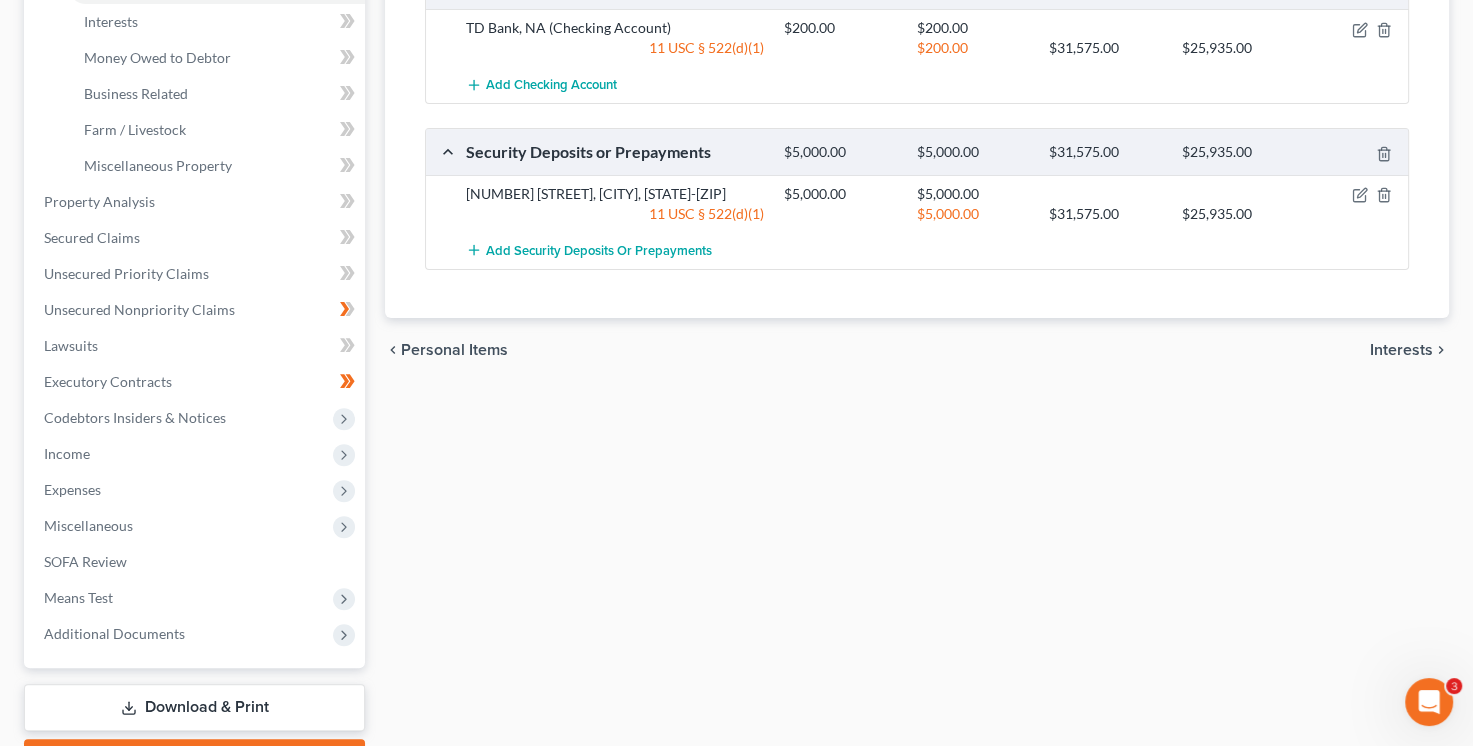 click on "Interests" at bounding box center [1401, 350] 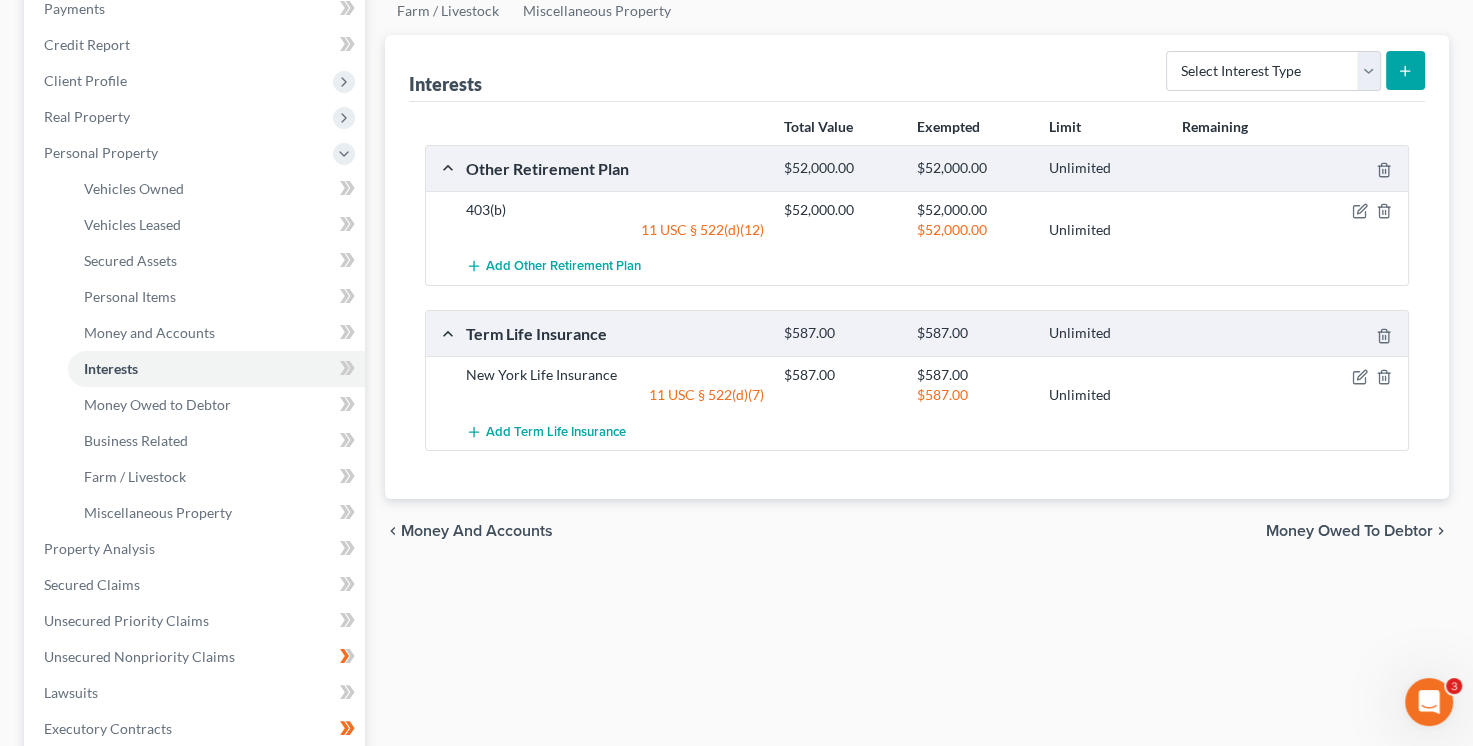 scroll, scrollTop: 300, scrollLeft: 0, axis: vertical 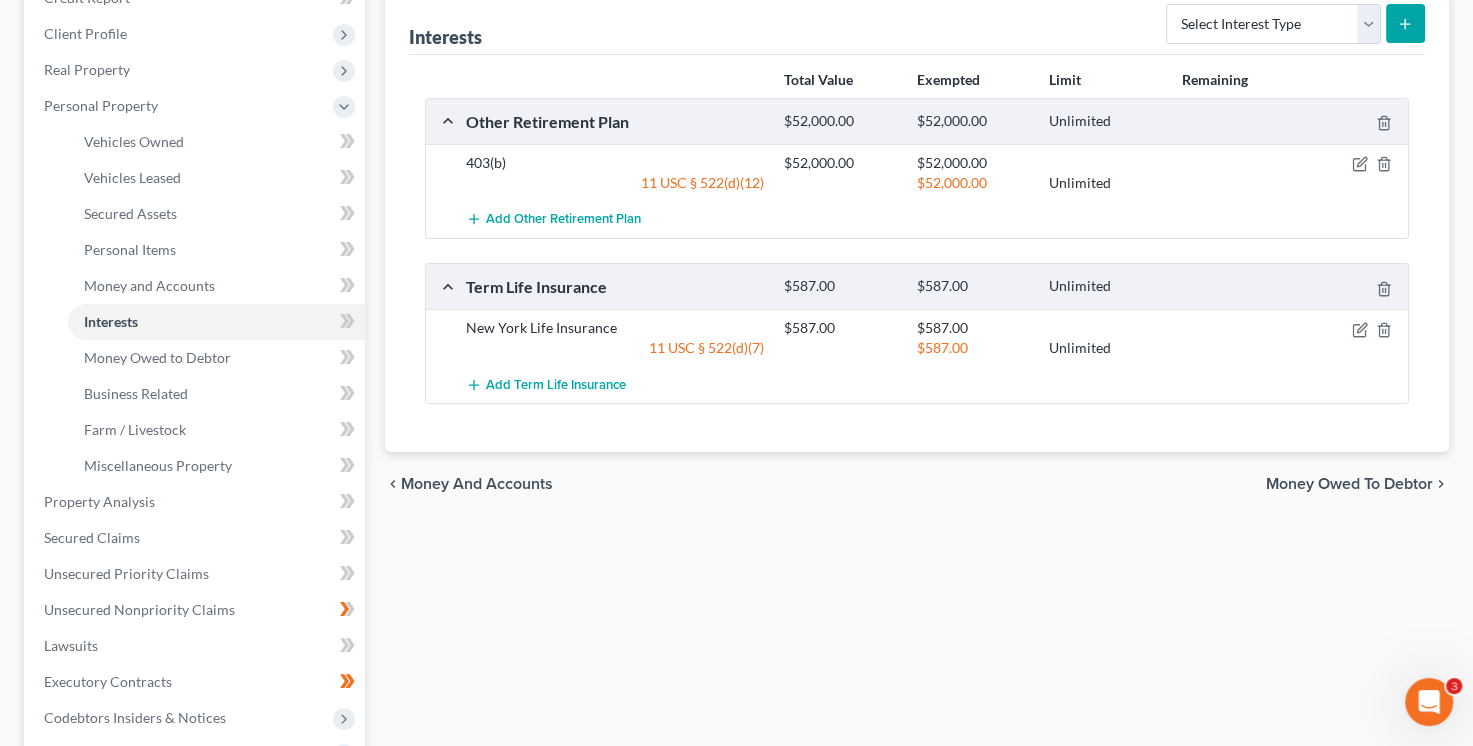 click on "Money Owed to Debtor" at bounding box center (1349, 484) 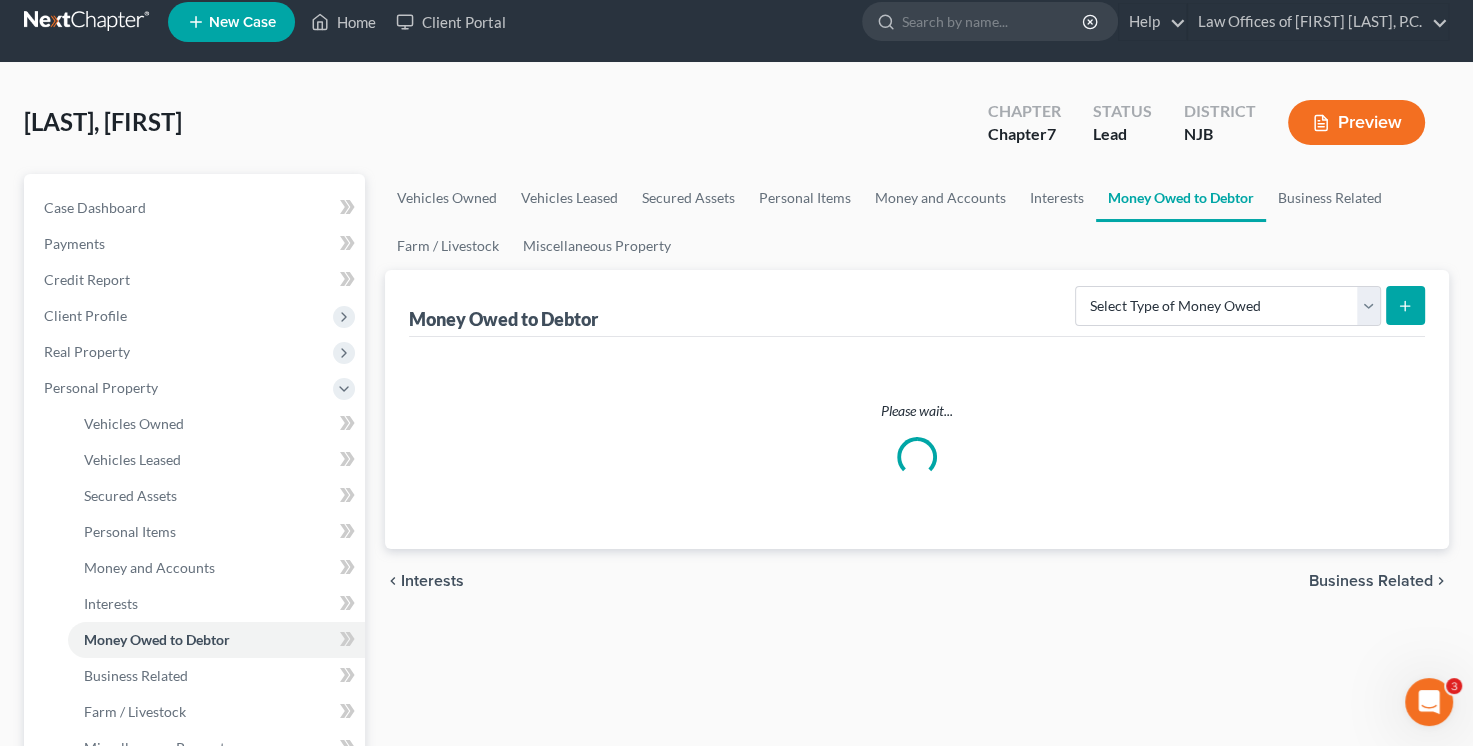 scroll, scrollTop: 0, scrollLeft: 0, axis: both 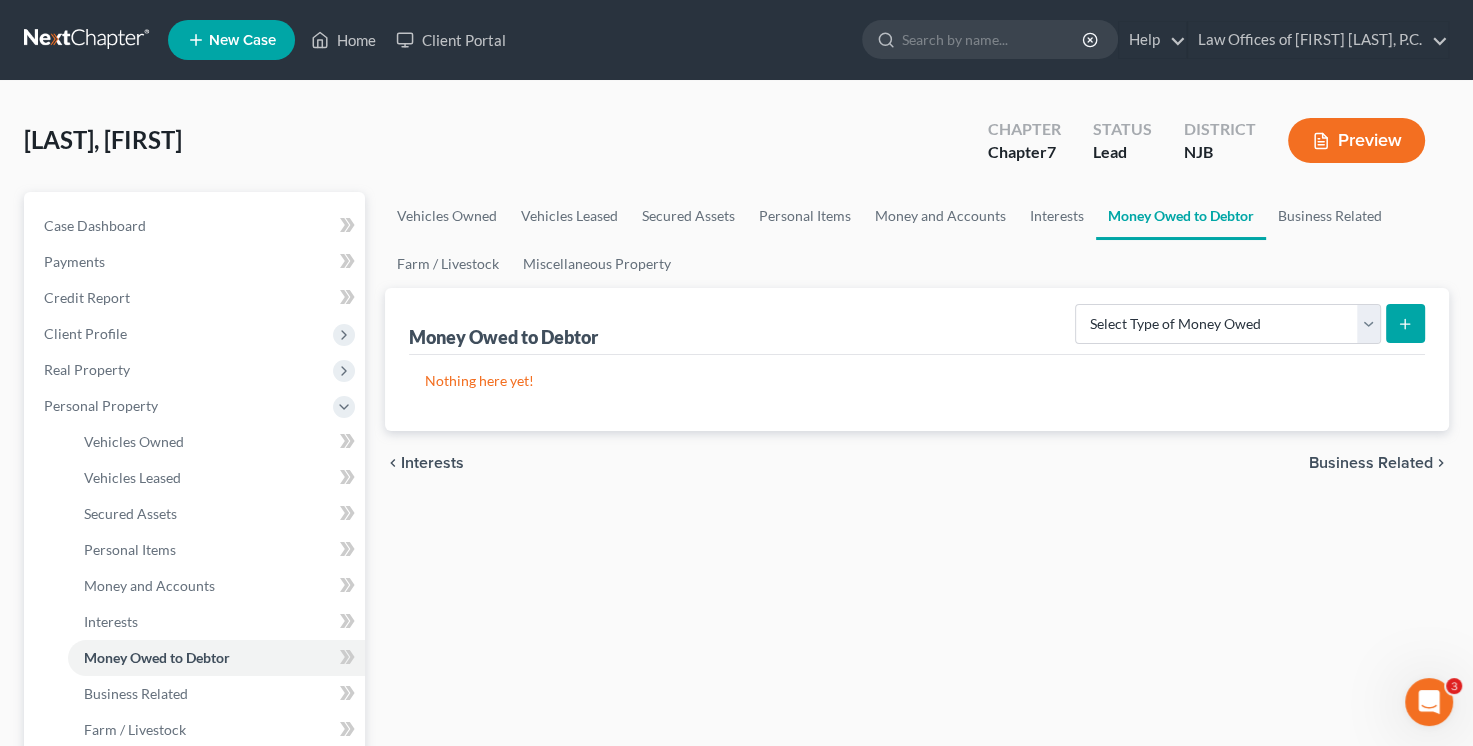 click on "Business Related" at bounding box center [1371, 463] 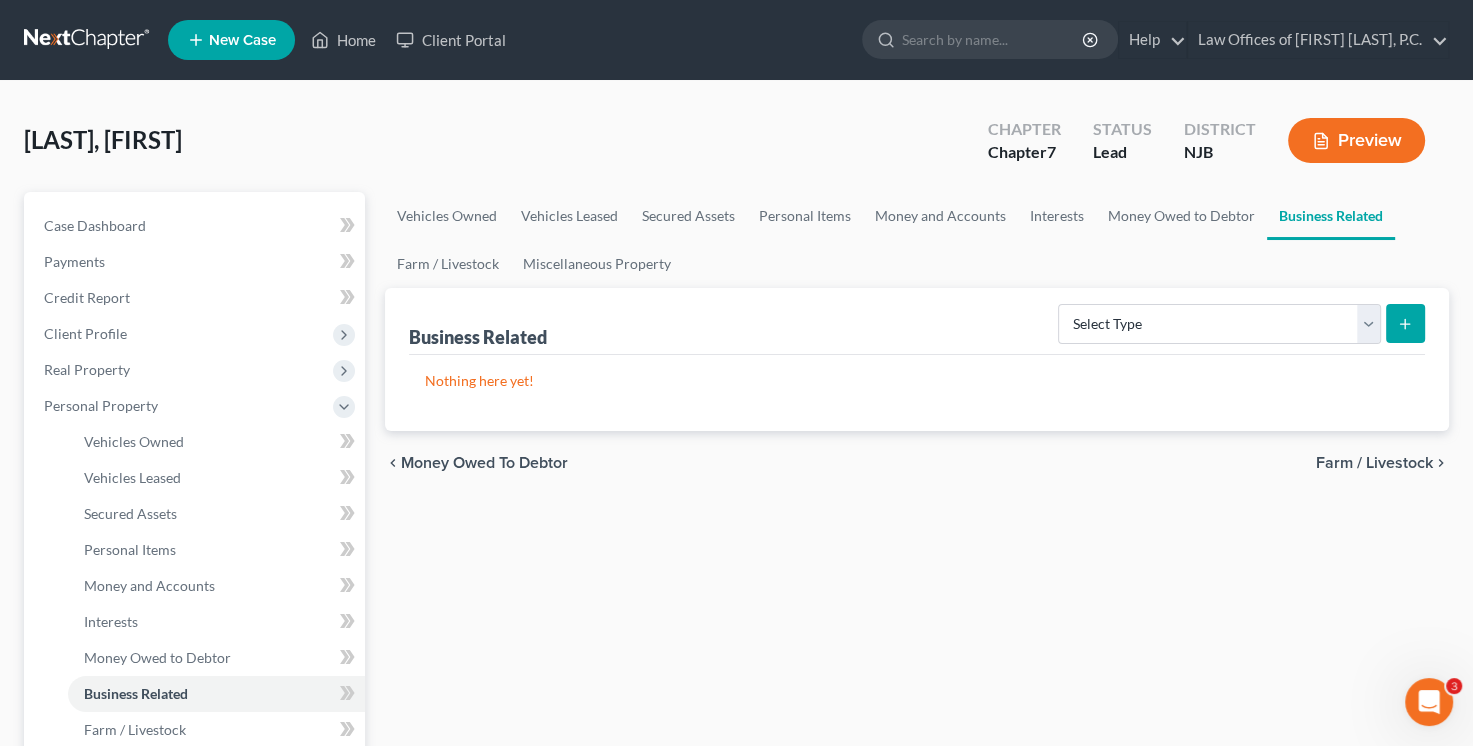 click on "Farm / Livestock" at bounding box center (1374, 463) 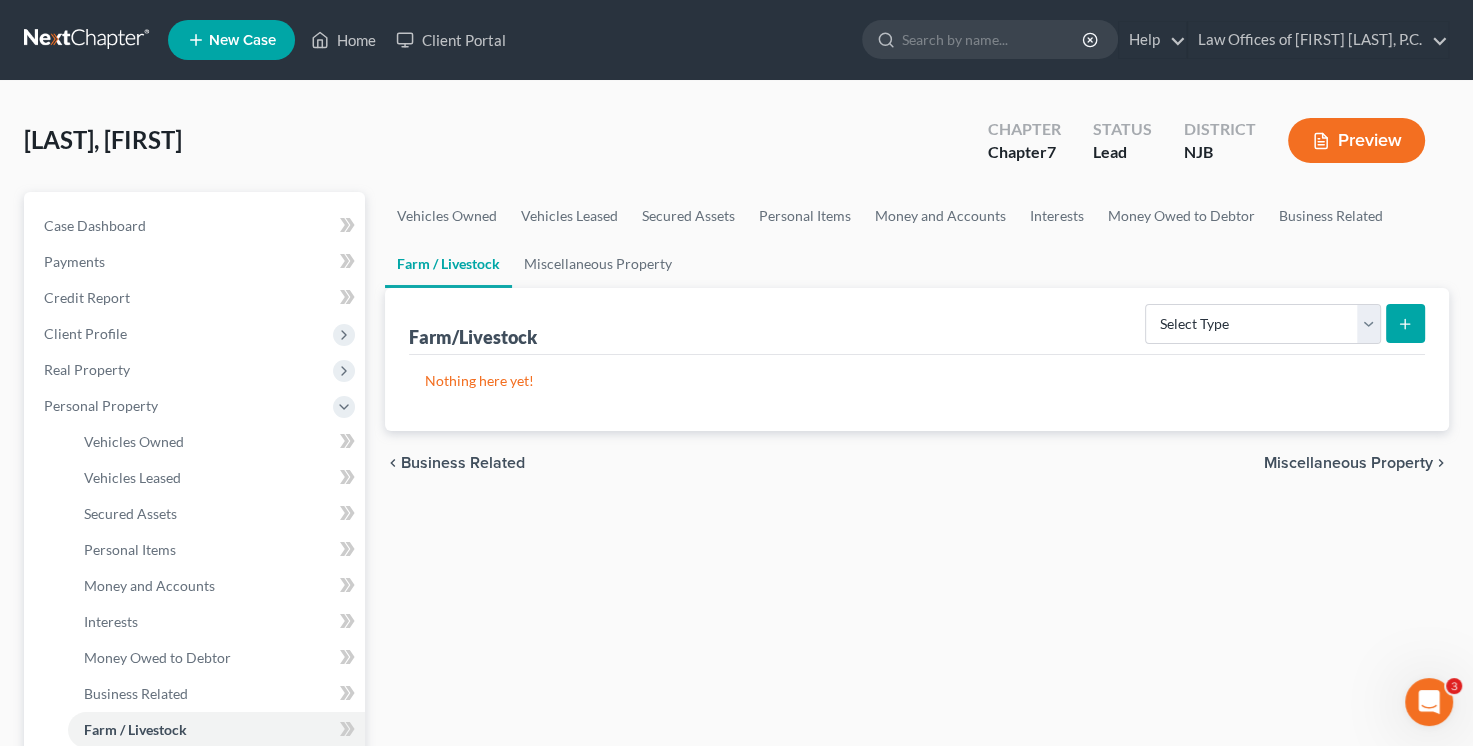 click on "Miscellaneous Property" at bounding box center [1348, 463] 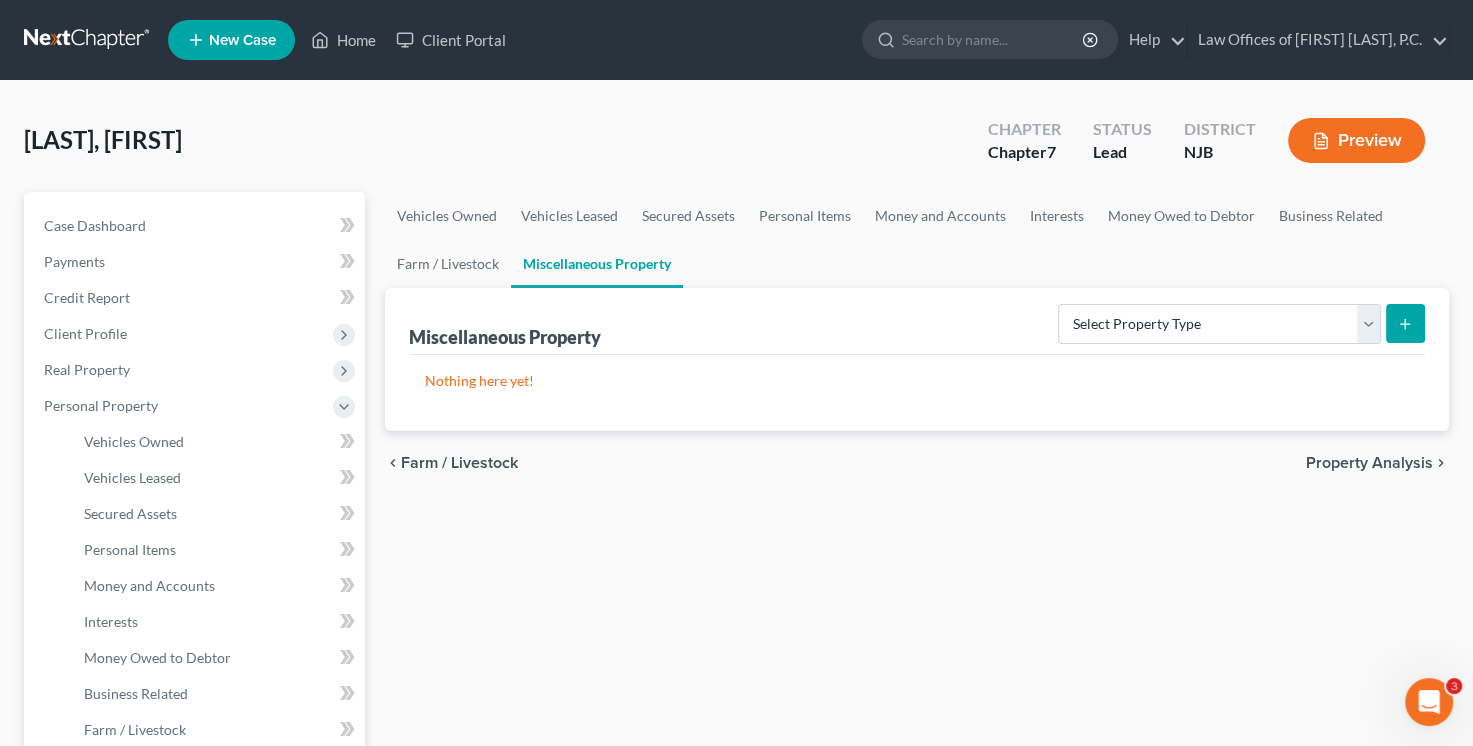 click on "Property Analysis" at bounding box center [1369, 463] 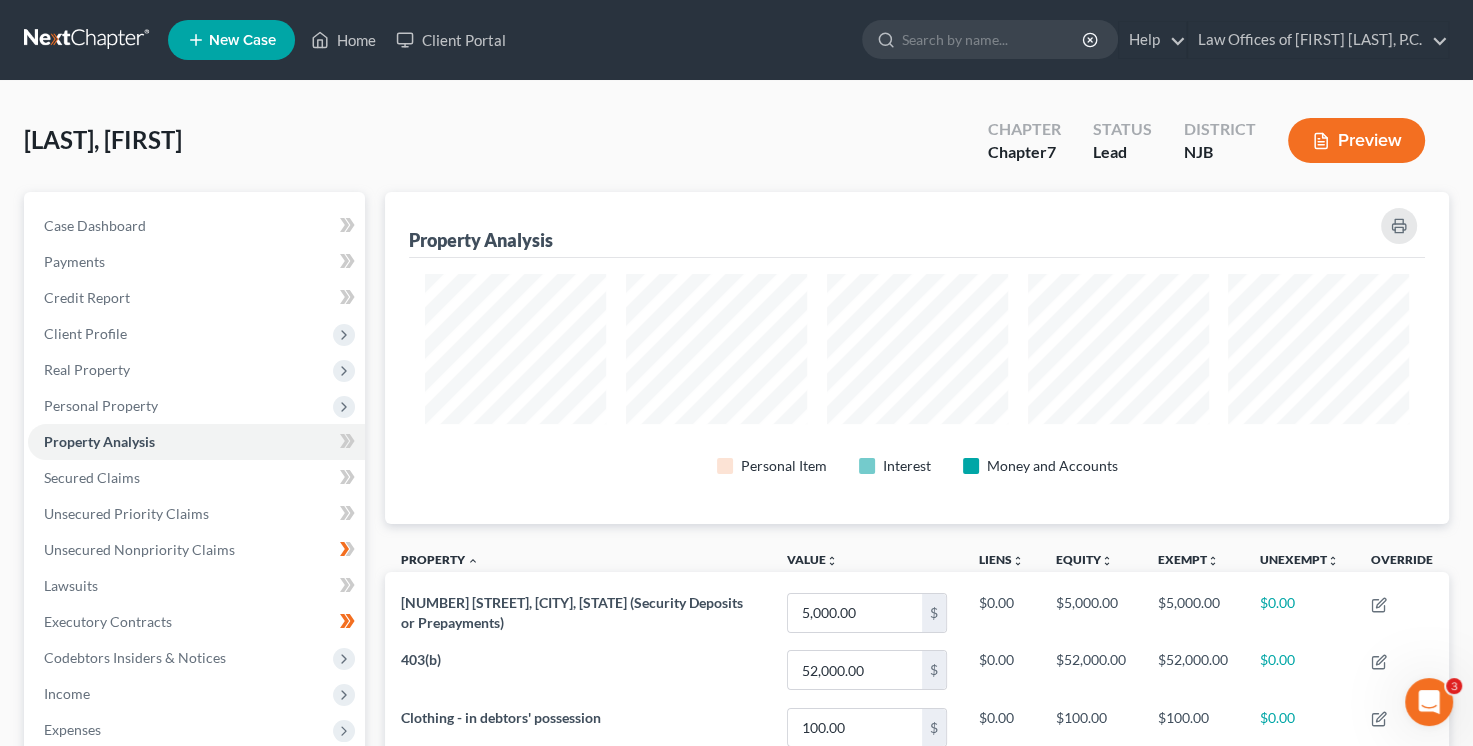 scroll, scrollTop: 999668, scrollLeft: 998936, axis: both 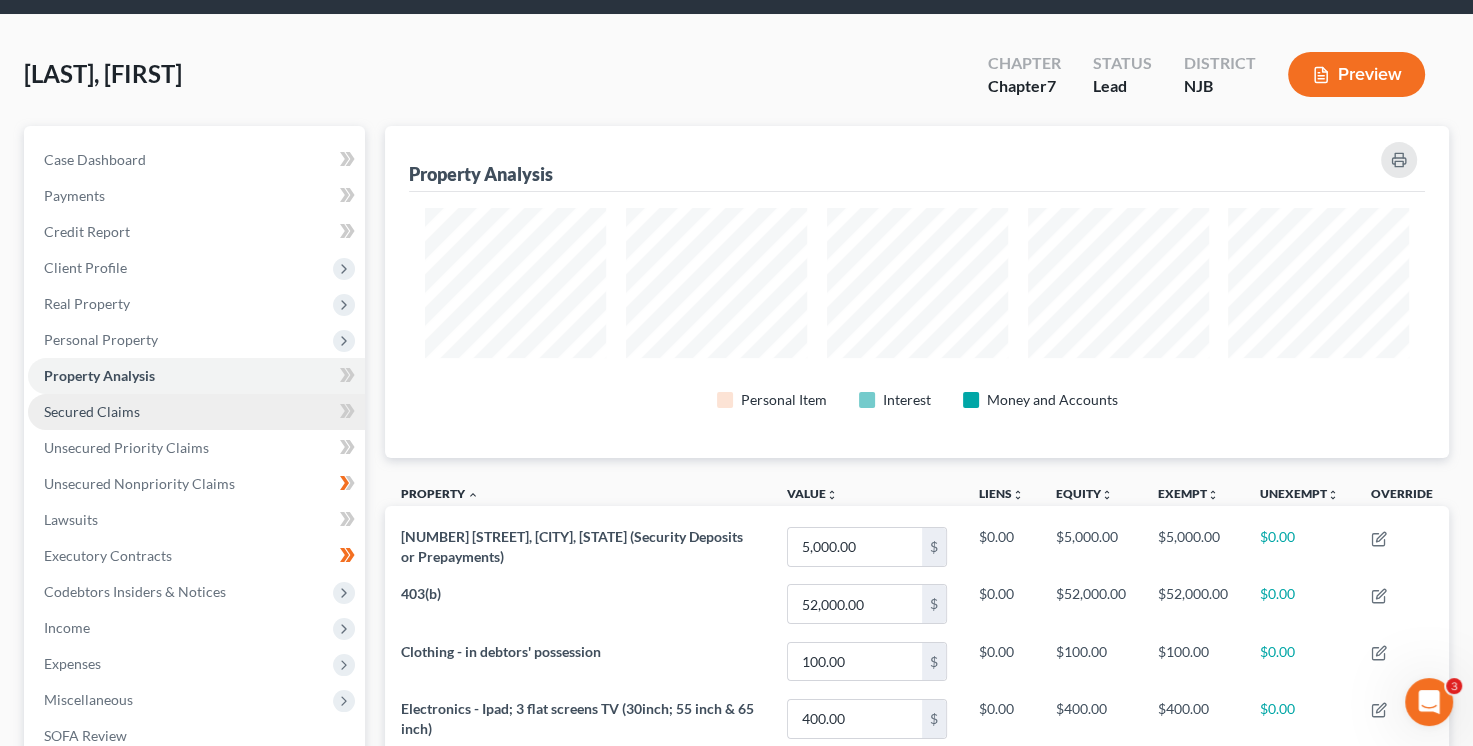 click on "Secured Claims" at bounding box center [92, 411] 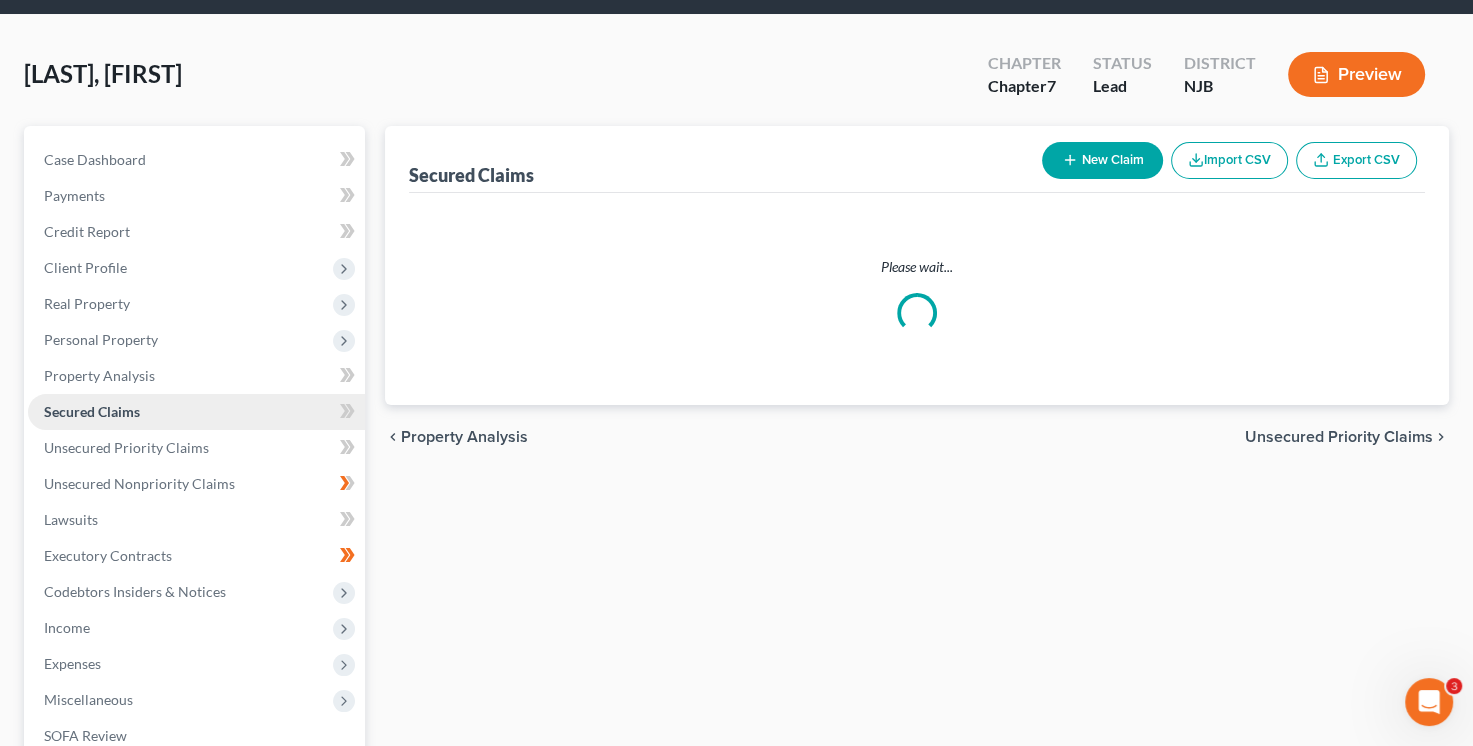 scroll, scrollTop: 0, scrollLeft: 0, axis: both 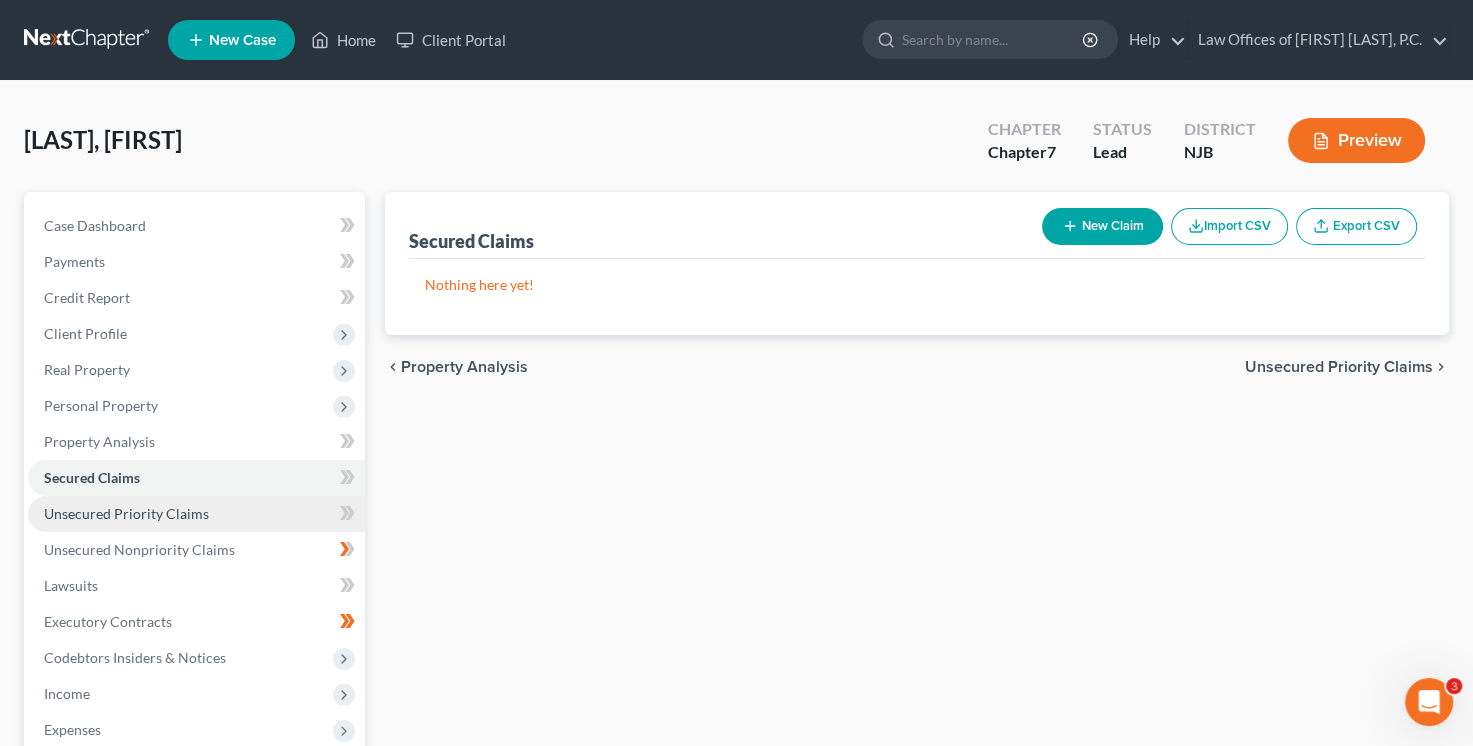 click on "Unsecured Priority Claims" at bounding box center [126, 513] 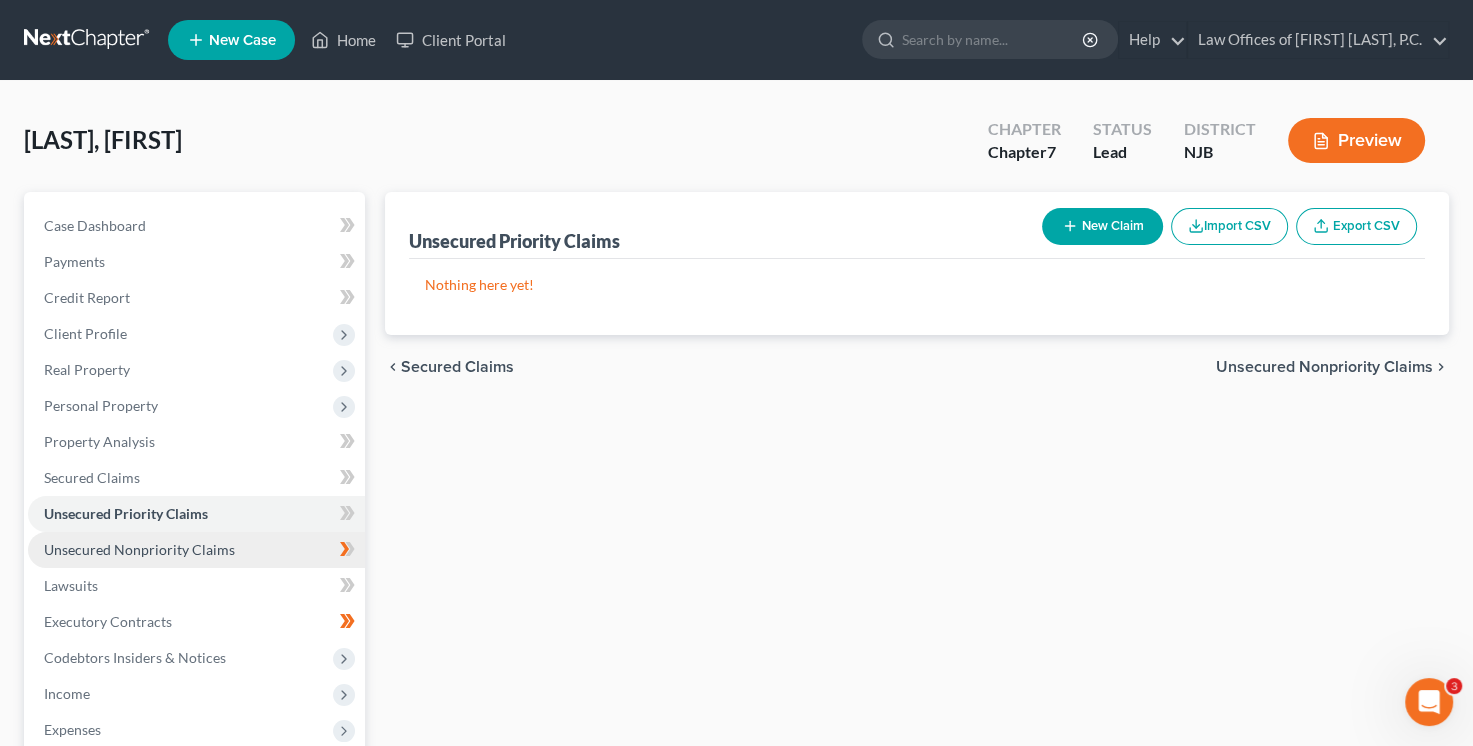 click on "Unsecured Nonpriority Claims" at bounding box center (139, 549) 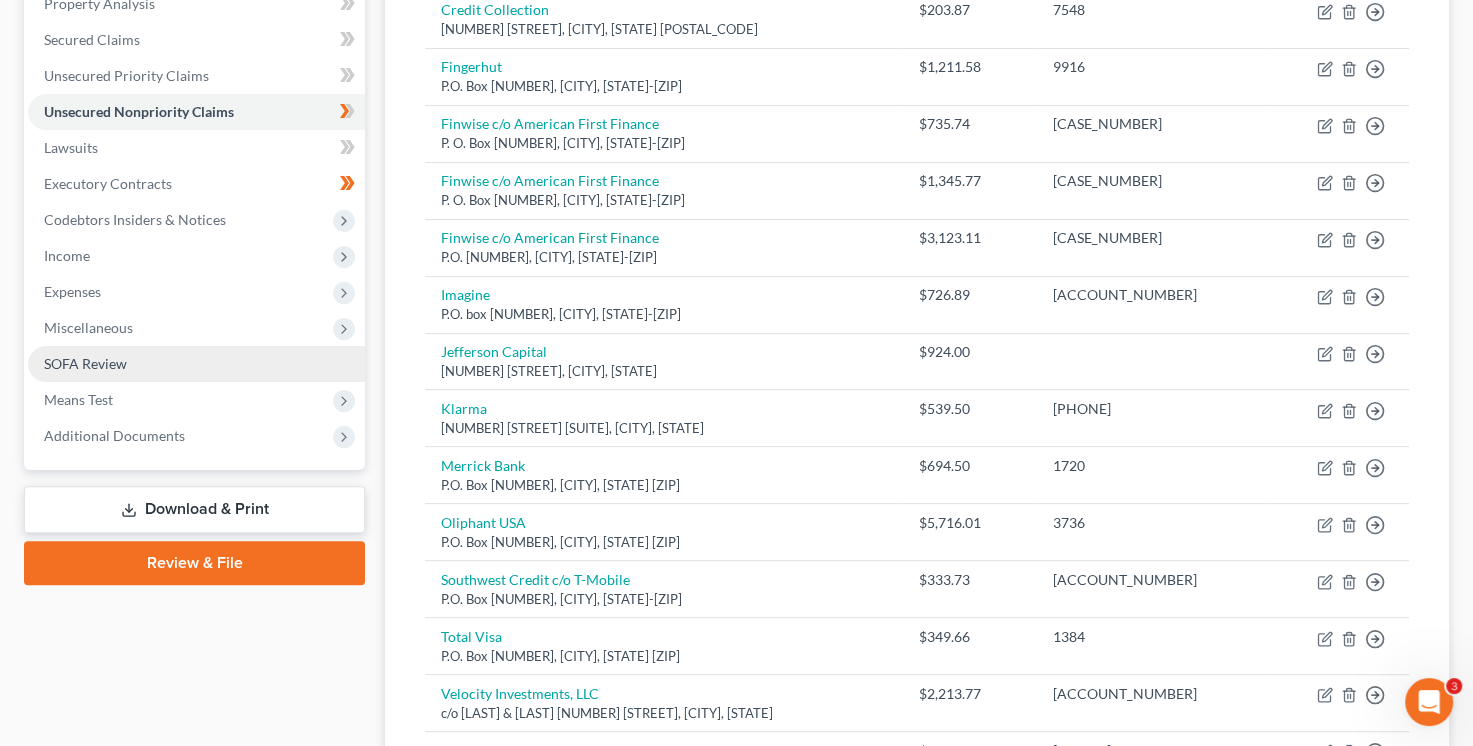 scroll, scrollTop: 406, scrollLeft: 0, axis: vertical 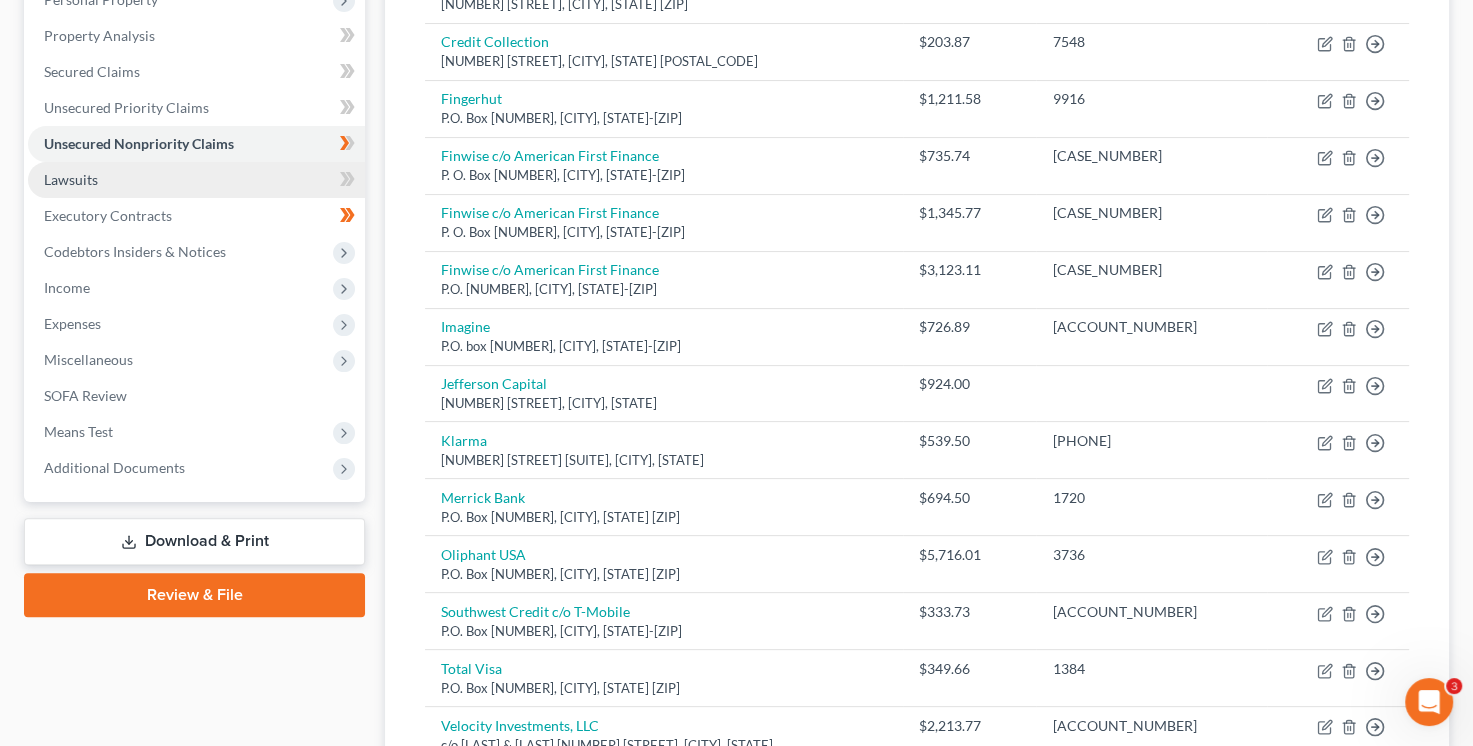 click on "Lawsuits" at bounding box center [71, 179] 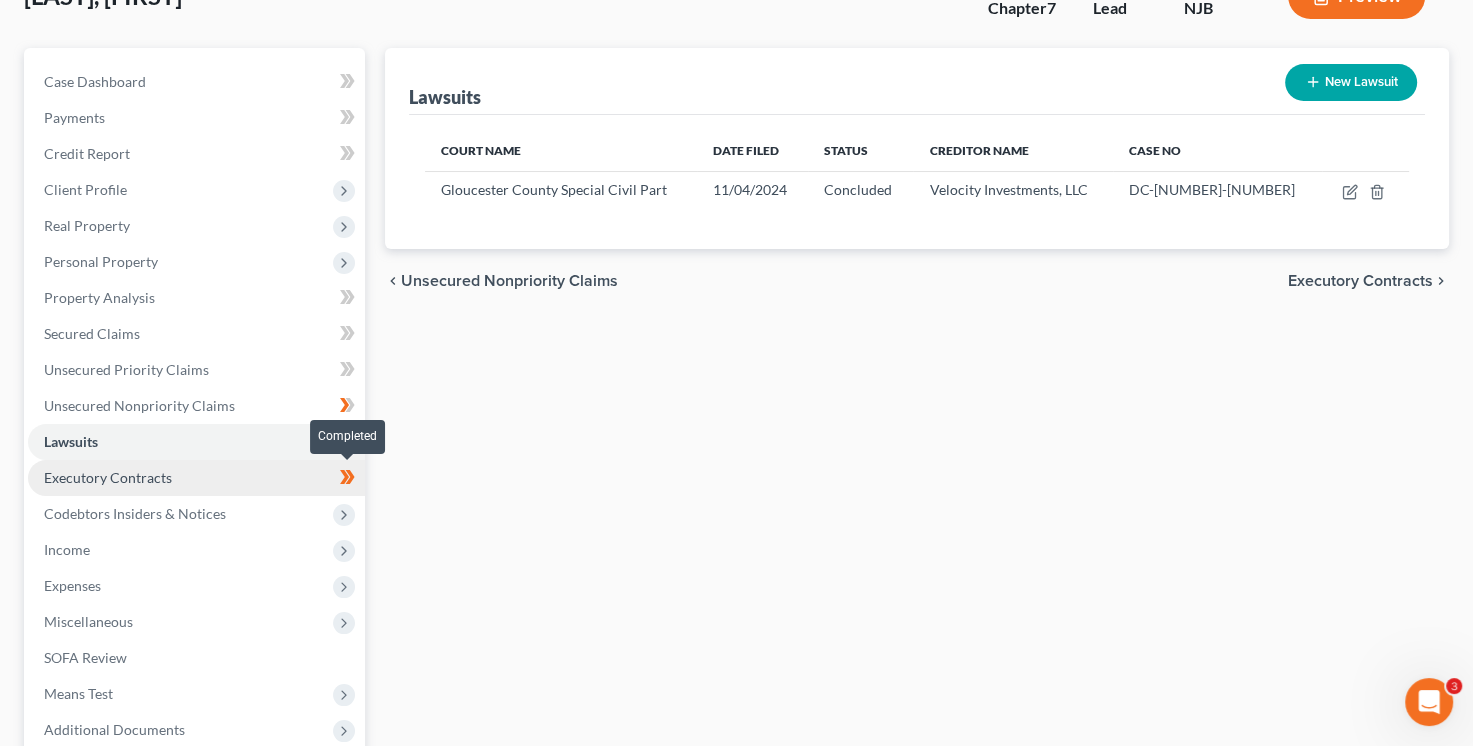 scroll, scrollTop: 200, scrollLeft: 0, axis: vertical 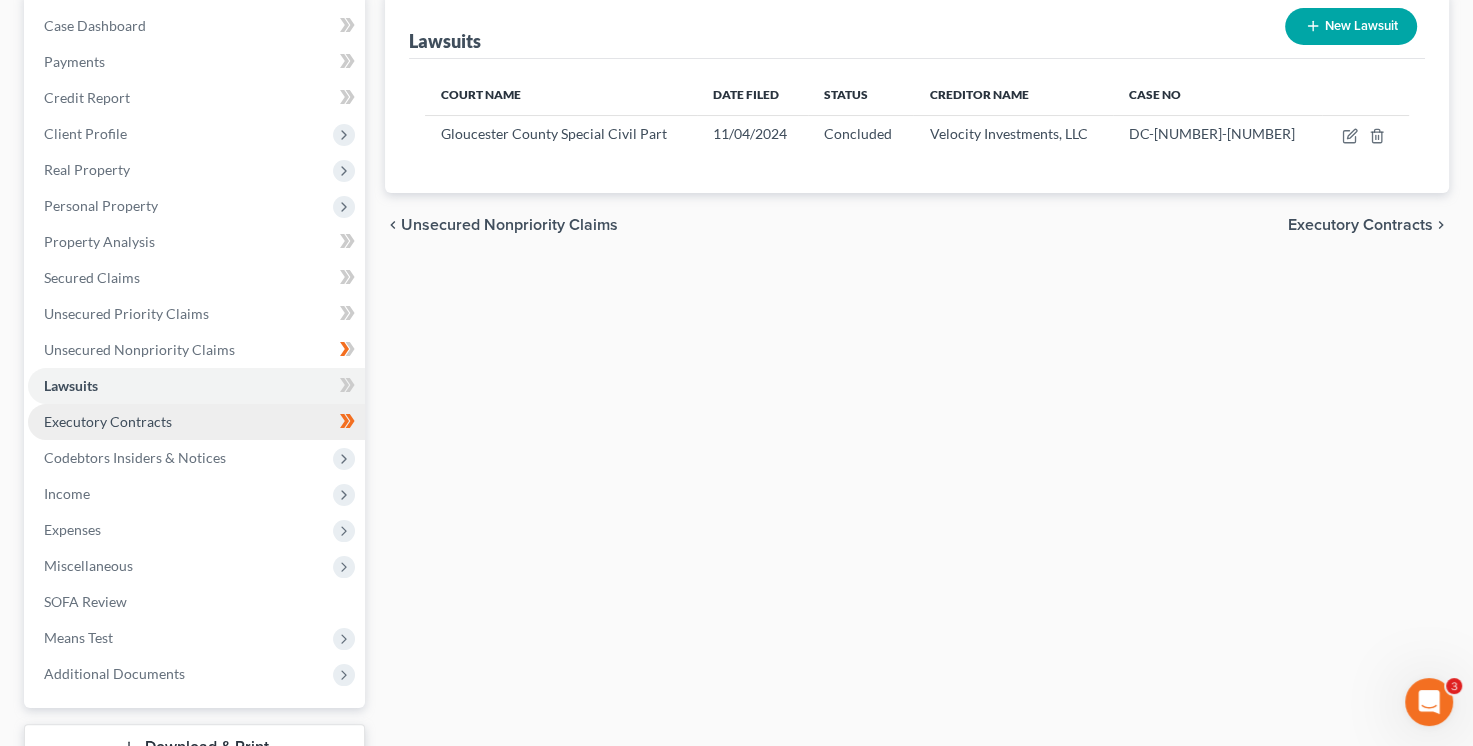 click on "Executory Contracts" at bounding box center [108, 421] 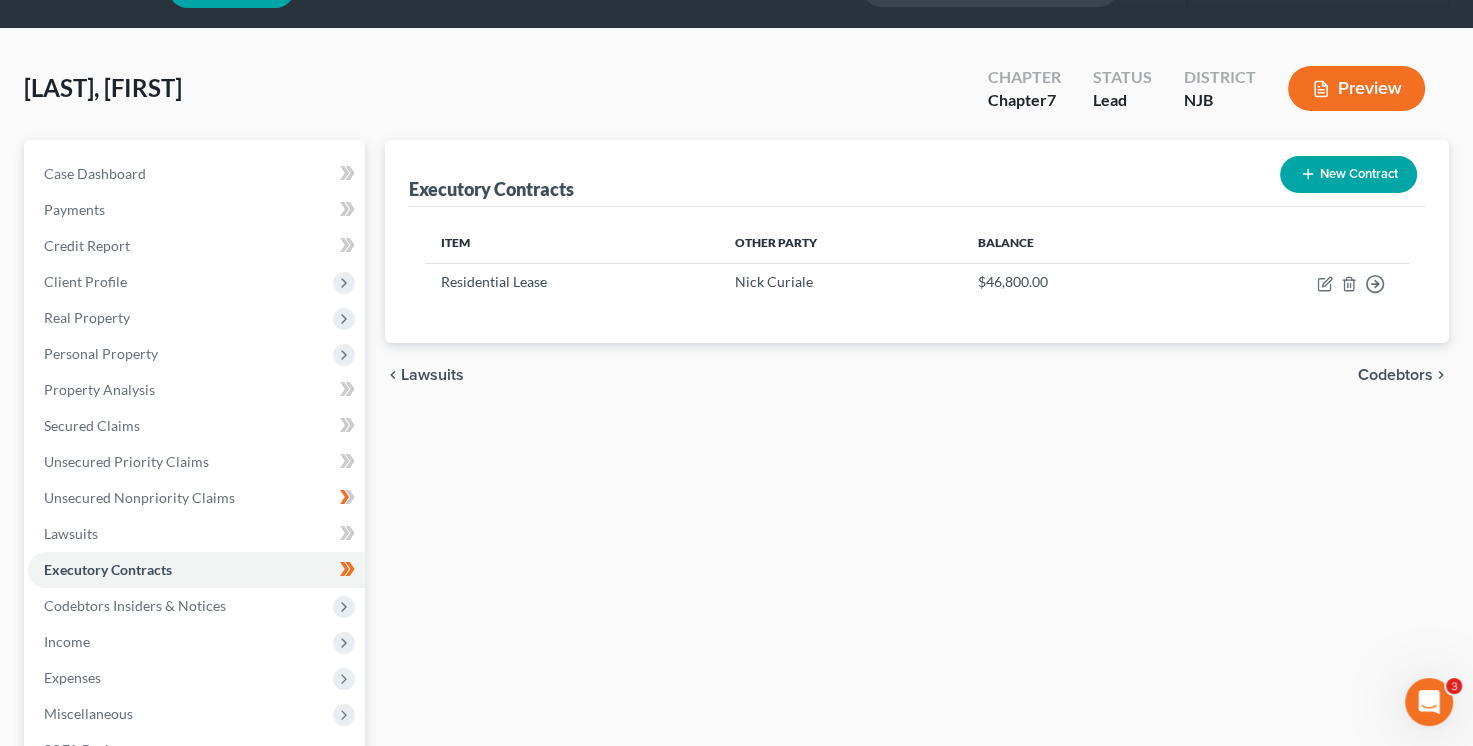 scroll, scrollTop: 100, scrollLeft: 0, axis: vertical 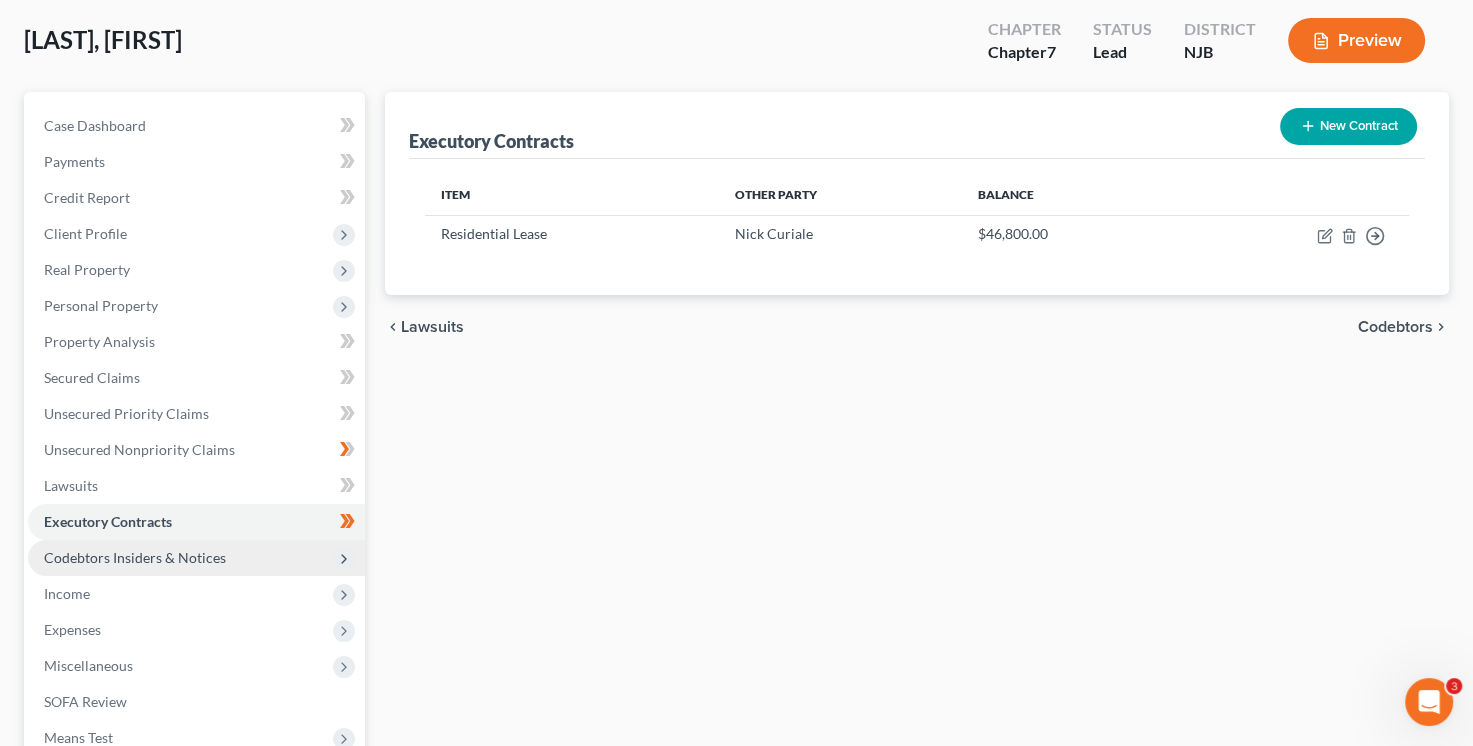 click on "Codebtors Insiders & Notices" at bounding box center [135, 557] 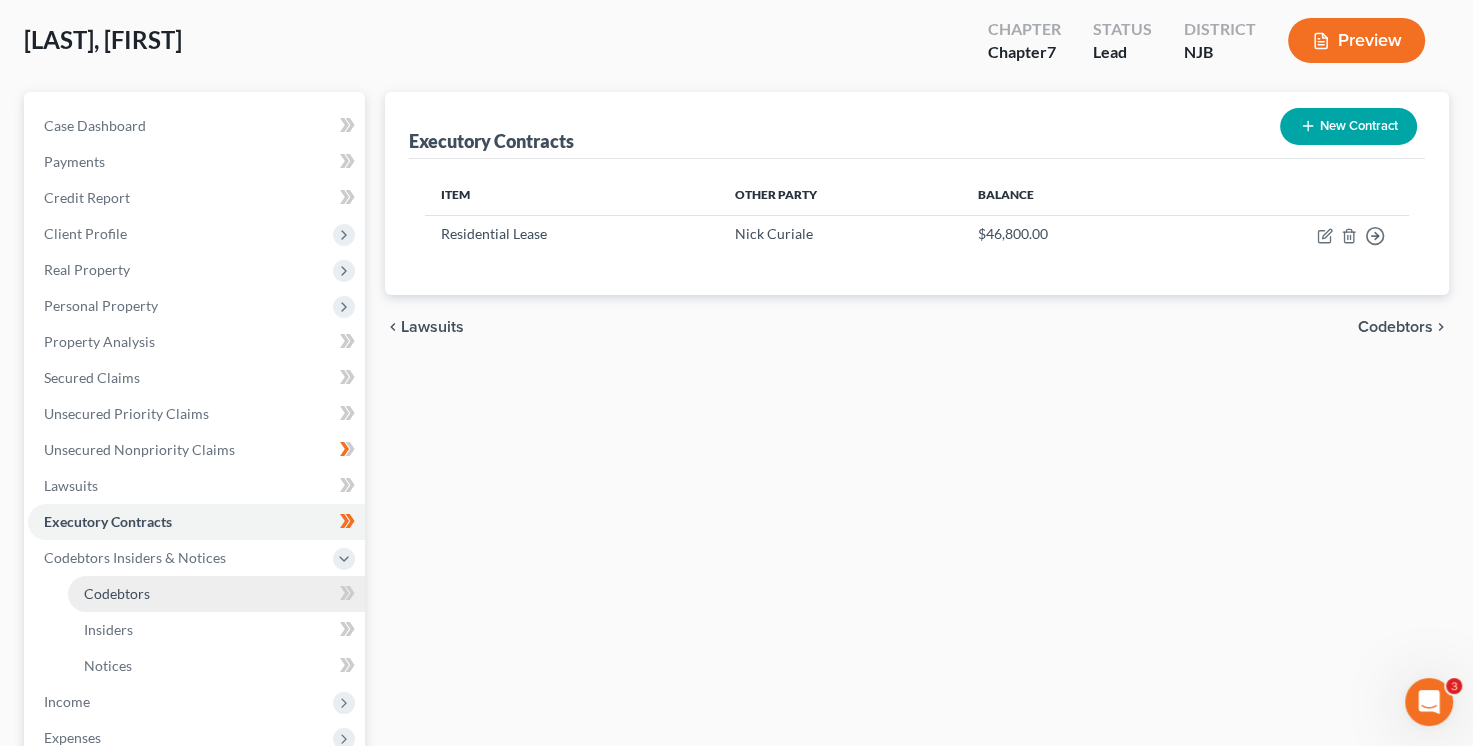 click on "Codebtors" at bounding box center [117, 593] 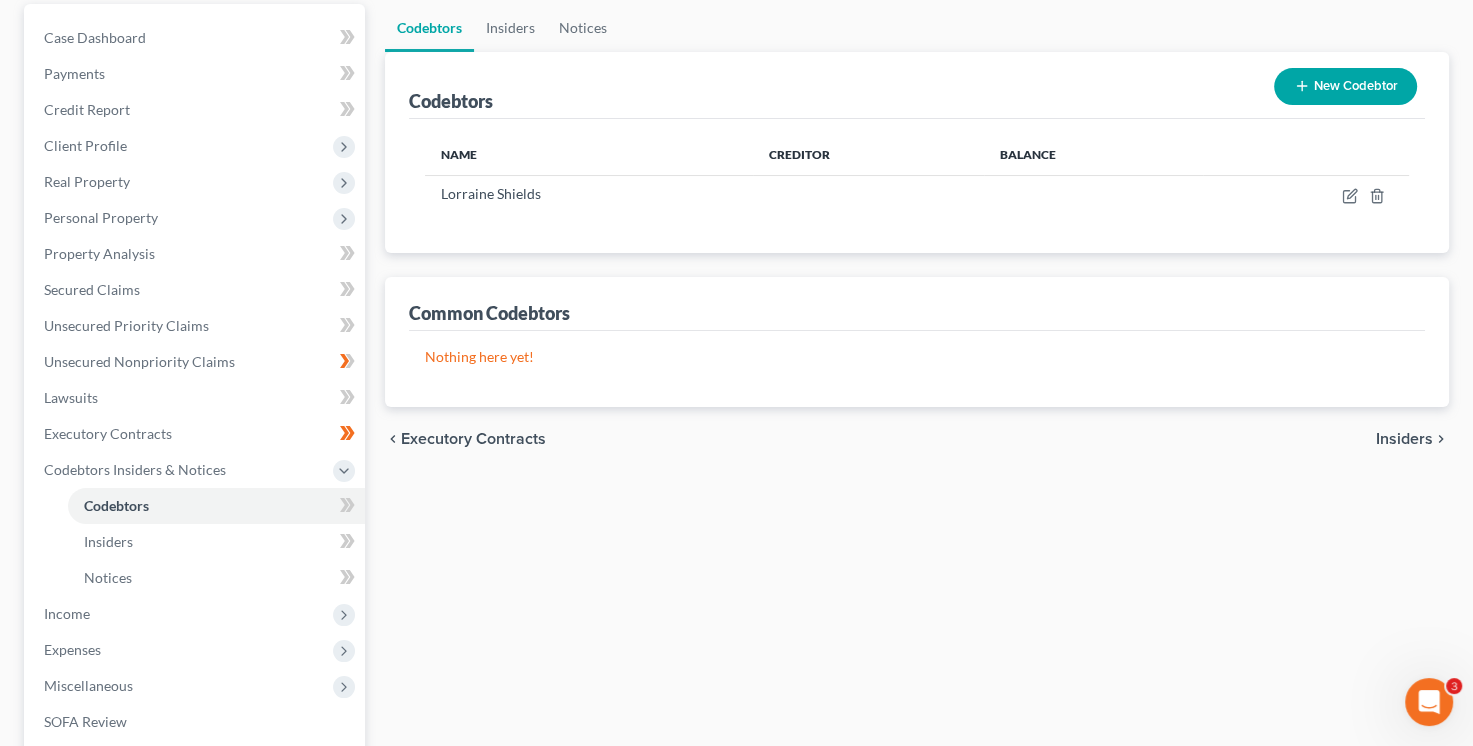 scroll, scrollTop: 200, scrollLeft: 0, axis: vertical 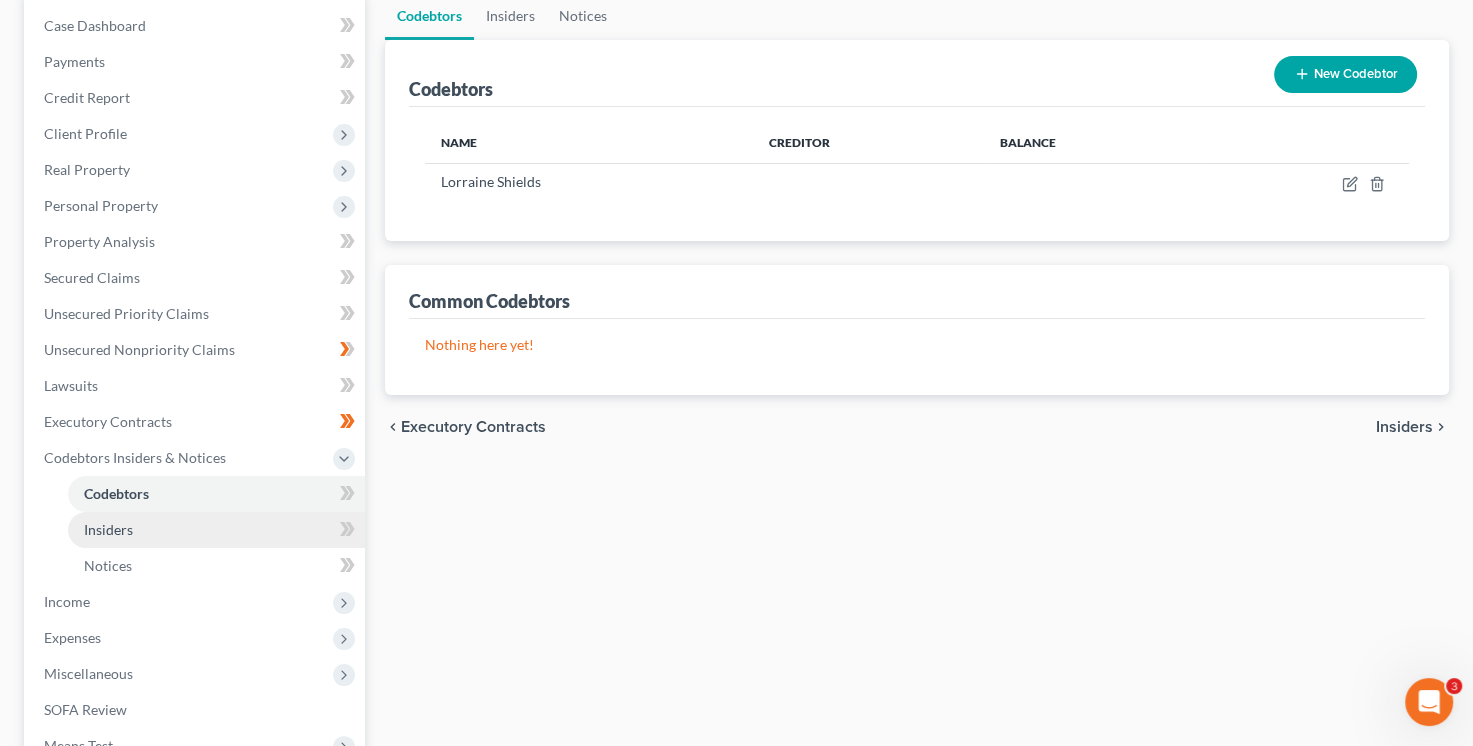 click on "Insiders" at bounding box center [216, 530] 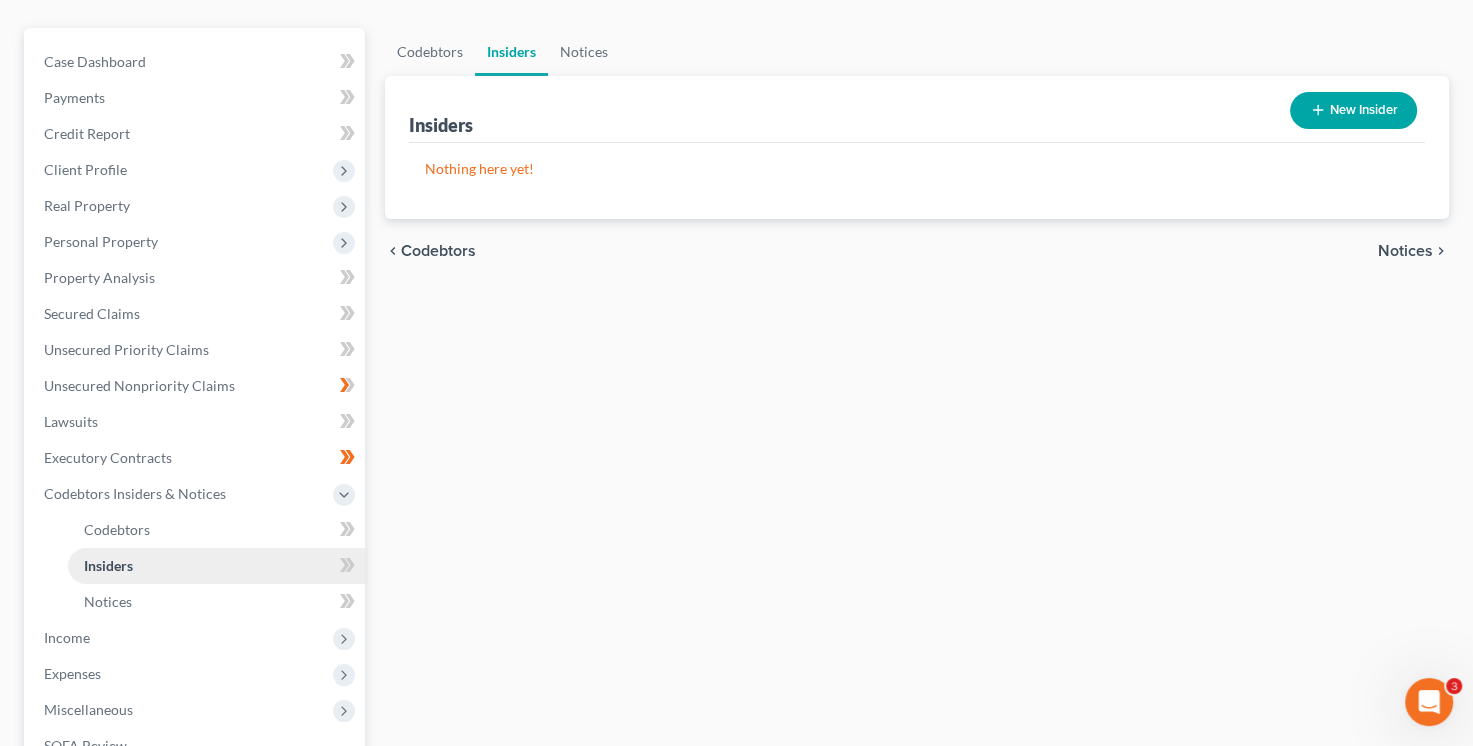 scroll, scrollTop: 200, scrollLeft: 0, axis: vertical 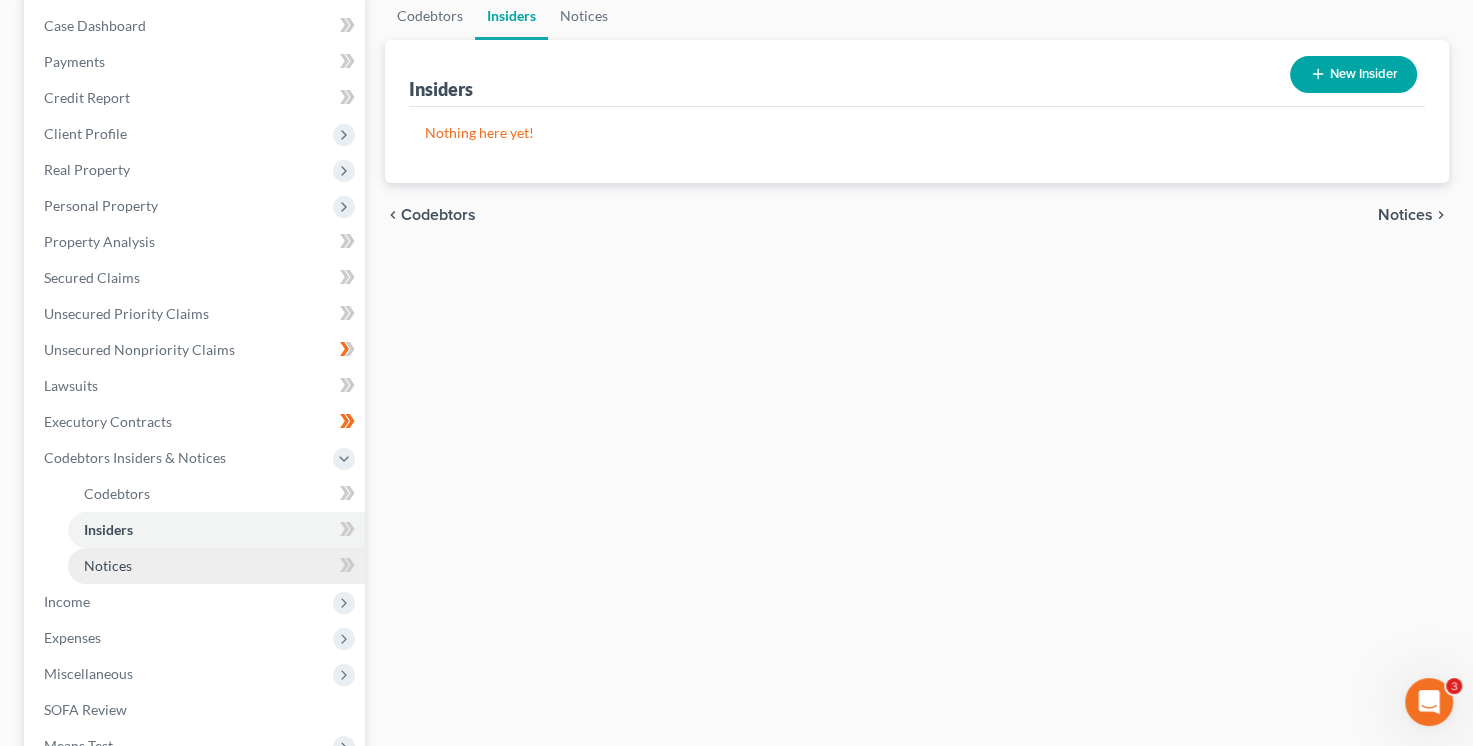 click on "Notices" at bounding box center [108, 565] 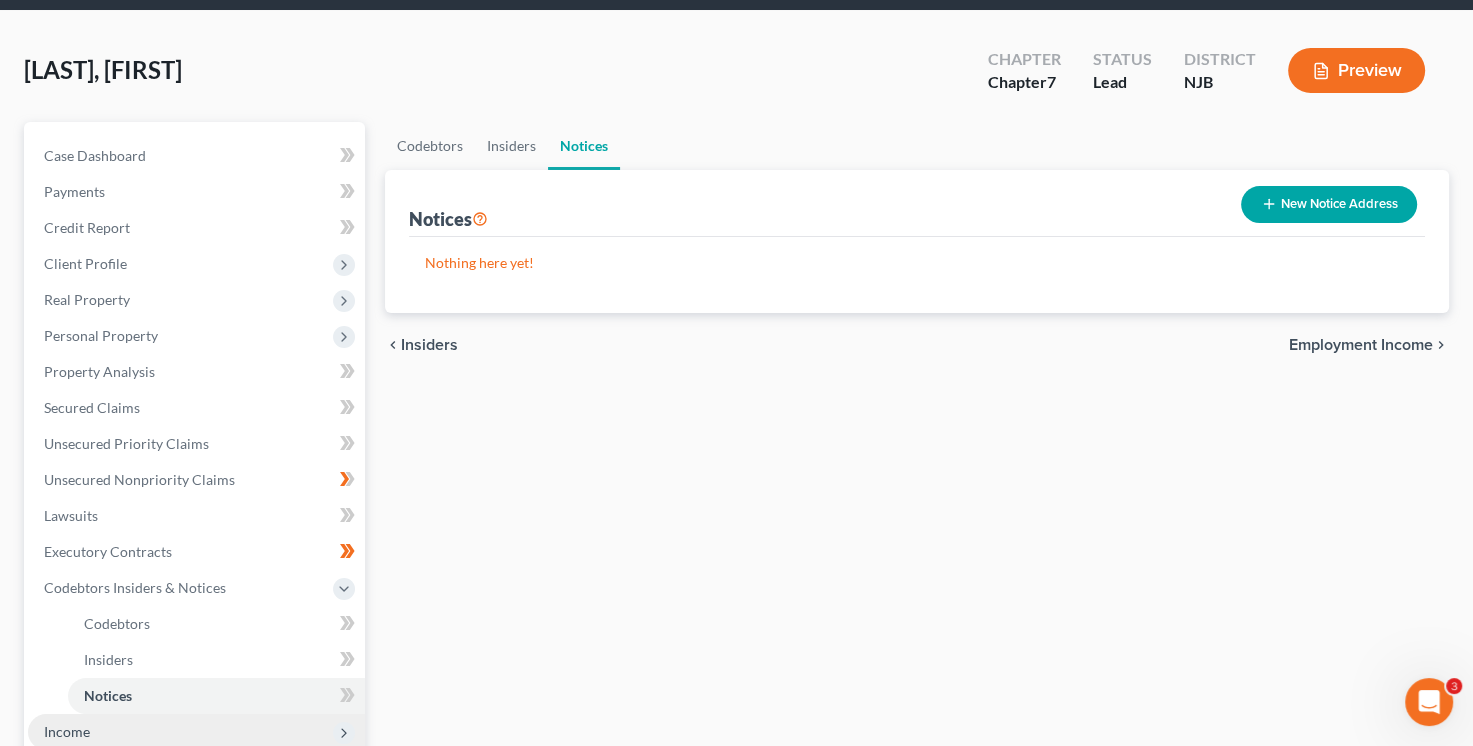 scroll, scrollTop: 300, scrollLeft: 0, axis: vertical 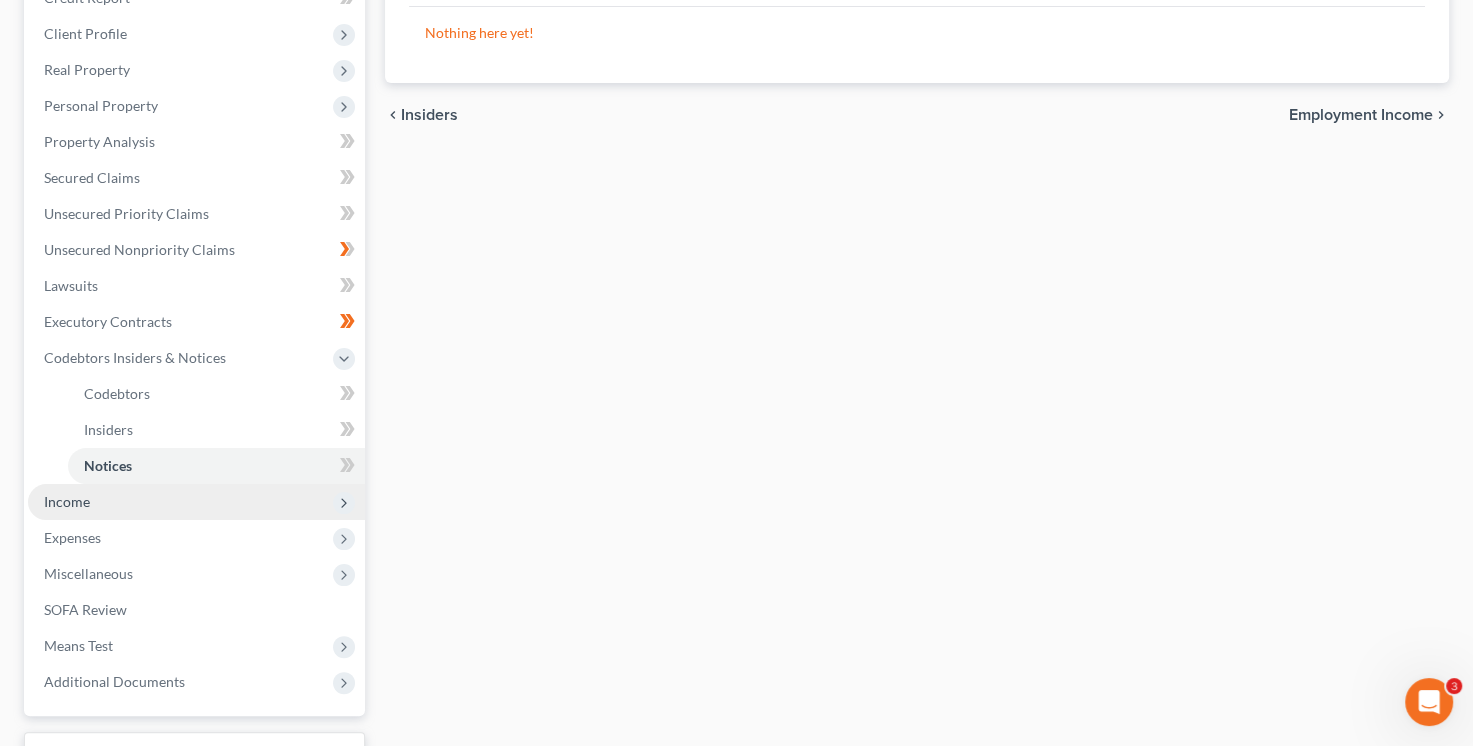 click on "Income" at bounding box center [196, 502] 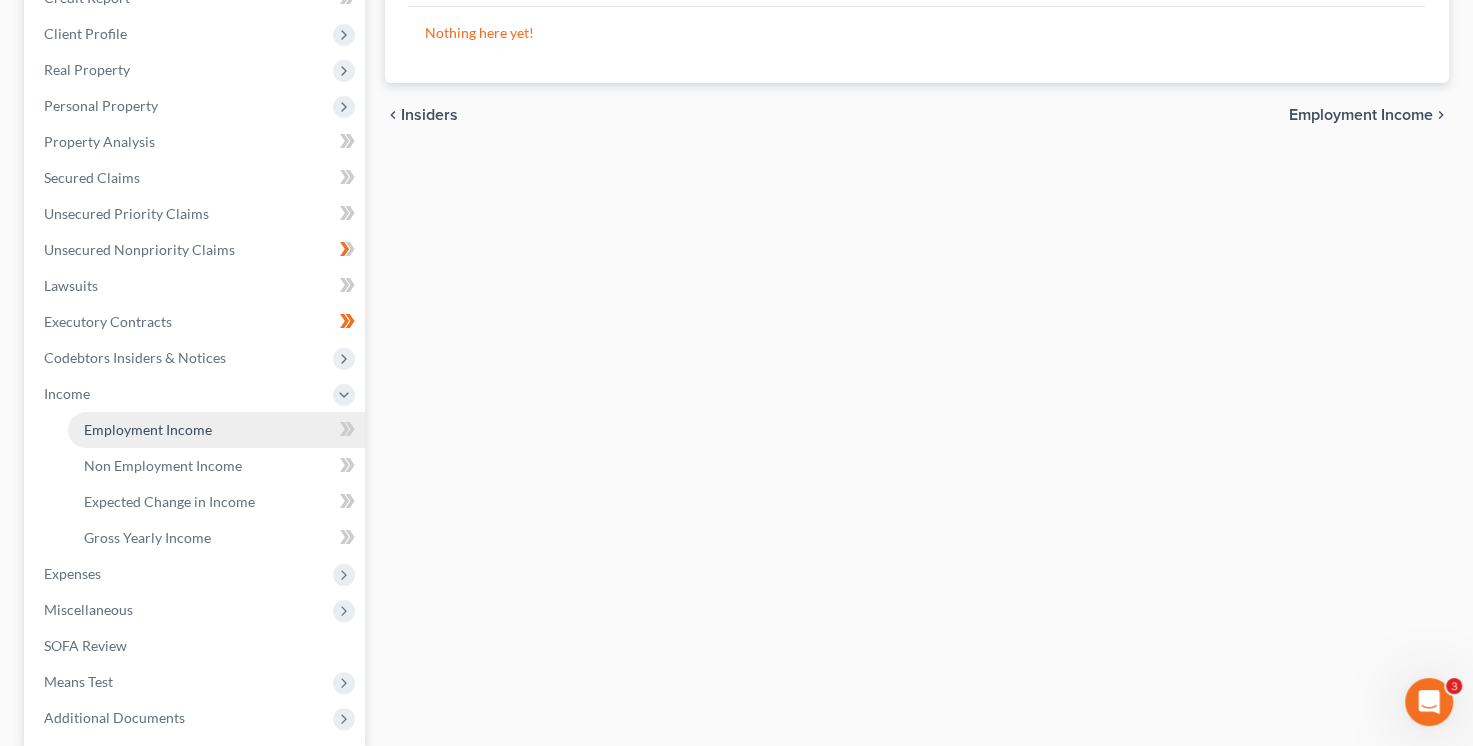 click on "Employment Income" at bounding box center [148, 429] 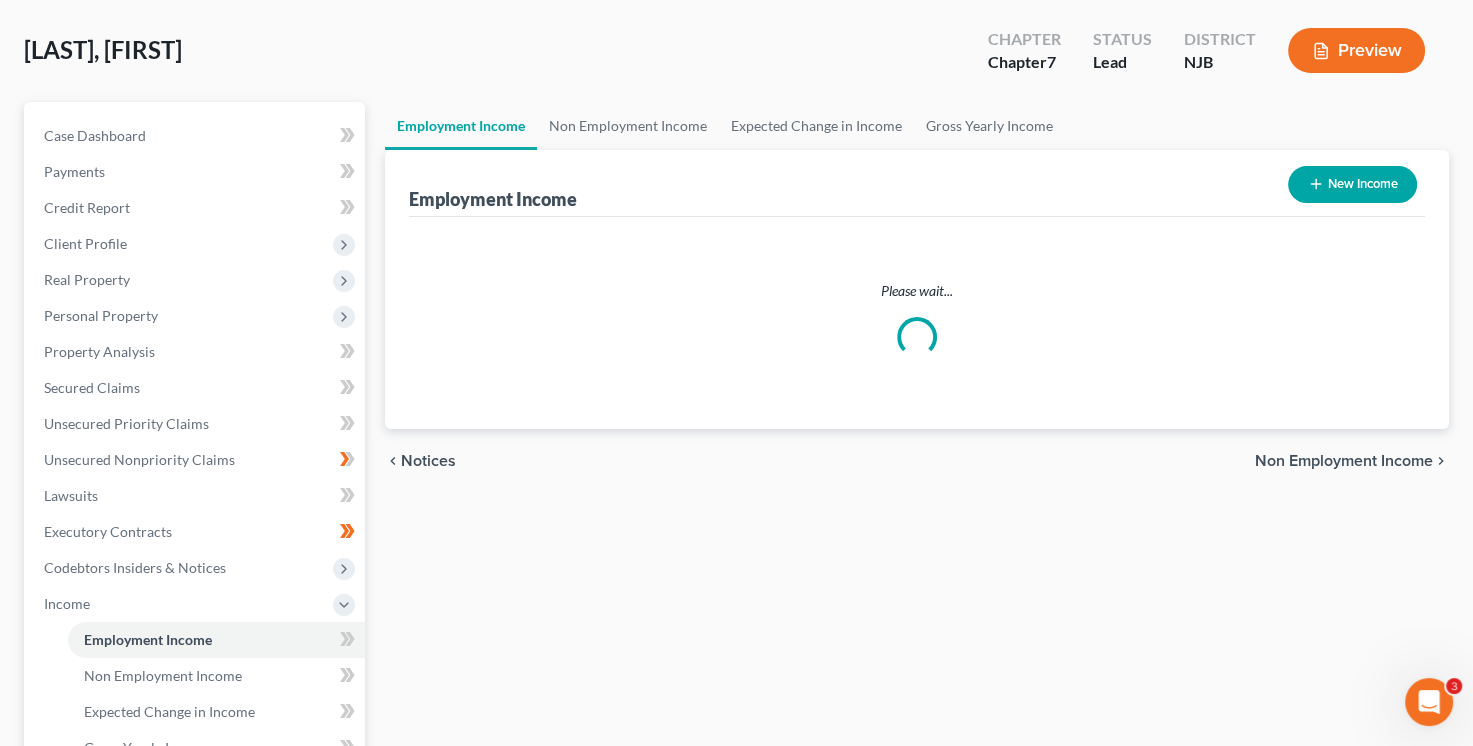 scroll, scrollTop: 0, scrollLeft: 0, axis: both 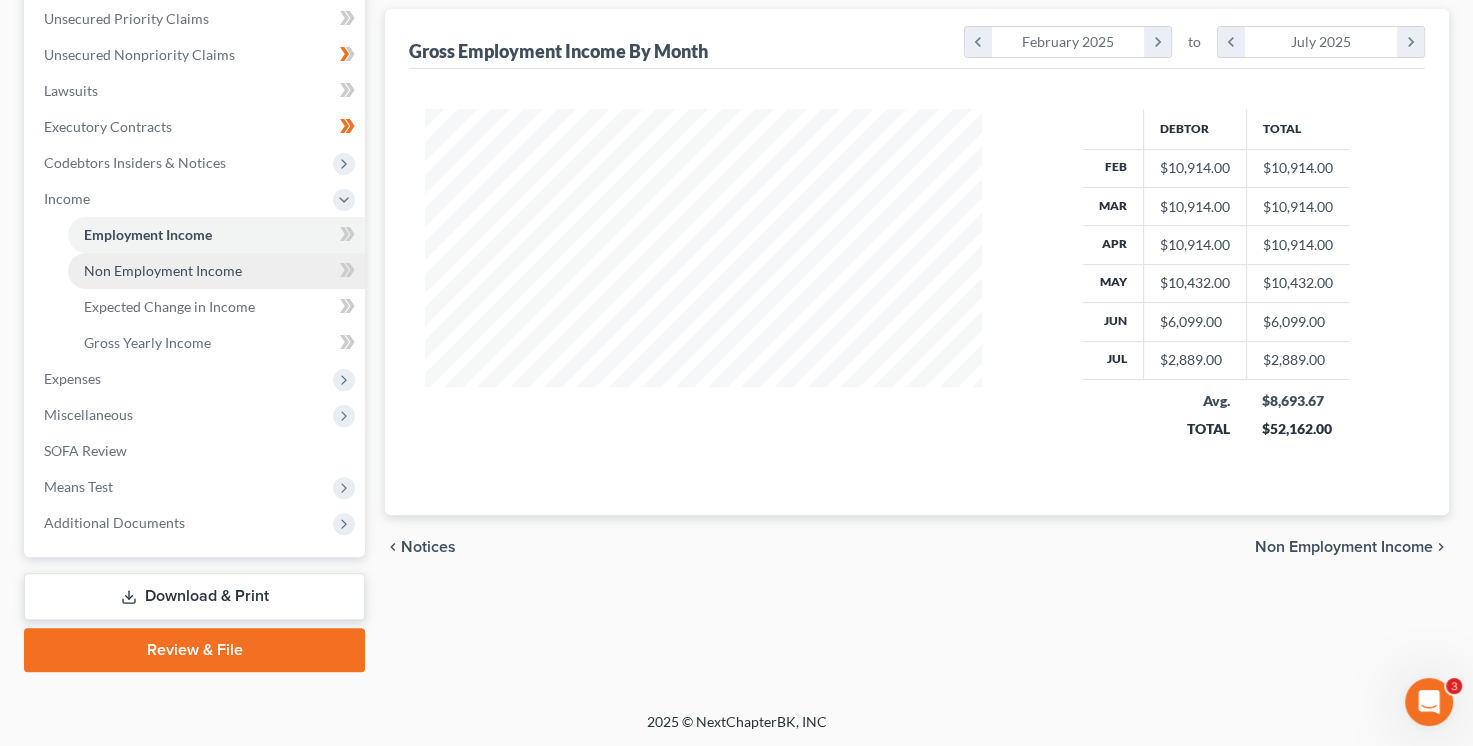 drag, startPoint x: 147, startPoint y: 270, endPoint x: 271, endPoint y: 331, distance: 138.1919 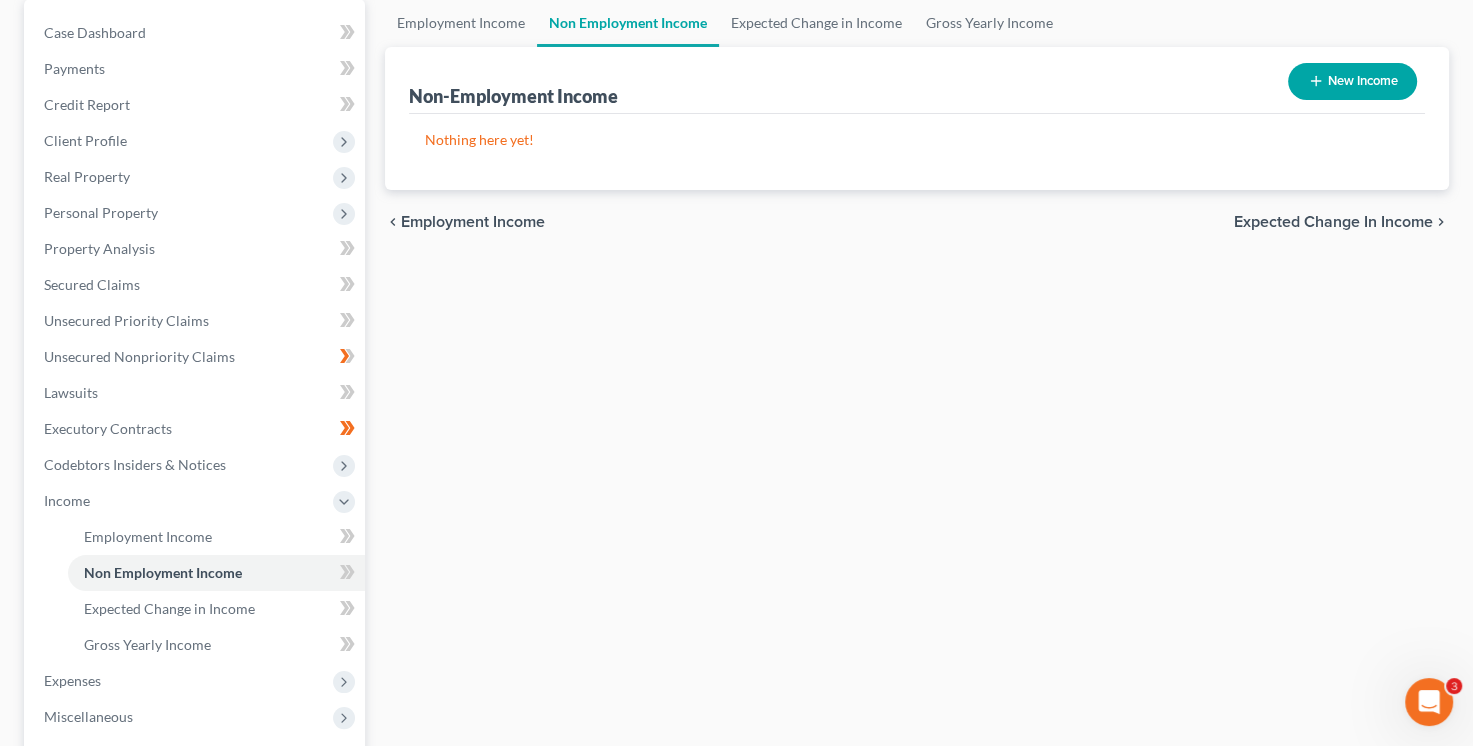 scroll, scrollTop: 200, scrollLeft: 0, axis: vertical 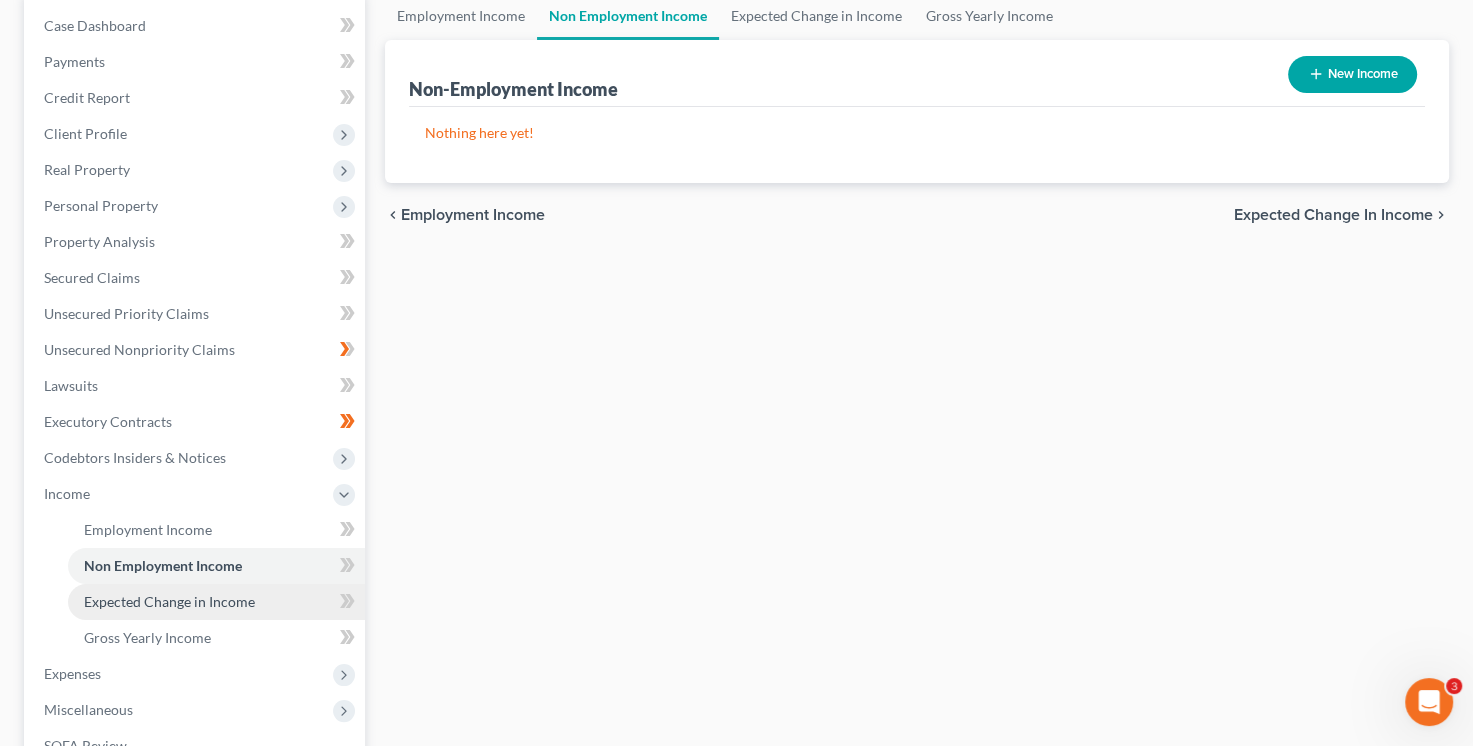 click on "Expected Change in Income" at bounding box center (169, 601) 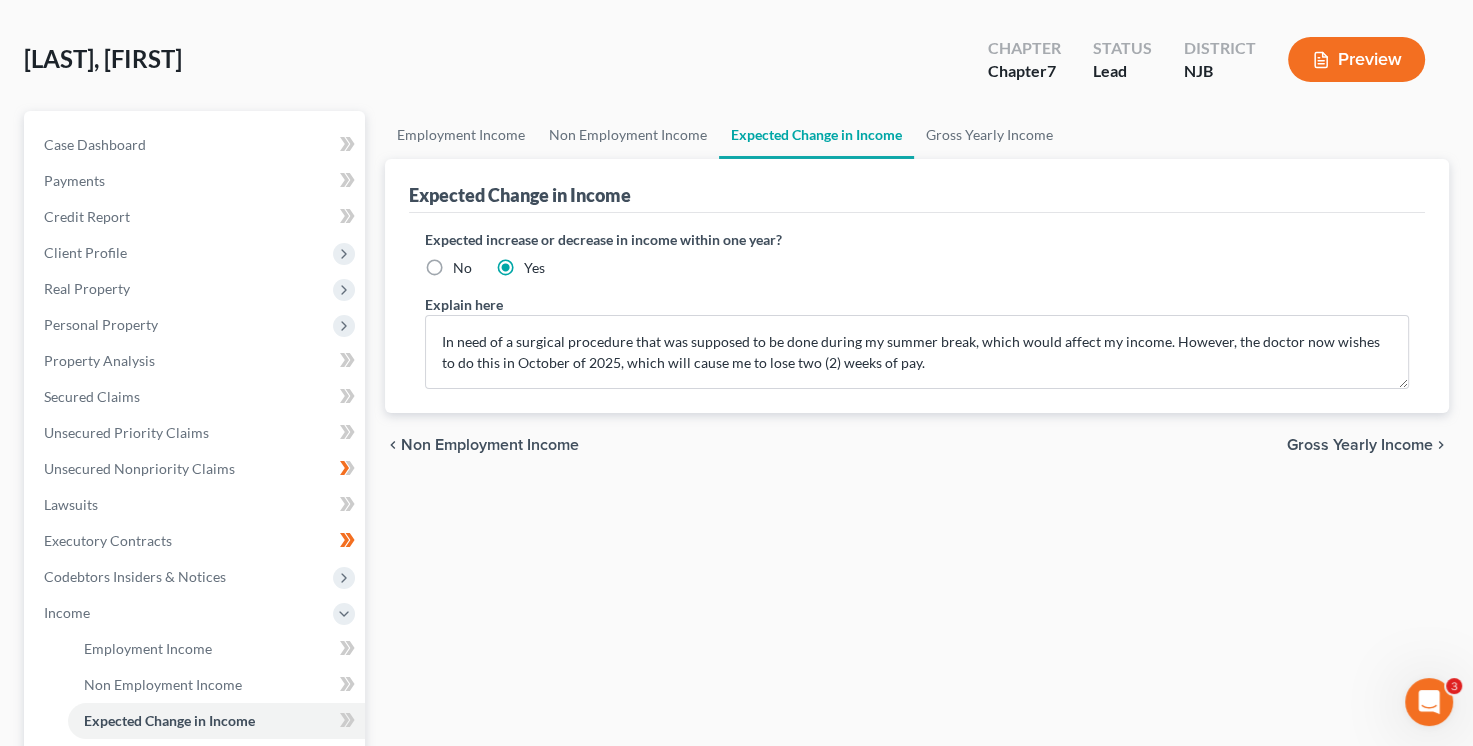scroll, scrollTop: 300, scrollLeft: 0, axis: vertical 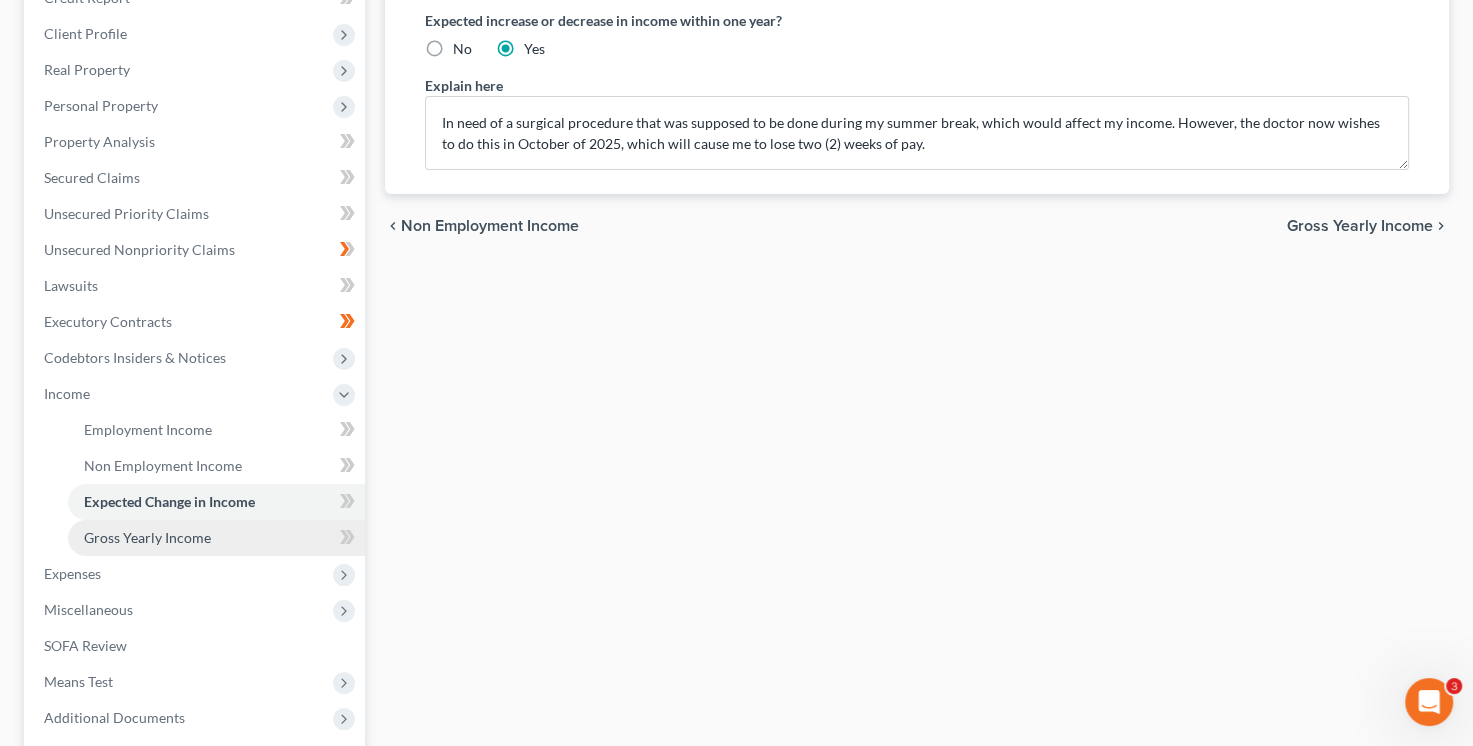 click on "Gross Yearly Income" at bounding box center [147, 537] 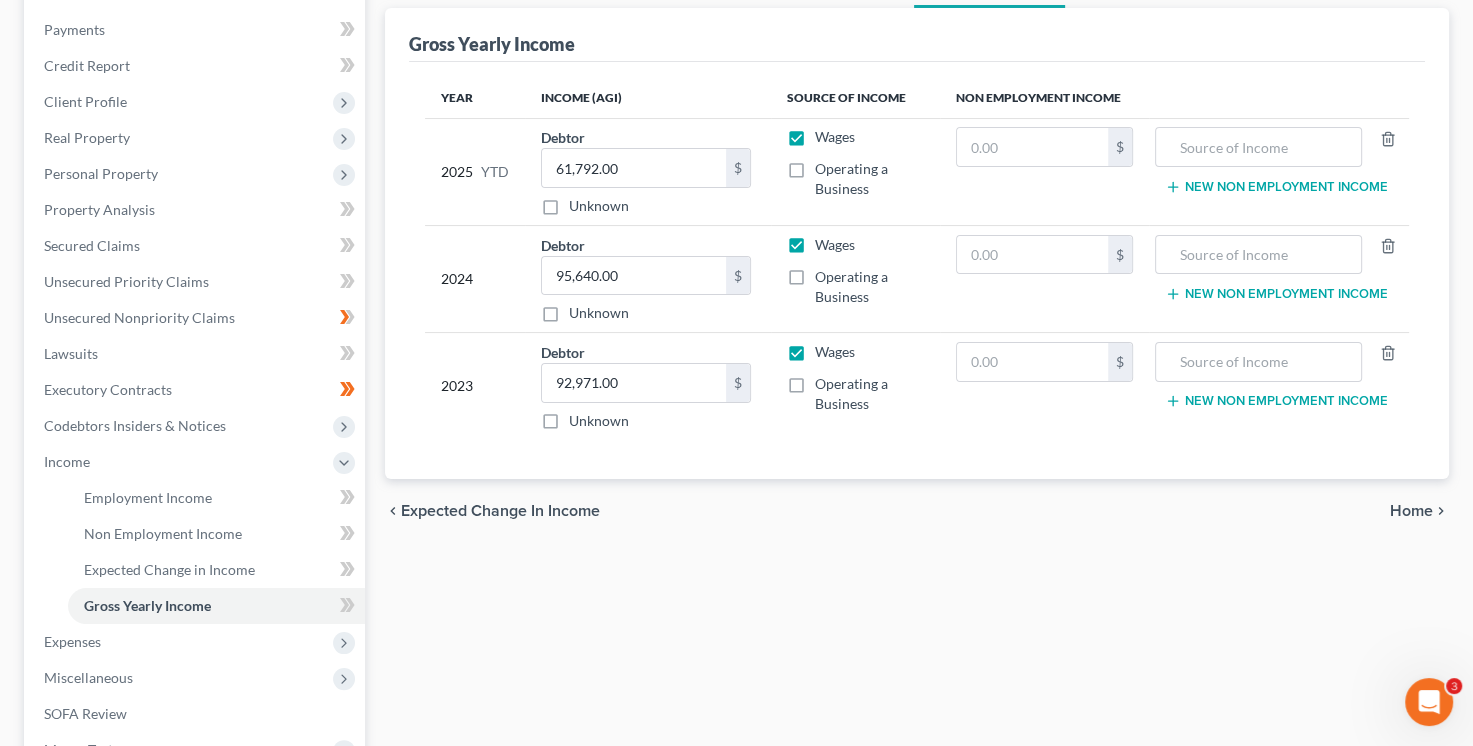 scroll, scrollTop: 300, scrollLeft: 0, axis: vertical 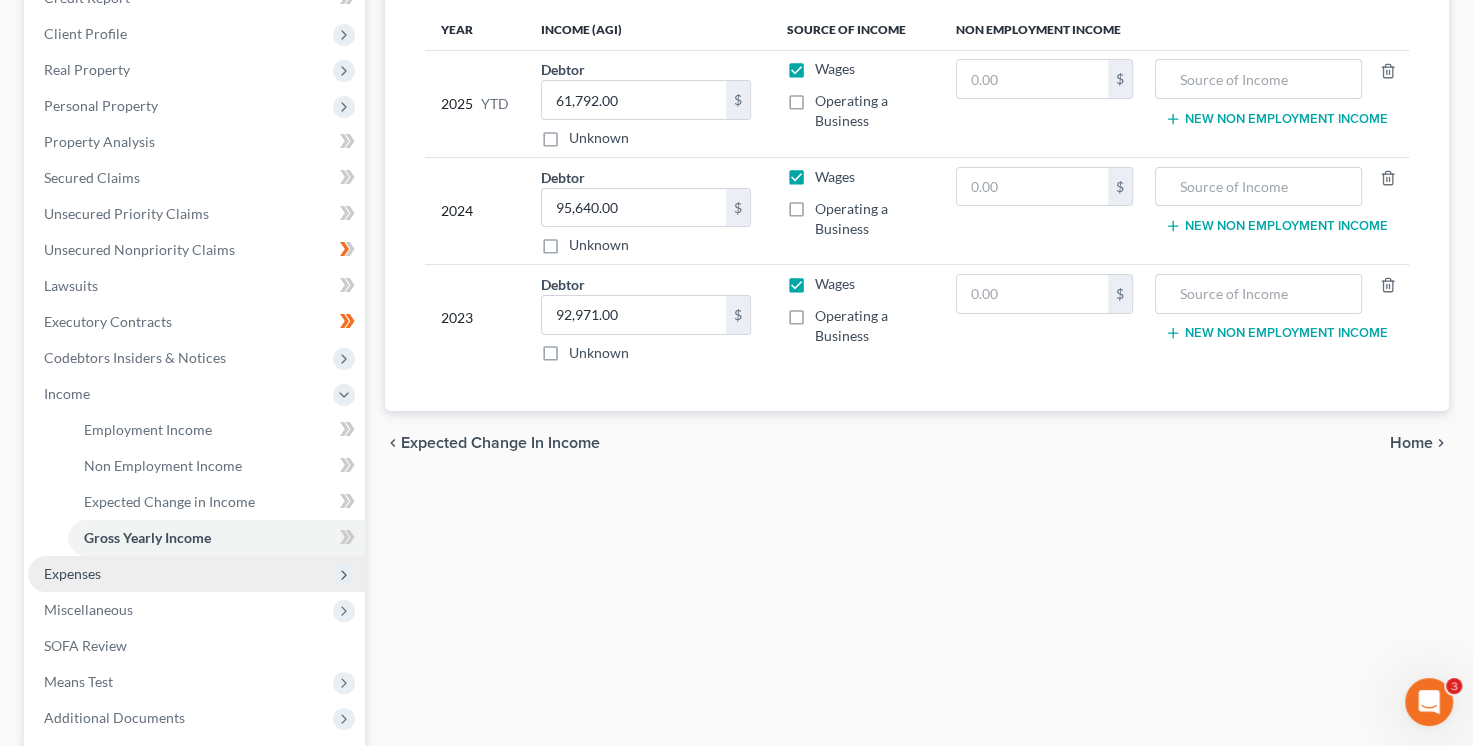 click on "Expenses" at bounding box center [72, 573] 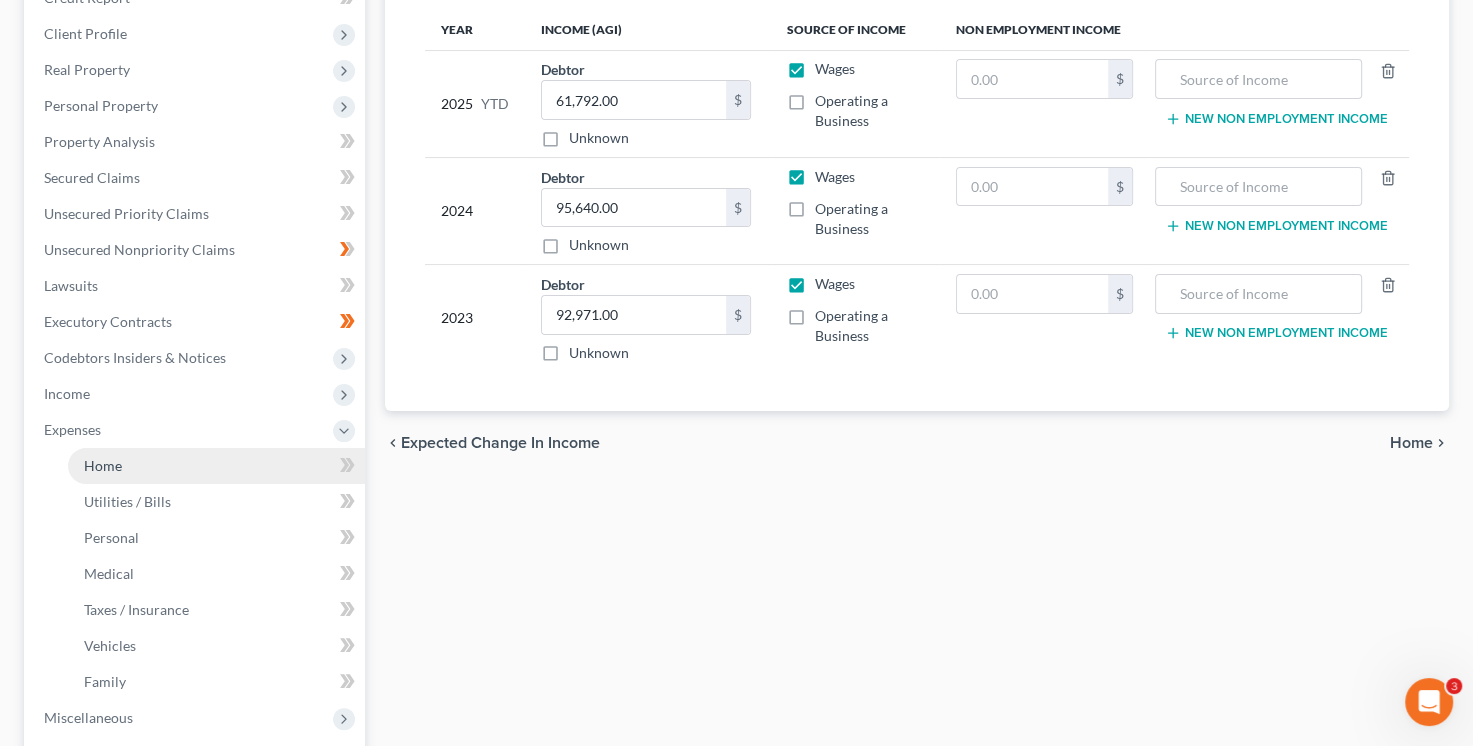 click on "Home" at bounding box center (103, 465) 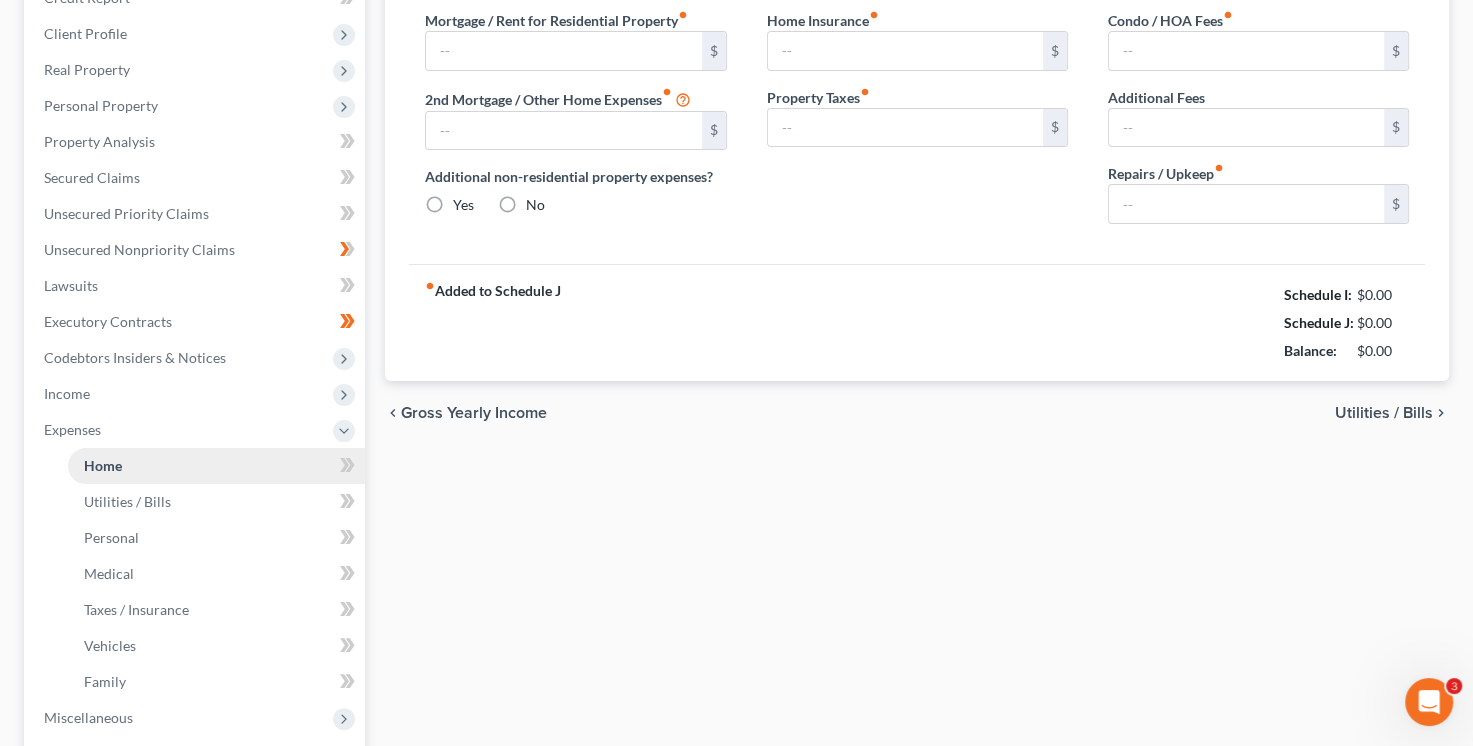 type on "2,600.00" 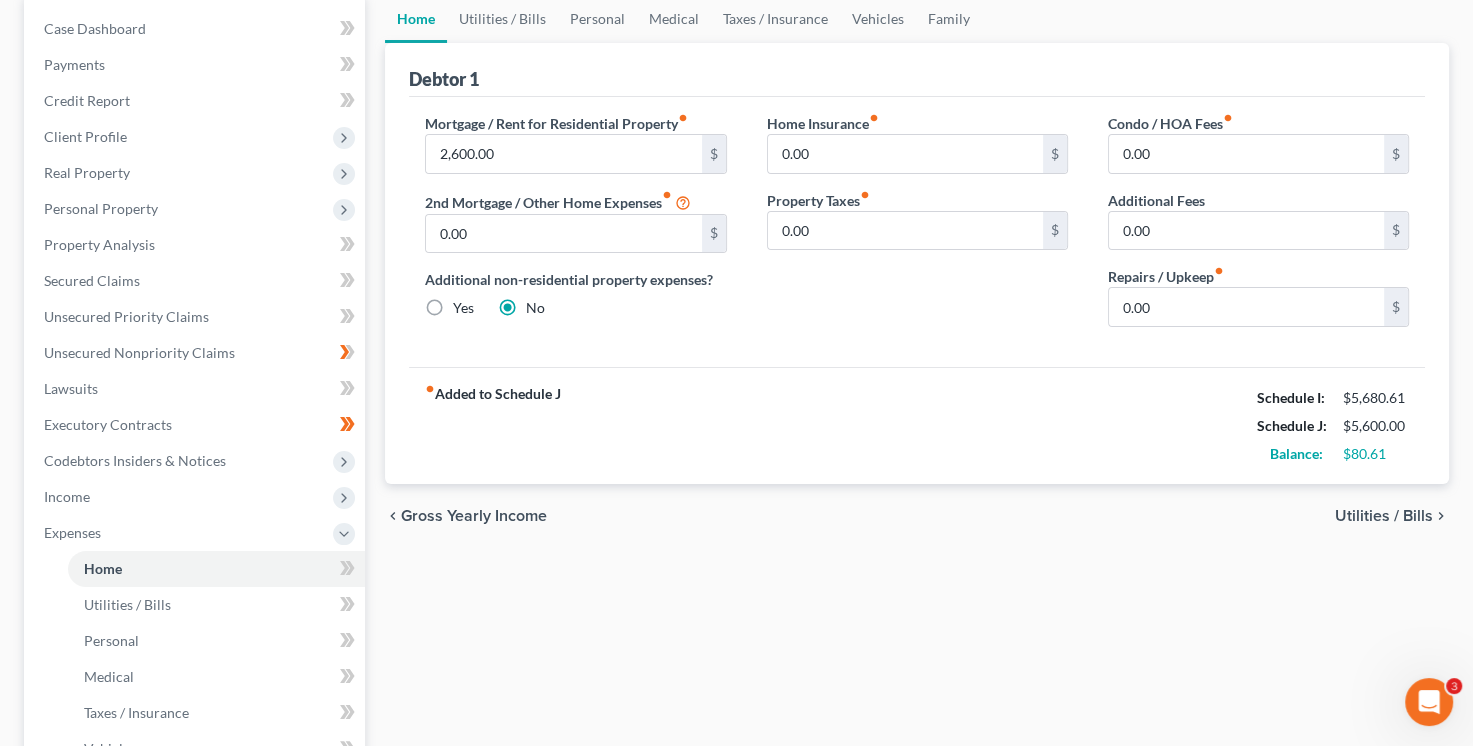 scroll, scrollTop: 200, scrollLeft: 0, axis: vertical 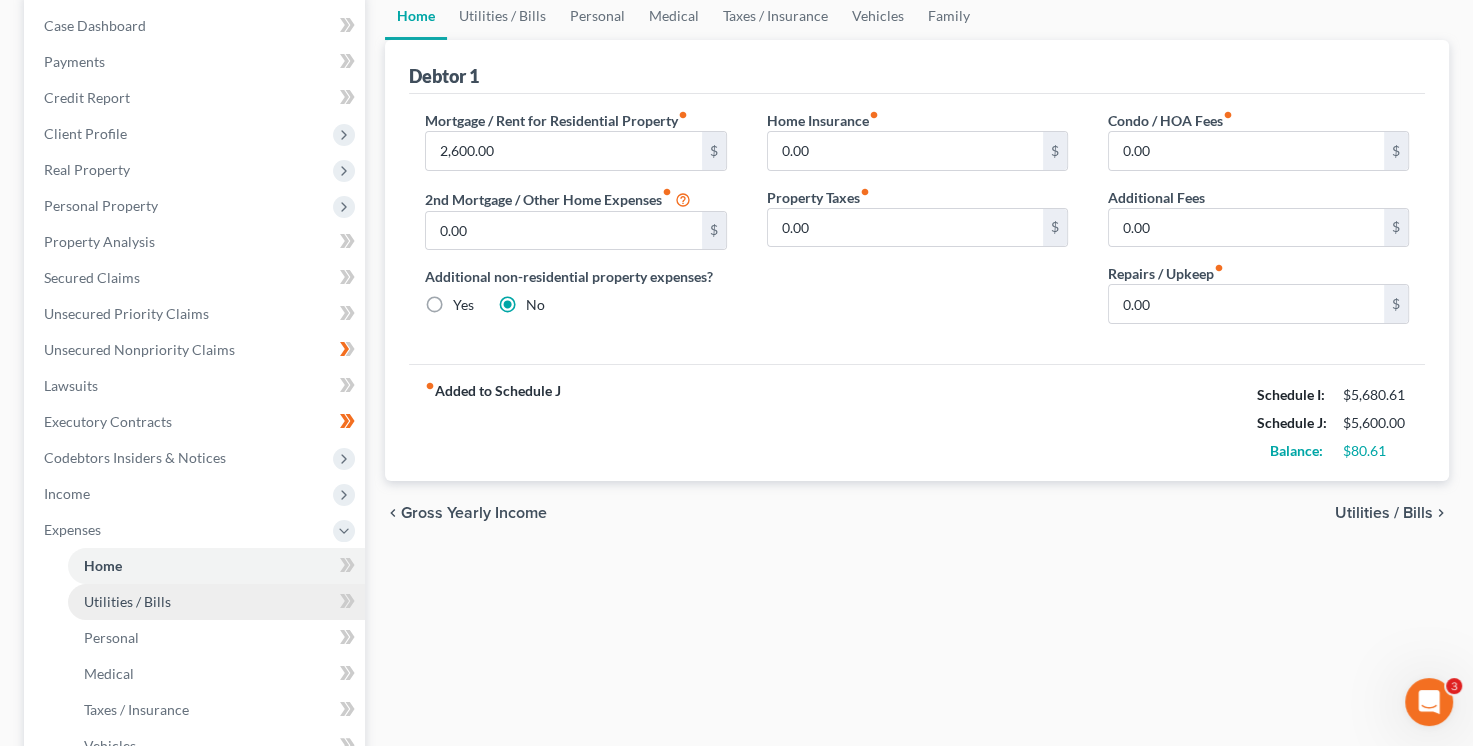 click on "Utilities / Bills" at bounding box center [216, 602] 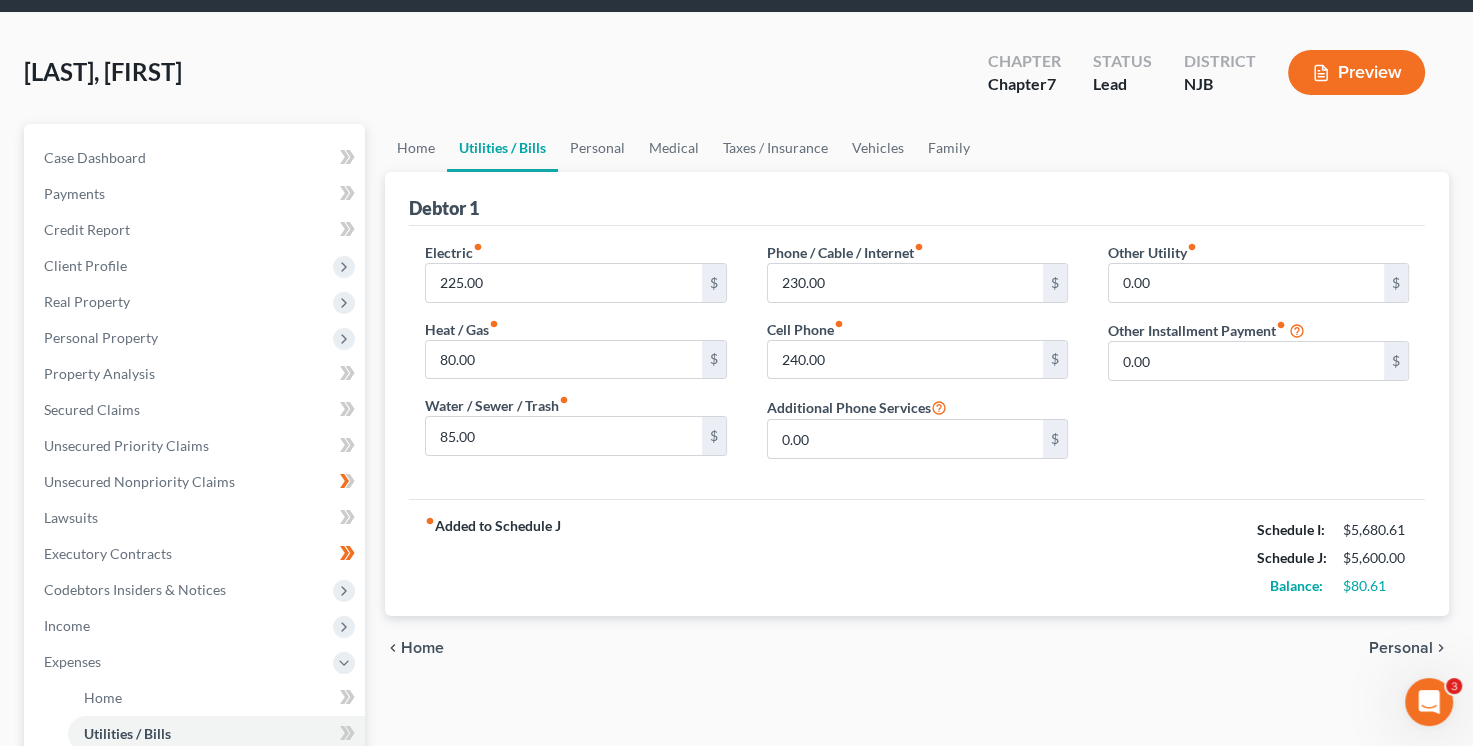 scroll, scrollTop: 100, scrollLeft: 0, axis: vertical 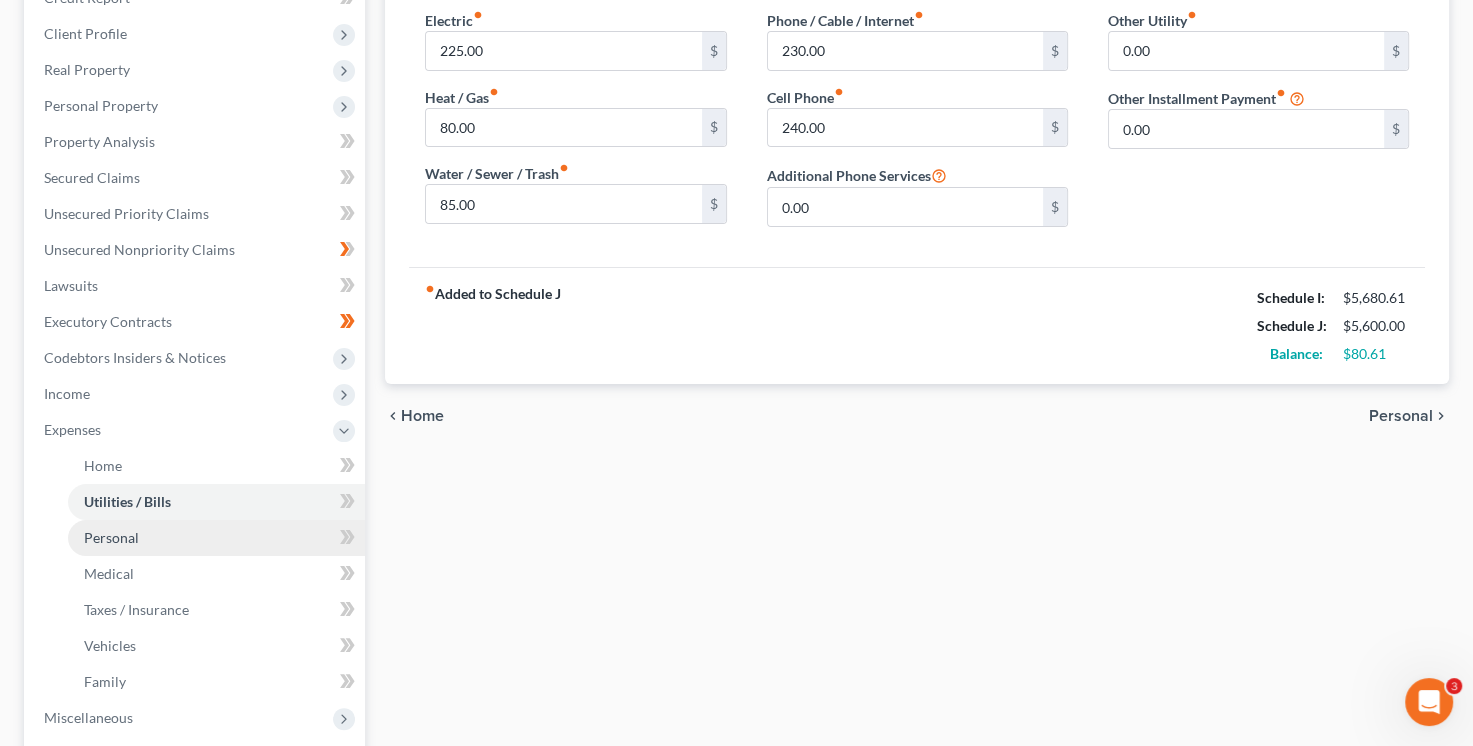 drag, startPoint x: 163, startPoint y: 542, endPoint x: 197, endPoint y: 534, distance: 34.928497 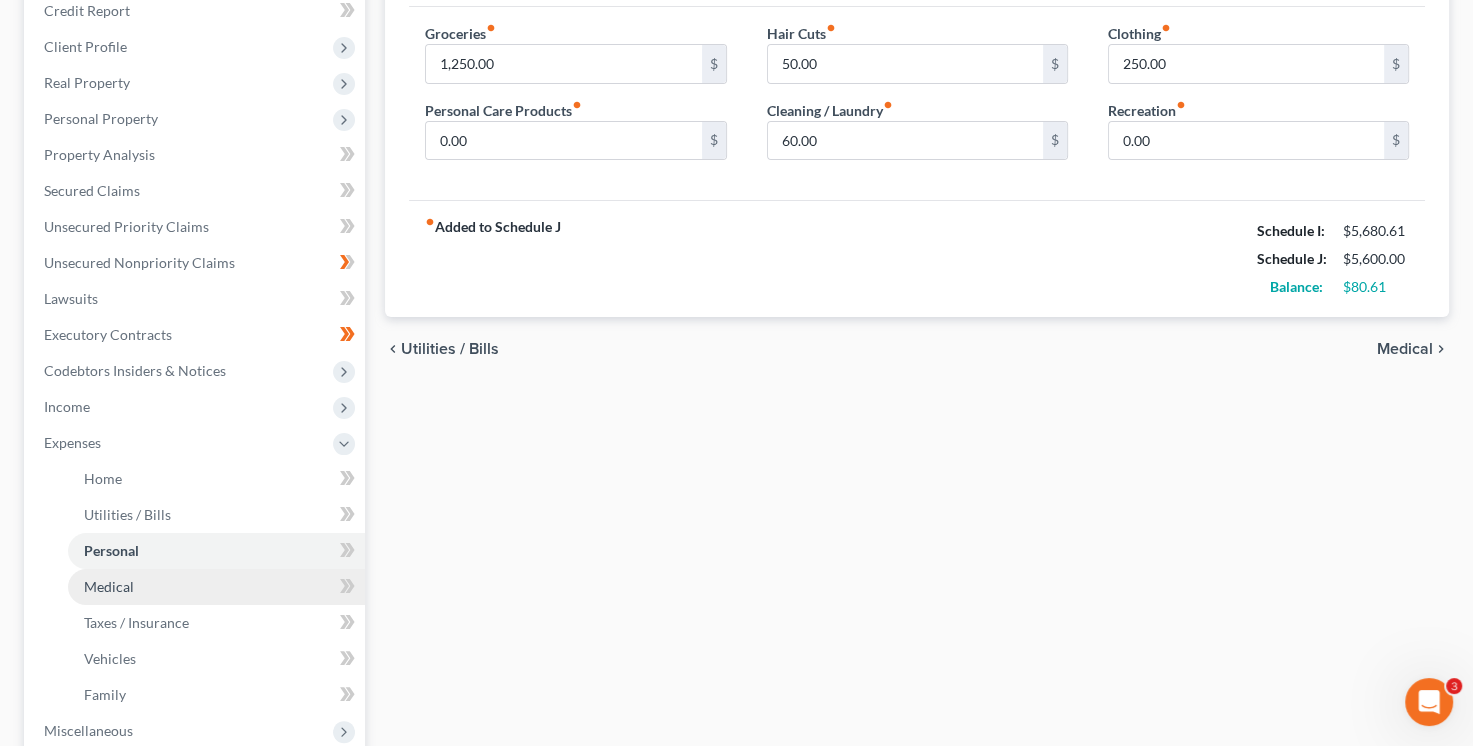 scroll, scrollTop: 300, scrollLeft: 0, axis: vertical 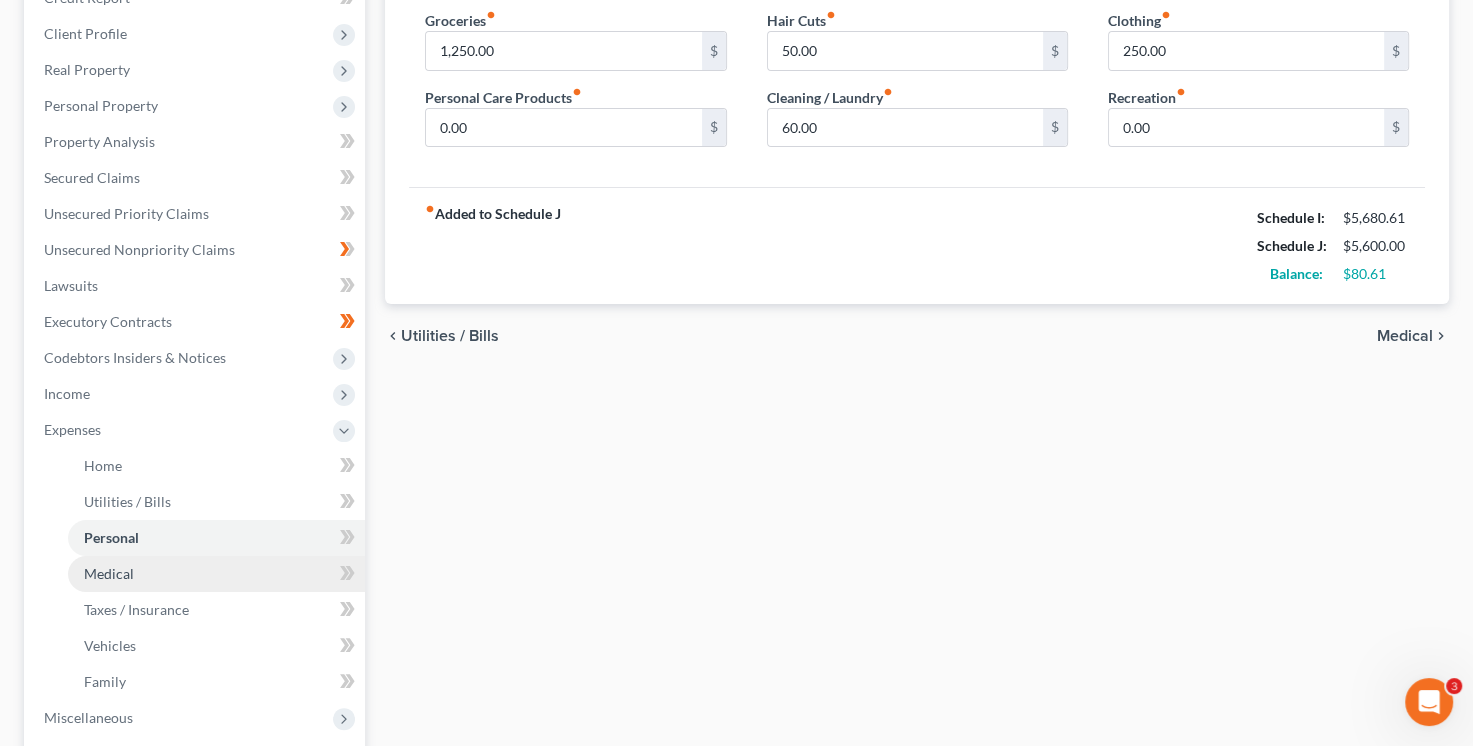 click on "Medical" at bounding box center (109, 573) 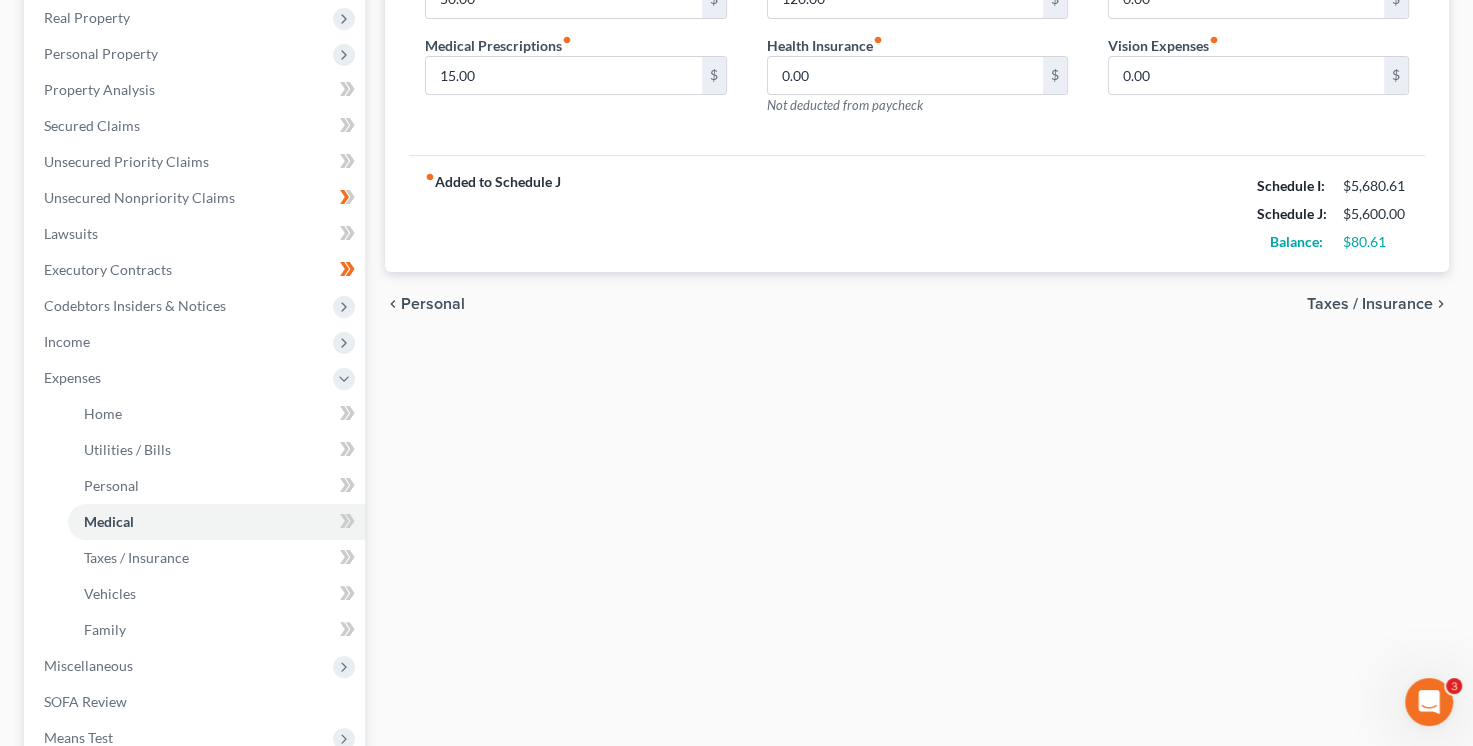 scroll, scrollTop: 400, scrollLeft: 0, axis: vertical 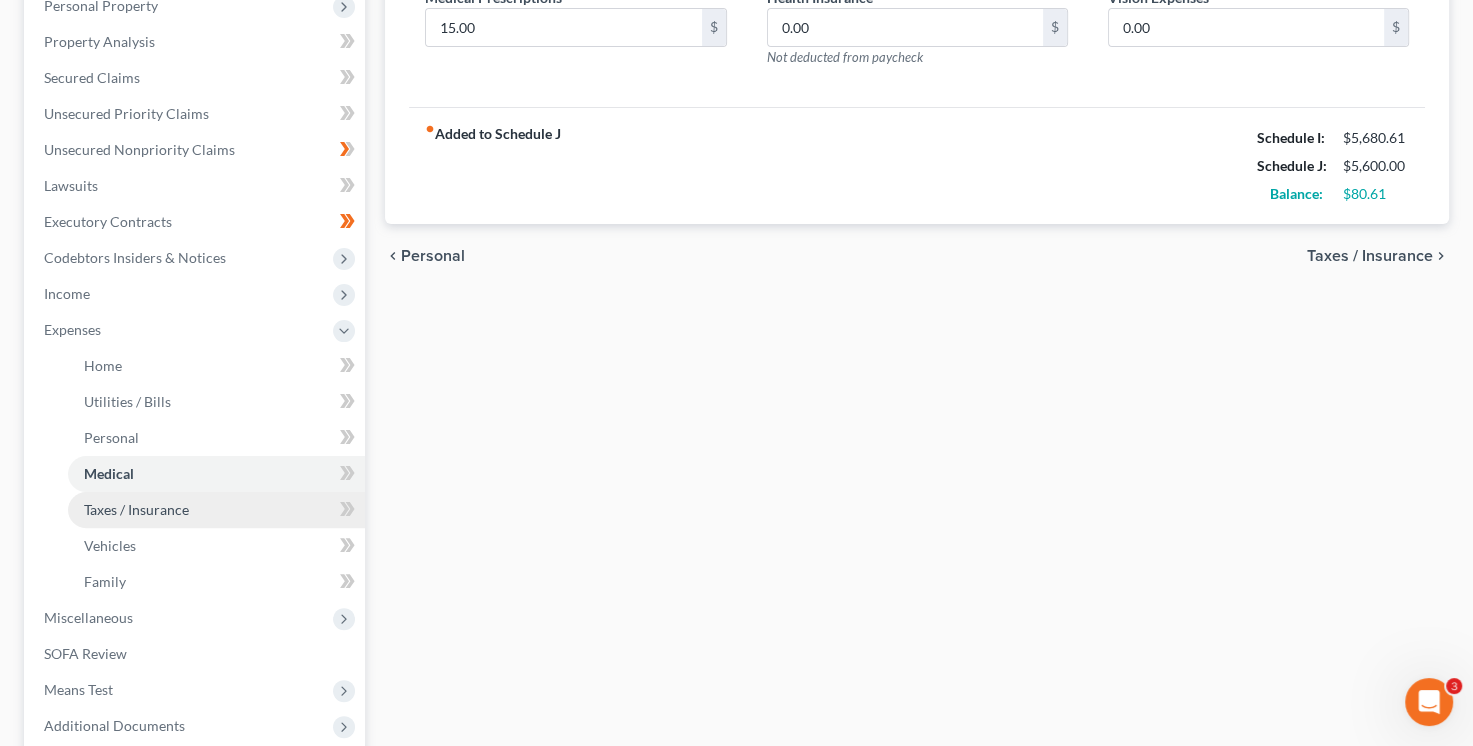 click on "Taxes / Insurance" at bounding box center [216, 510] 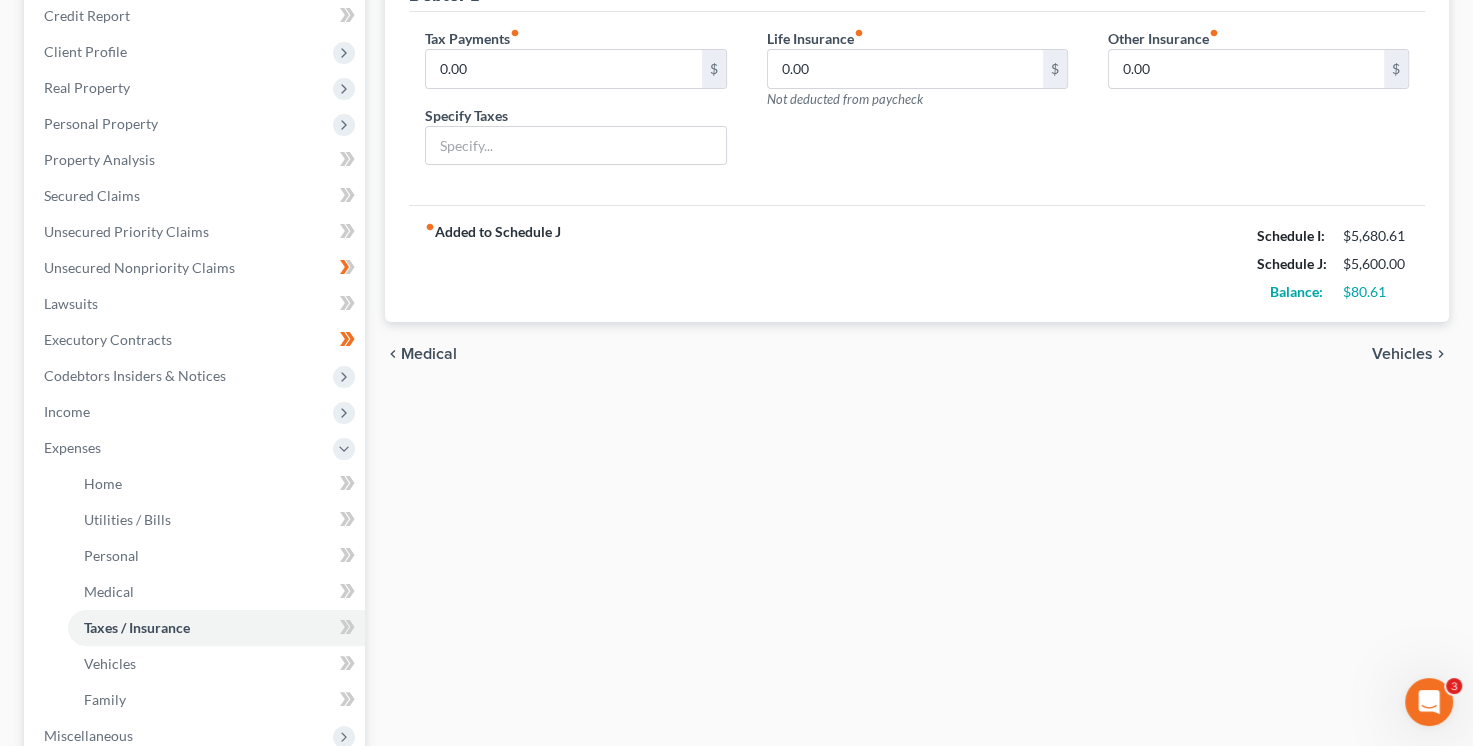 scroll, scrollTop: 300, scrollLeft: 0, axis: vertical 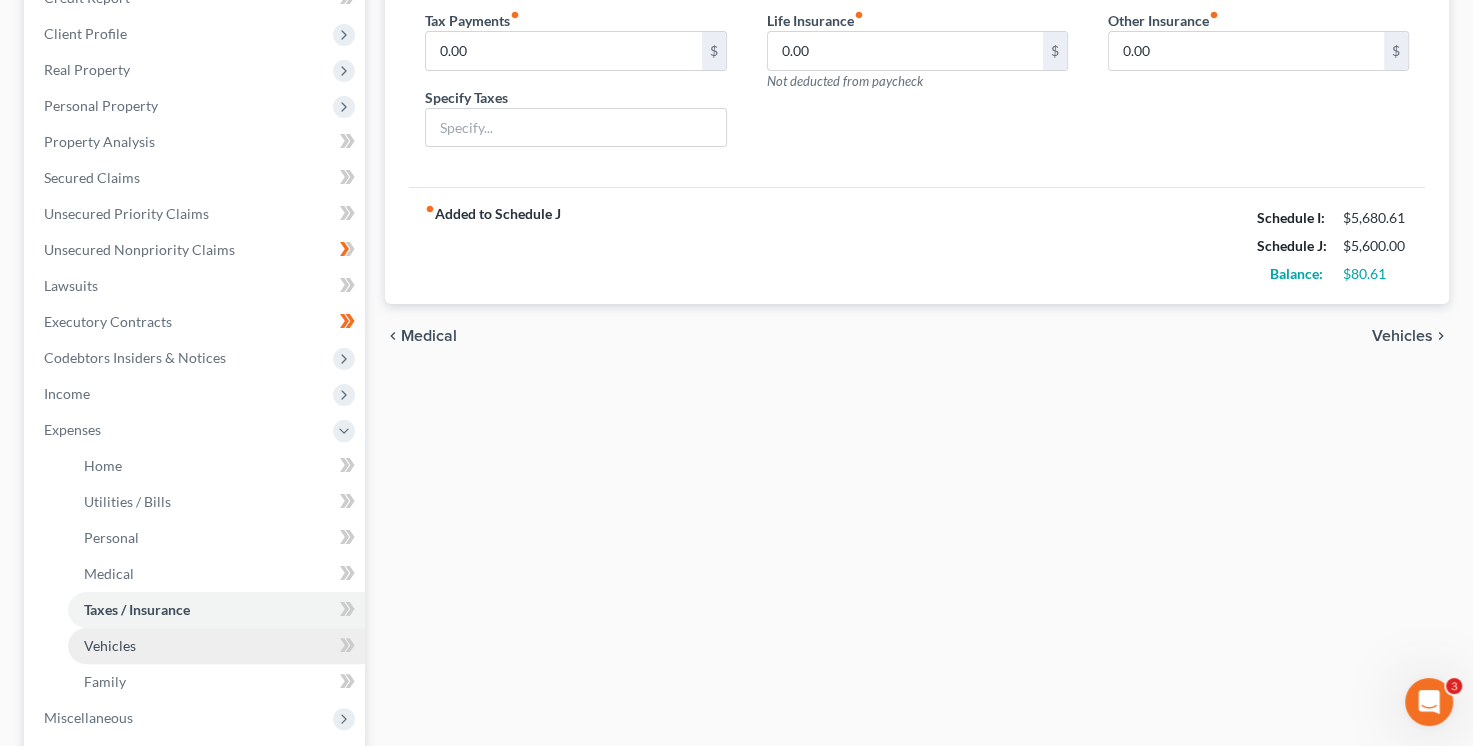 click on "Vehicles" at bounding box center [216, 646] 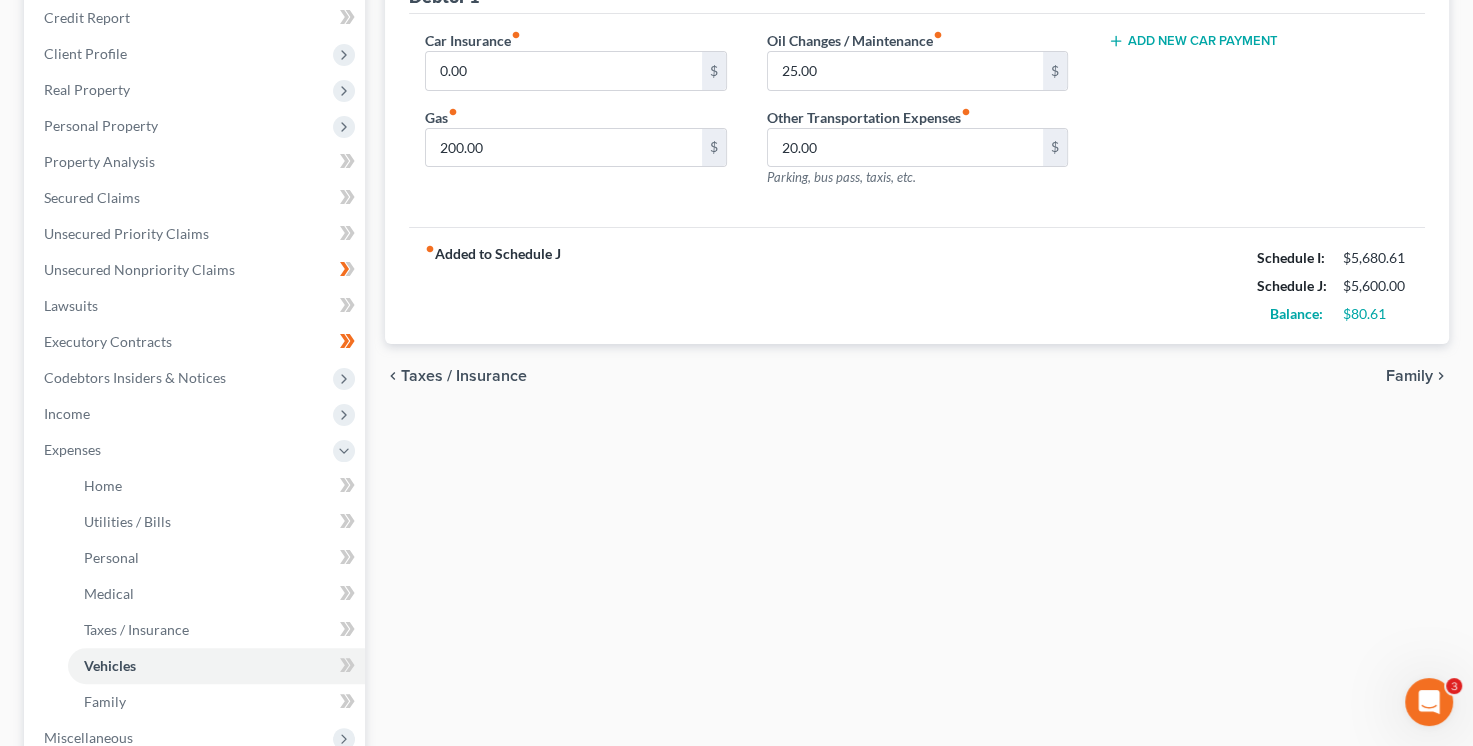 scroll, scrollTop: 300, scrollLeft: 0, axis: vertical 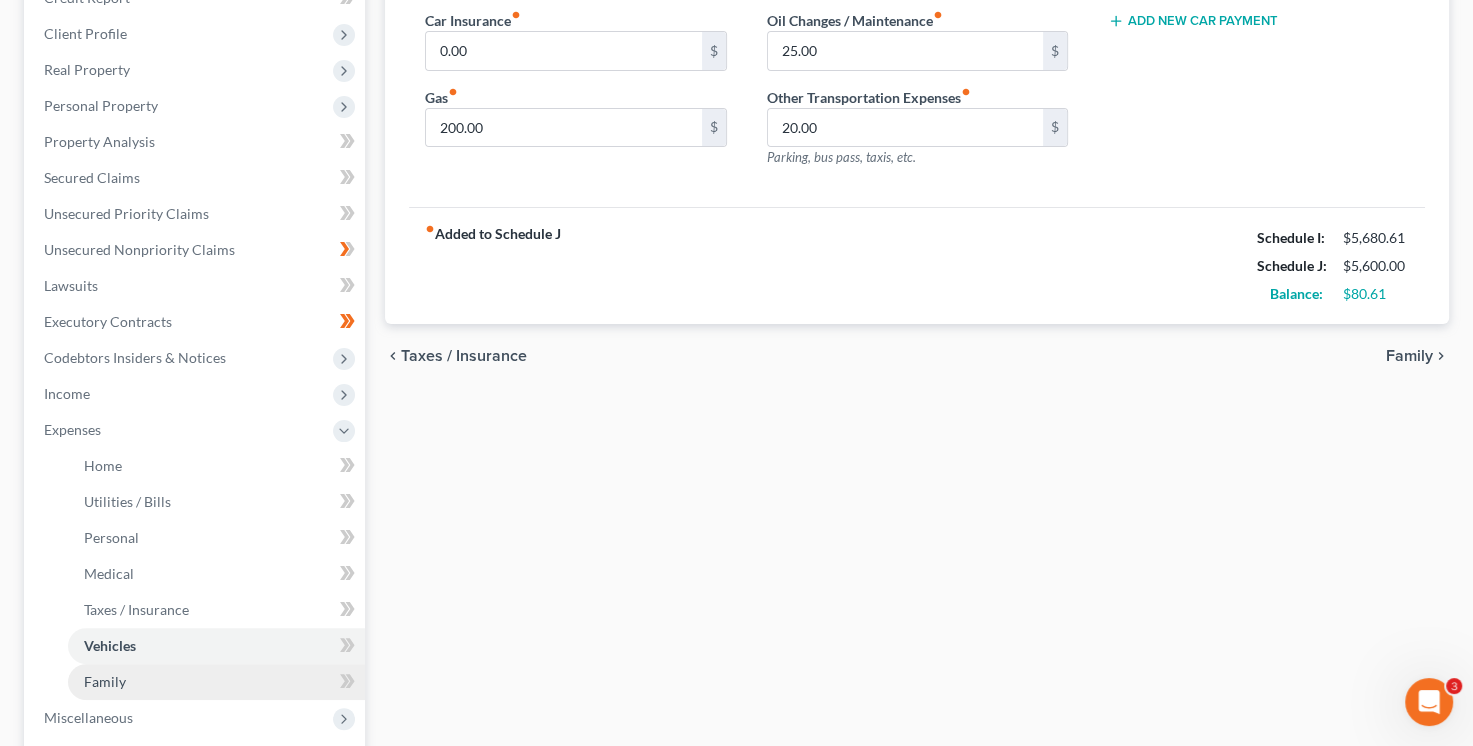 click on "Family" at bounding box center [216, 682] 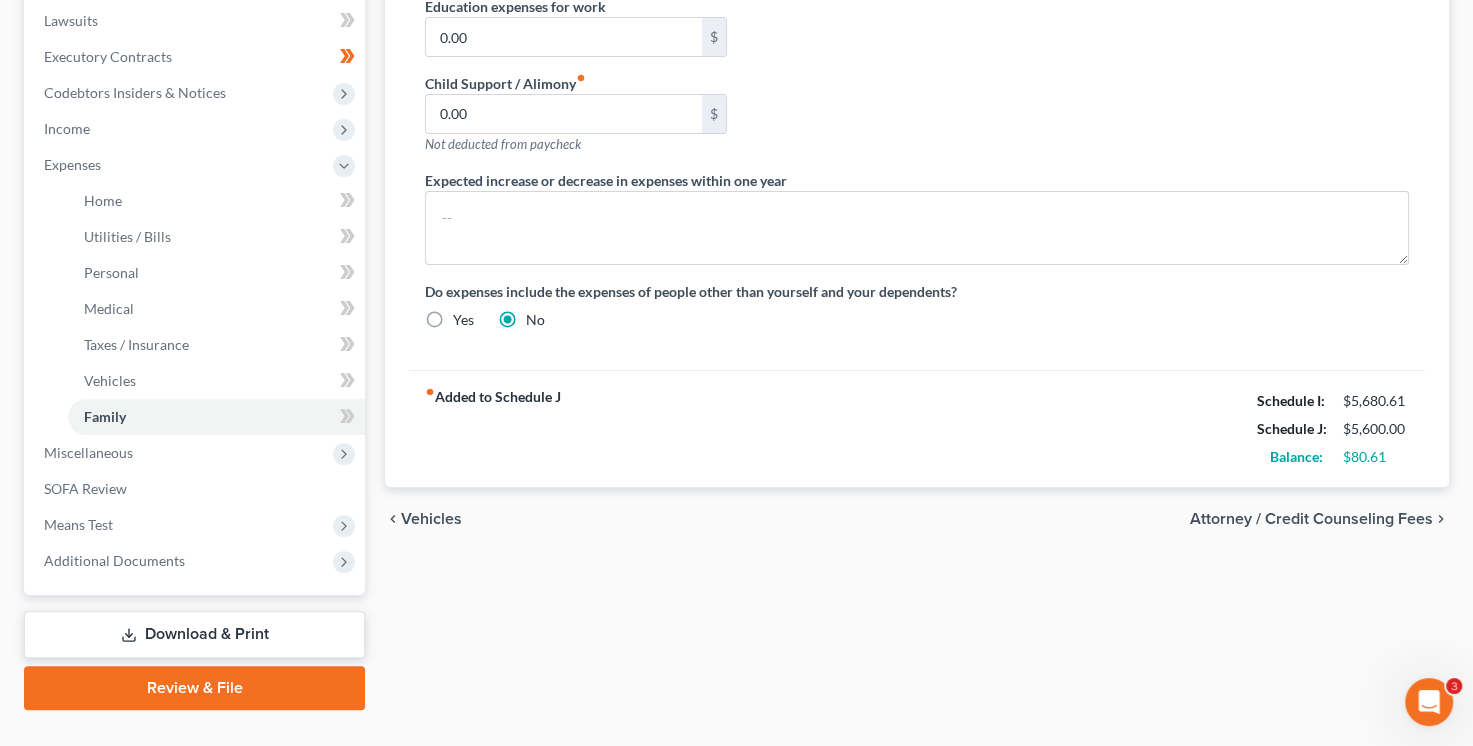 scroll, scrollTop: 600, scrollLeft: 0, axis: vertical 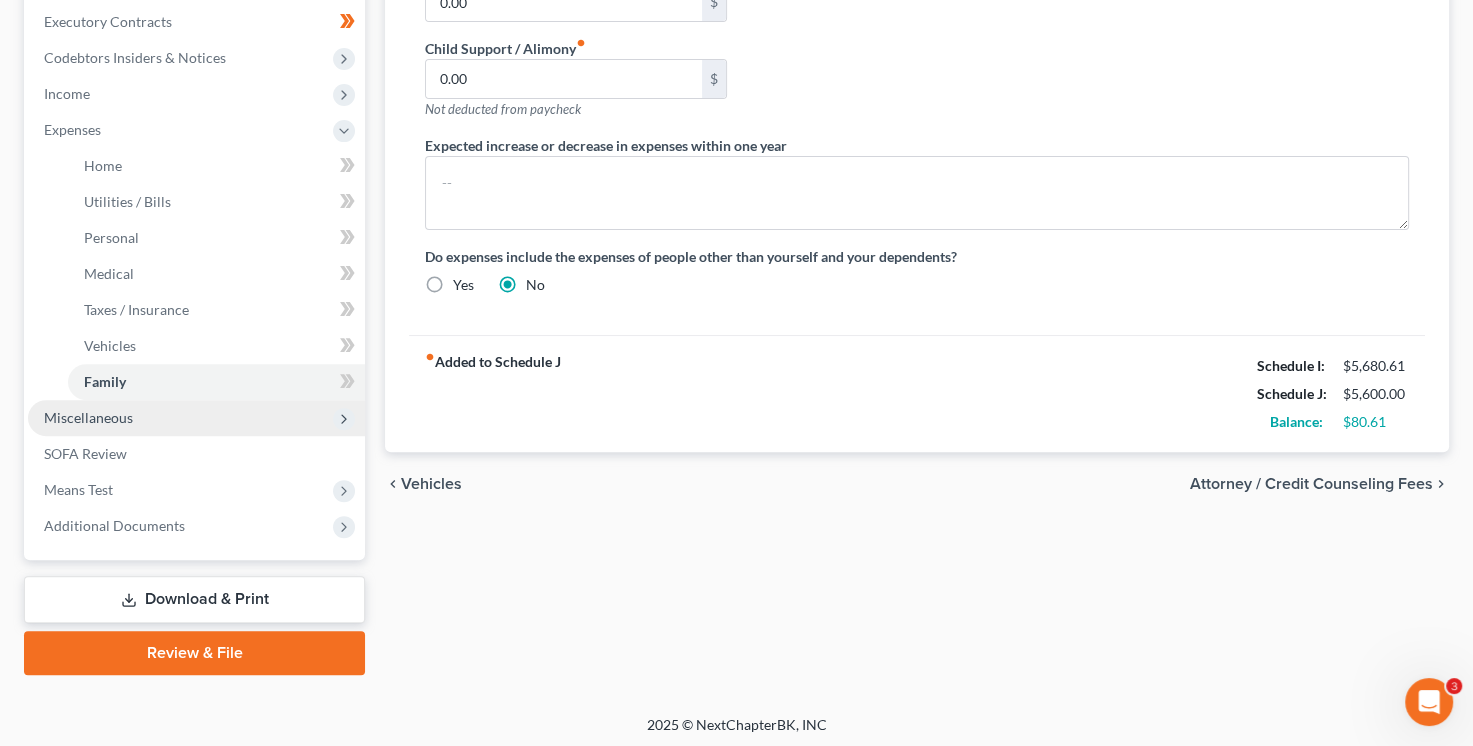 click on "Miscellaneous" at bounding box center [196, 418] 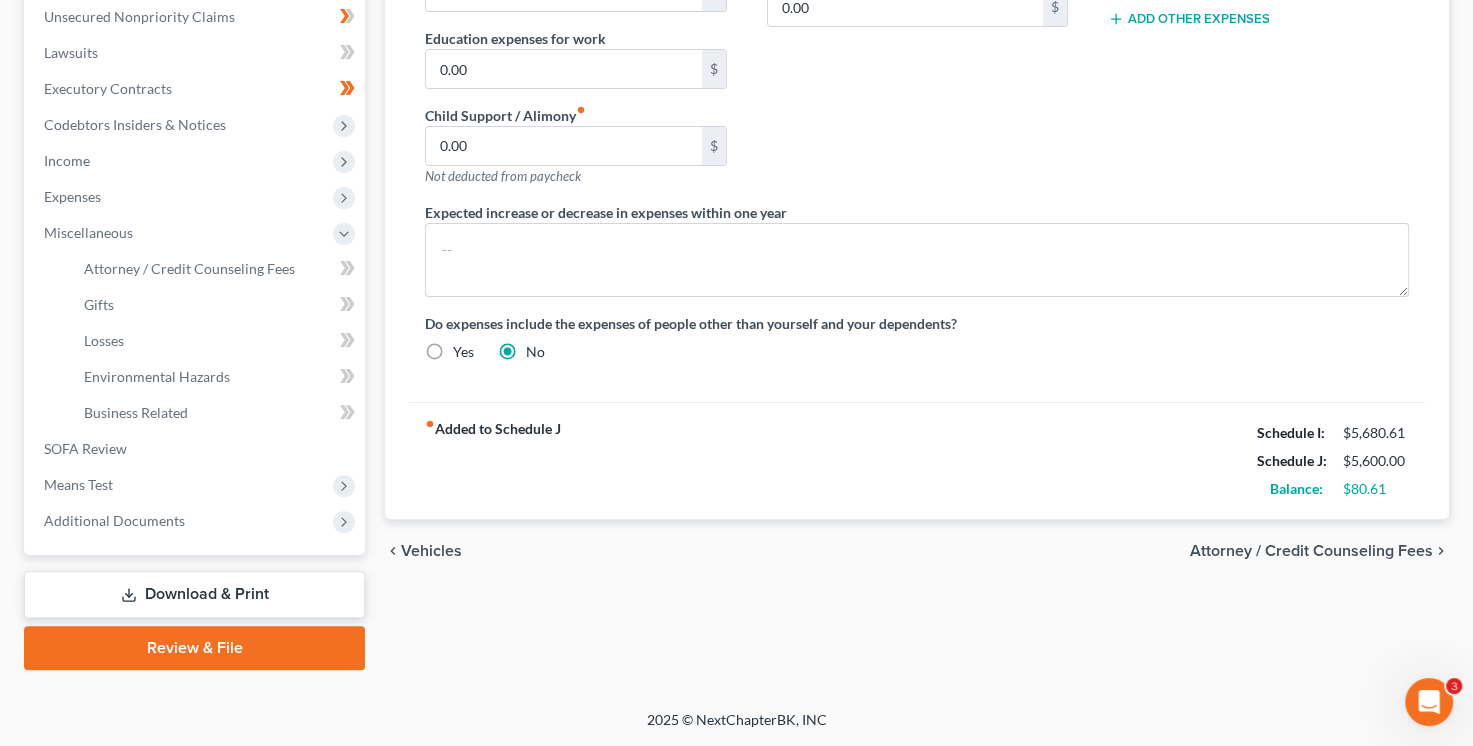 scroll, scrollTop: 531, scrollLeft: 0, axis: vertical 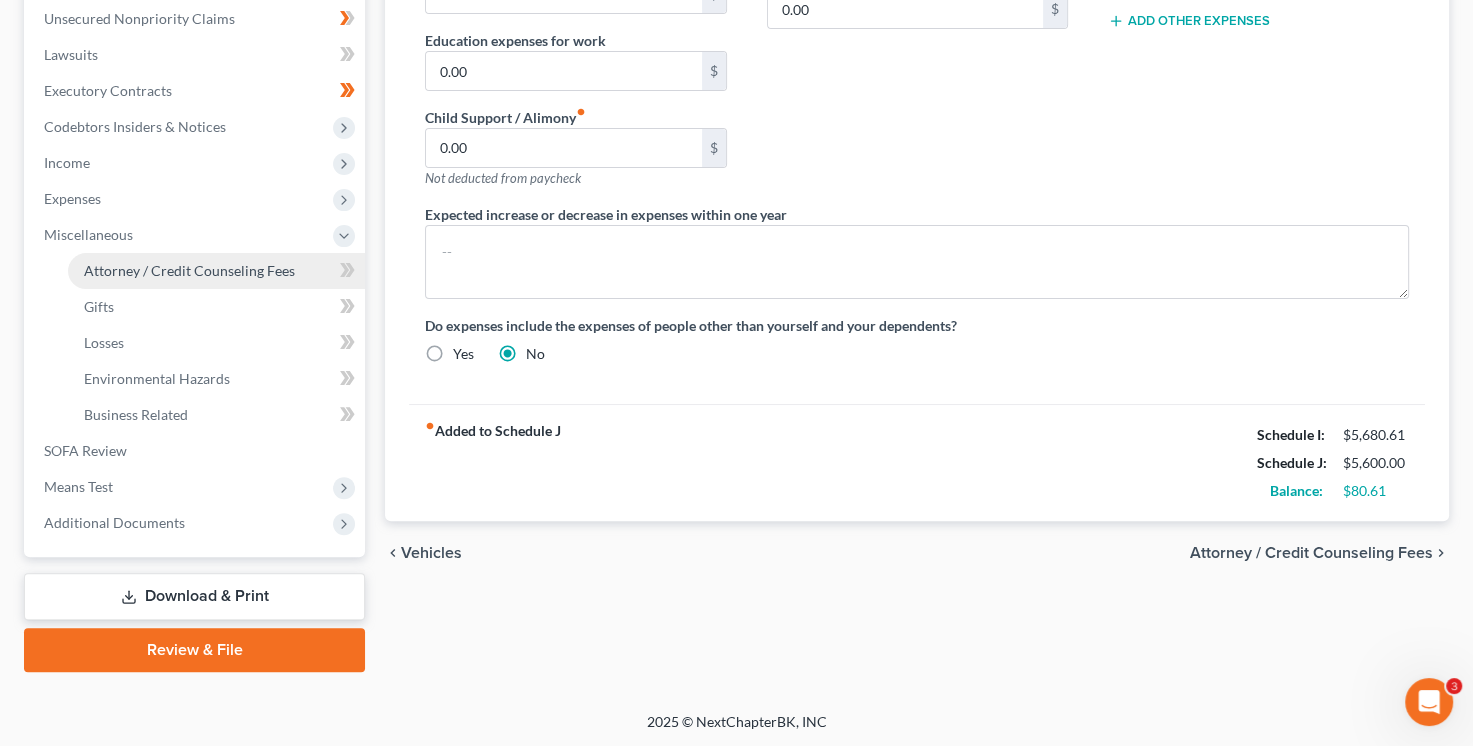 click on "Attorney / Credit Counseling Fees" at bounding box center (216, 271) 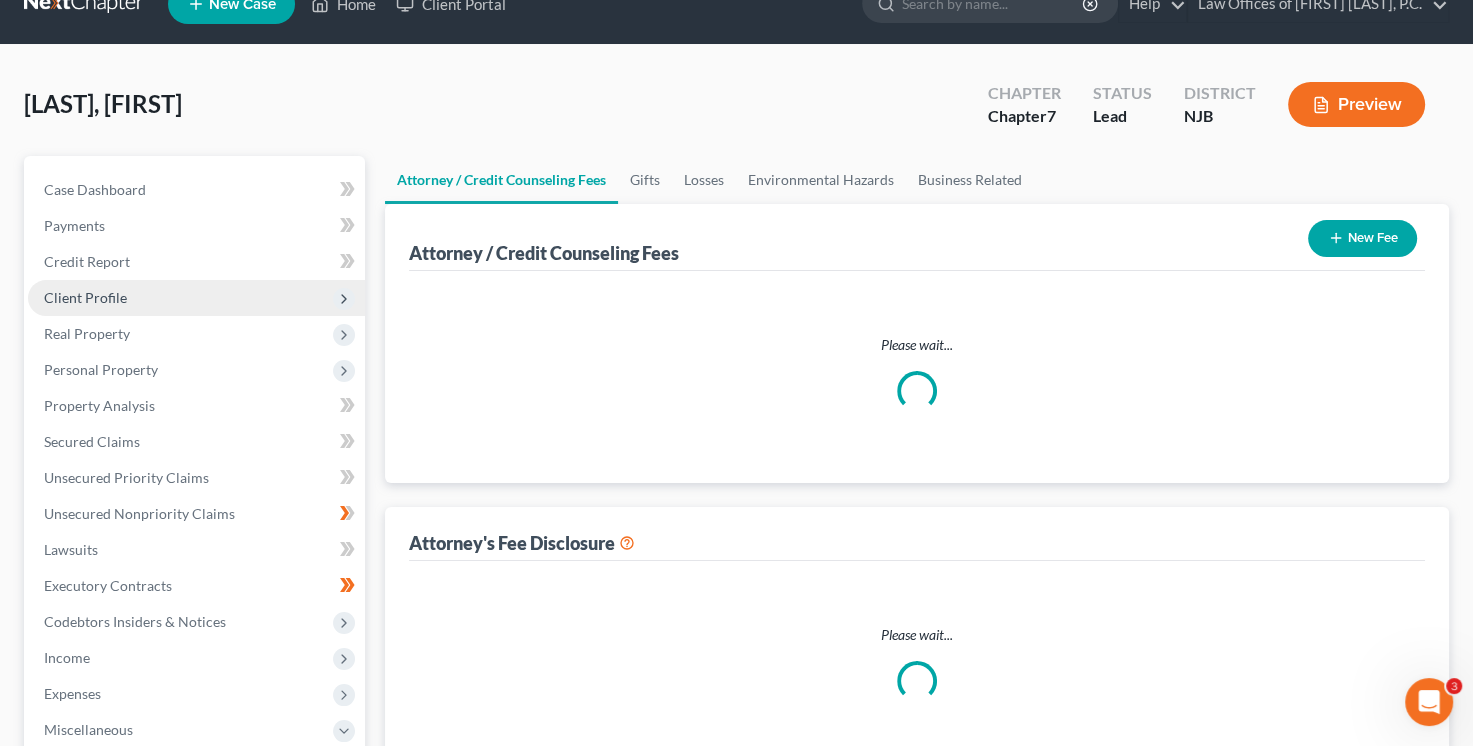 select on "0" 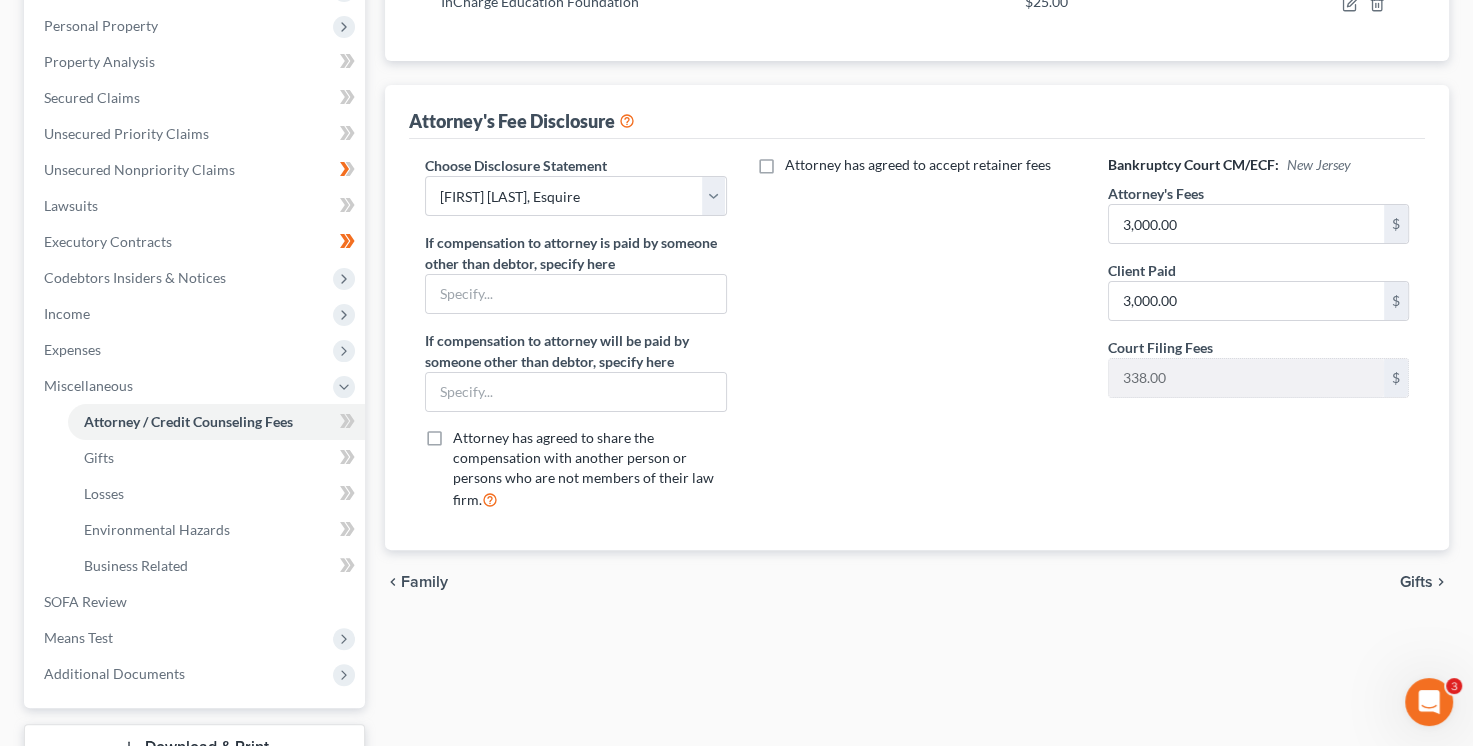 scroll, scrollTop: 500, scrollLeft: 0, axis: vertical 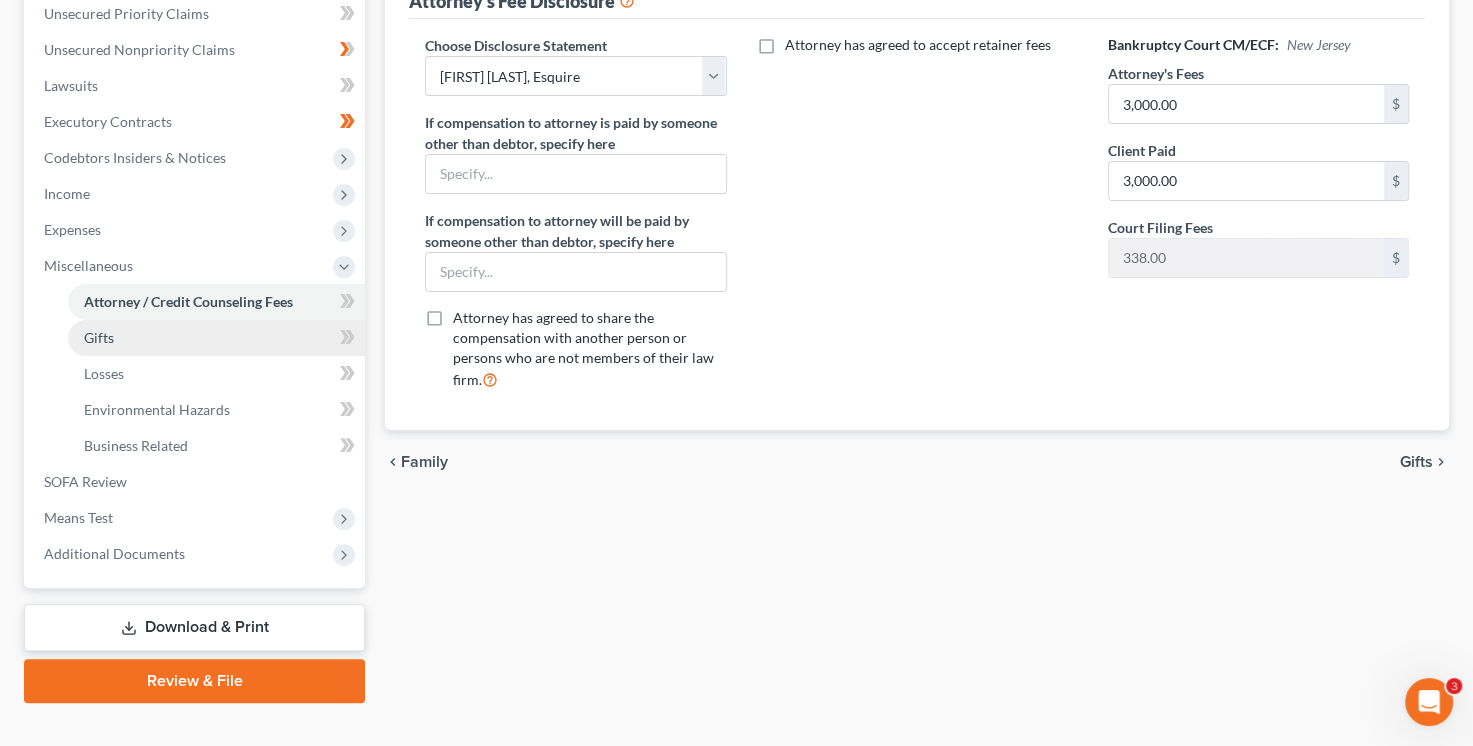 click on "Gifts" at bounding box center (216, 338) 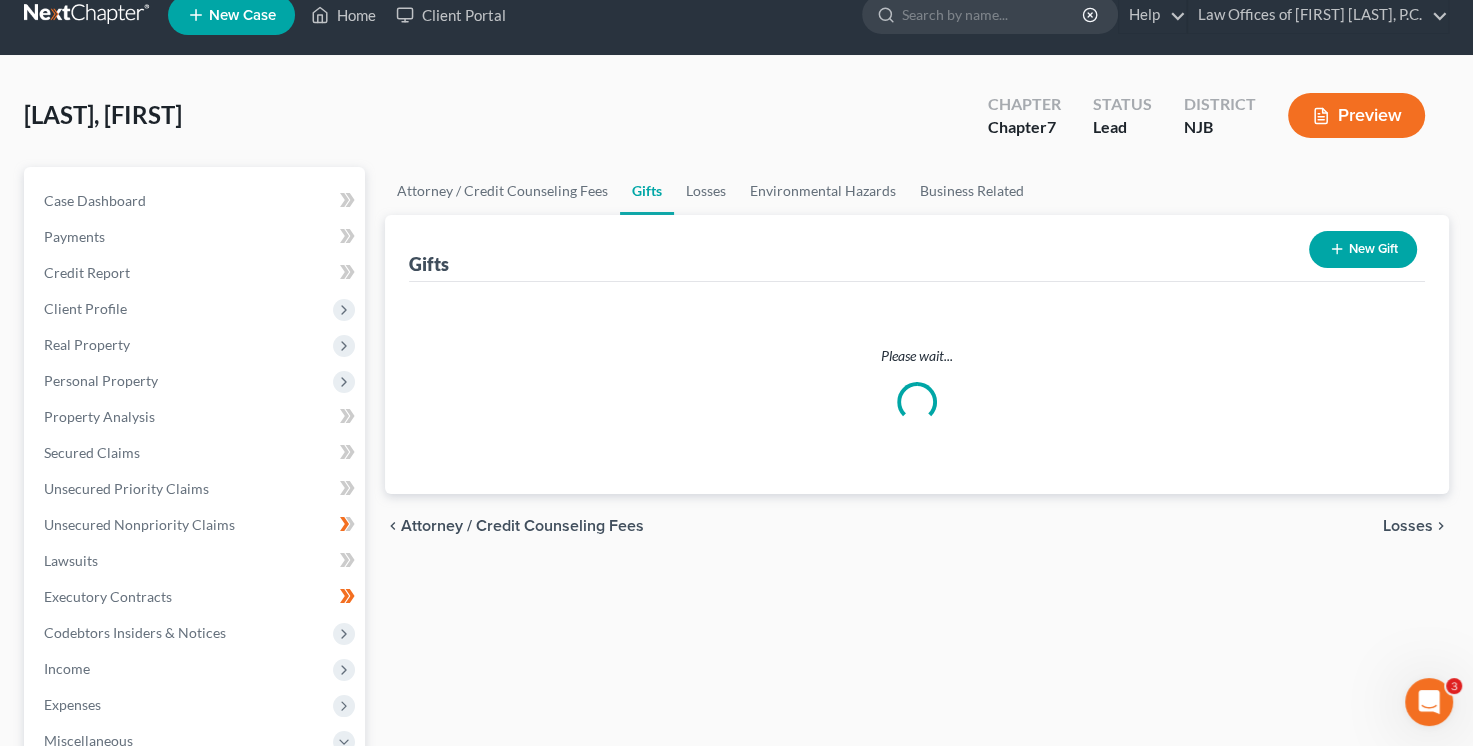 scroll, scrollTop: 0, scrollLeft: 0, axis: both 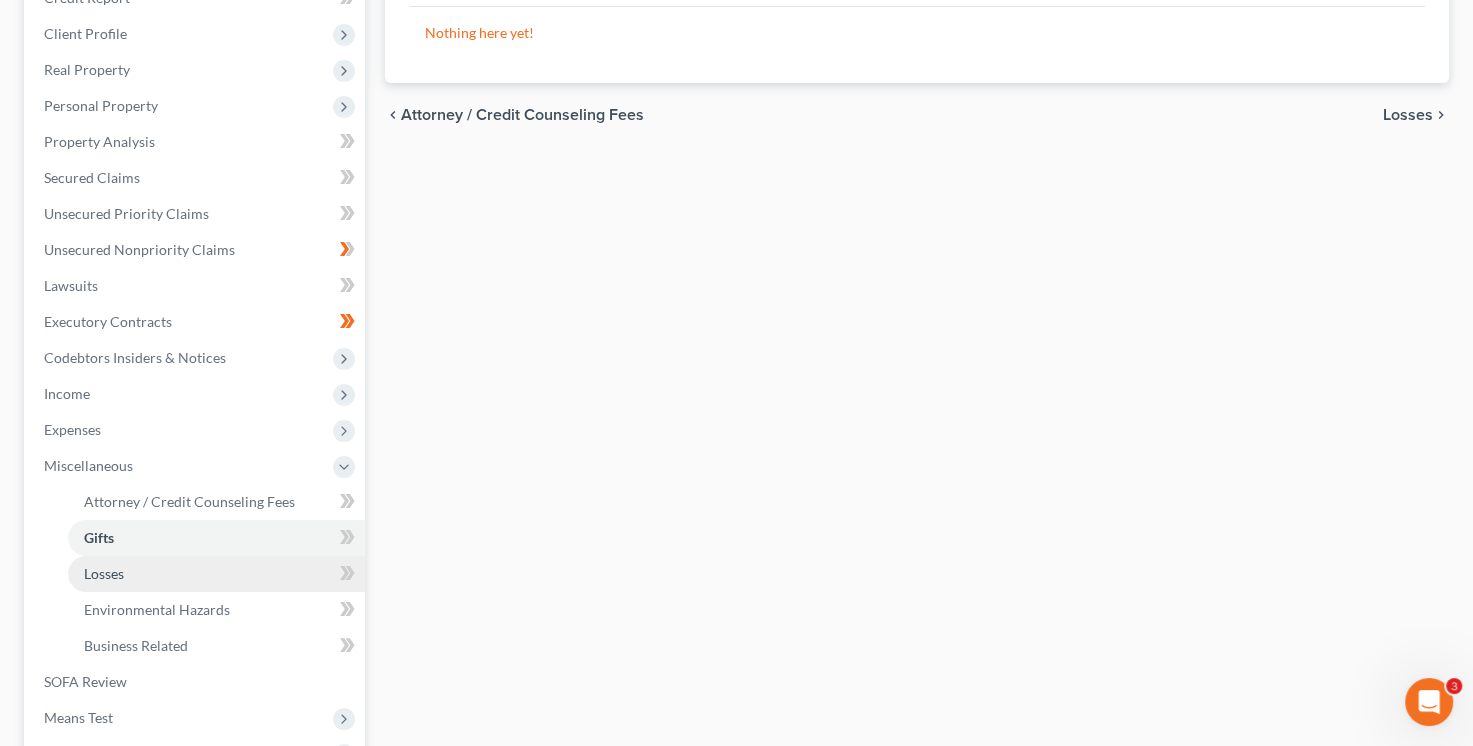 click on "Losses" at bounding box center [216, 574] 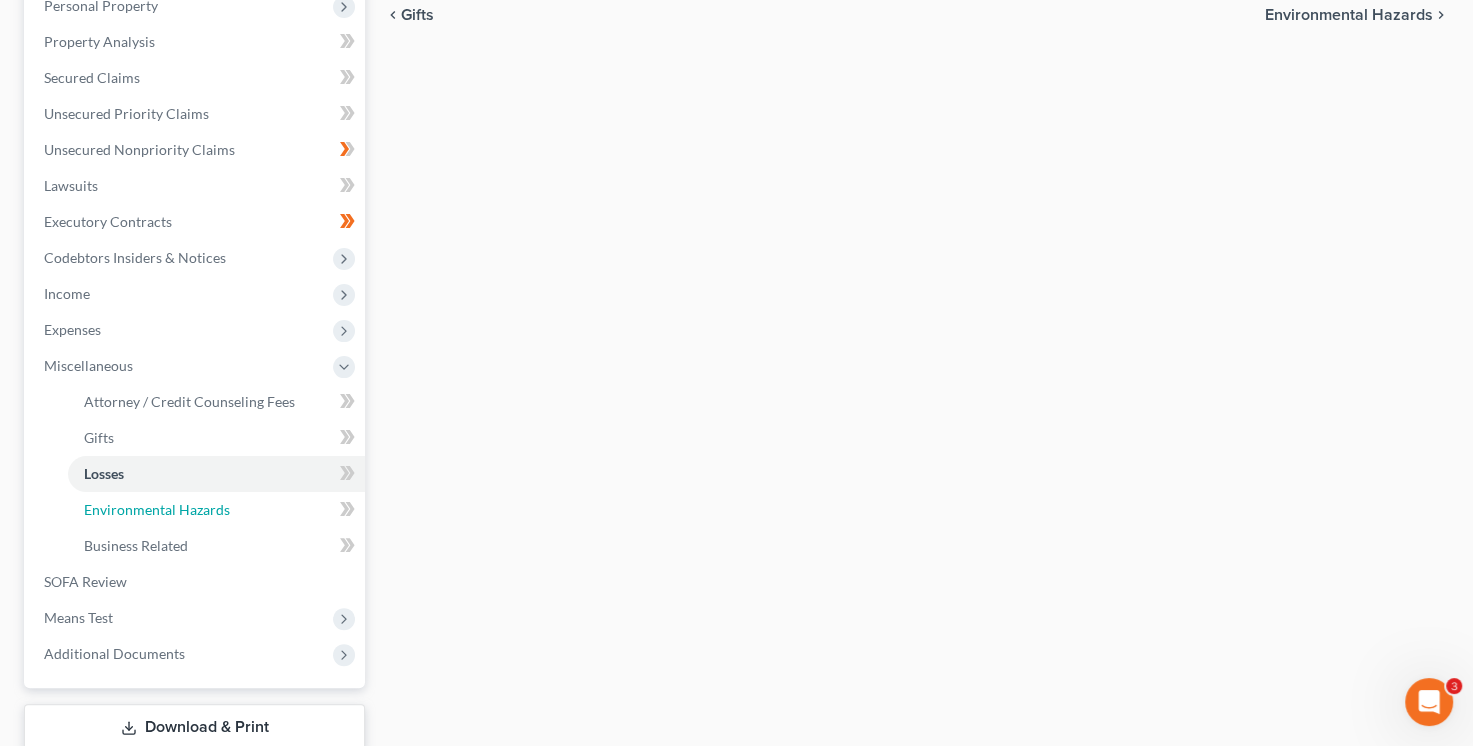 drag, startPoint x: 144, startPoint y: 511, endPoint x: 640, endPoint y: 434, distance: 501.94122 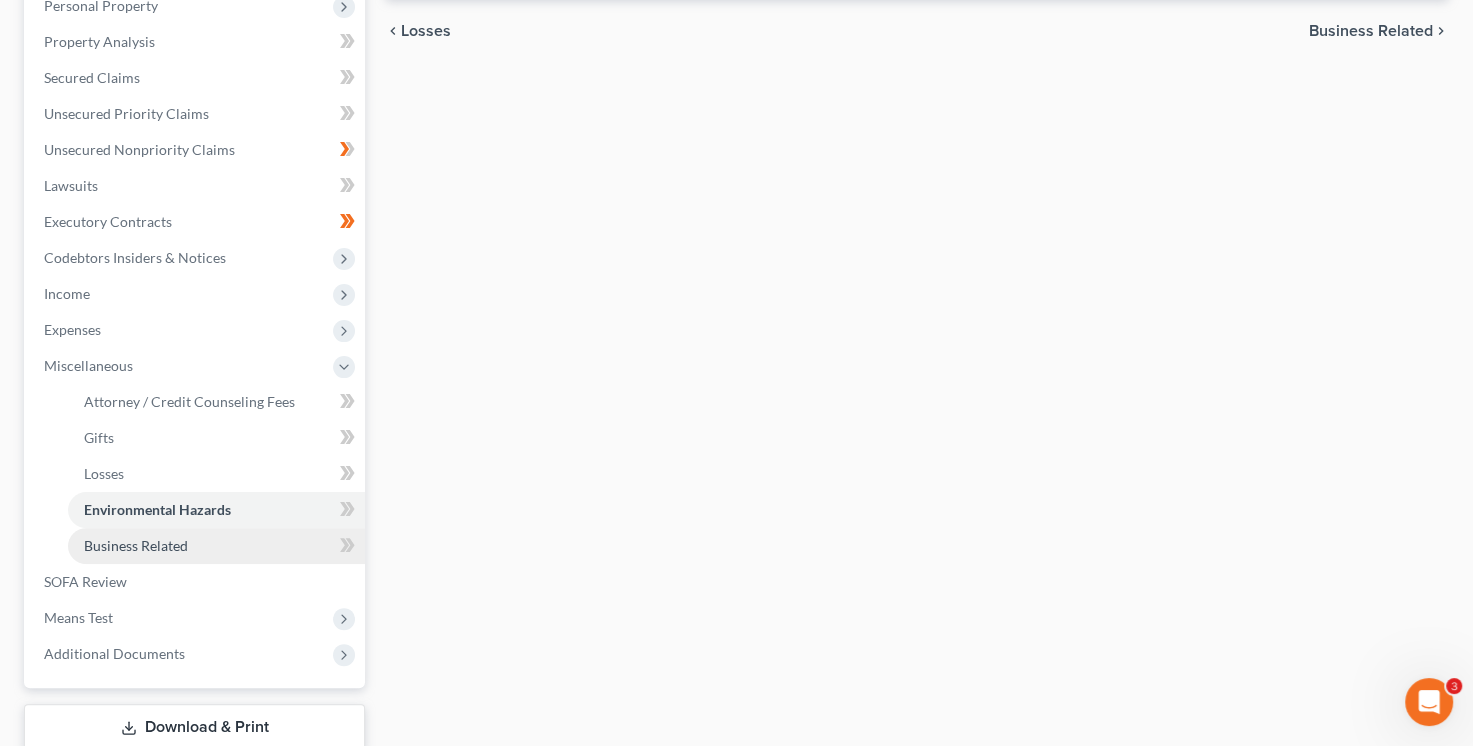 click on "Business Related" at bounding box center [136, 545] 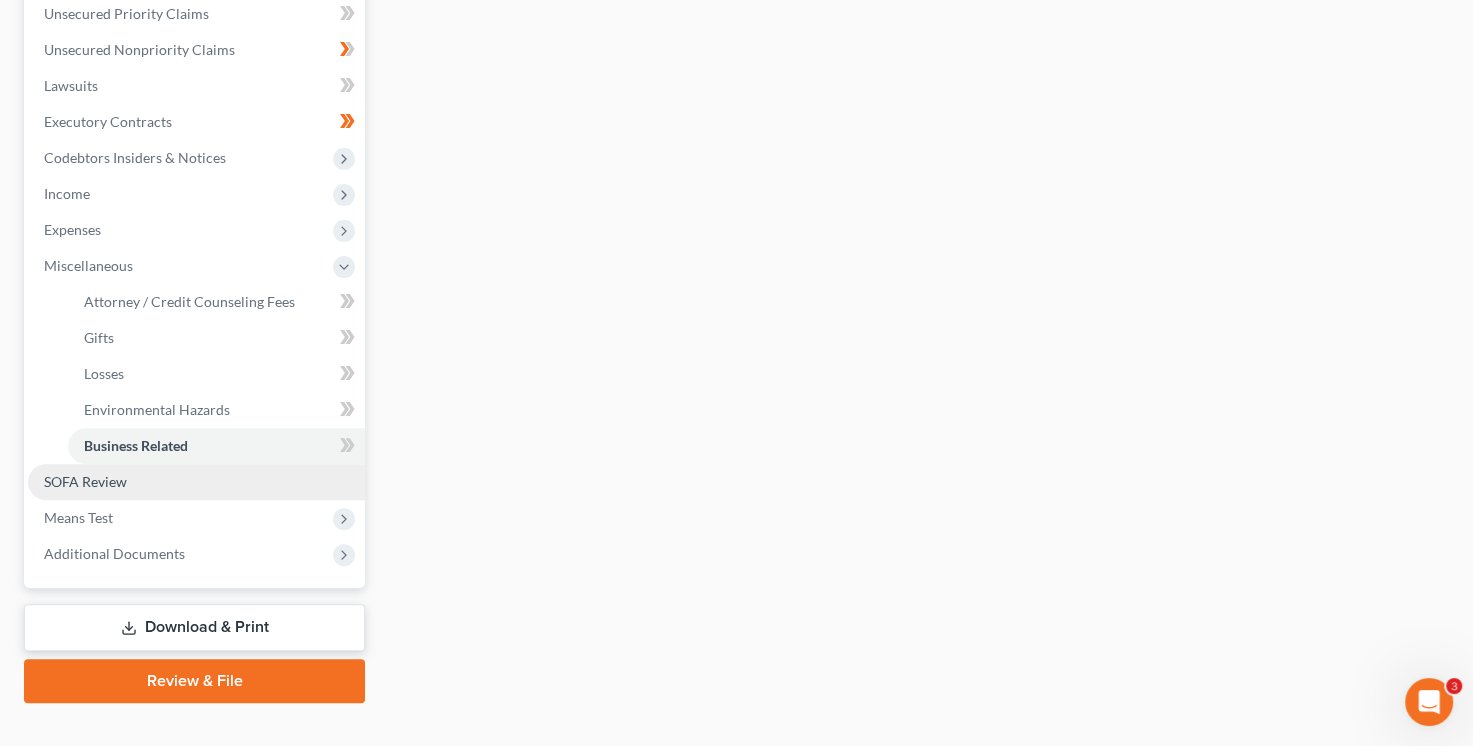 click on "SOFA Review" at bounding box center (85, 481) 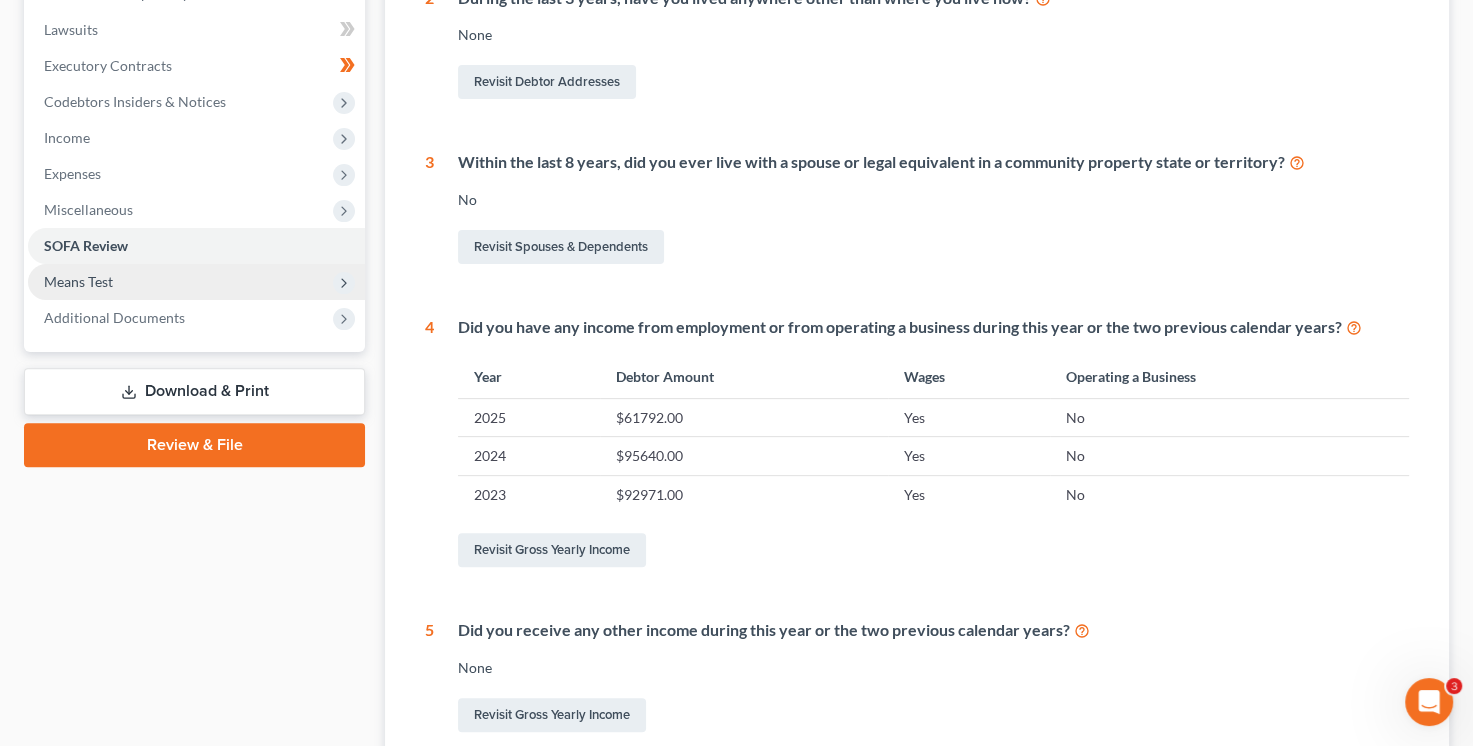 click on "Means Test" at bounding box center (78, 281) 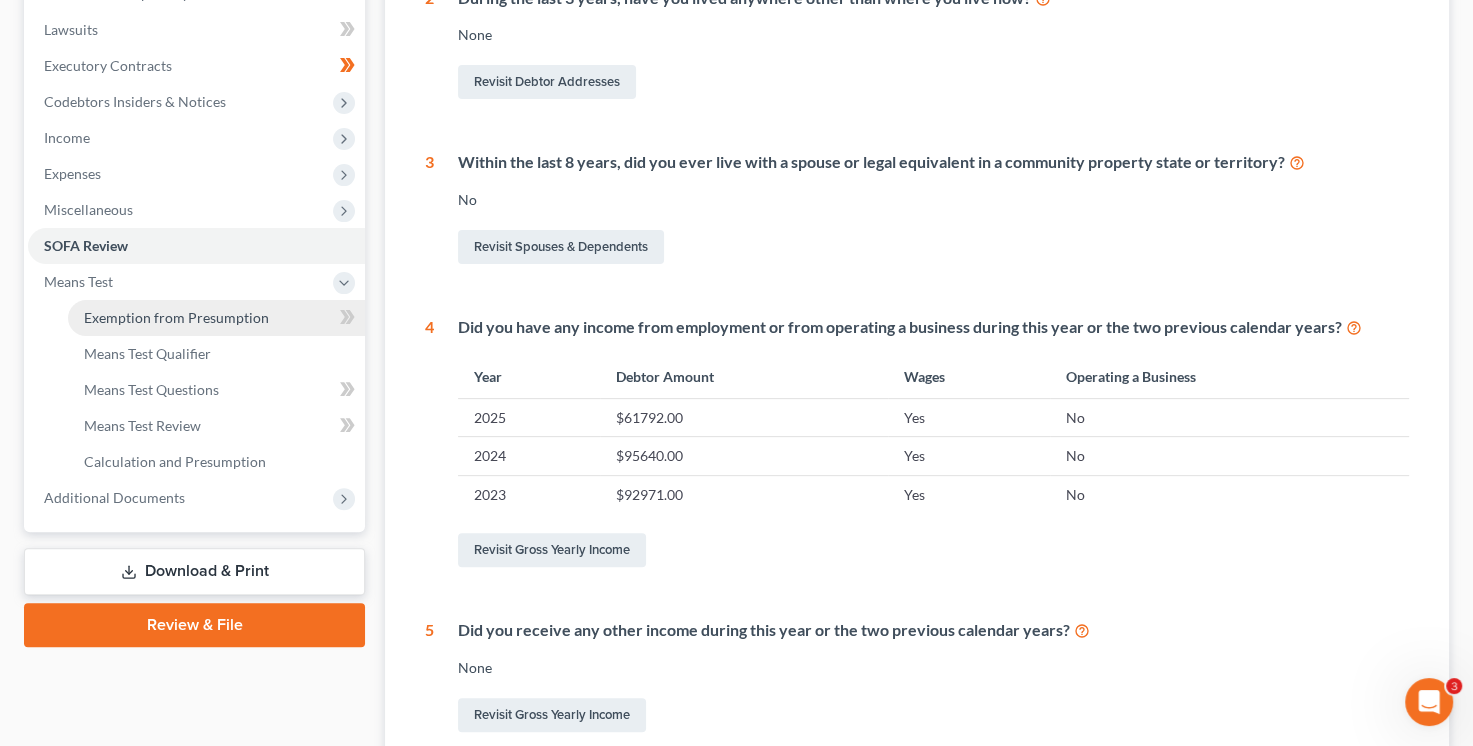 click on "Exemption from Presumption" at bounding box center (176, 317) 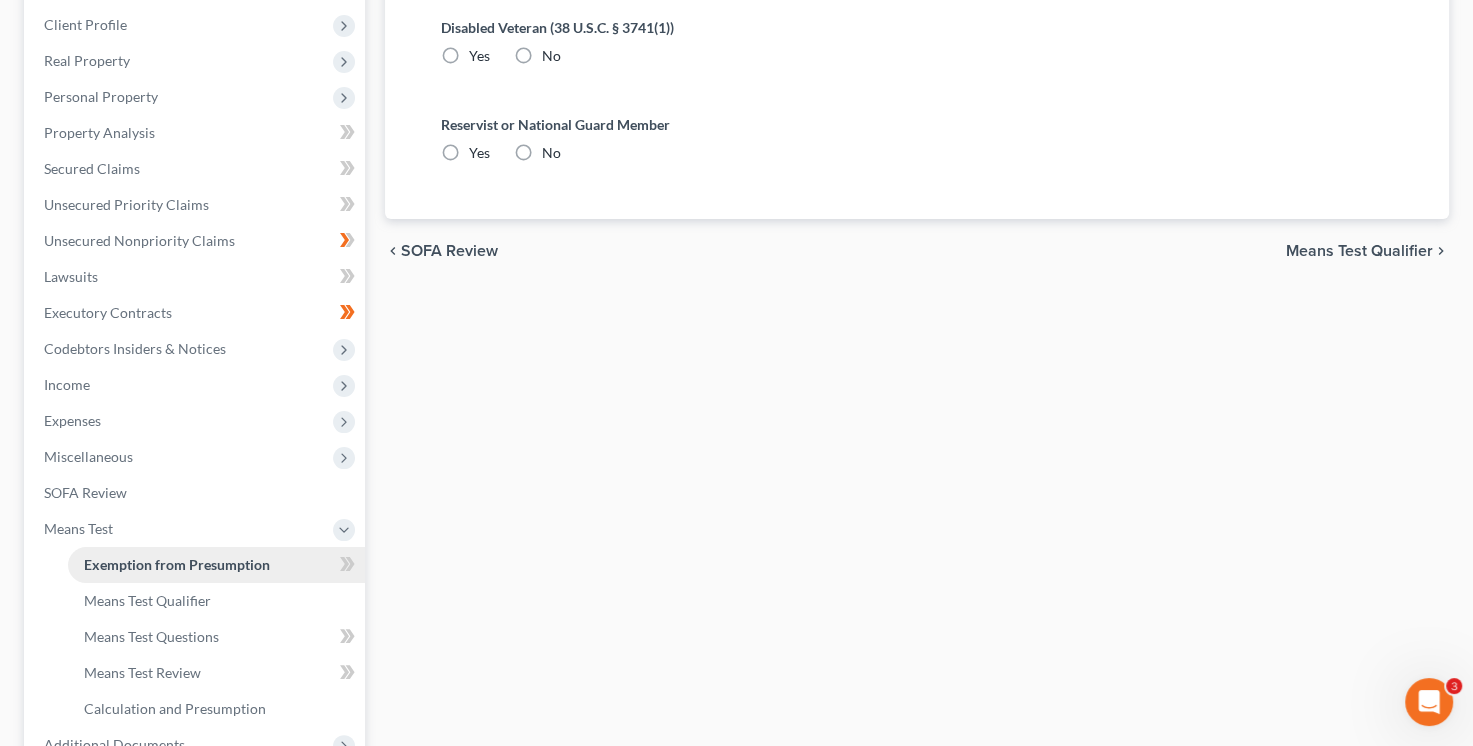 radio on "true" 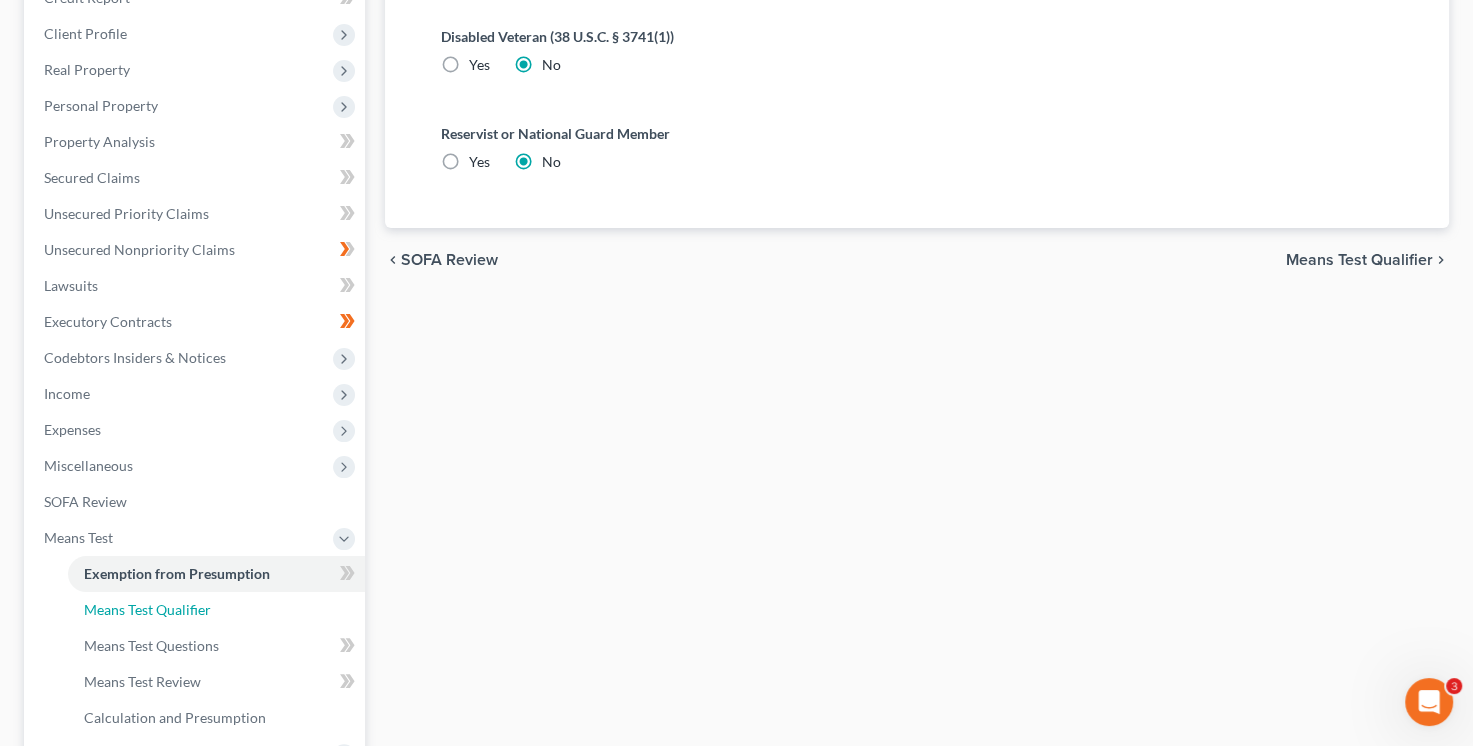 drag, startPoint x: 90, startPoint y: 609, endPoint x: 372, endPoint y: 517, distance: 296.62772 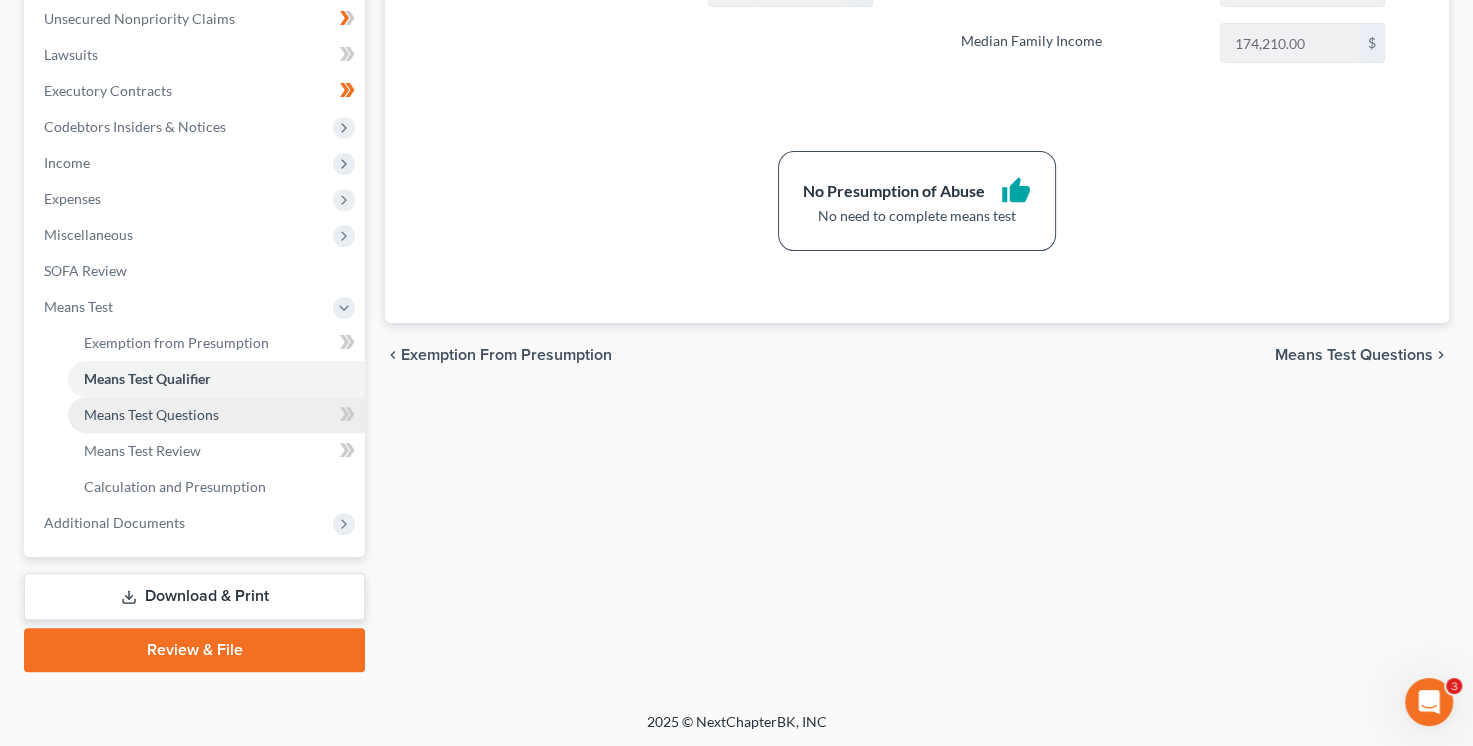 click on "Means Test Questions" at bounding box center [151, 414] 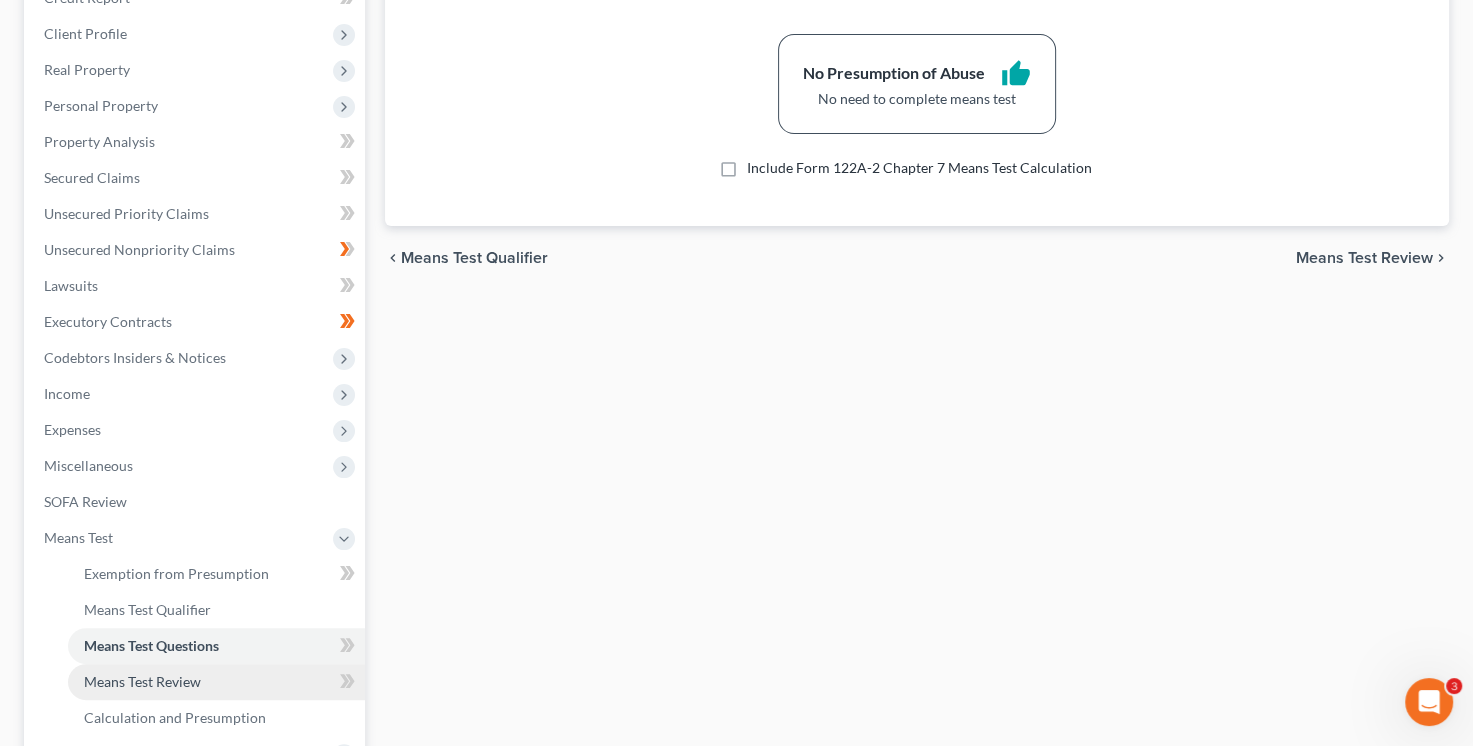click on "Means Test Review" at bounding box center (142, 681) 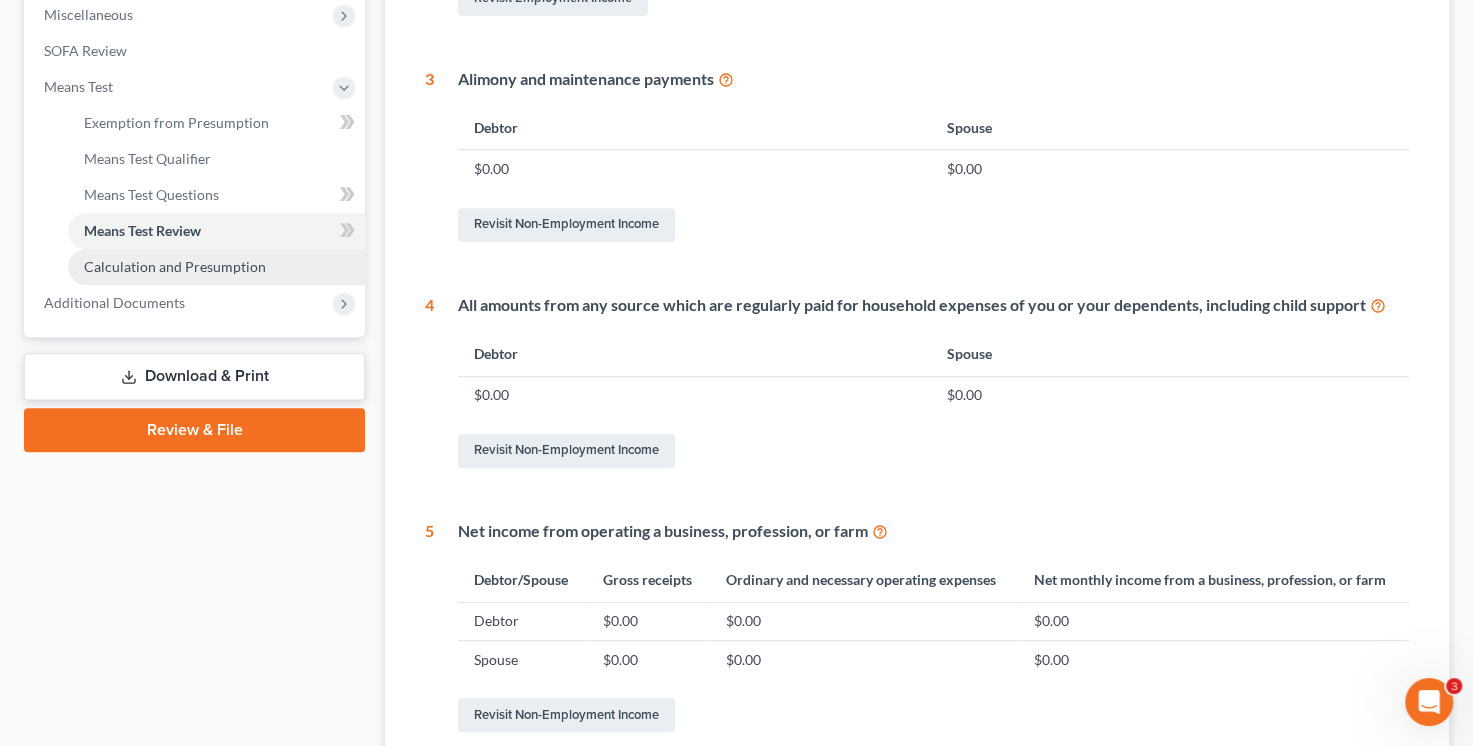 click on "Calculation and Presumption" at bounding box center [175, 266] 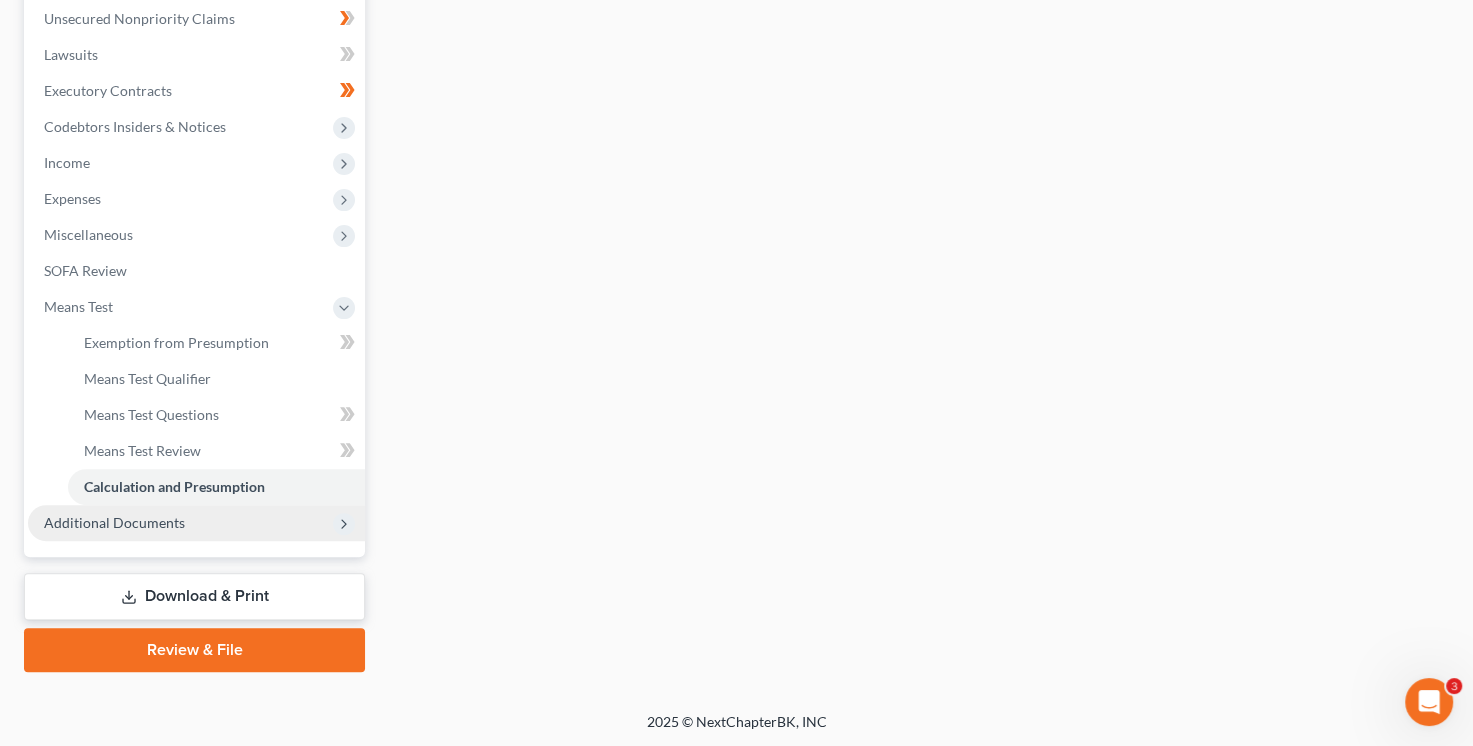 click 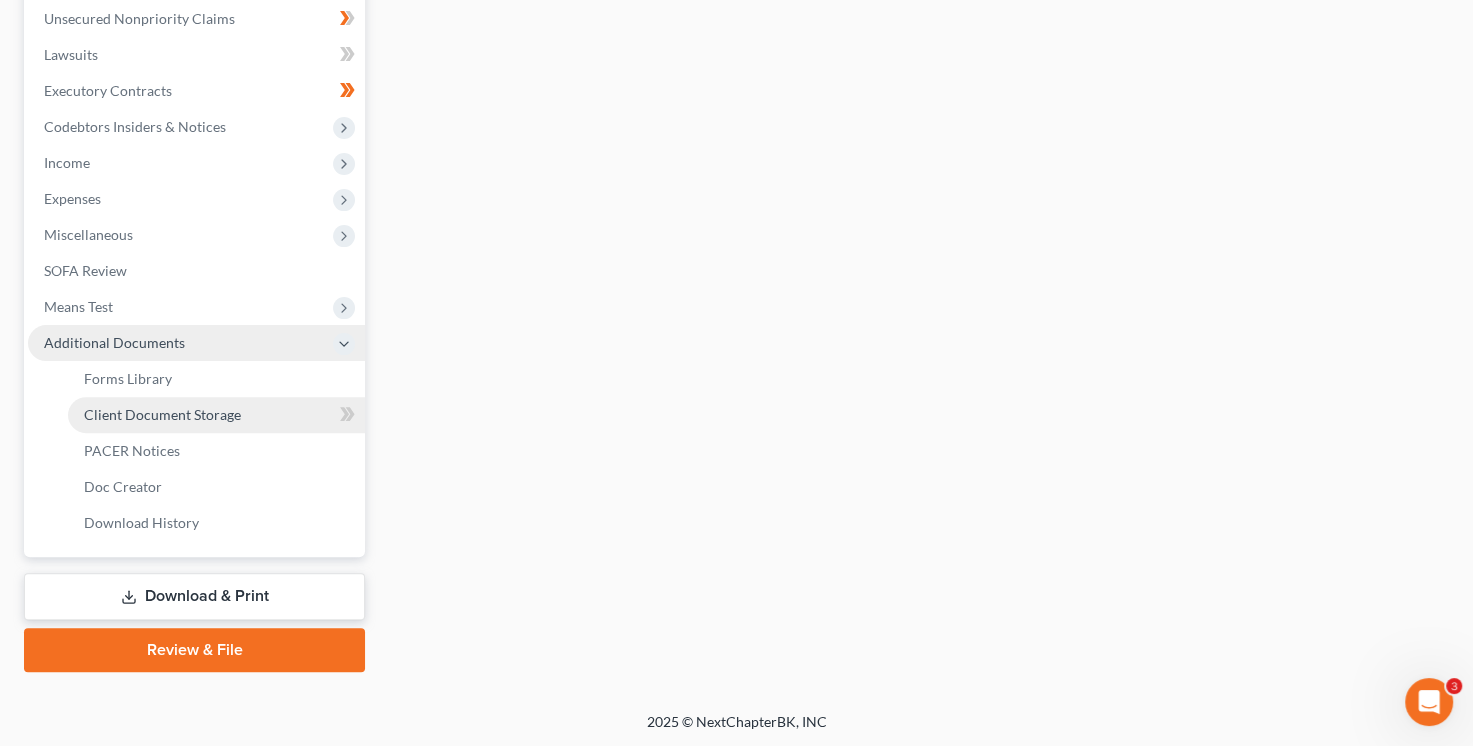 click on "Client Document Storage" at bounding box center (162, 414) 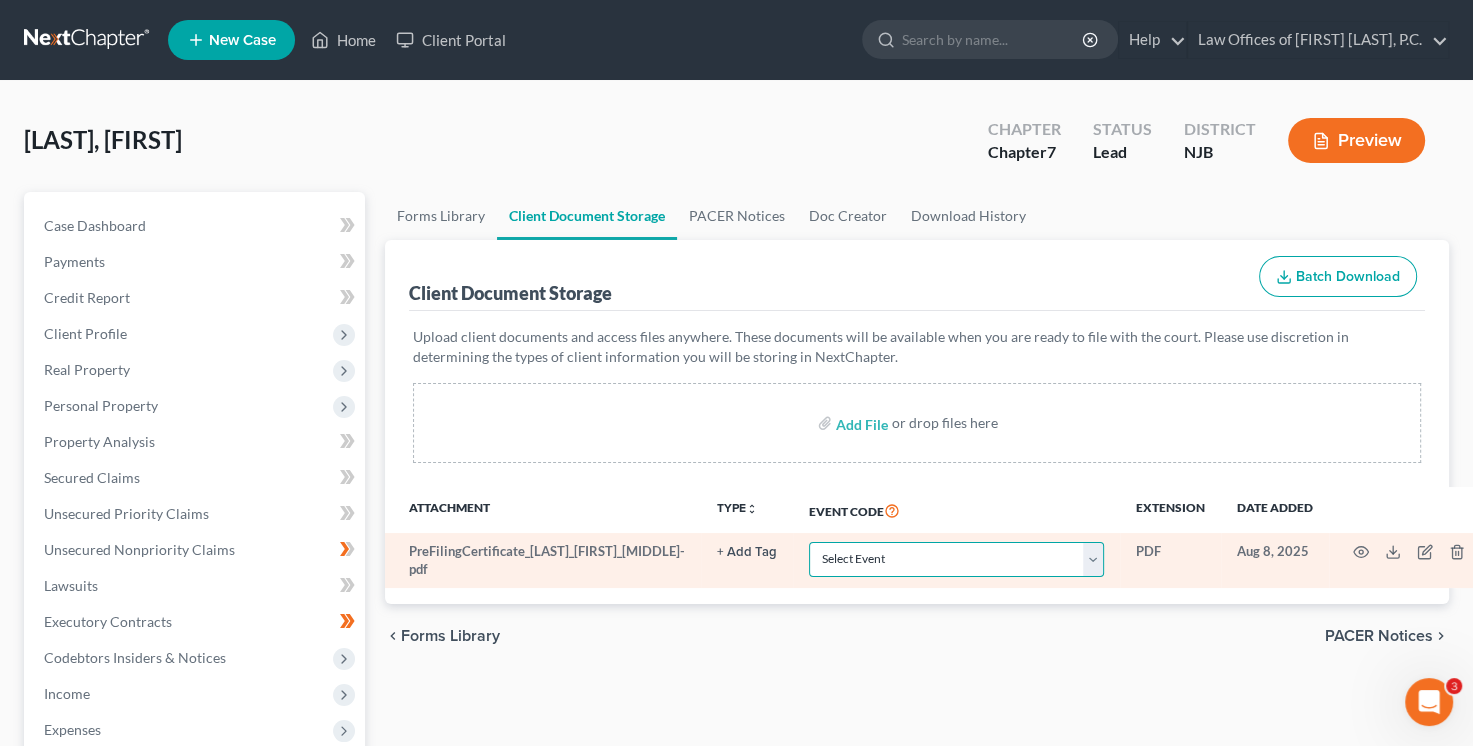 click on "Select Event 20 Largest Unsecured Creditors Amended Attorney Compensation Statement Amended List of Creditors (Fee) Amended Schedules (Fee) - Use for All Amended Schedules Answer (Involuntary) Application to Have the Filing Fee Waived Appraisal Balance Sheet Cash Flow Statement Certificate of Credit Counseling Certificate of Service of Tax Information to Requestor Certification Concerning Order to be Submitted Certification and Agreement to Pay Filing Fee Certification in Support of Discharge Certification of Completion of Plan Payments Certification of No Objection (Chapter 11) Certification of Partial Objection (Chapter 11) Ch 11 Post Confirmation Quarterly Summary Report Ch. 11 Small Business Statement of No Documents Chapter 13 Plan and Motions Final Installment Payment - Ch. 11 Final Installment Payment - Ch. 13 Final Installment Payment - Ch. 7 Financial Management Course (Official Form 423) Missing Document(s) Filed Notice of Voluntary Conversion to Chapter 7 (Fee) Pay Filing Fee in Installments" at bounding box center (956, 559) 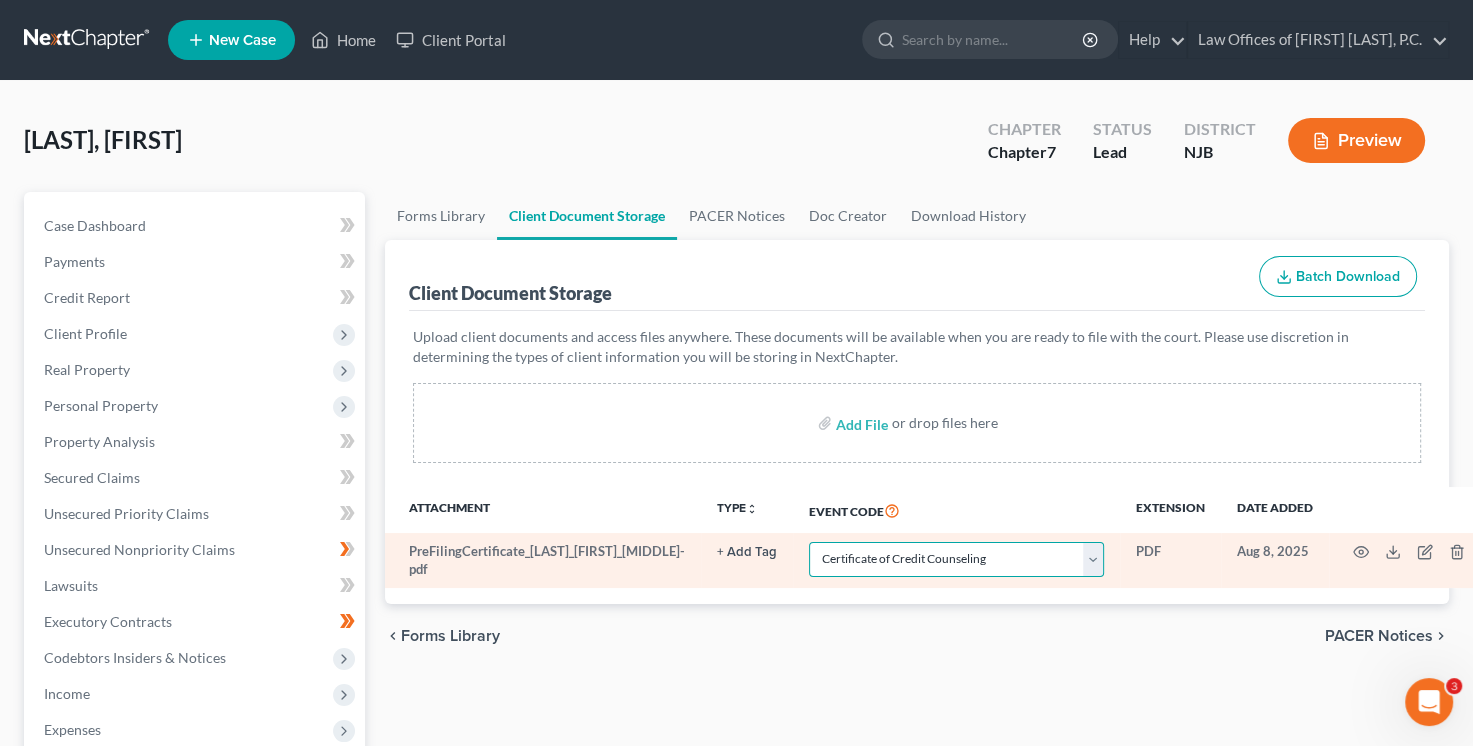 click on "Select Event 20 Largest Unsecured Creditors Amended Attorney Compensation Statement Amended List of Creditors (Fee) Amended Schedules (Fee) - Use for All Amended Schedules Answer (Involuntary) Application to Have the Filing Fee Waived Appraisal Balance Sheet Cash Flow Statement Certificate of Credit Counseling Certificate of Service of Tax Information to Requestor Certification Concerning Order to be Submitted Certification and Agreement to Pay Filing Fee Certification in Support of Discharge Certification of Completion of Plan Payments Certification of No Objection (Chapter 11) Certification of Partial Objection (Chapter 11) Ch 11 Post Confirmation Quarterly Summary Report Ch. 11 Small Business Statement of No Documents Chapter 13 Plan and Motions Final Installment Payment - Ch. 11 Final Installment Payment - Ch. 13 Final Installment Payment - Ch. 7 Financial Management Course (Official Form 423) Missing Document(s) Filed Notice of Voluntary Conversion to Chapter 7 (Fee) Pay Filing Fee in Installments" at bounding box center [956, 559] 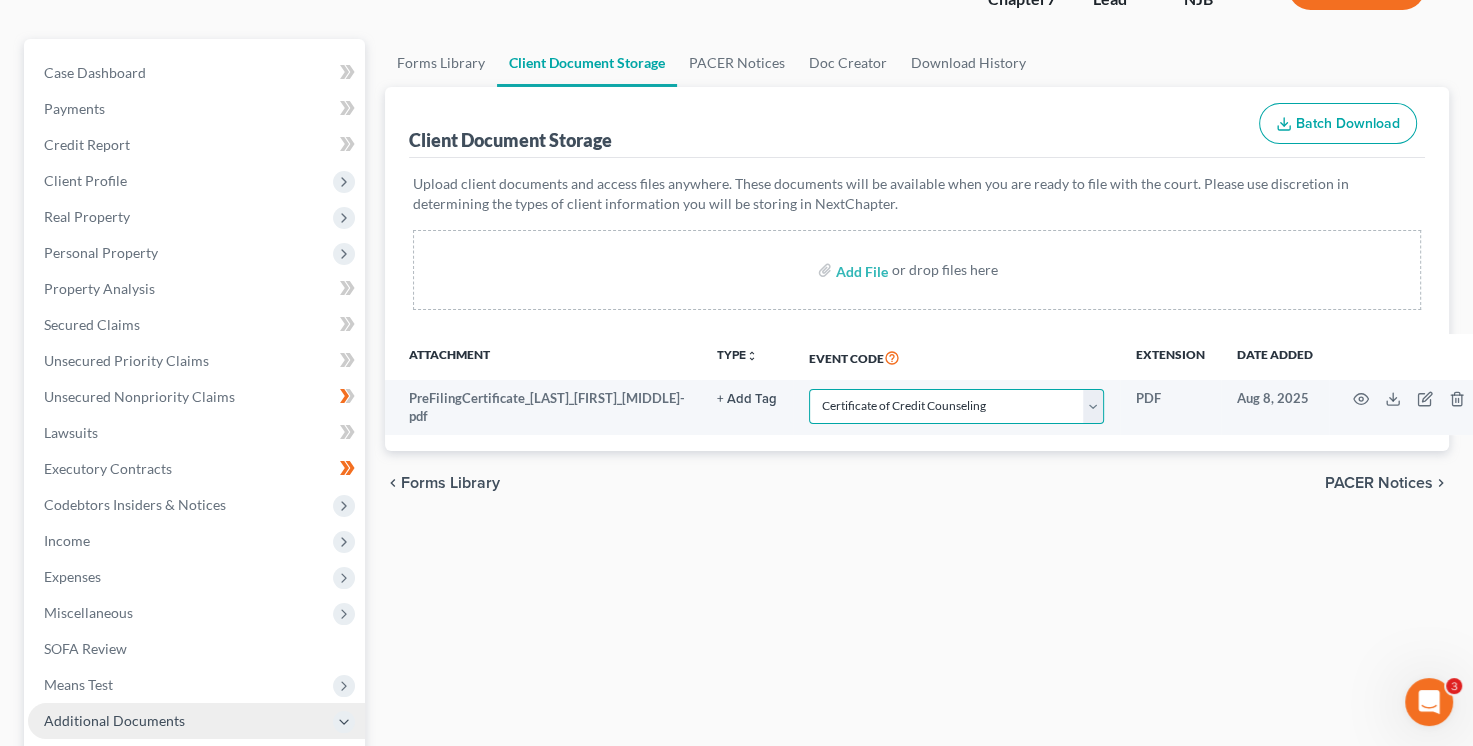 scroll, scrollTop: 31, scrollLeft: 0, axis: vertical 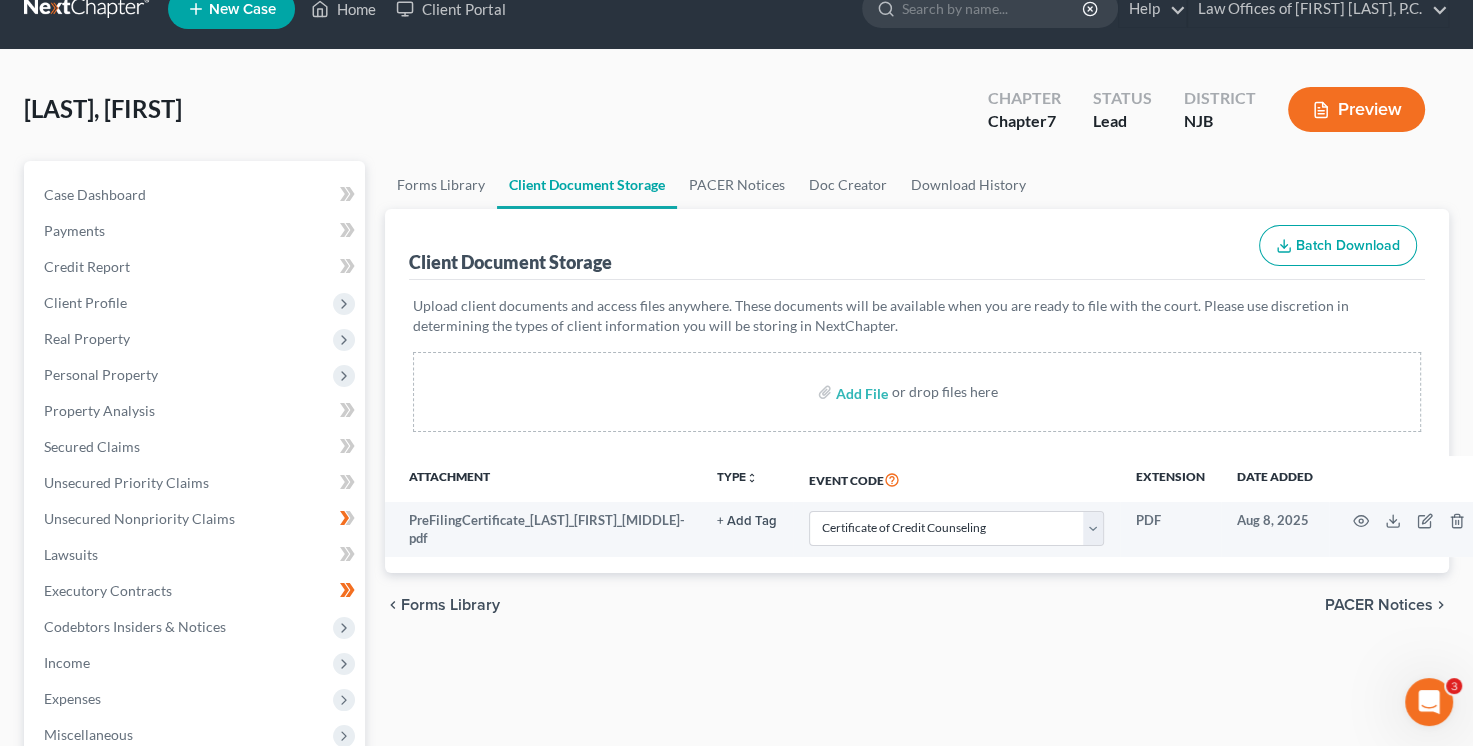 click on "Preview" at bounding box center [1356, 109] 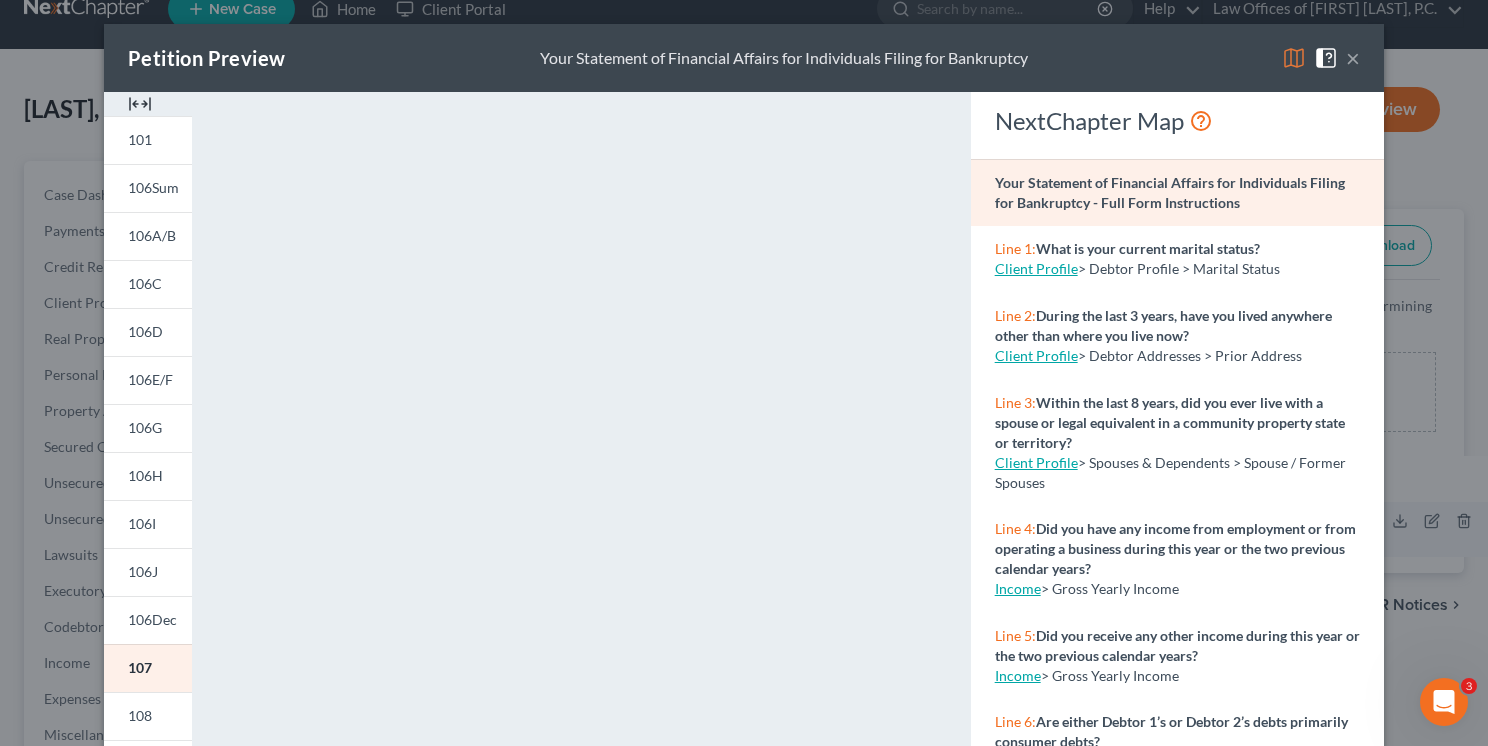 click on "×" at bounding box center (1353, 58) 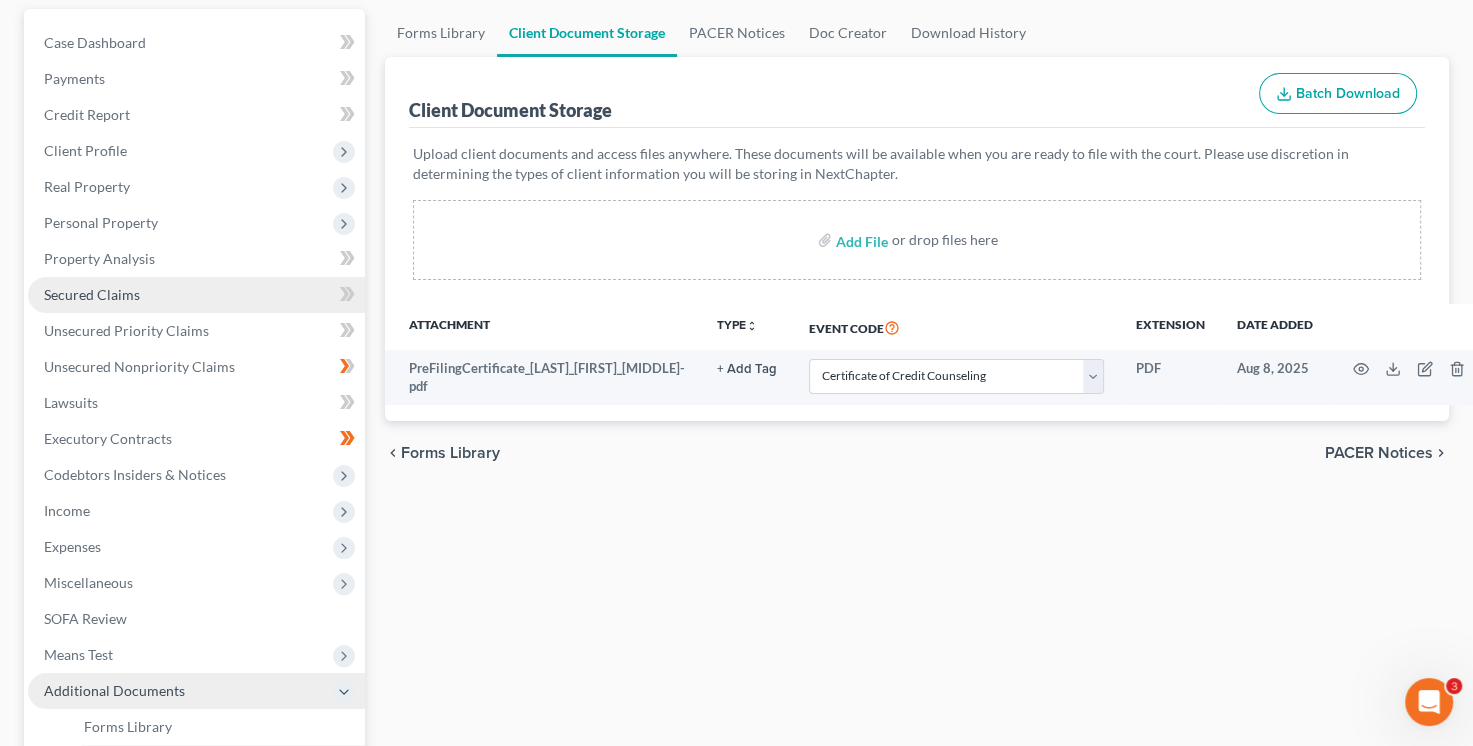 scroll, scrollTop: 531, scrollLeft: 0, axis: vertical 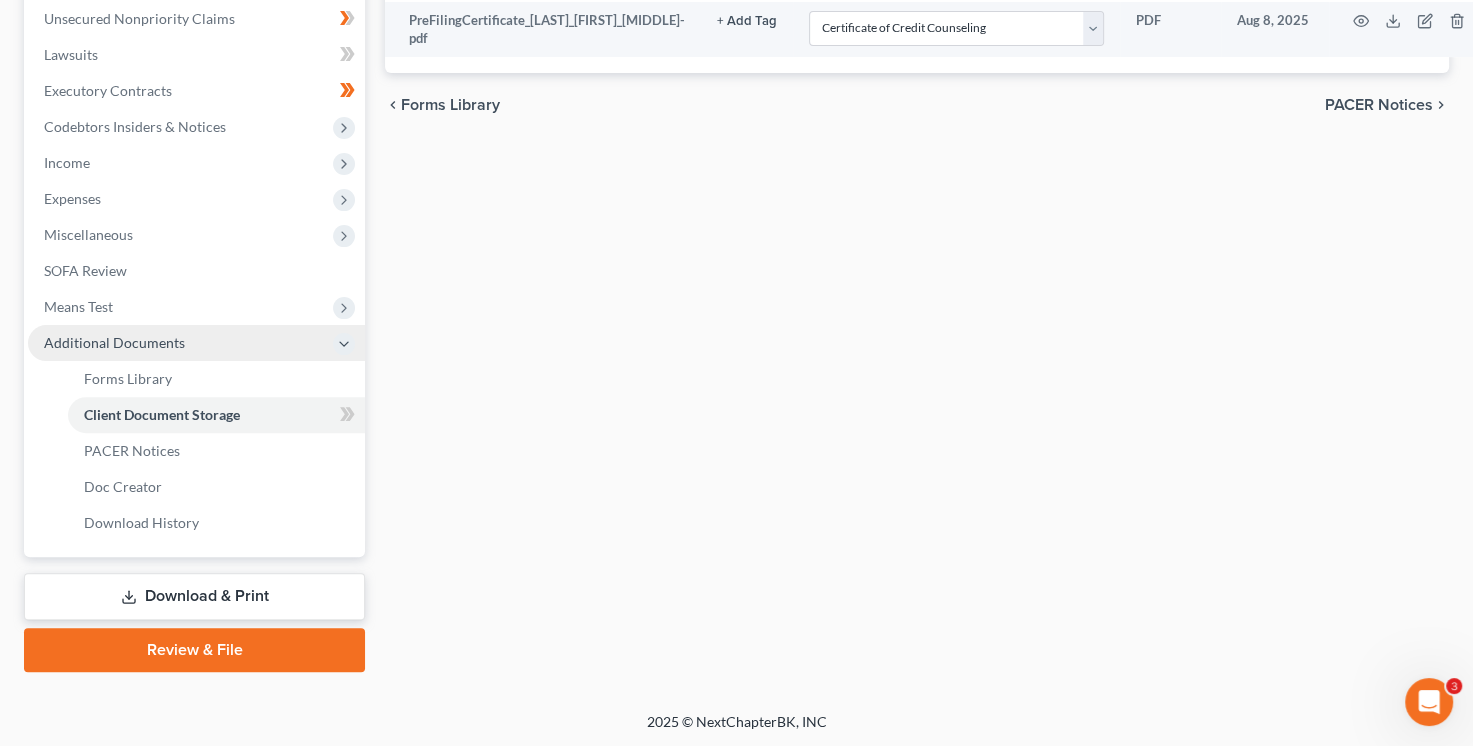 click on "Review & File" at bounding box center (194, 650) 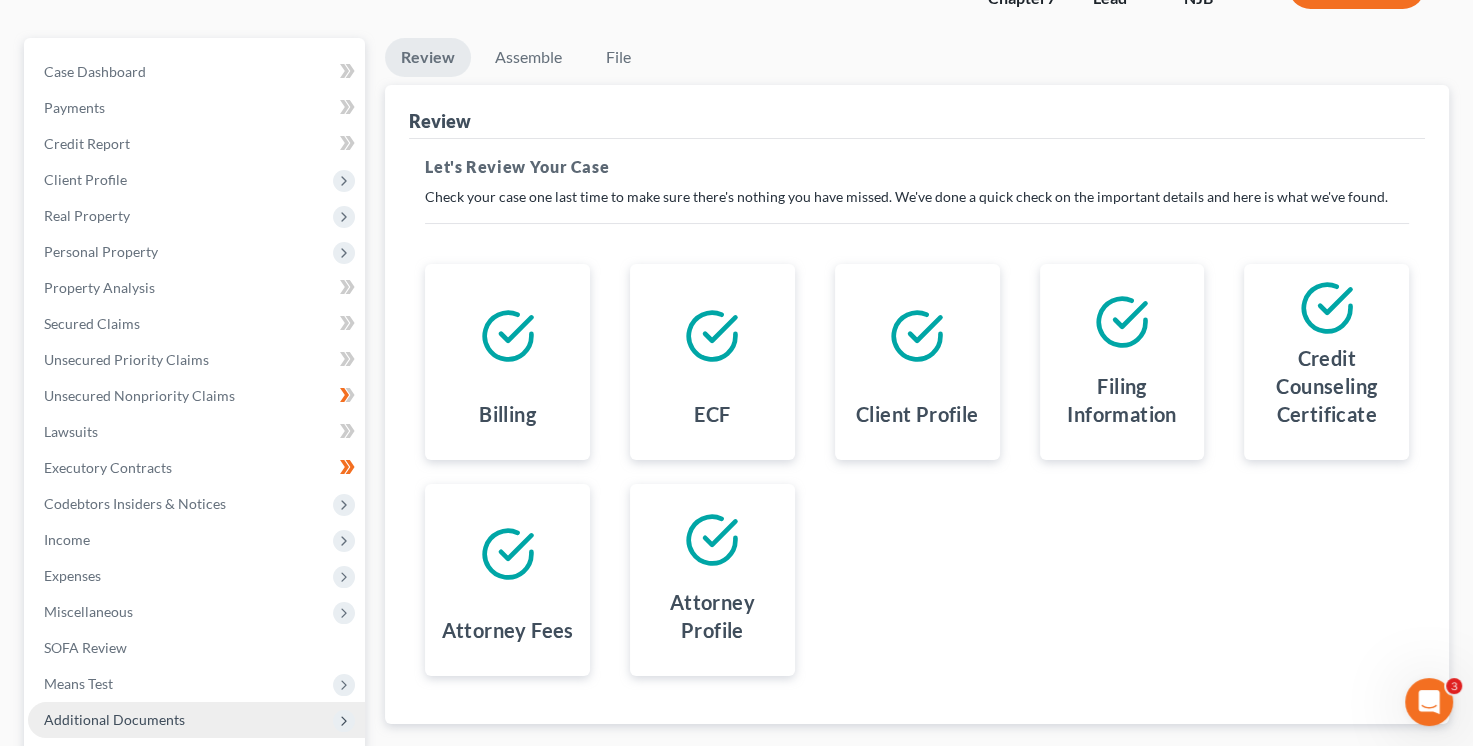 scroll, scrollTop: 151, scrollLeft: 0, axis: vertical 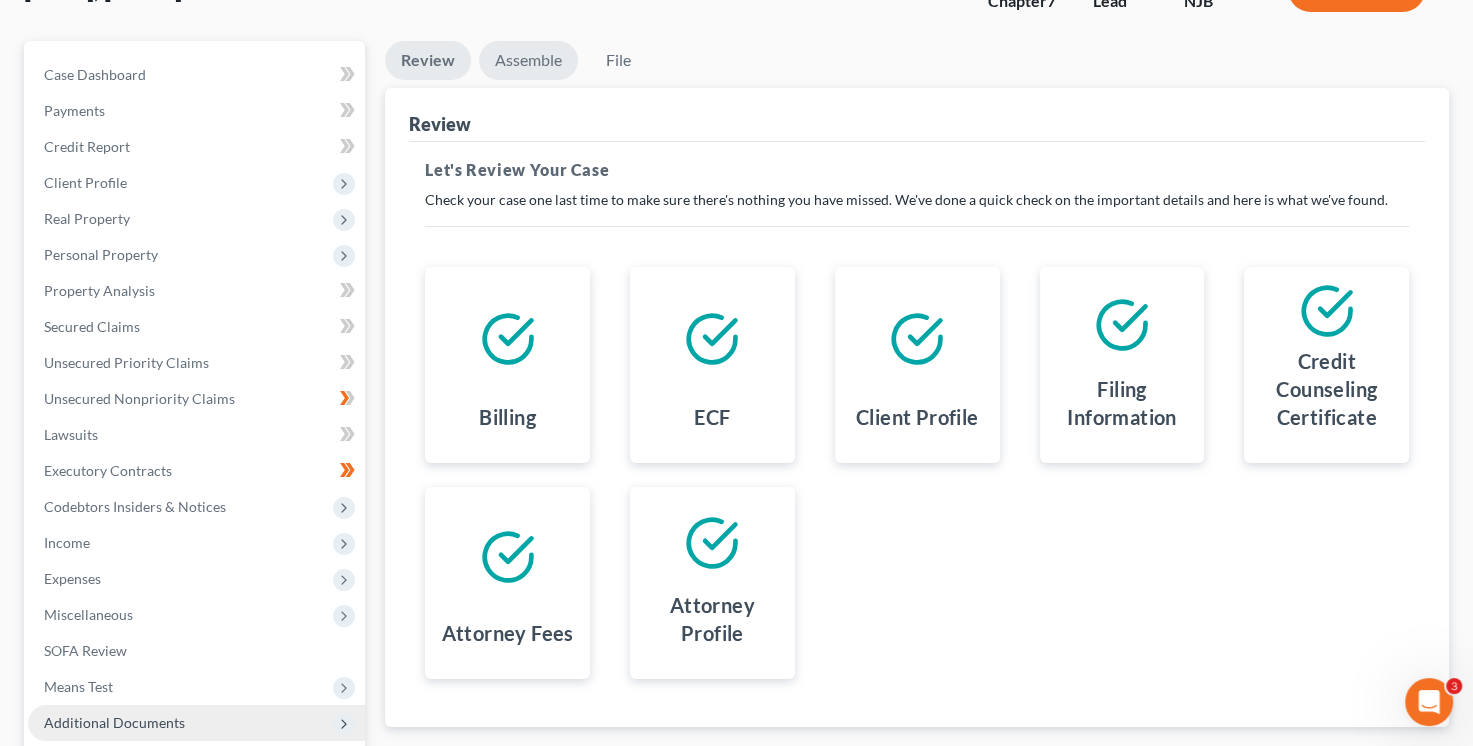 click on "Assemble" at bounding box center [528, 60] 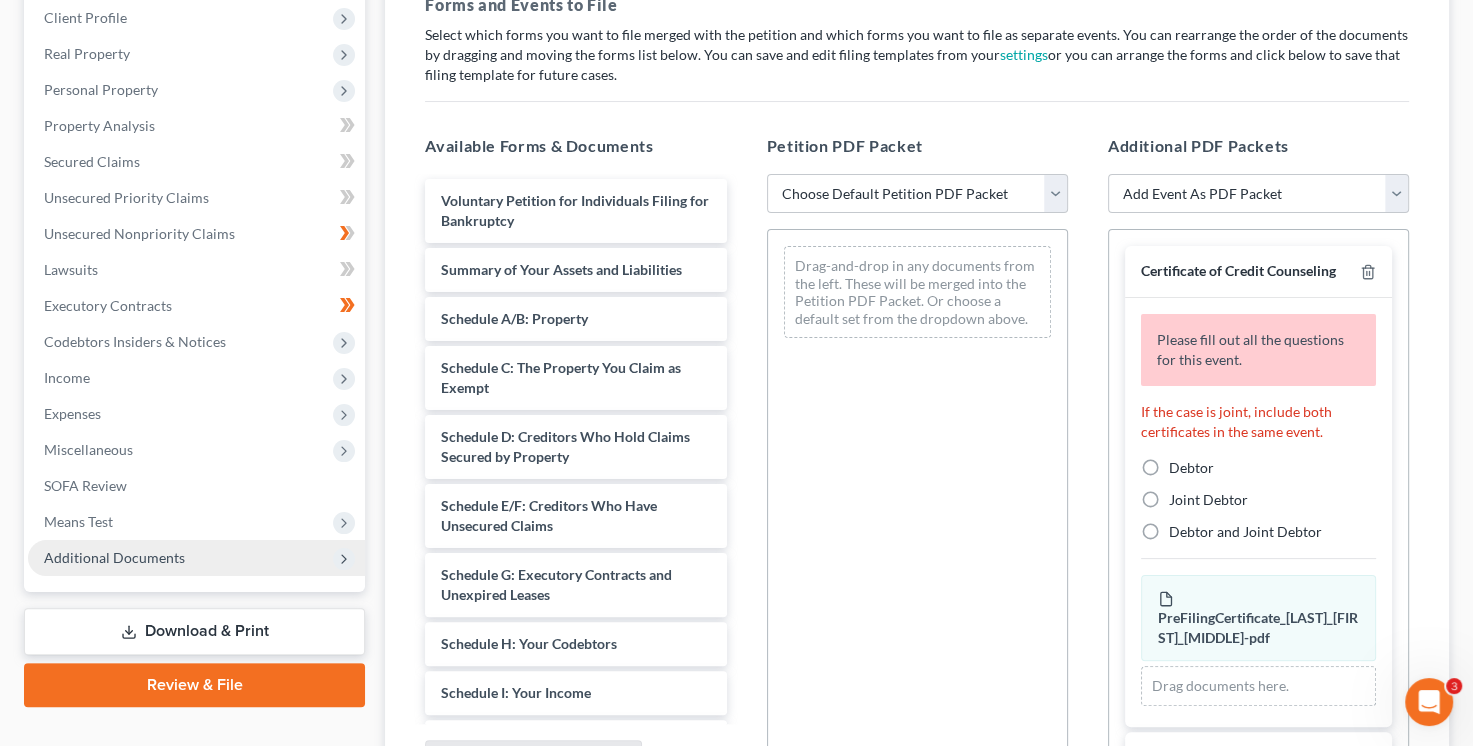 scroll, scrollTop: 351, scrollLeft: 0, axis: vertical 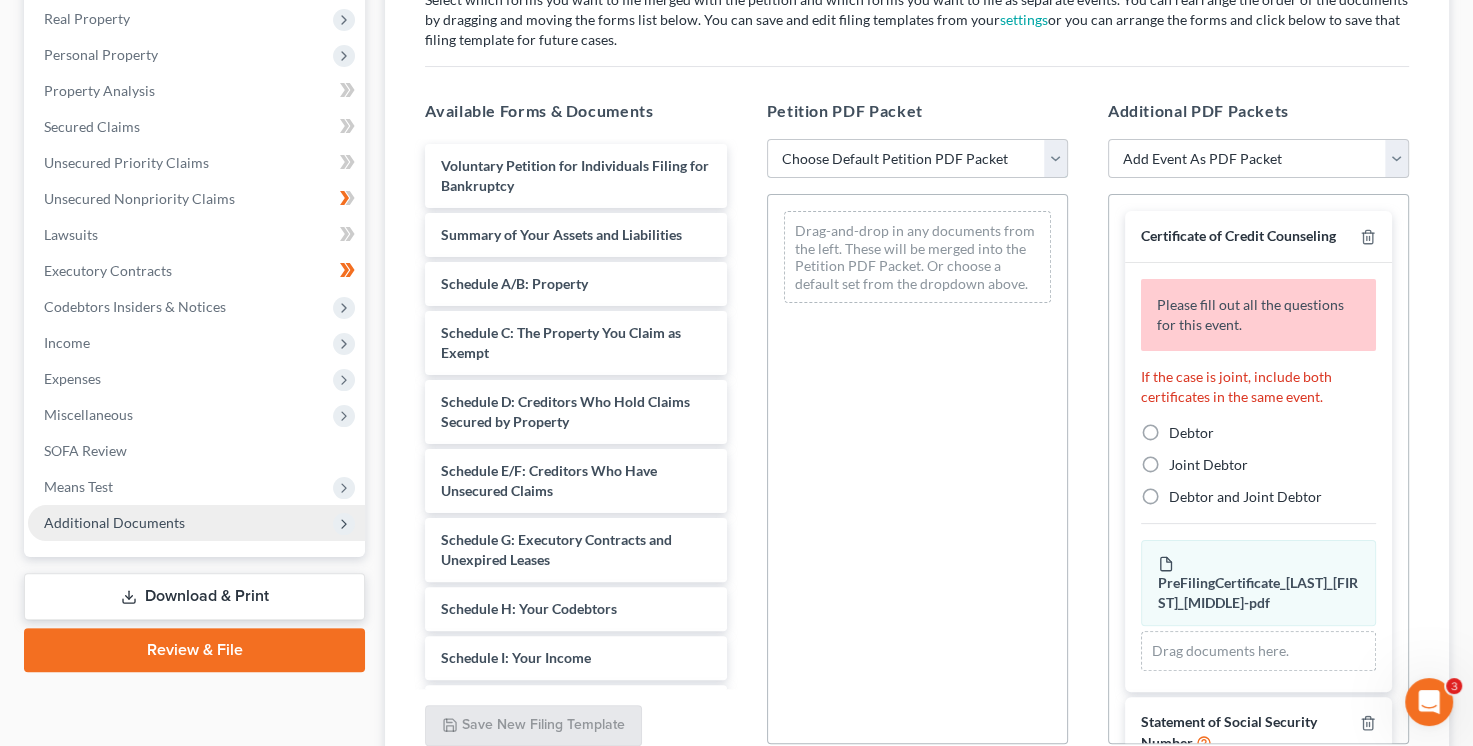 click on "Choose Default Petition PDF Packet Complete Bankruptcy Petition (all forms and schedules) Emergency Filing (Voluntary Petition and Creditor List Only) [LAST], [FIRST]" at bounding box center (917, 159) 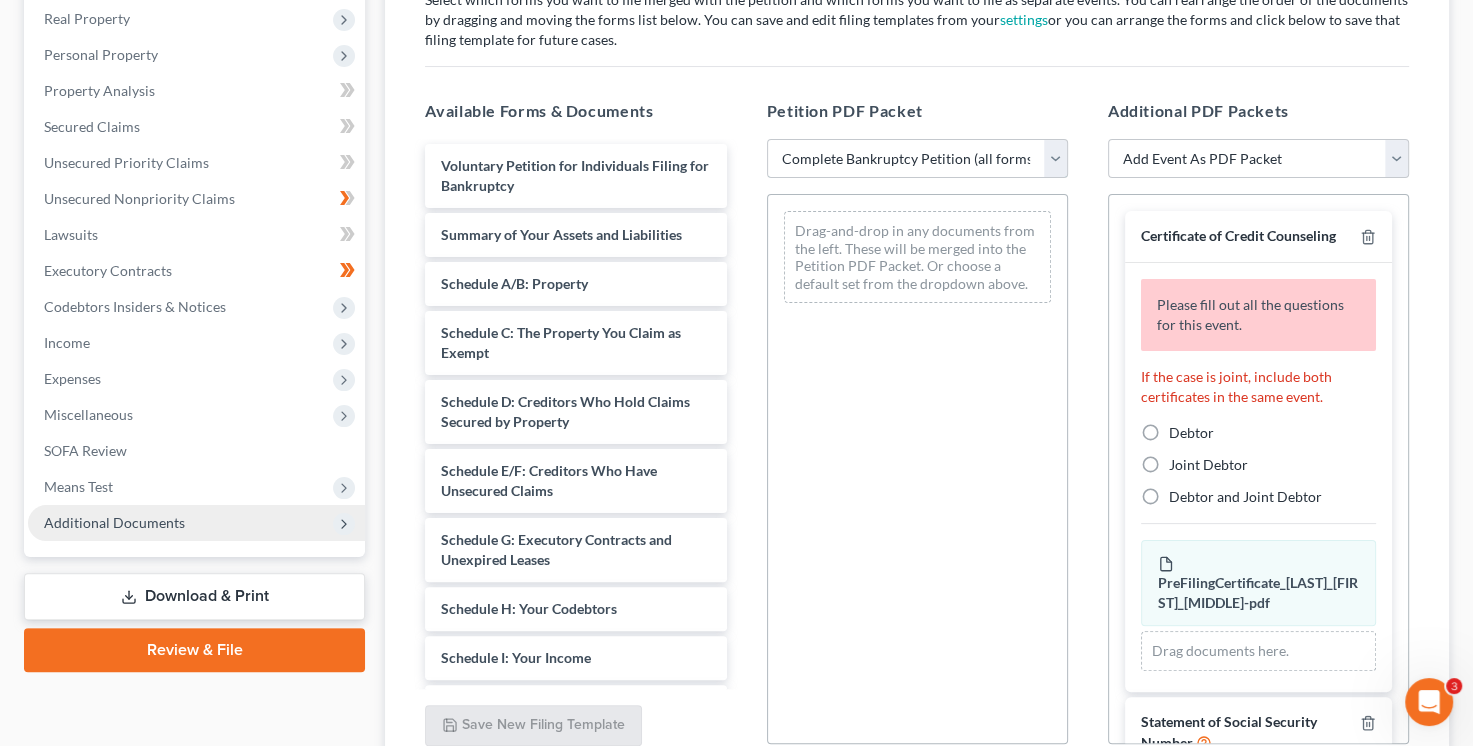 click on "Choose Default Petition PDF Packet Complete Bankruptcy Petition (all forms and schedules) Emergency Filing (Voluntary Petition and Creditor List Only) [LAST], [FIRST]" at bounding box center [917, 159] 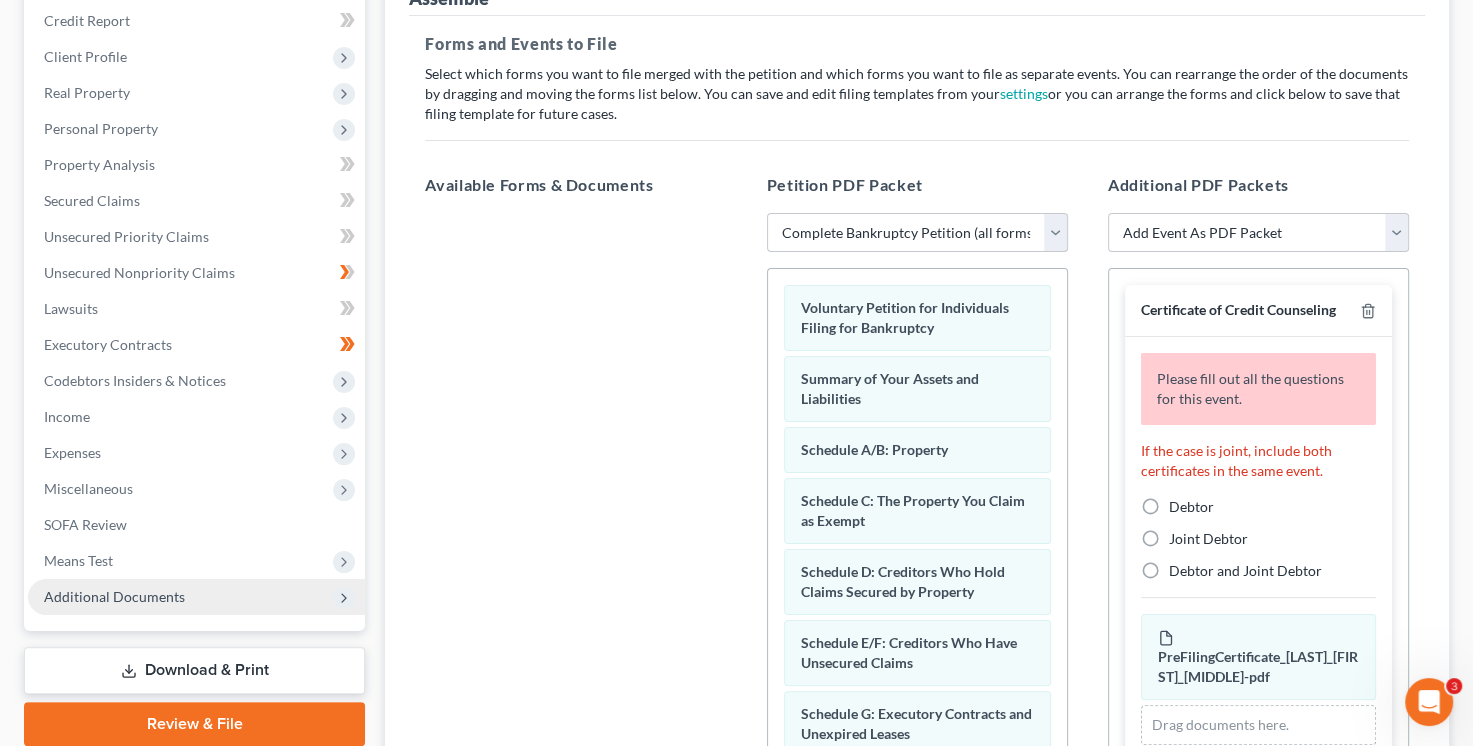 scroll, scrollTop: 227, scrollLeft: 0, axis: vertical 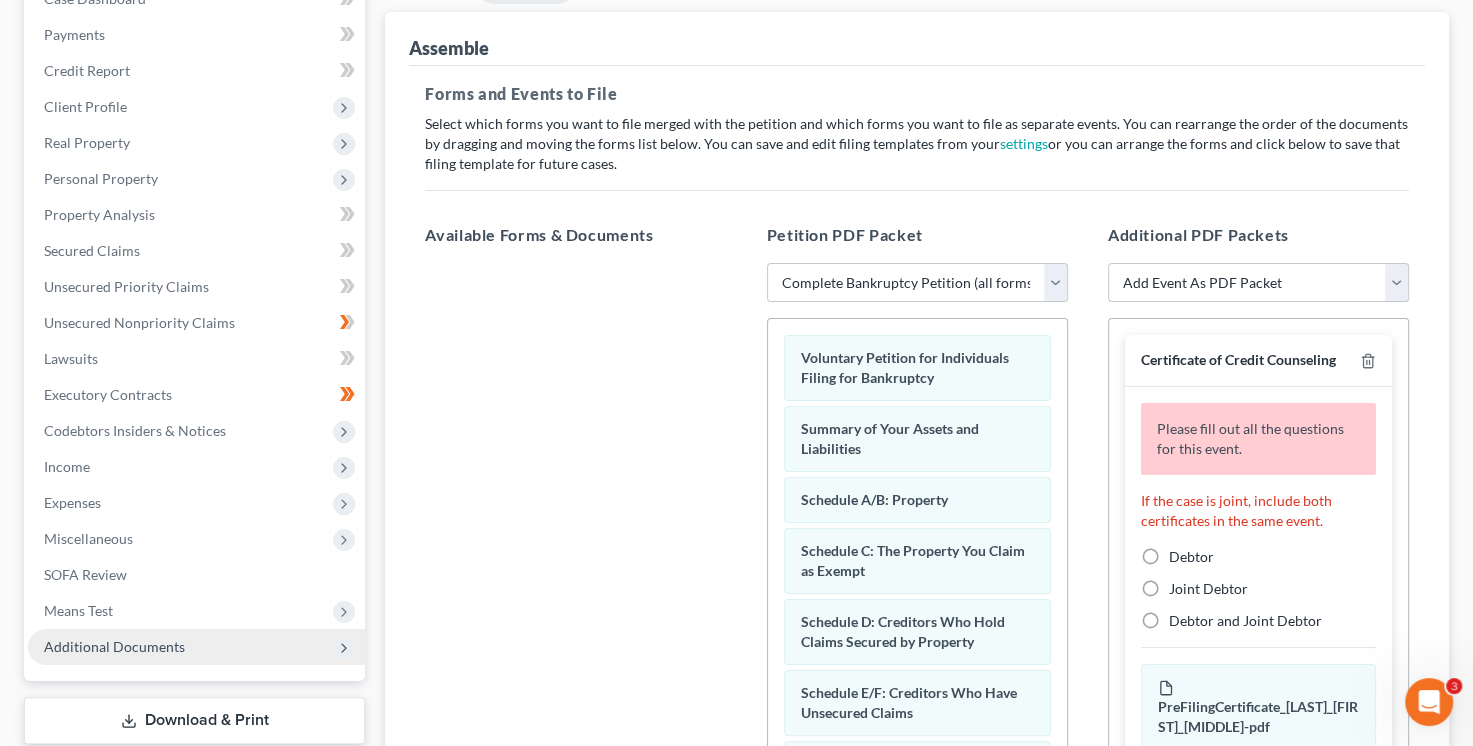 click on "Add Event As PDF Packet Amended Attorney Compensation Statement Amended List of Creditors (Fee) Amended Schedules (Fee) - Use for All Amended Schedules Answer (Involuntary) Application to Have the Filing Fee Waived Appraisal Certificate of Credit Counseling Certificate of Service of Tax Information to Requestor Certification and Agreement to Pay Filing Fee Certification Concerning Order to be Submitted Certification in Support of Discharge Final Installment Payment - Ch. 7 Financial Management Course (Official Form 423) Missing Document(s) Filed Notice of Voluntary Conversion to Chapter 7 (Fee) Pay Filing Fee in Installments Reaffirmation Agreement Recision of Reaffirmation Agreement Second Installment Payment - Ch. 7 Statement of Exemption from Presumption of Abuse Under Sec 707(b)(2) - Form 22A-1 Supp Statement of Social Security Number" at bounding box center (1258, 283) 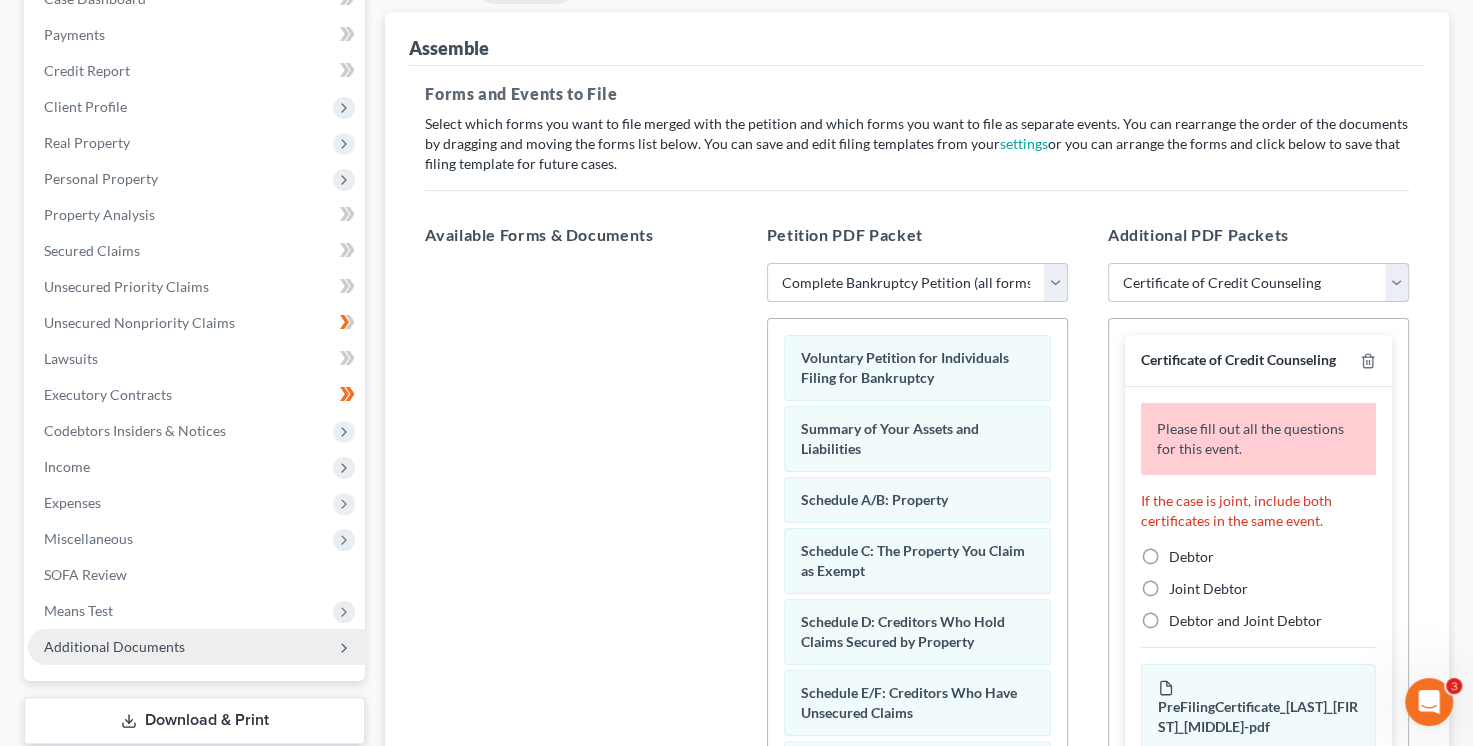 click on "Add Event As PDF Packet Amended Attorney Compensation Statement Amended List of Creditors (Fee) Amended Schedules (Fee) - Use for All Amended Schedules Answer (Involuntary) Application to Have the Filing Fee Waived Appraisal Certificate of Credit Counseling Certificate of Service of Tax Information to Requestor Certification and Agreement to Pay Filing Fee Certification Concerning Order to be Submitted Certification in Support of Discharge Final Installment Payment - Ch. 7 Financial Management Course (Official Form 423) Missing Document(s) Filed Notice of Voluntary Conversion to Chapter 7 (Fee) Pay Filing Fee in Installments Reaffirmation Agreement Recision of Reaffirmation Agreement Second Installment Payment - Ch. 7 Statement of Exemption from Presumption of Abuse Under Sec 707(b)(2) - Form 22A-1 Supp Statement of Social Security Number" at bounding box center (1258, 283) 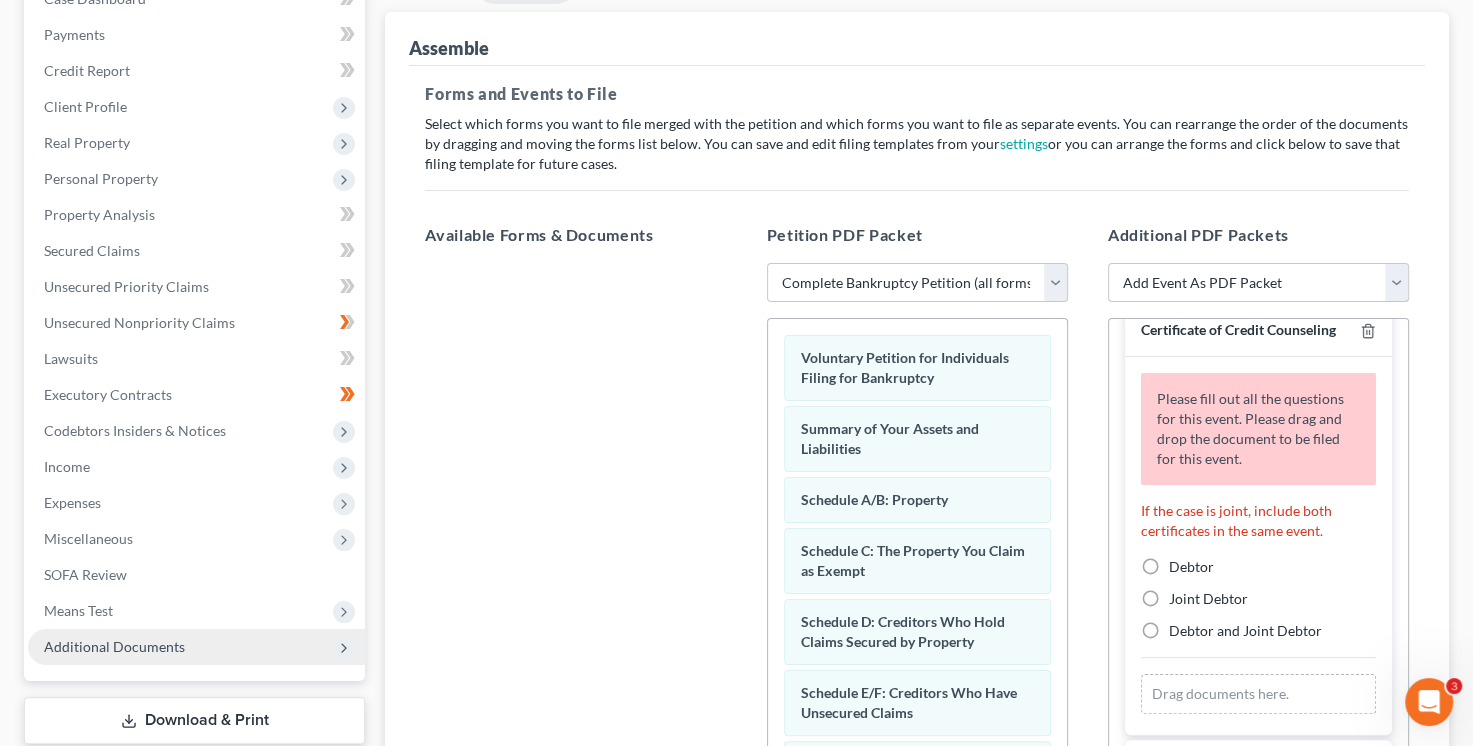 scroll, scrollTop: 0, scrollLeft: 0, axis: both 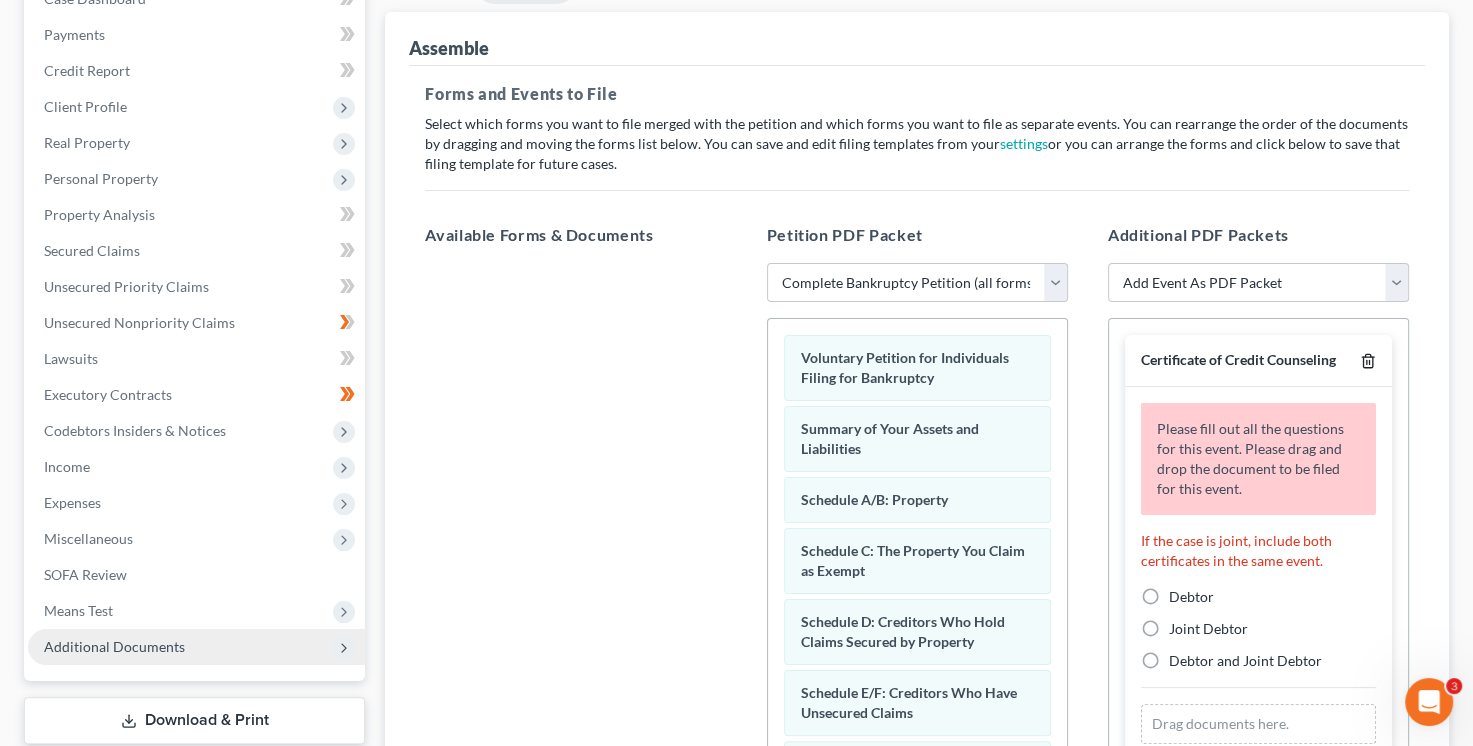 click 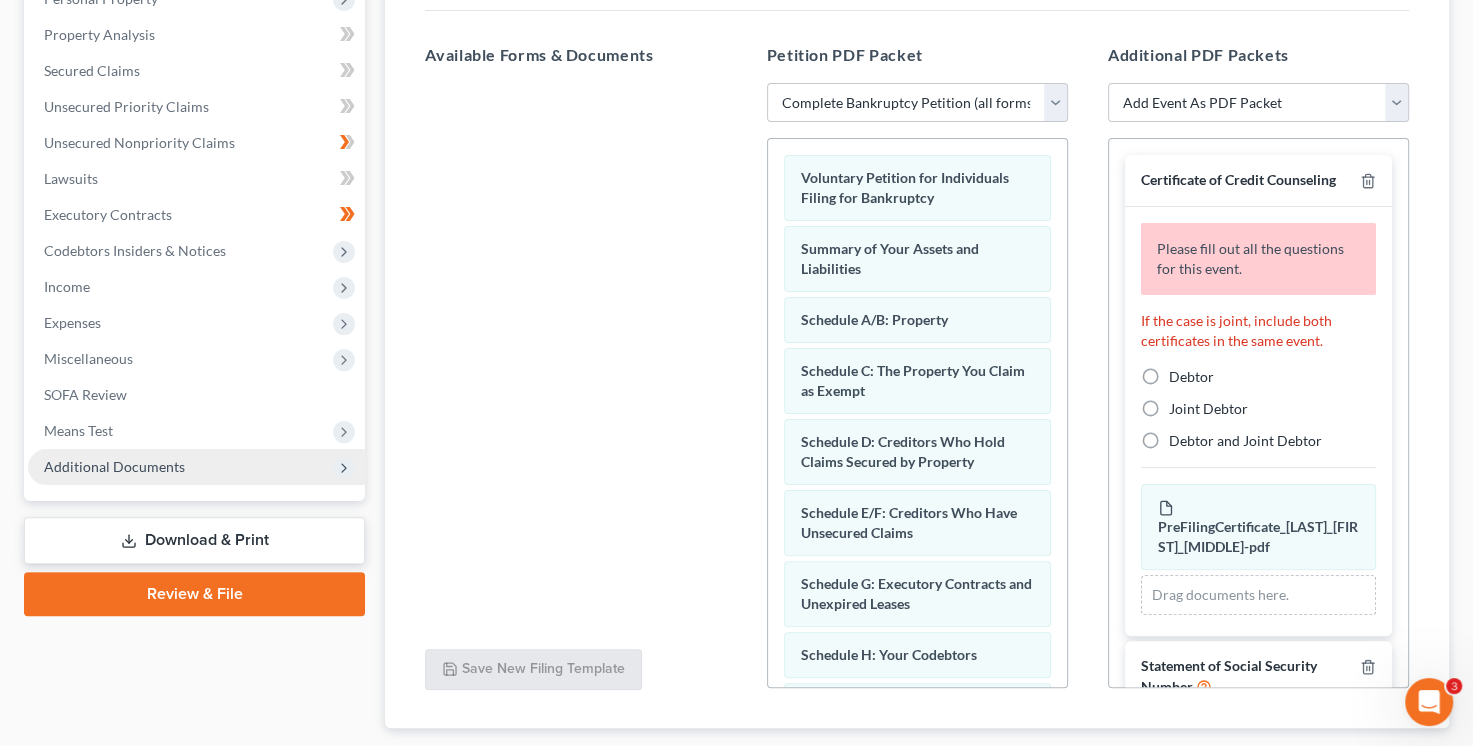 scroll, scrollTop: 427, scrollLeft: 0, axis: vertical 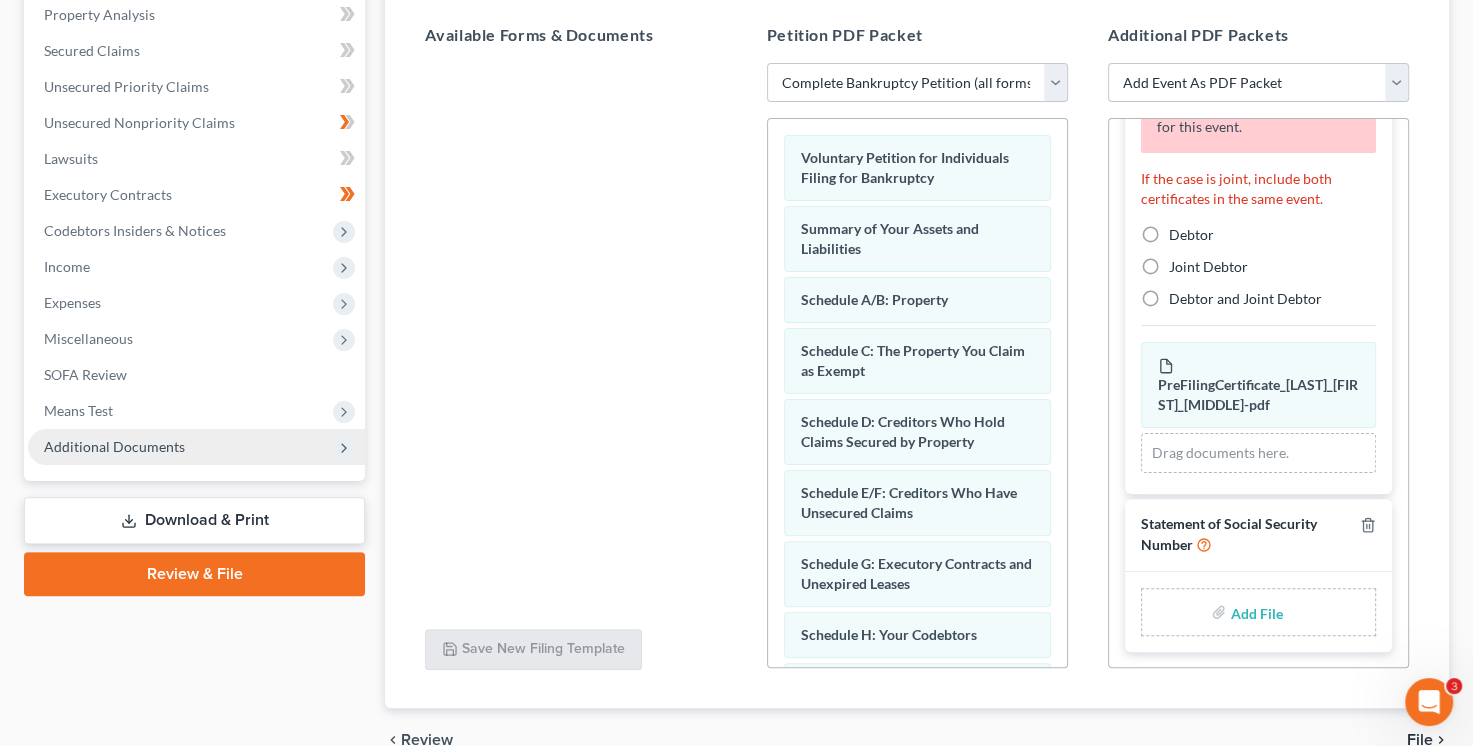 click on "Debtor" at bounding box center [1191, 235] 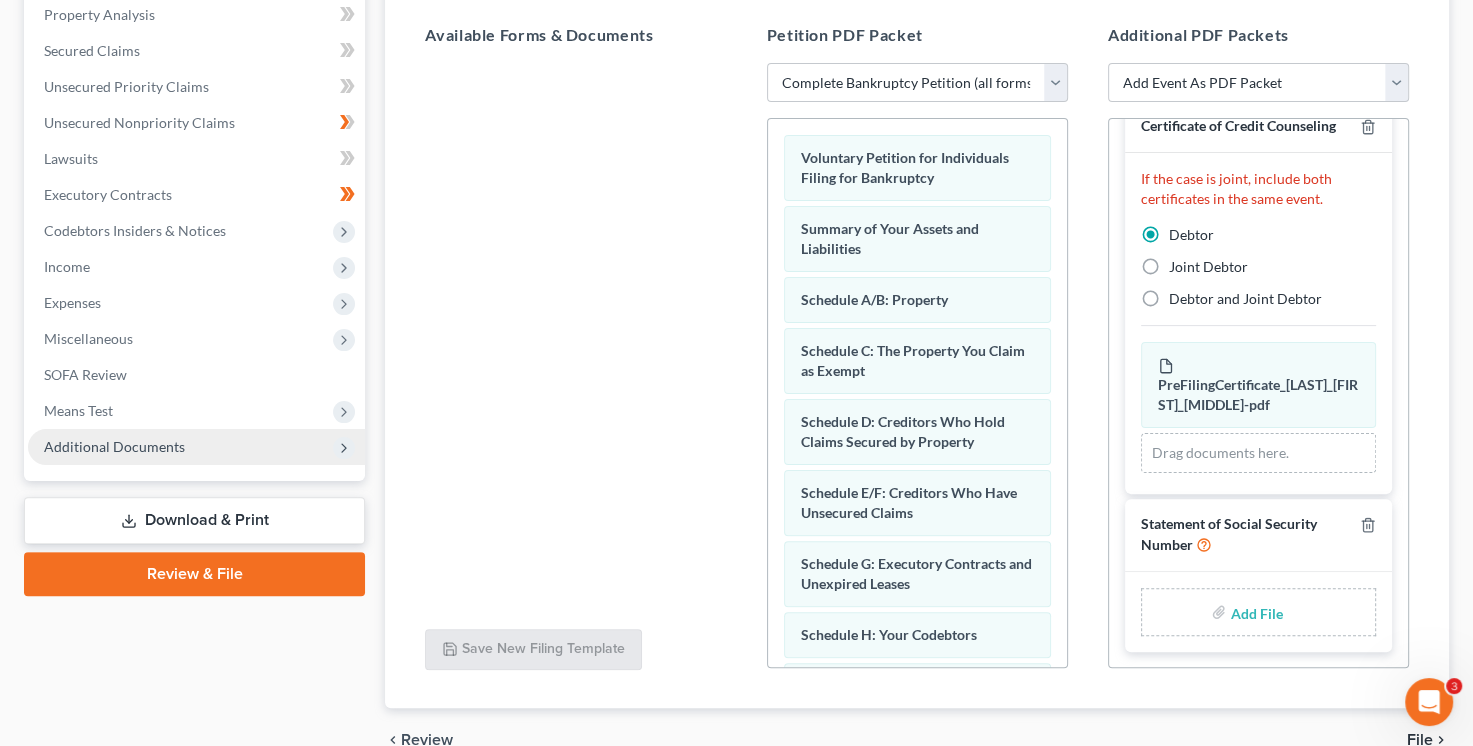 scroll, scrollTop: 50, scrollLeft: 0, axis: vertical 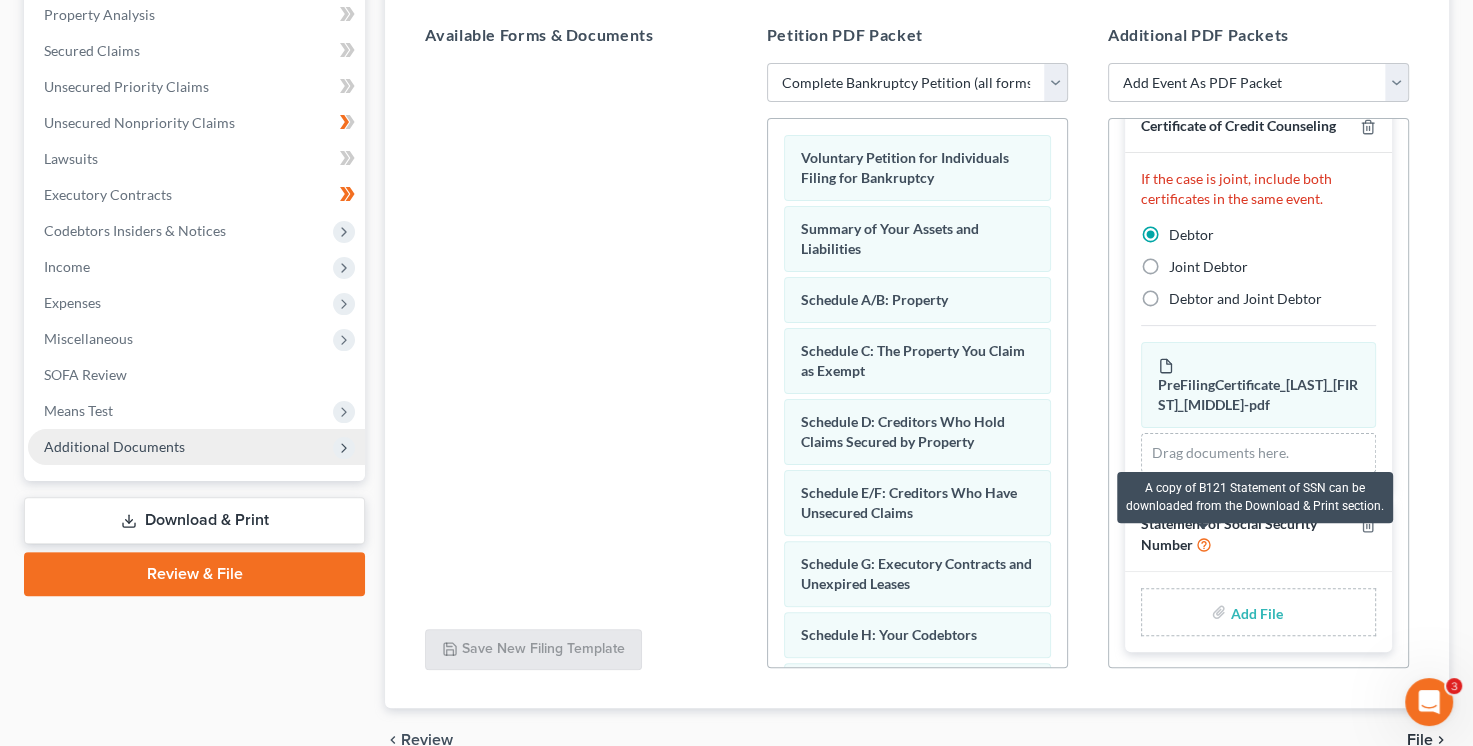 click at bounding box center [1204, 543] 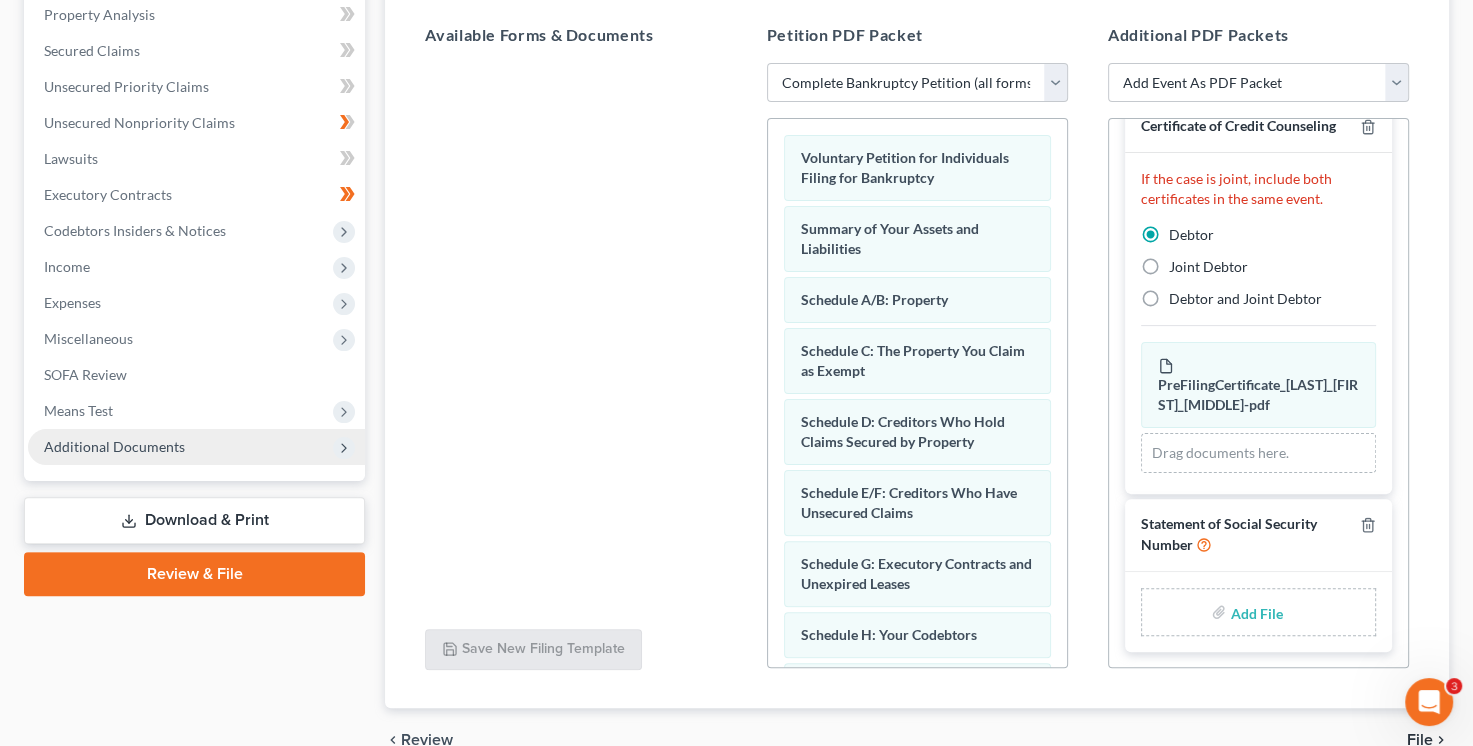 click on "Download & Print" at bounding box center (194, 520) 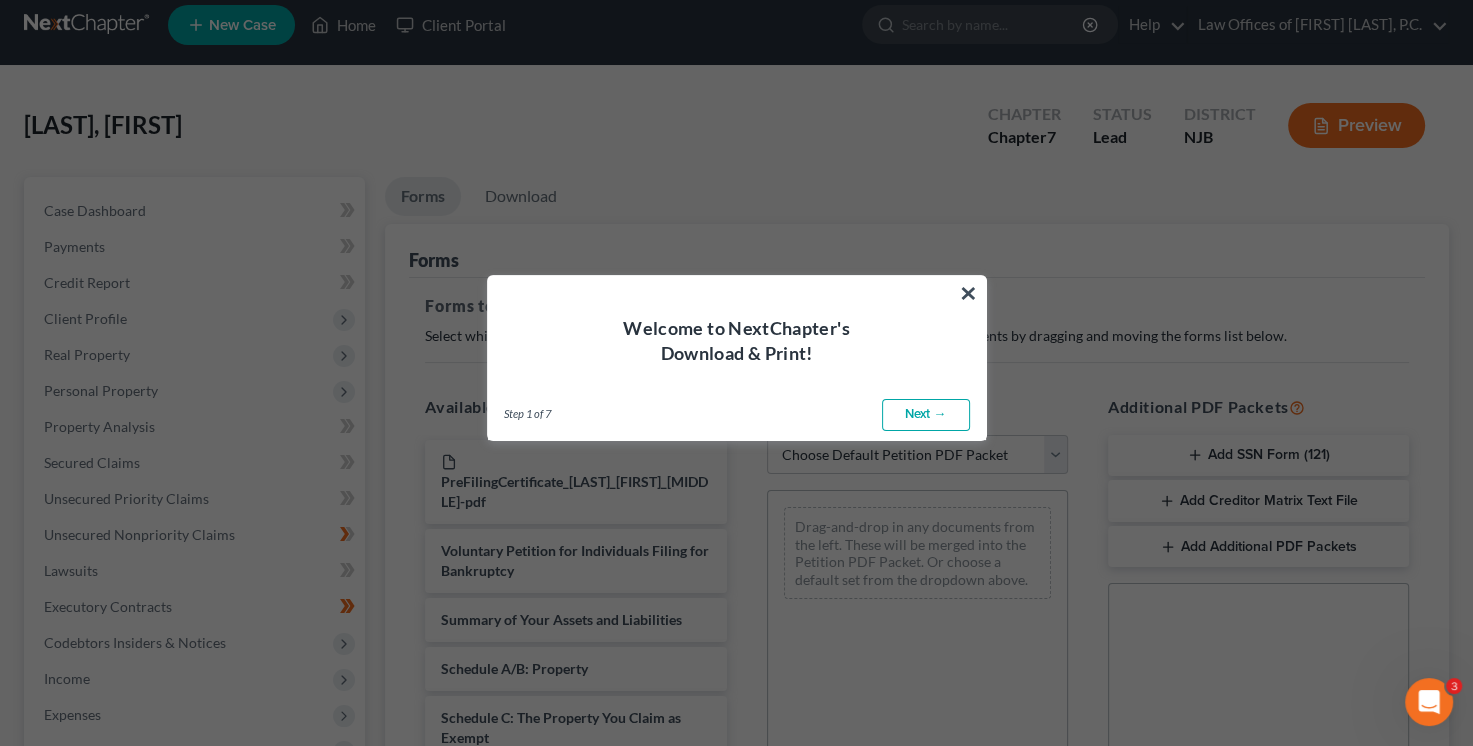scroll, scrollTop: 0, scrollLeft: 0, axis: both 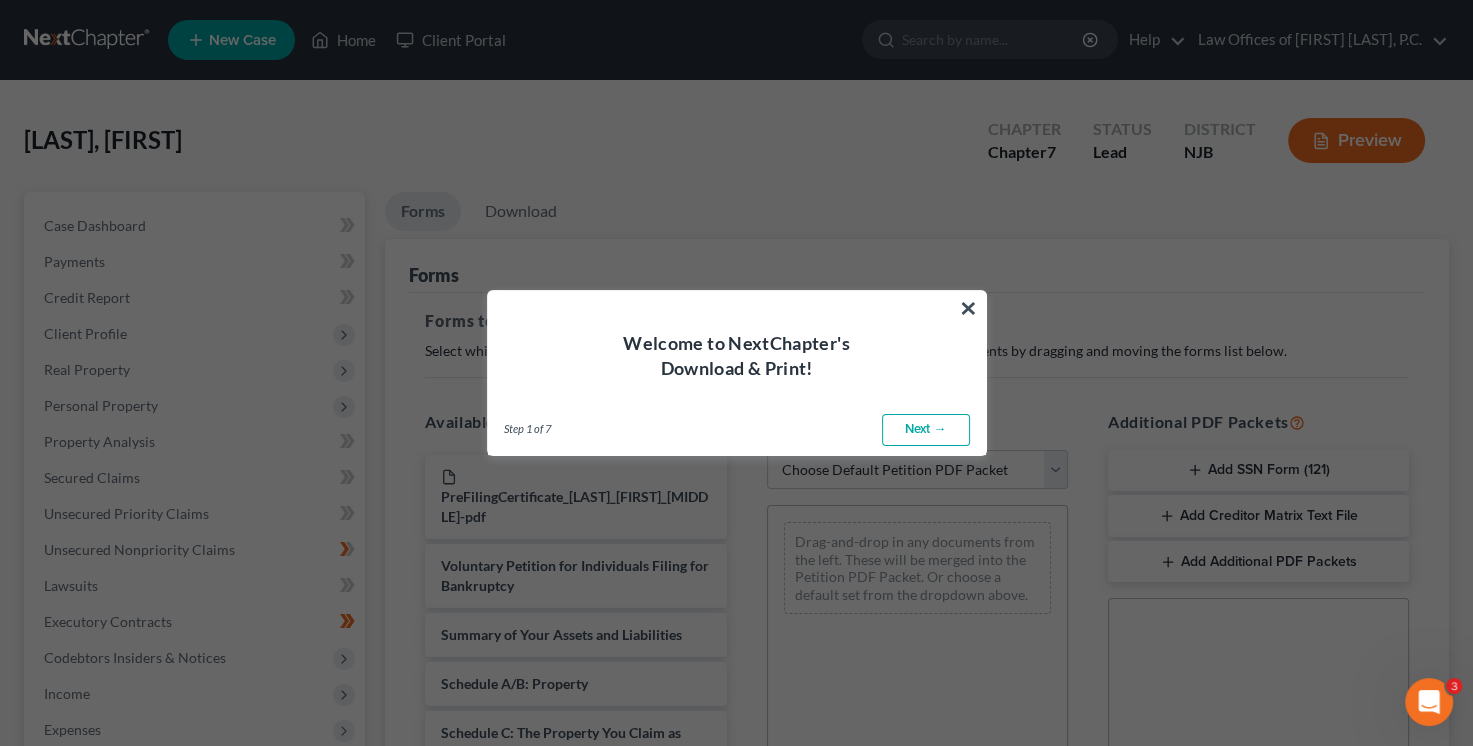 click on "Next →" at bounding box center (926, 430) 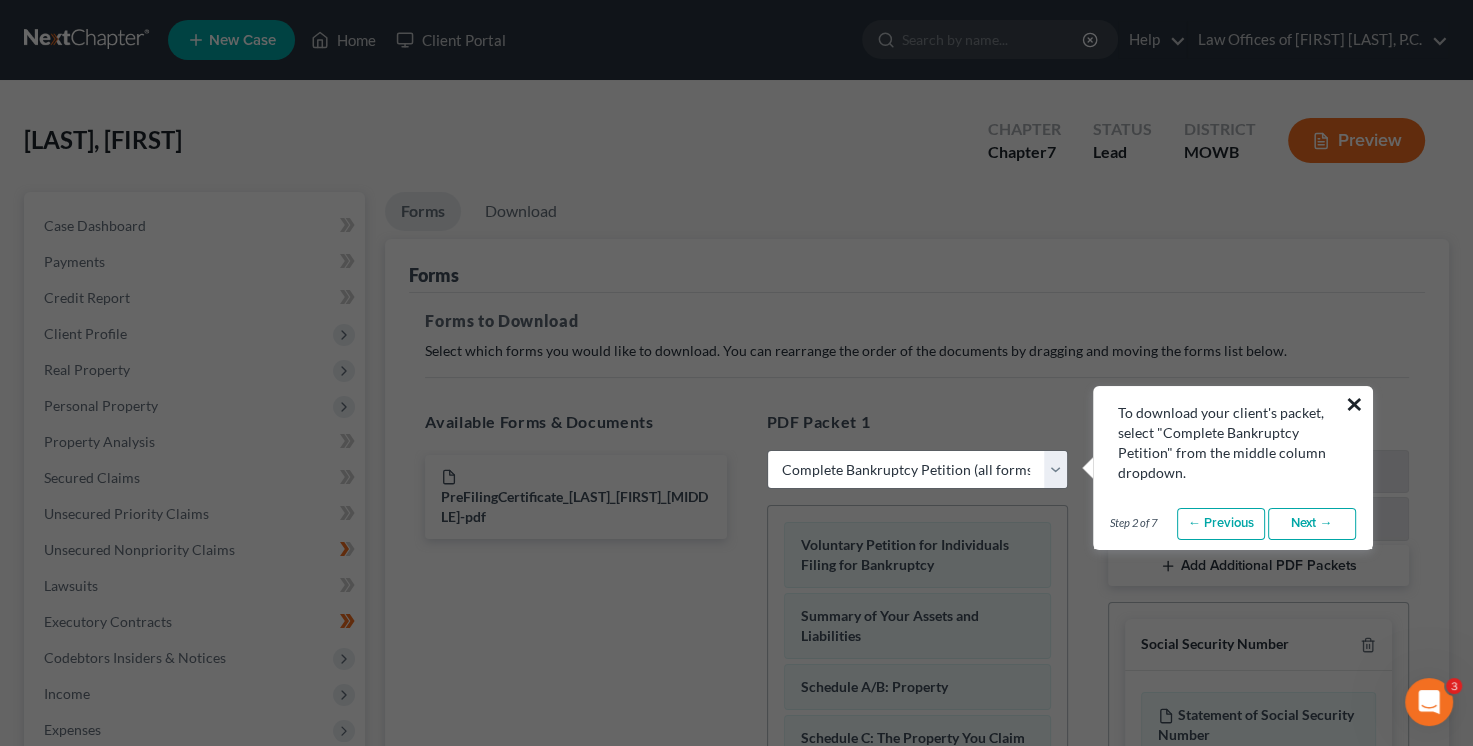 click on "×" at bounding box center (1354, 404) 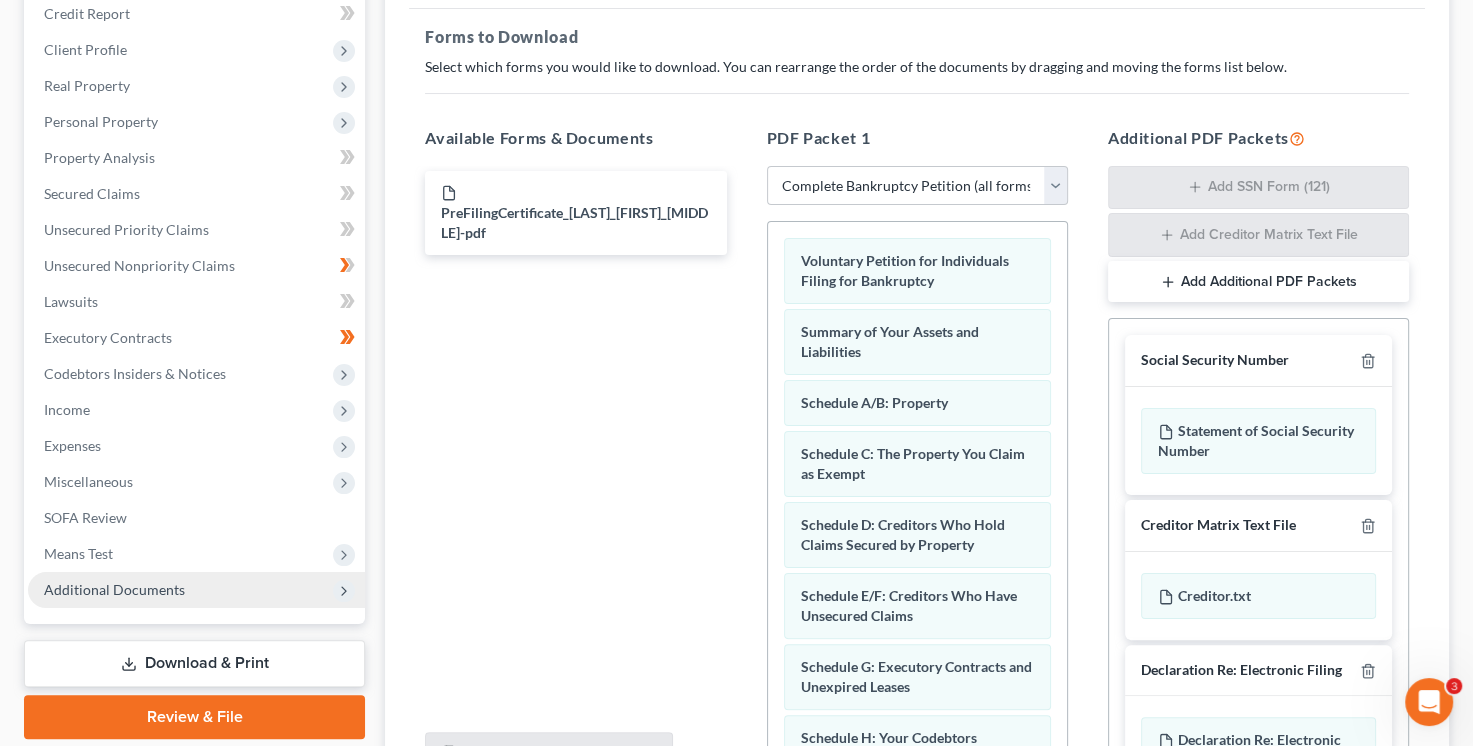 scroll, scrollTop: 400, scrollLeft: 0, axis: vertical 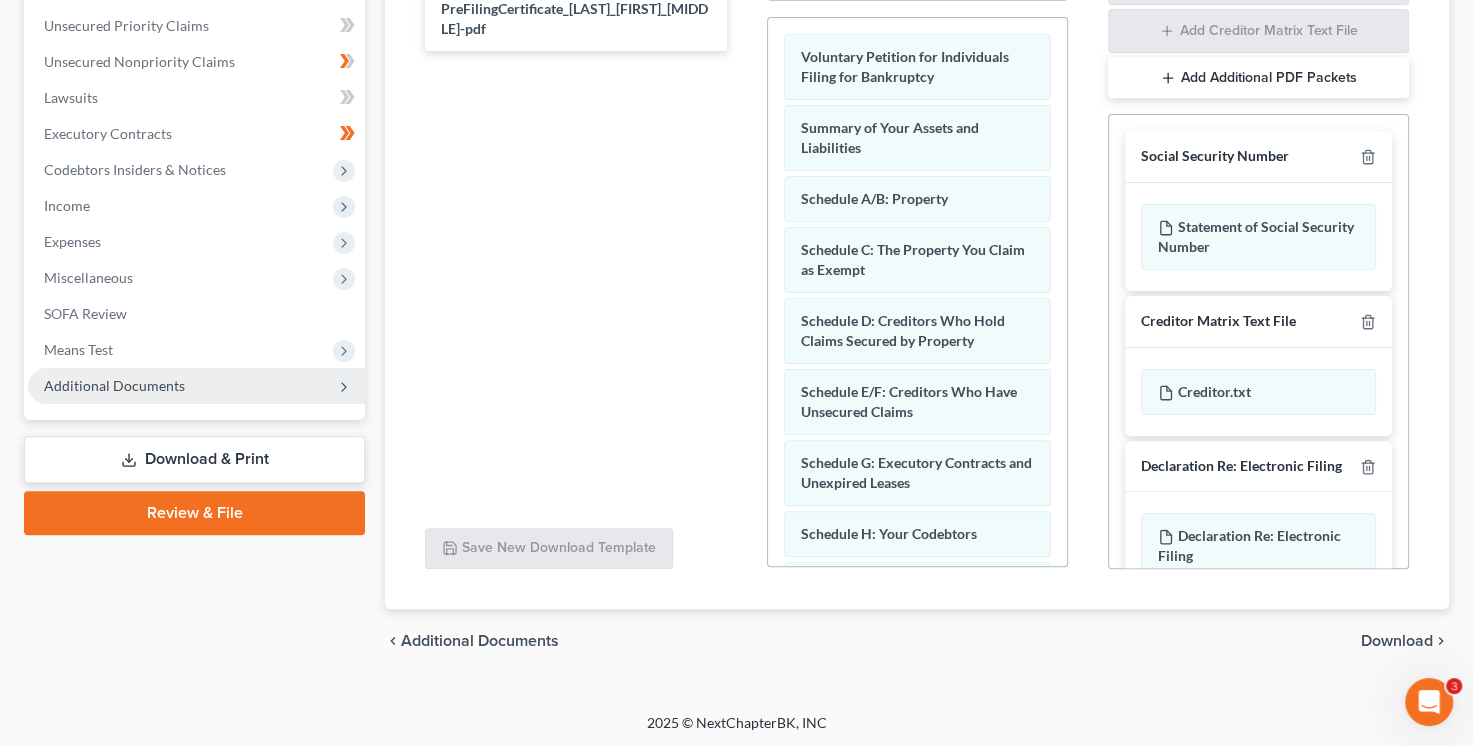 click on "Download" at bounding box center [1397, 641] 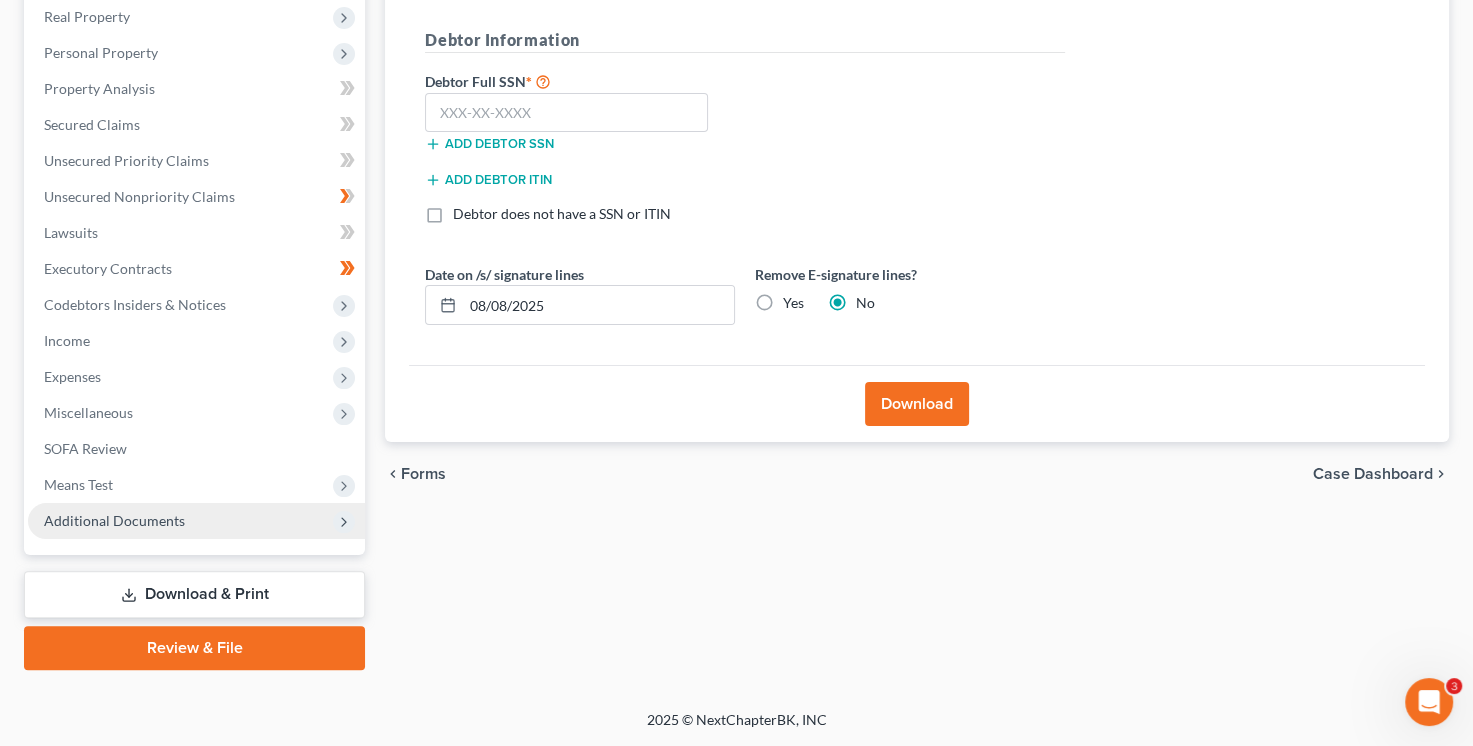 scroll, scrollTop: 351, scrollLeft: 0, axis: vertical 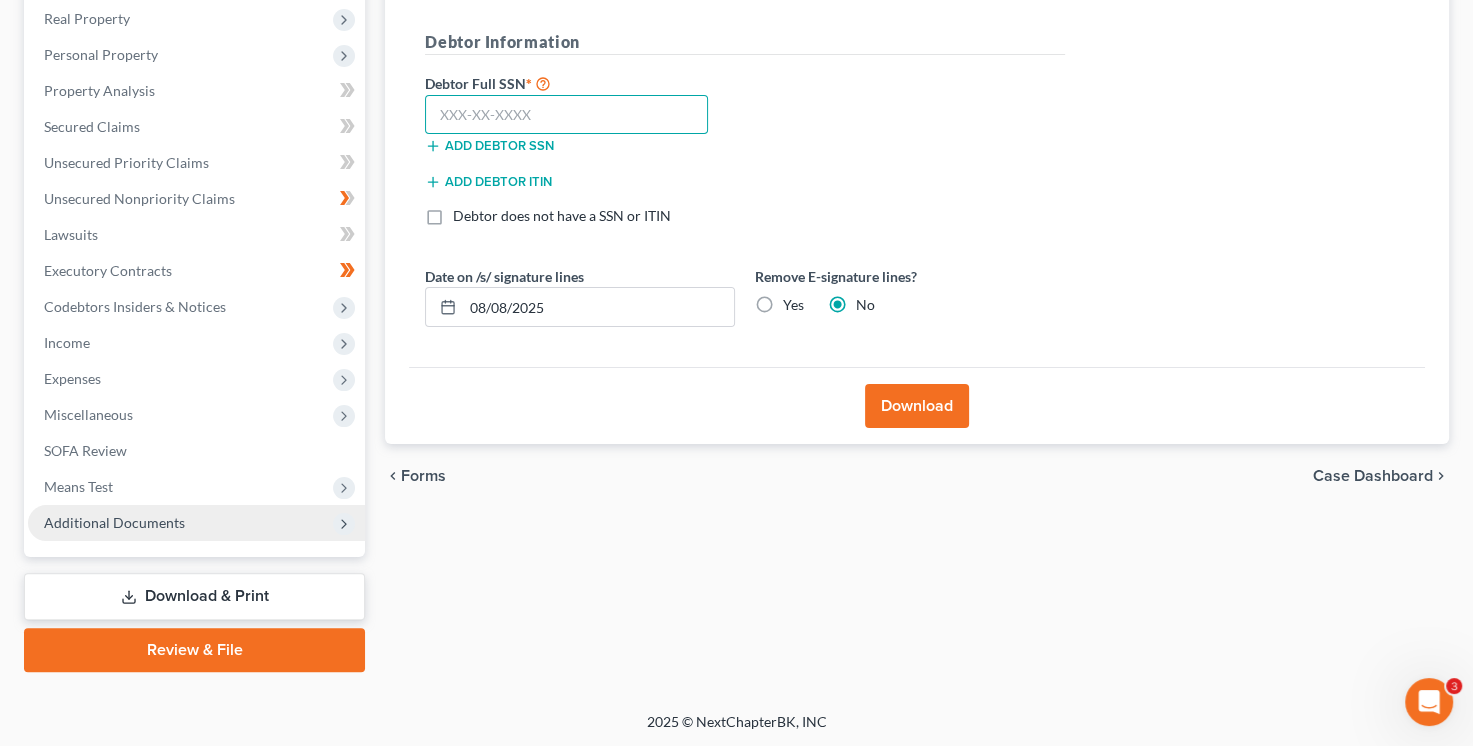 click at bounding box center (566, 115) 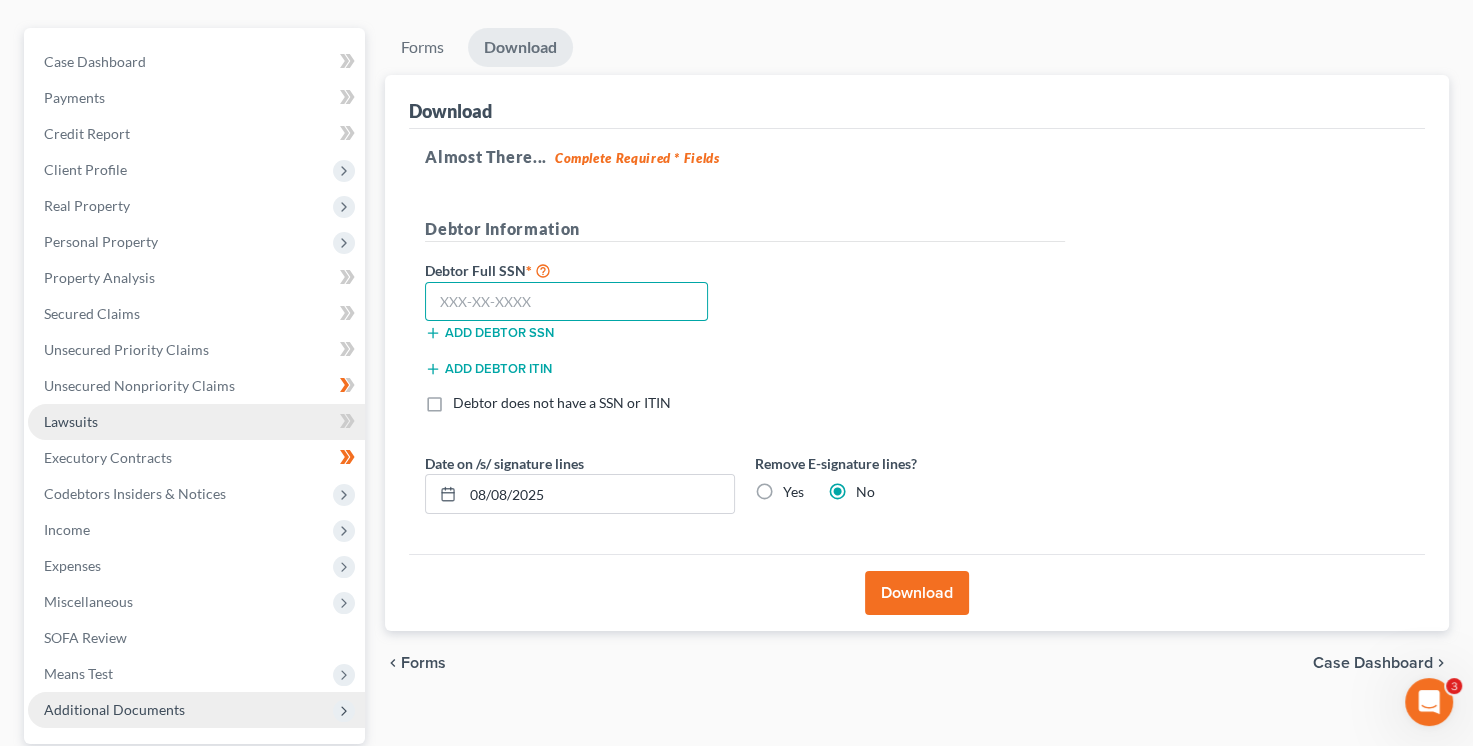 scroll, scrollTop: 51, scrollLeft: 0, axis: vertical 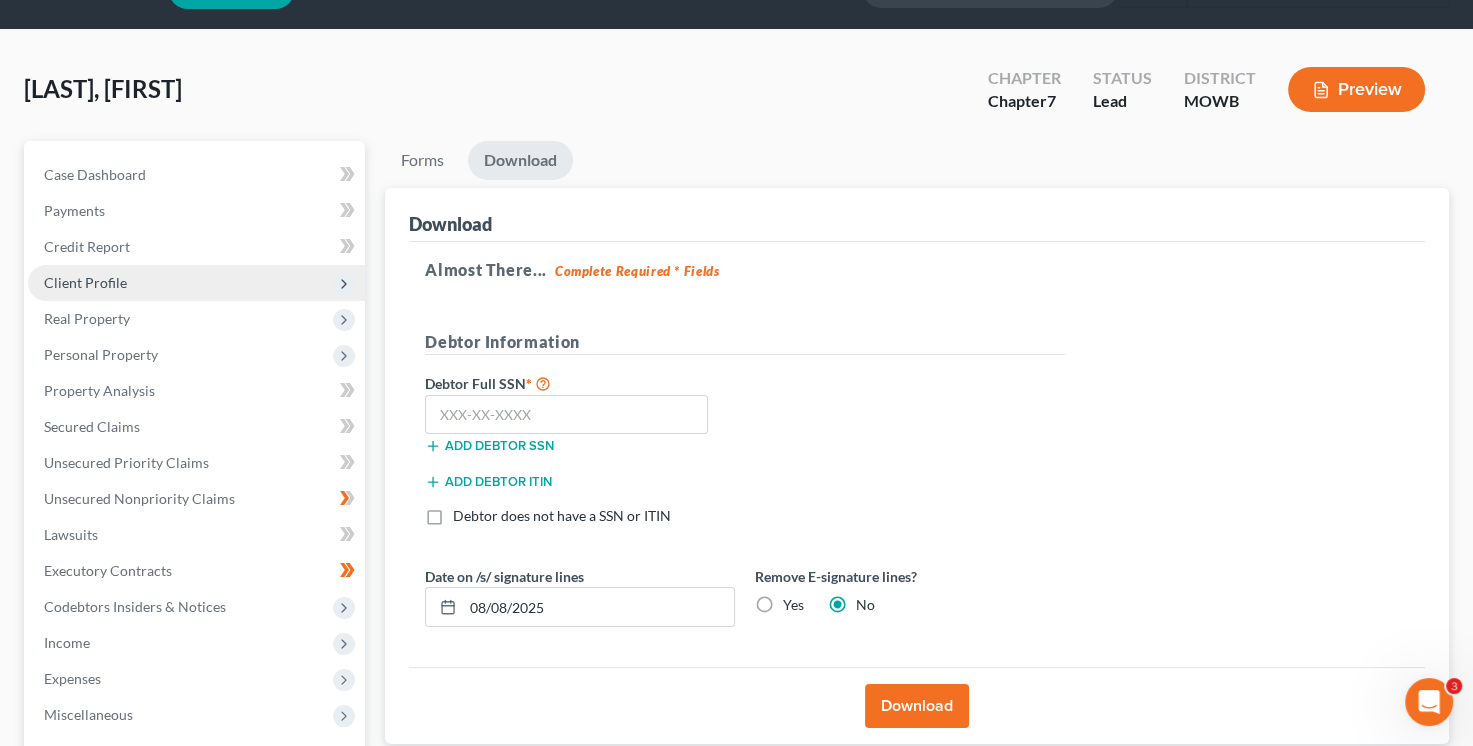 click on "Client Profile" at bounding box center [196, 283] 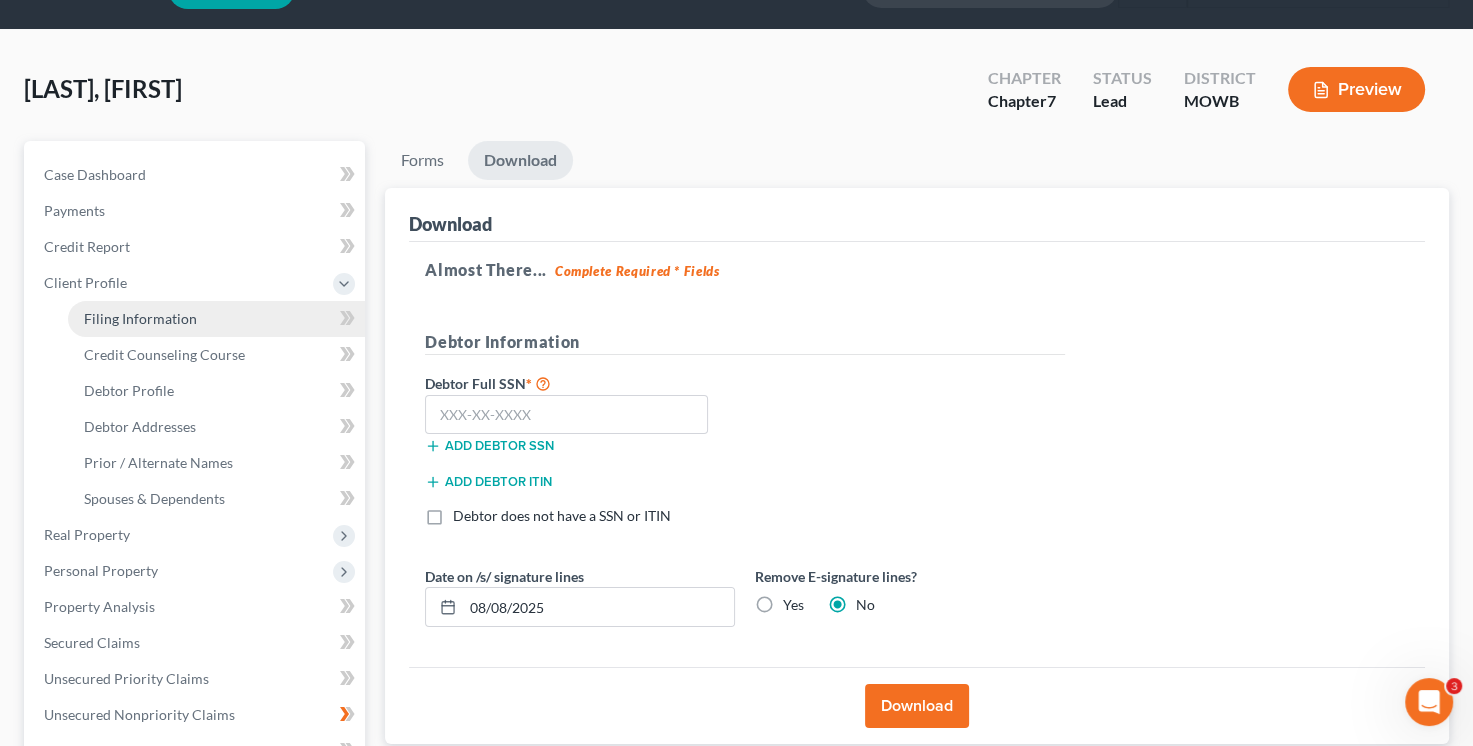 click on "Filing Information" at bounding box center [140, 318] 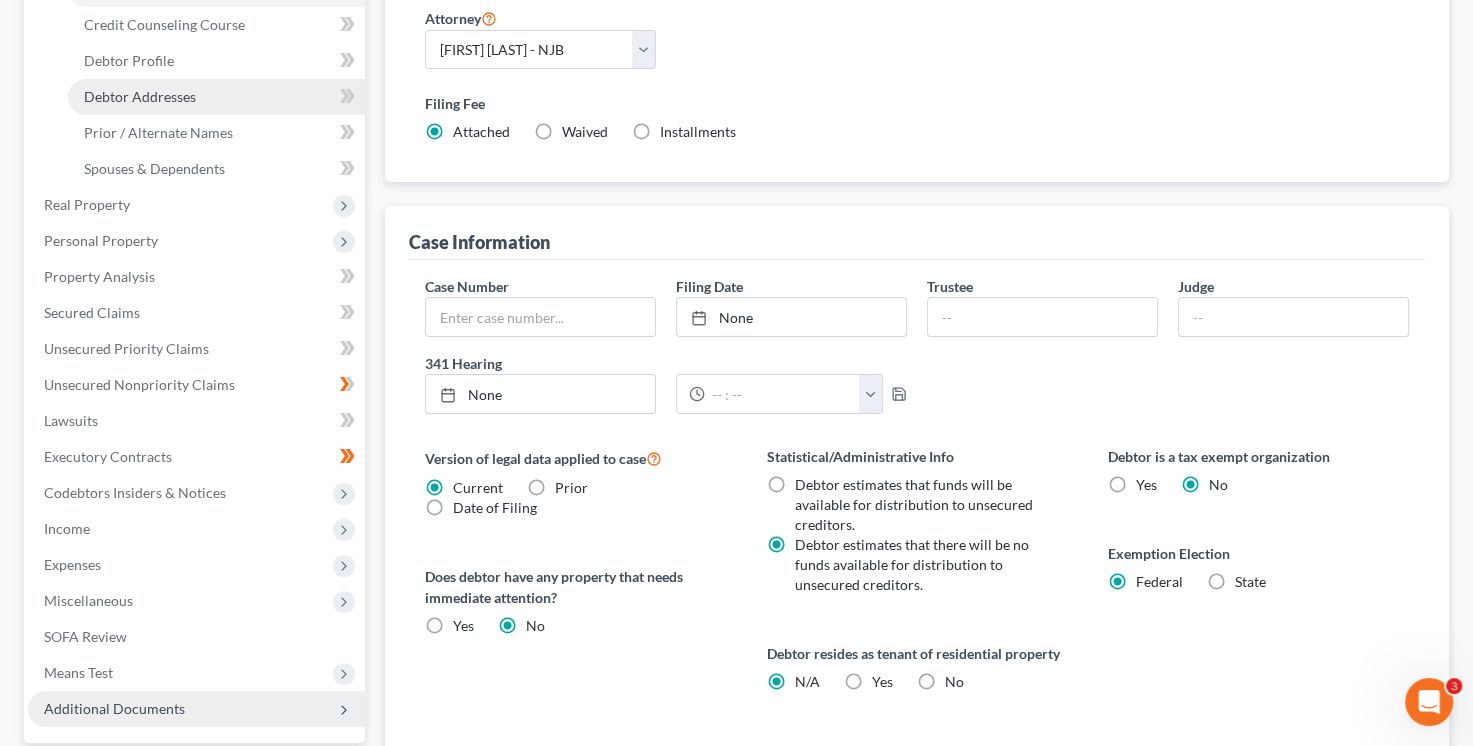 scroll, scrollTop: 200, scrollLeft: 0, axis: vertical 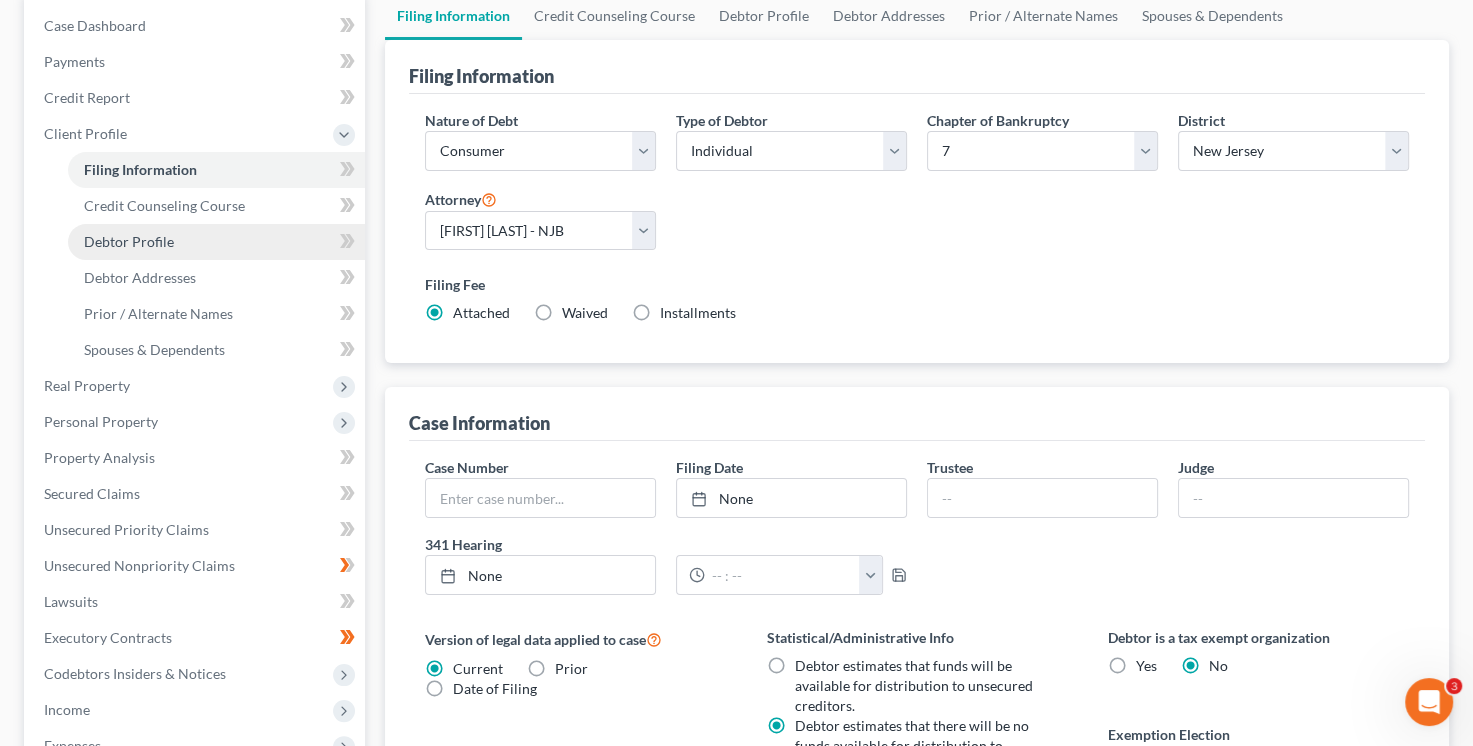 click on "Debtor Profile" at bounding box center [129, 241] 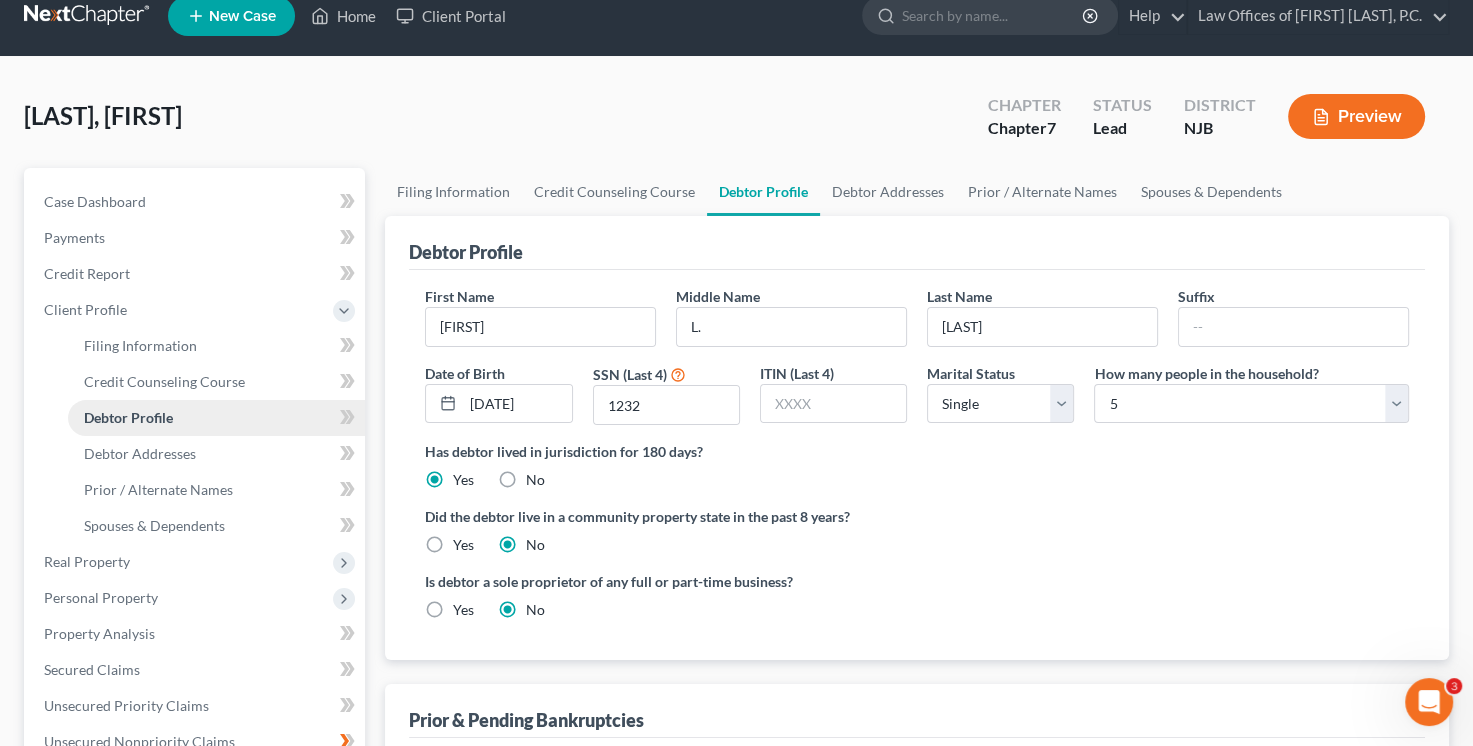 scroll, scrollTop: 0, scrollLeft: 0, axis: both 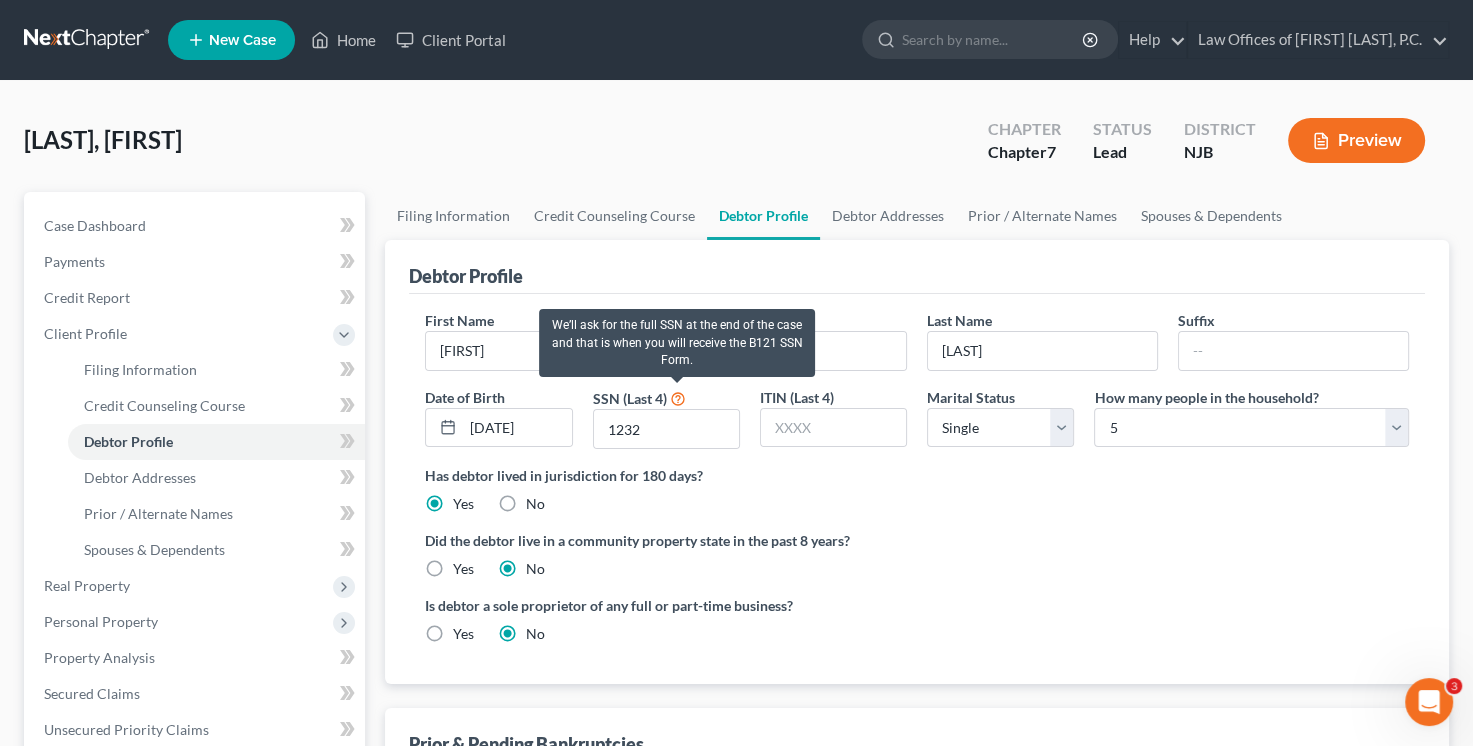 click at bounding box center [678, 397] 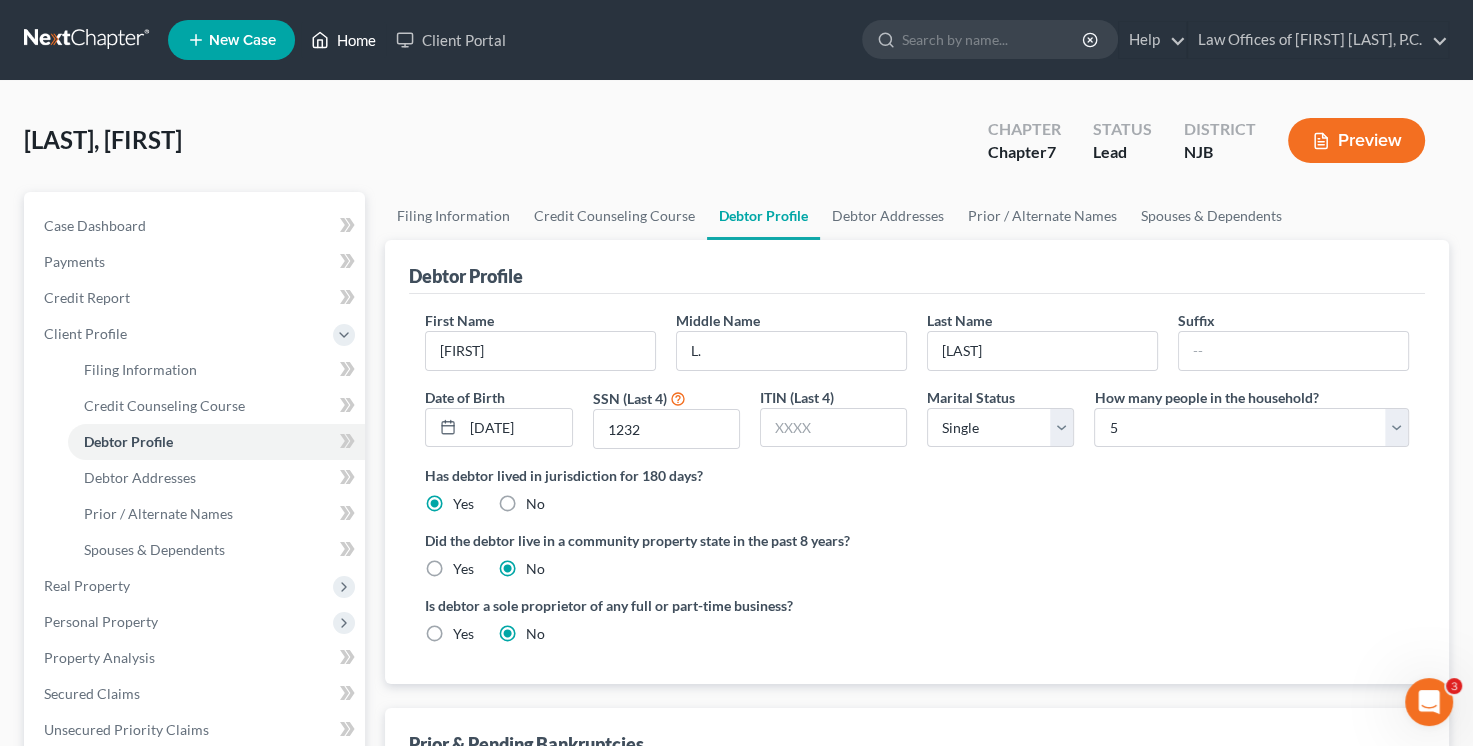 click on "Home" at bounding box center [343, 40] 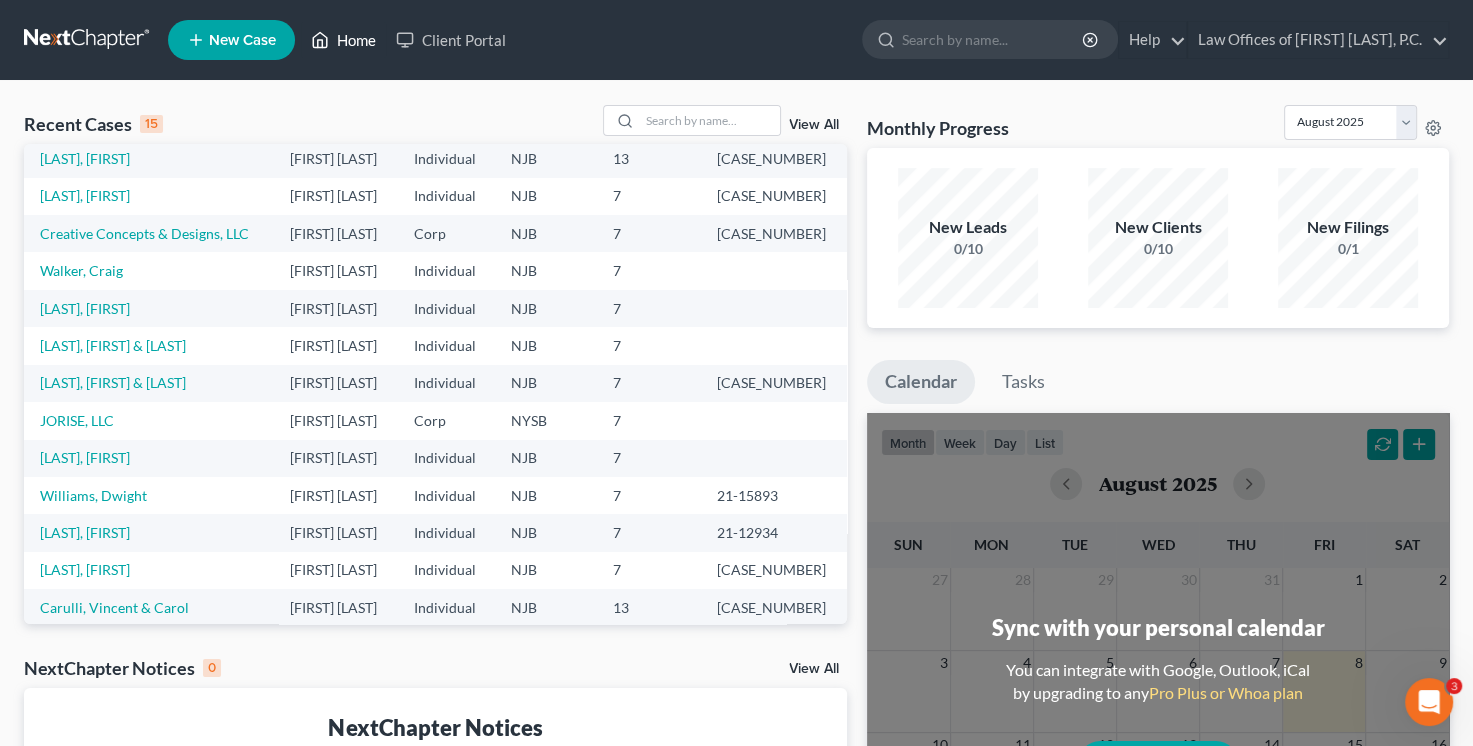 scroll, scrollTop: 137, scrollLeft: 0, axis: vertical 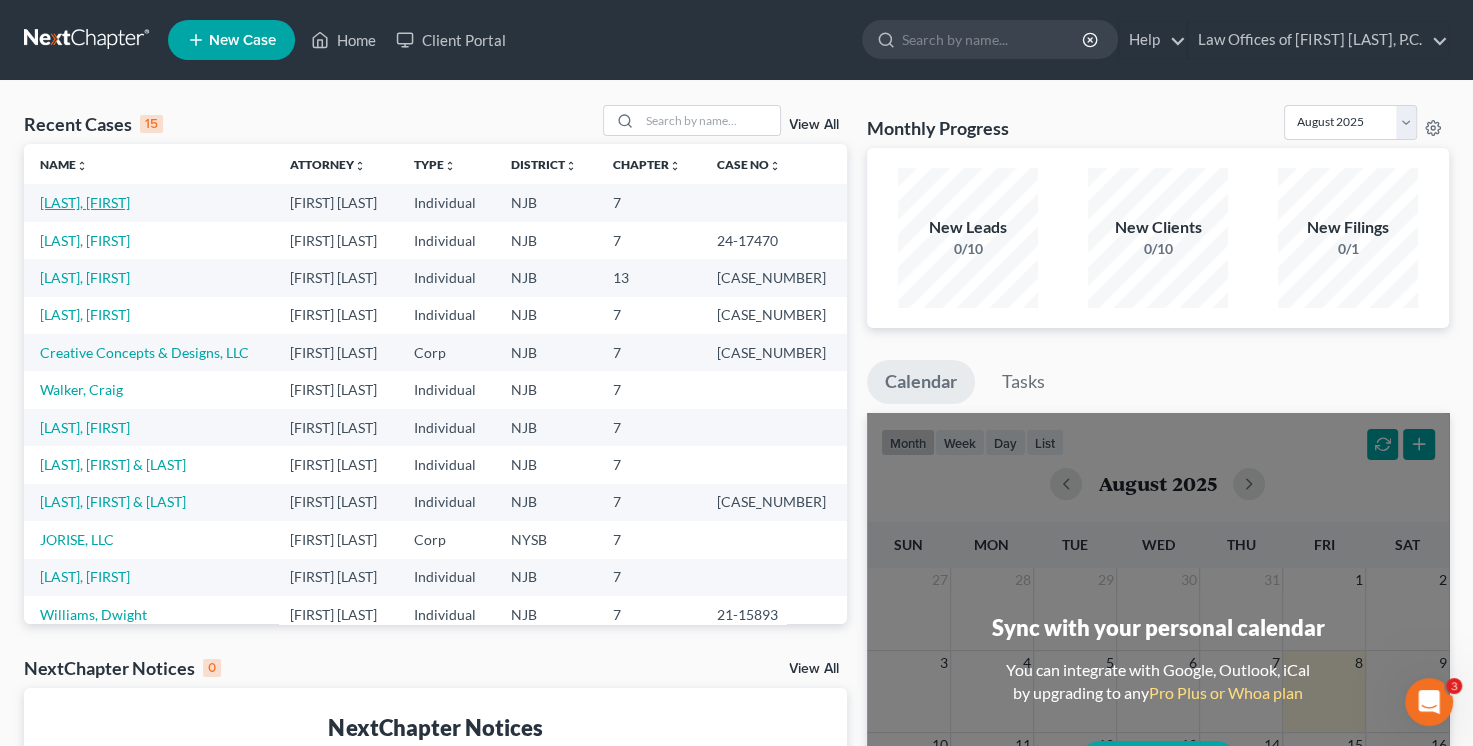 click on "[LAST], [FIRST]" at bounding box center [85, 202] 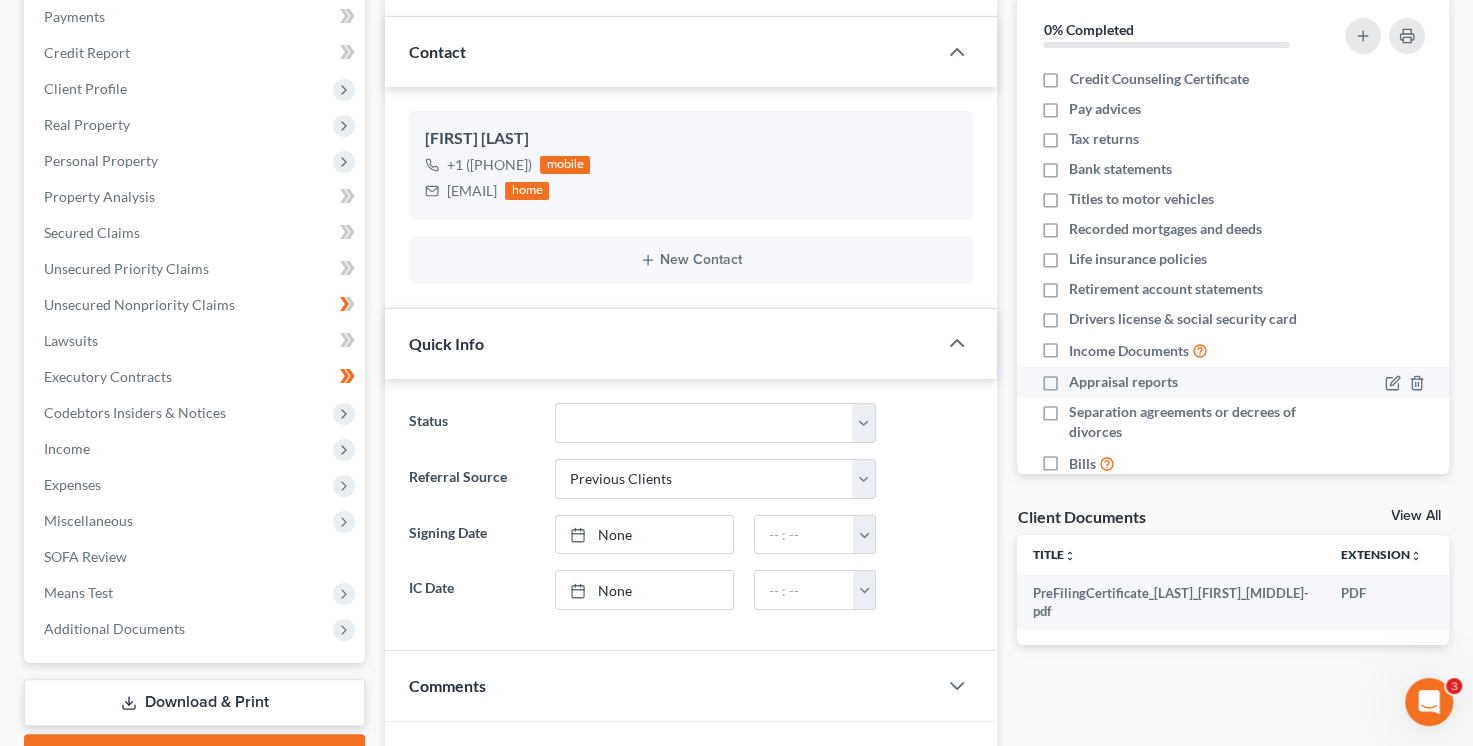 scroll, scrollTop: 200, scrollLeft: 0, axis: vertical 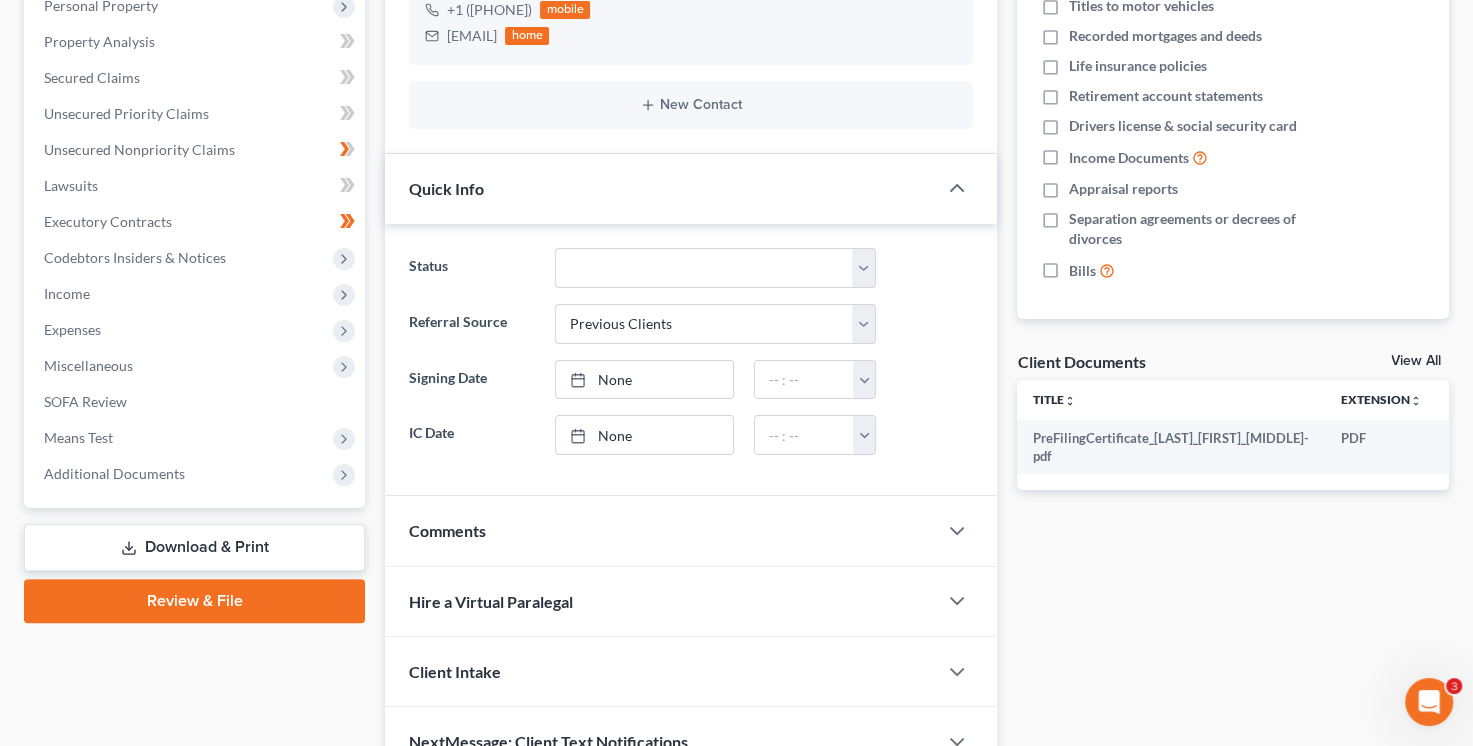 click on "Download & Print" at bounding box center [194, 547] 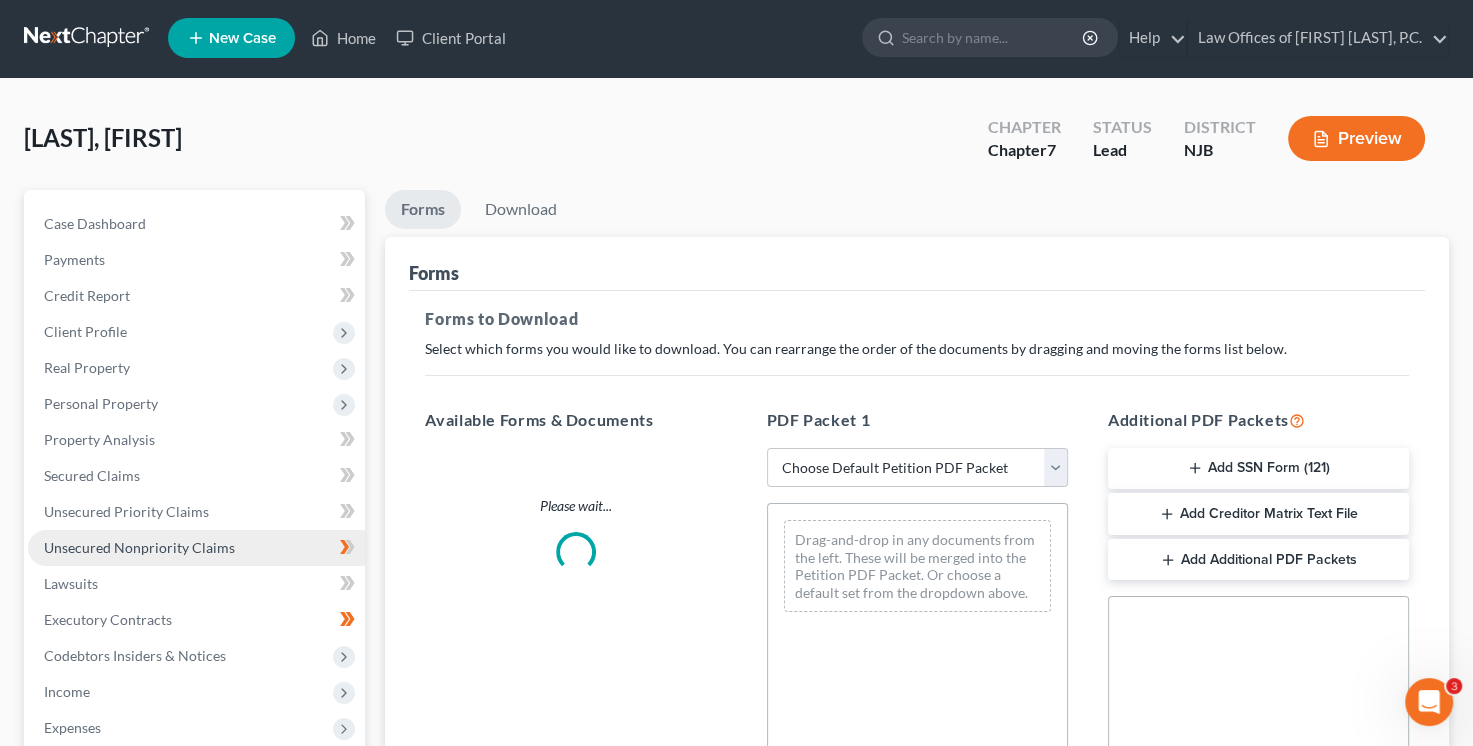 scroll, scrollTop: 0, scrollLeft: 0, axis: both 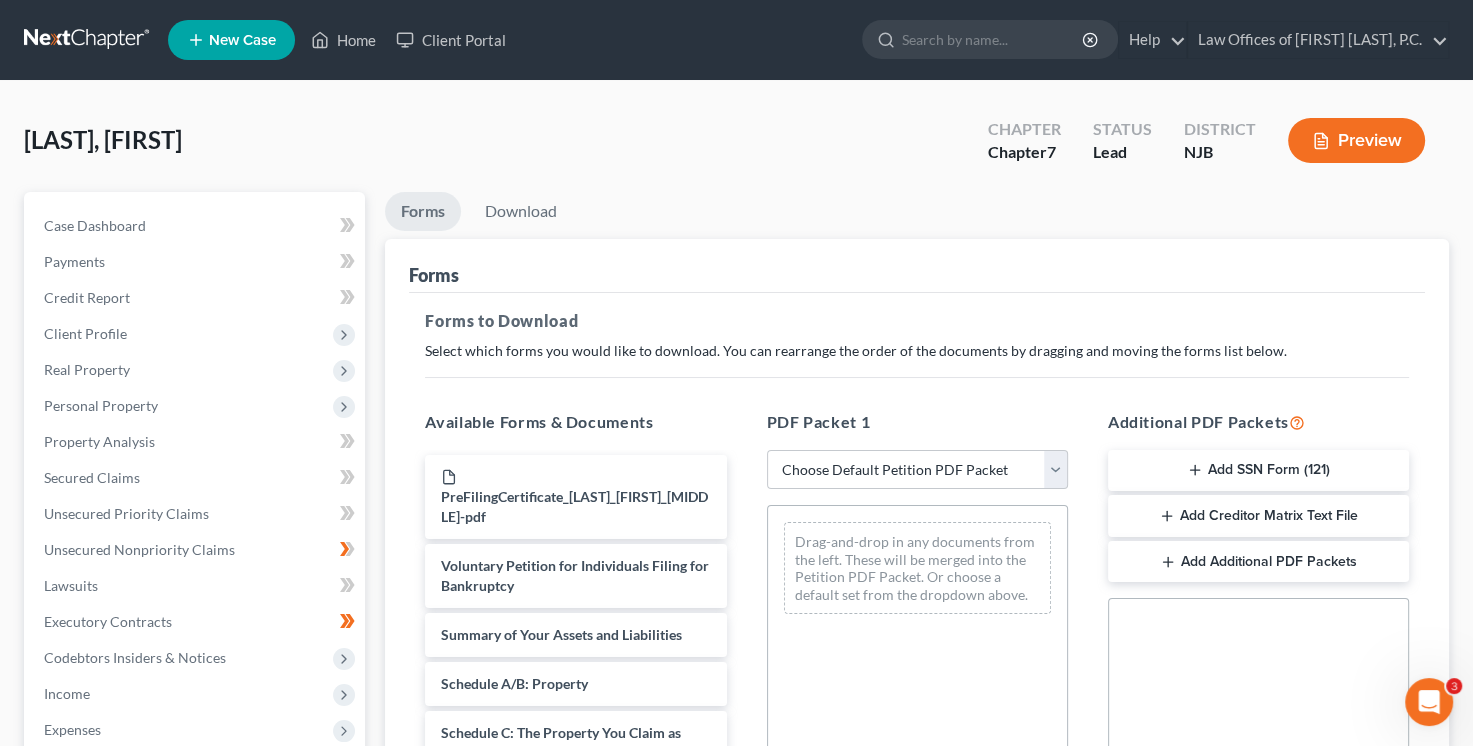 click on "Add SSN Form (121)" at bounding box center [1258, 471] 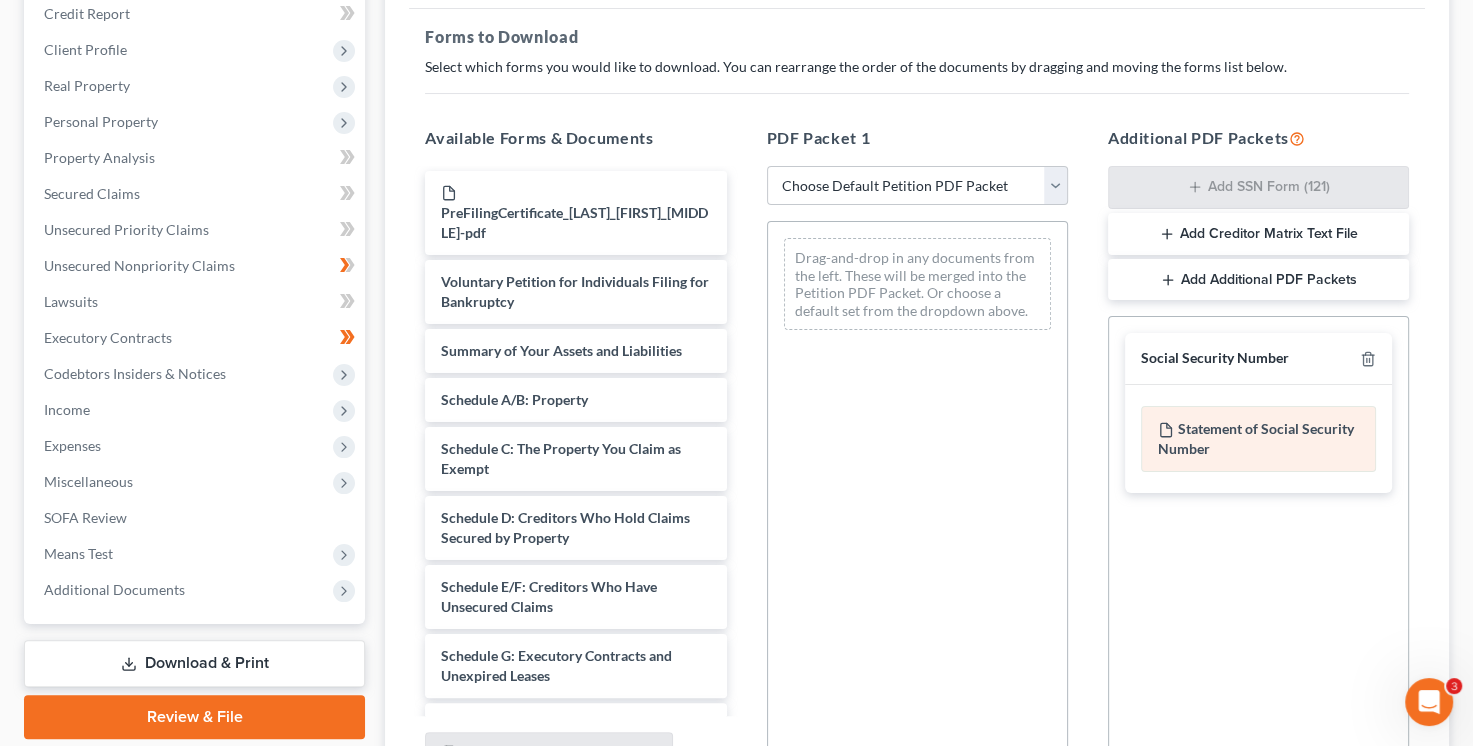 scroll, scrollTop: 300, scrollLeft: 0, axis: vertical 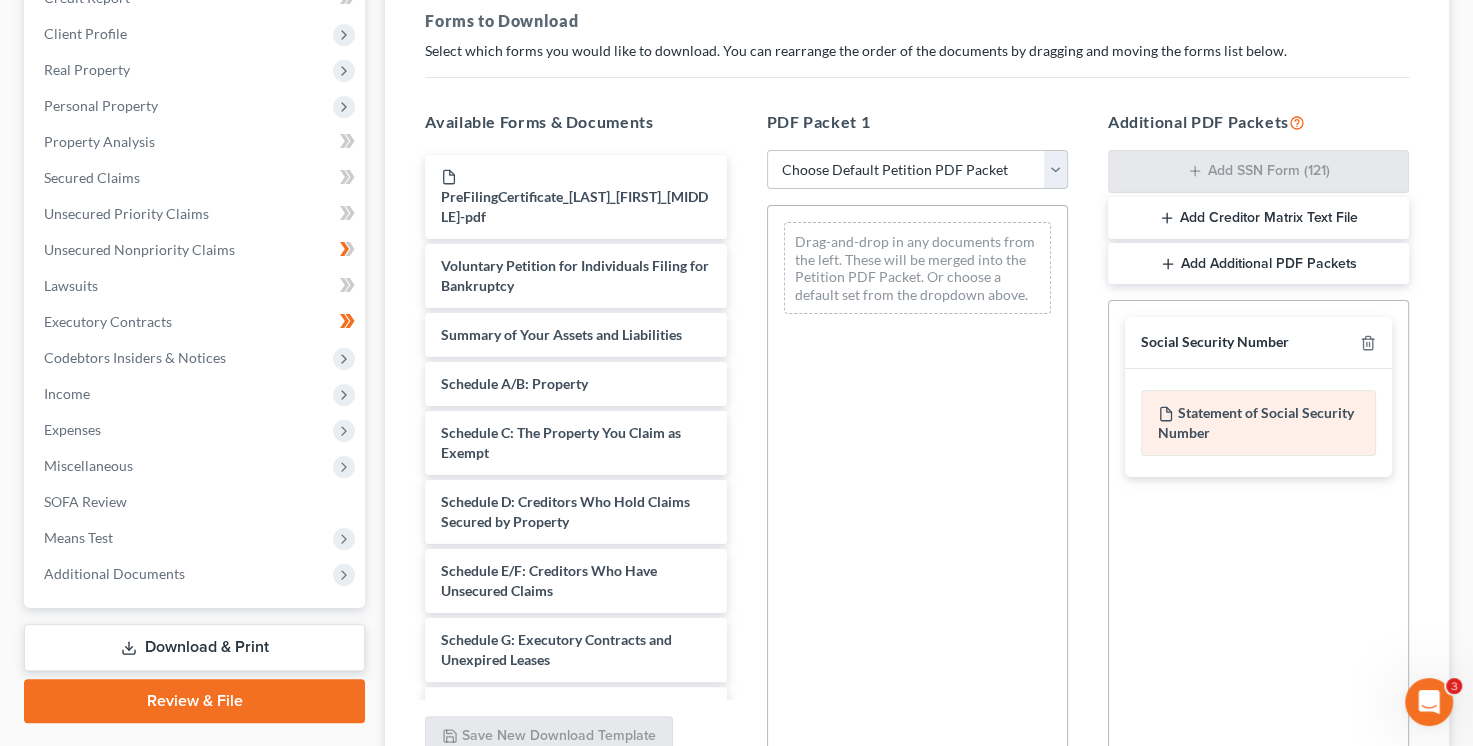 click on "Statement of Social Security Number" at bounding box center (1258, 423) 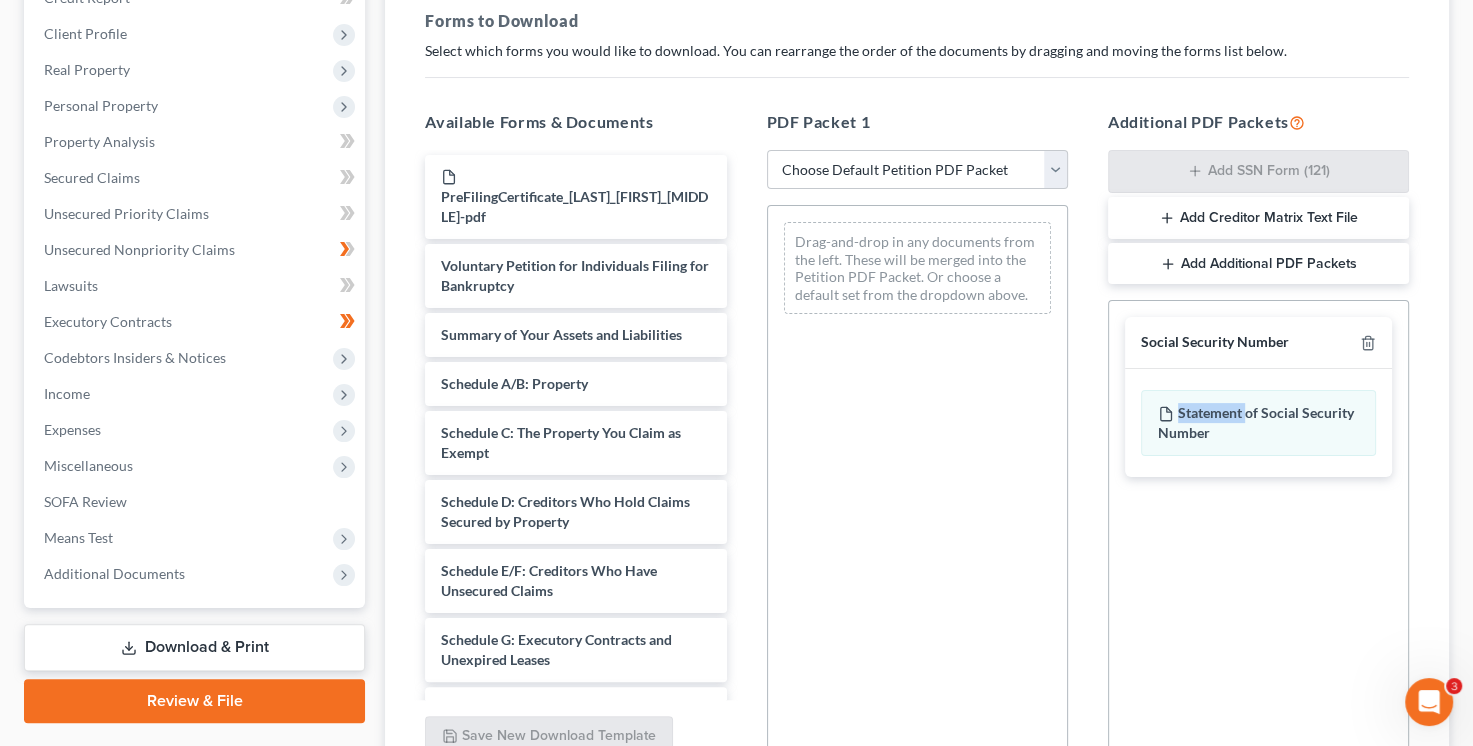 drag, startPoint x: 186, startPoint y: 694, endPoint x: 224, endPoint y: 666, distance: 47.201694 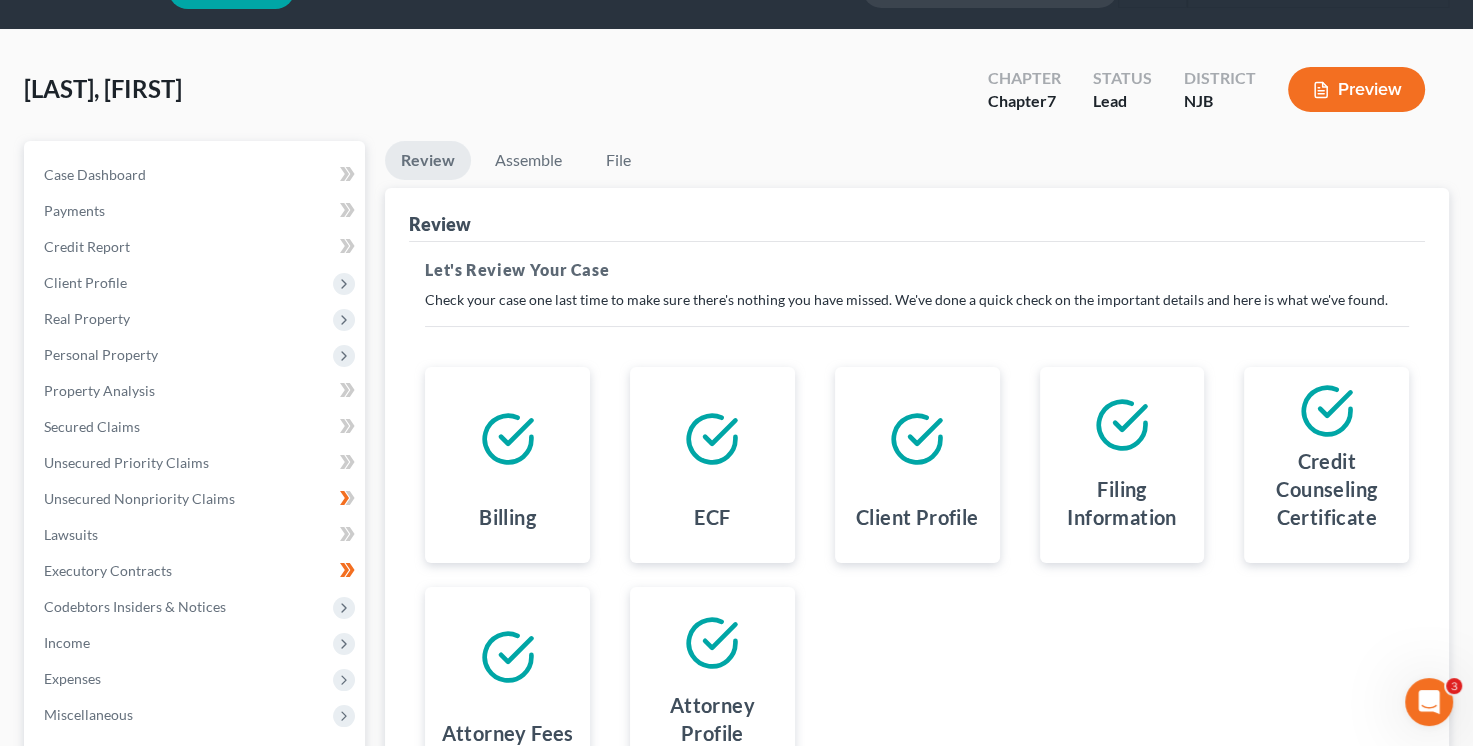 scroll, scrollTop: 0, scrollLeft: 0, axis: both 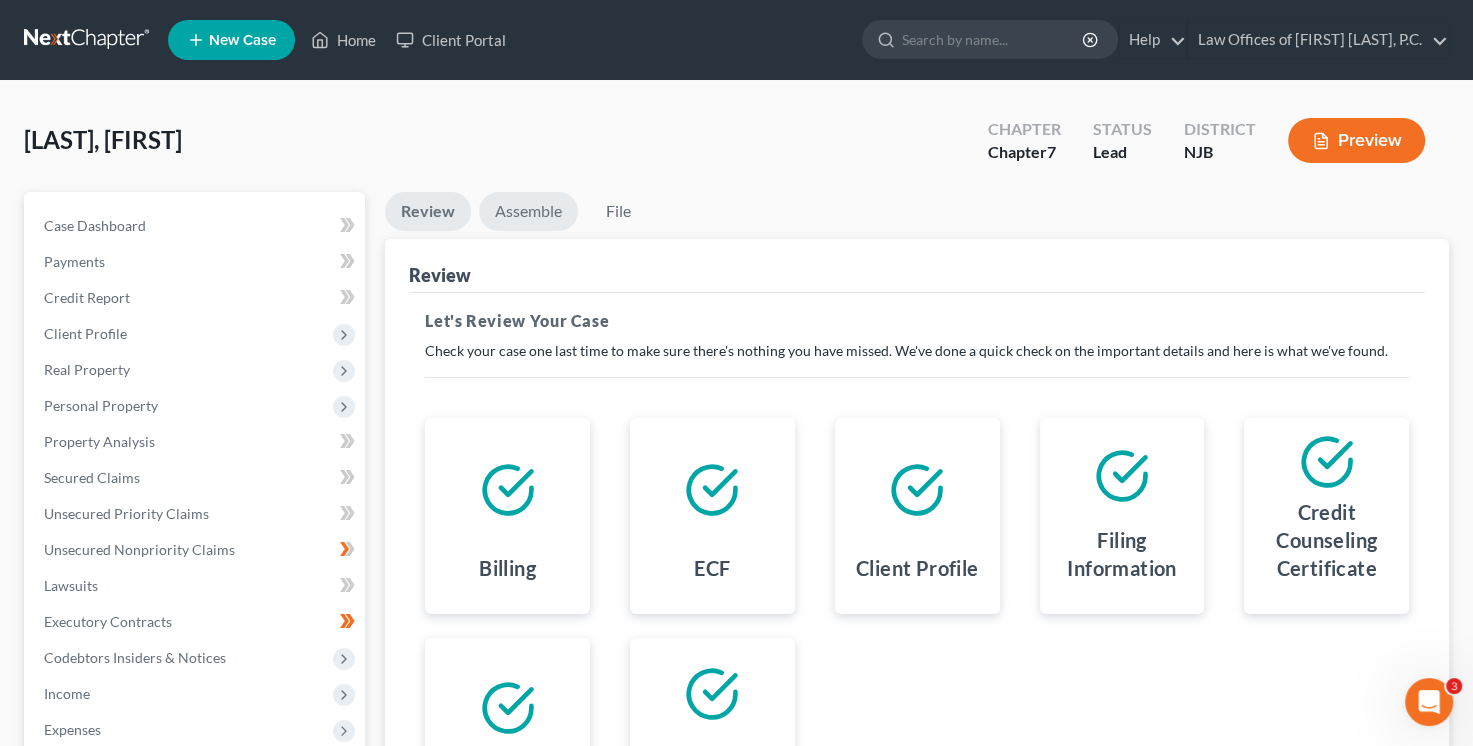 click on "Assemble" at bounding box center (528, 211) 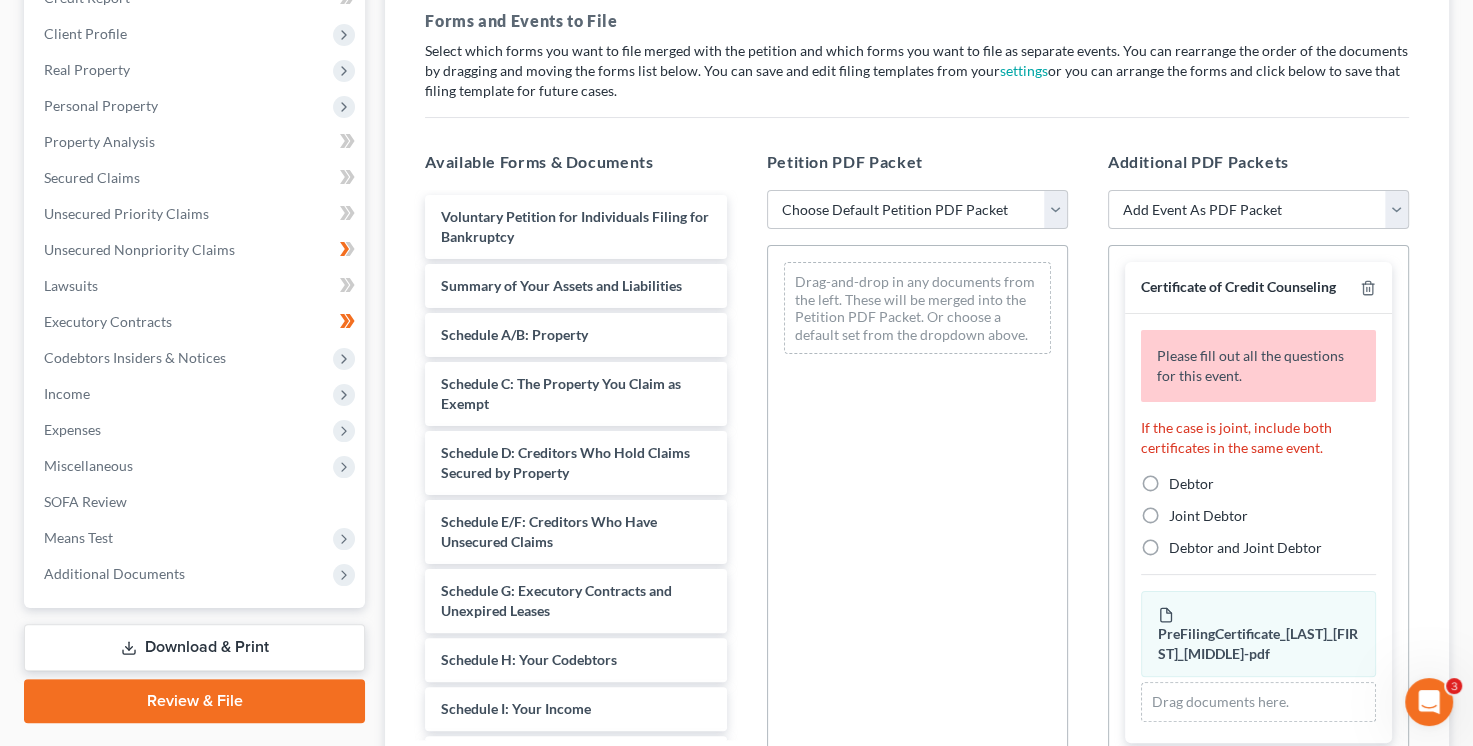 scroll, scrollTop: 400, scrollLeft: 0, axis: vertical 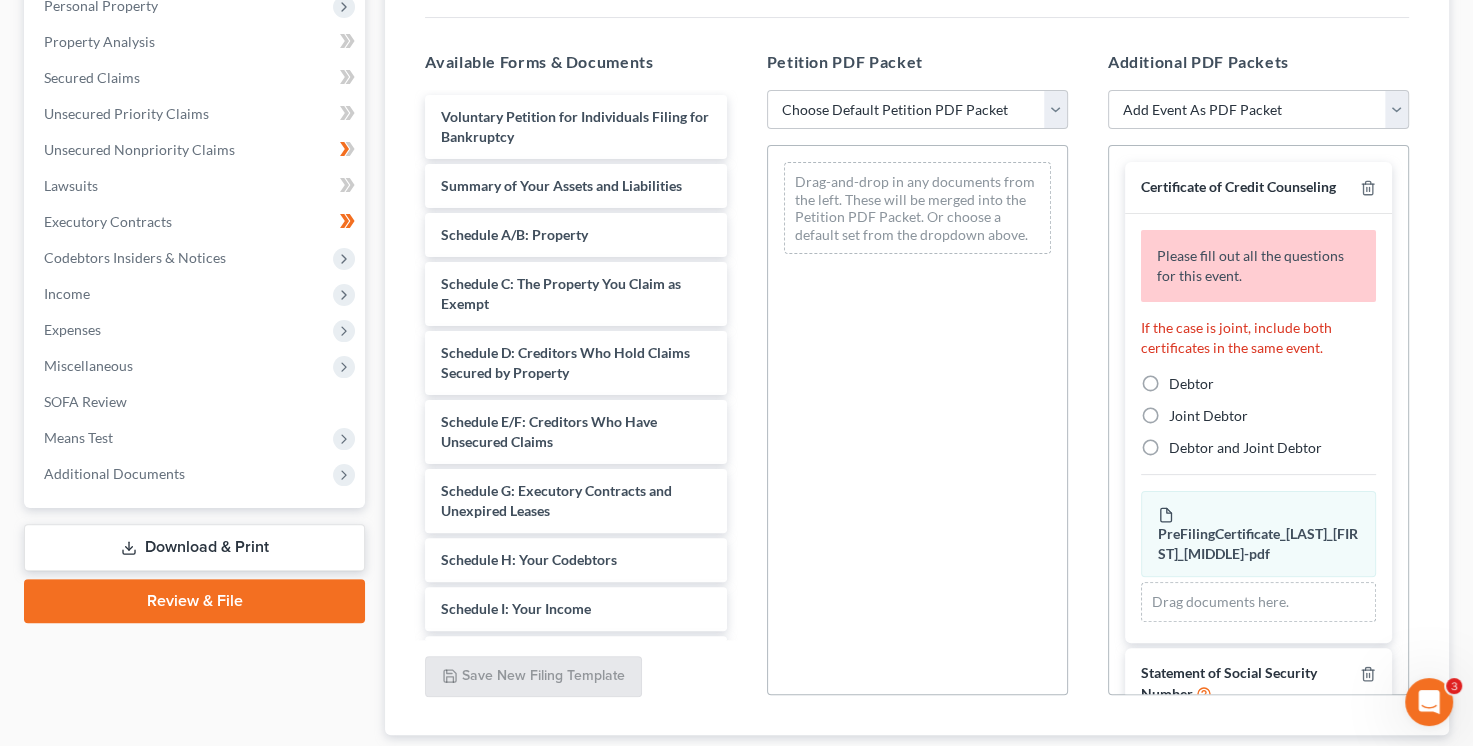 click on "Debtor" at bounding box center (1191, 384) 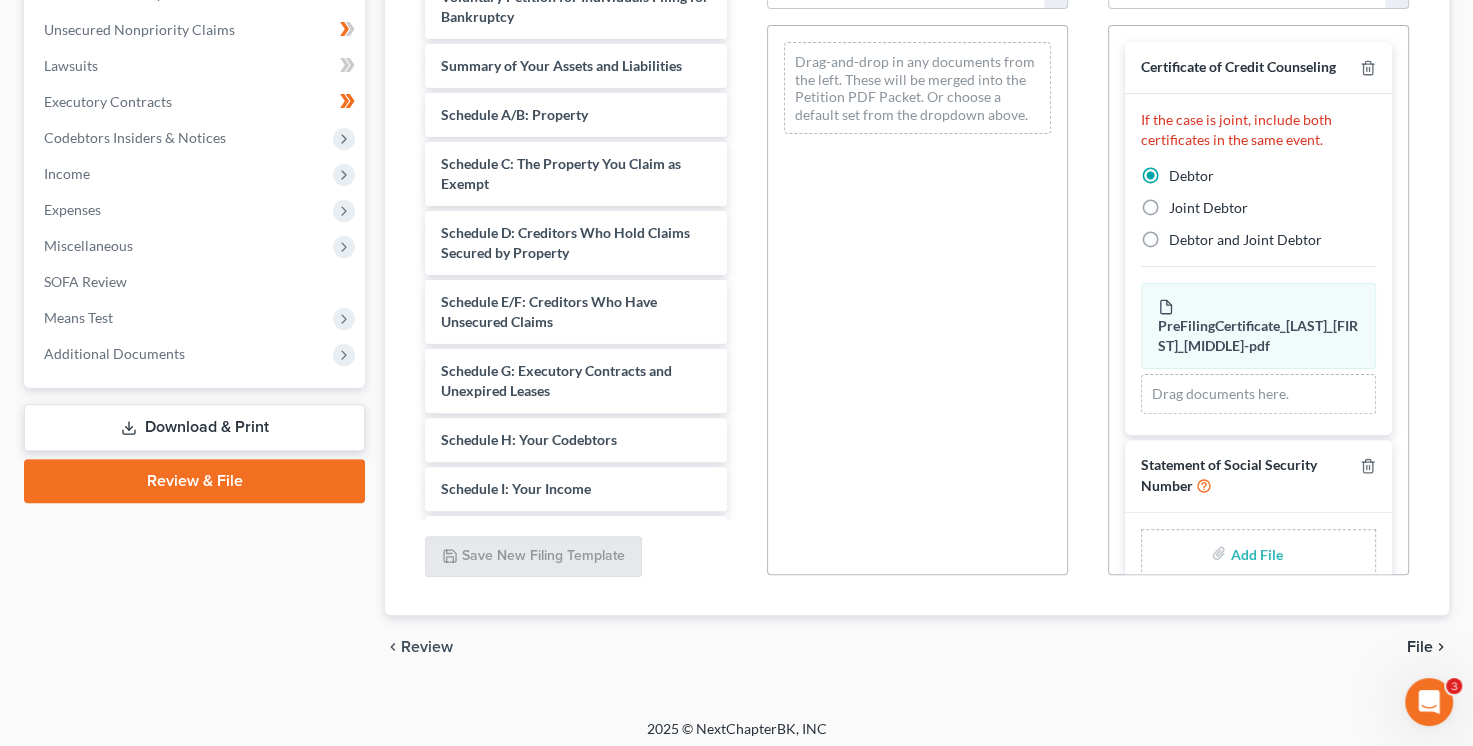 scroll, scrollTop: 527, scrollLeft: 0, axis: vertical 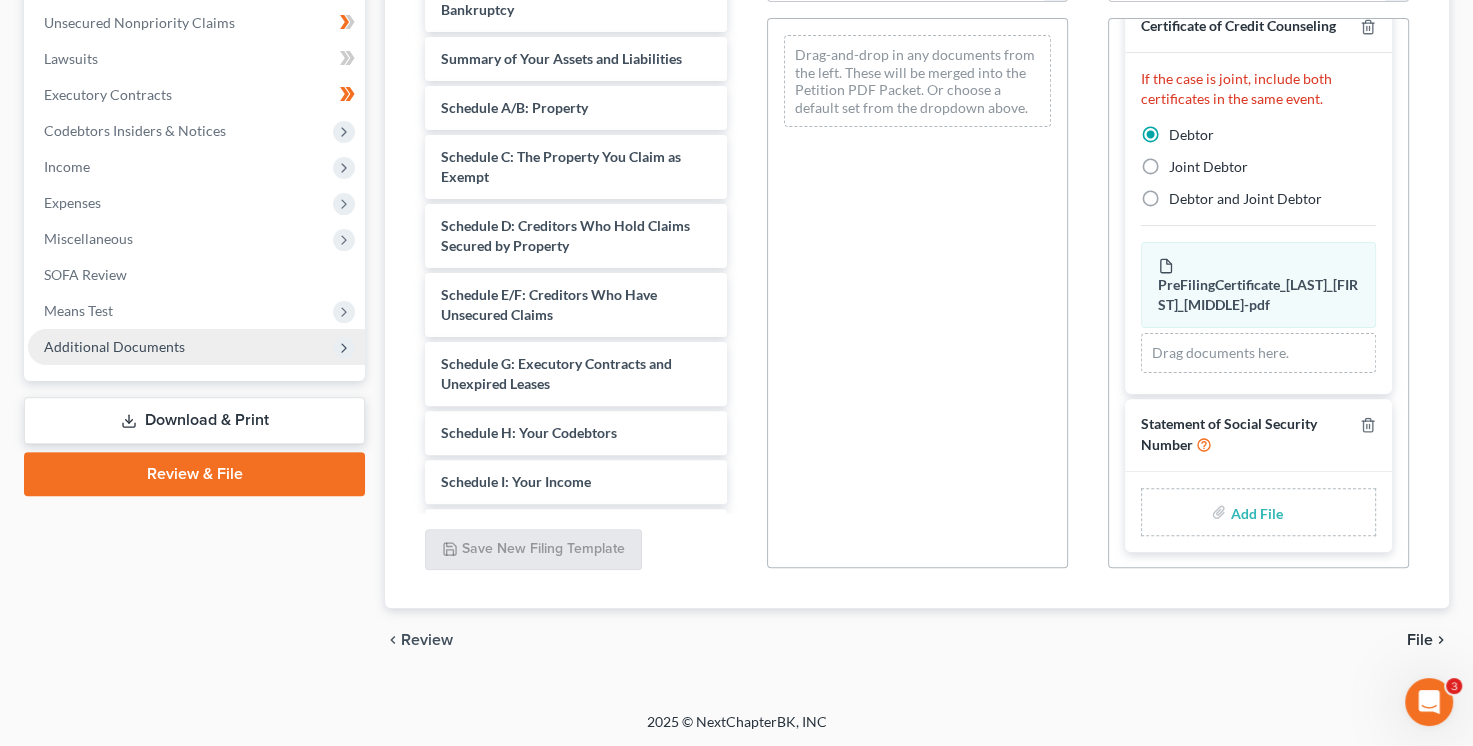 drag, startPoint x: 187, startPoint y: 421, endPoint x: 305, endPoint y: 402, distance: 119.519875 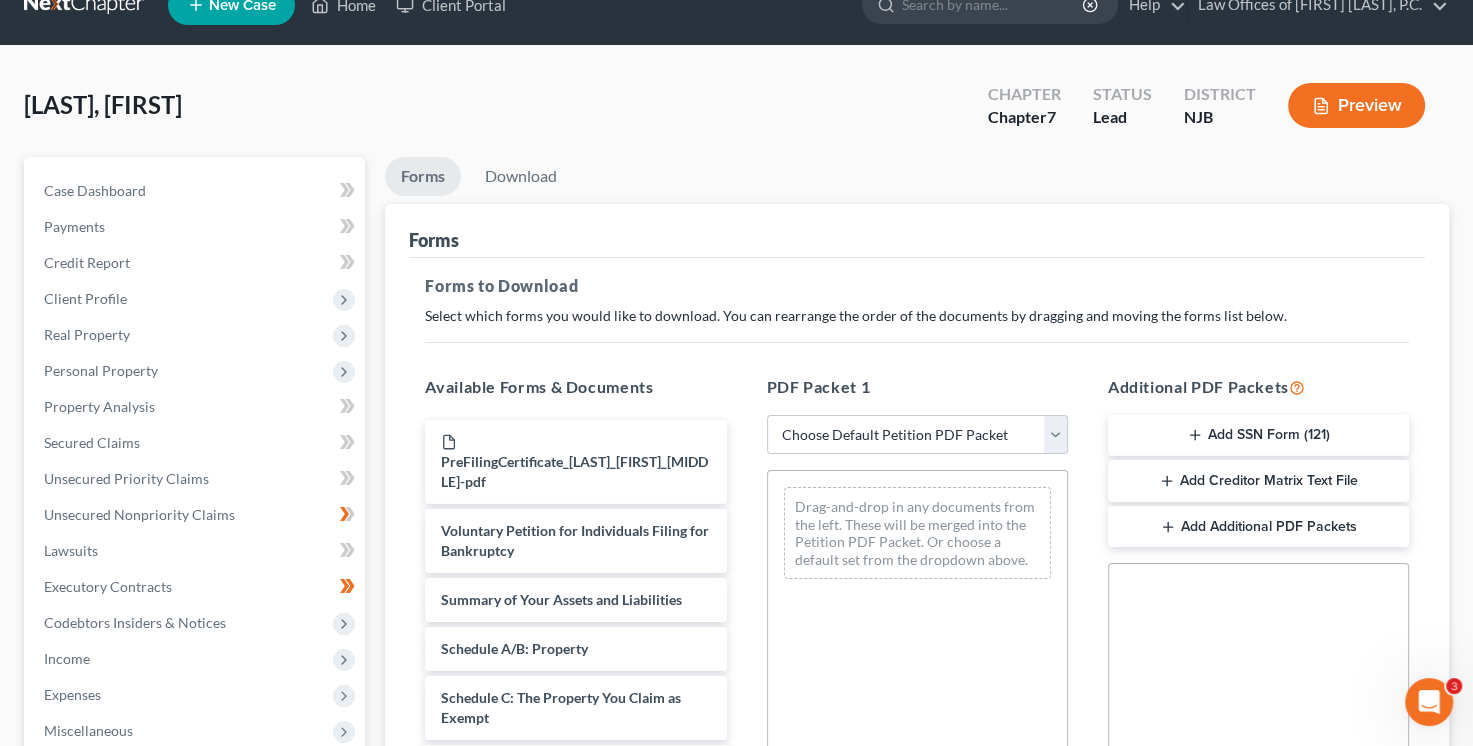 scroll, scrollTop: 0, scrollLeft: 0, axis: both 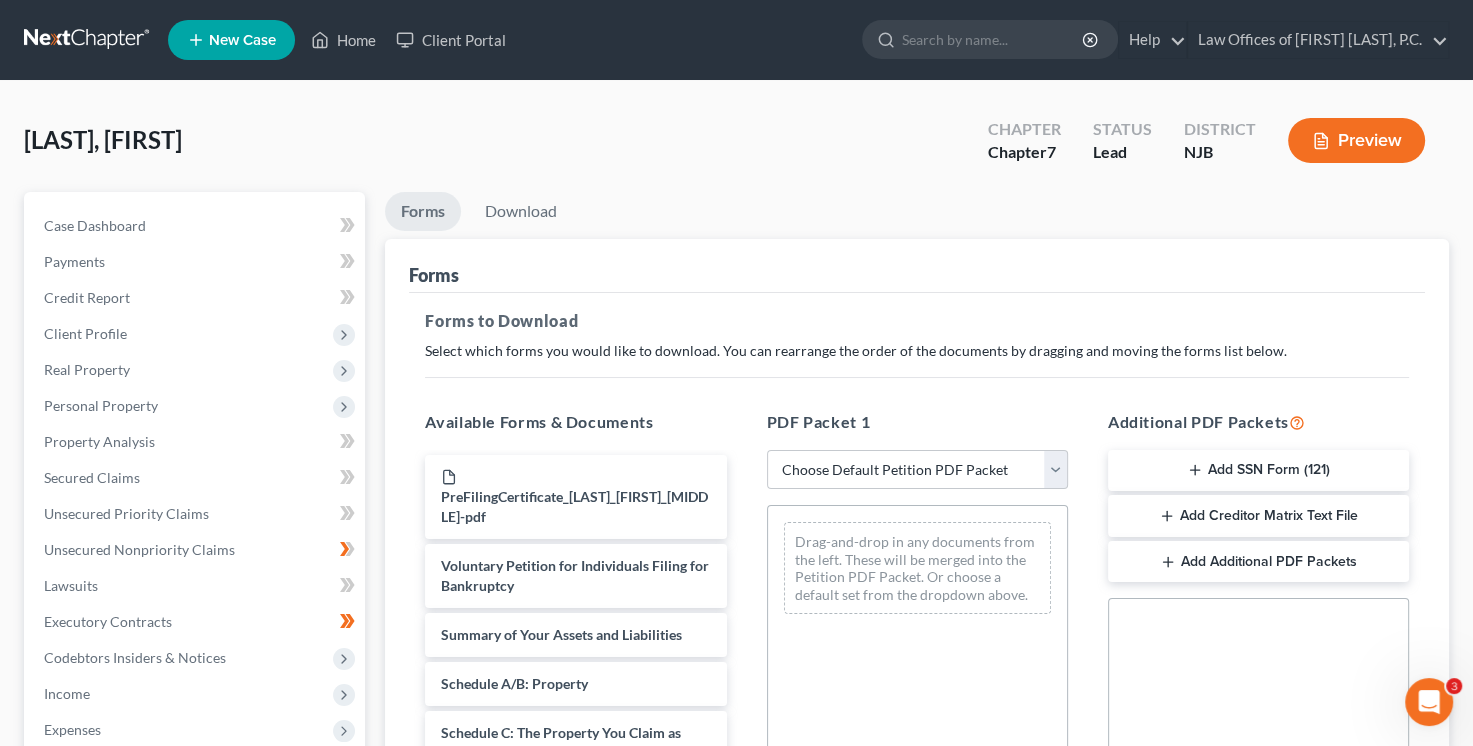 click on "Add SSN Form (121)" at bounding box center [1258, 471] 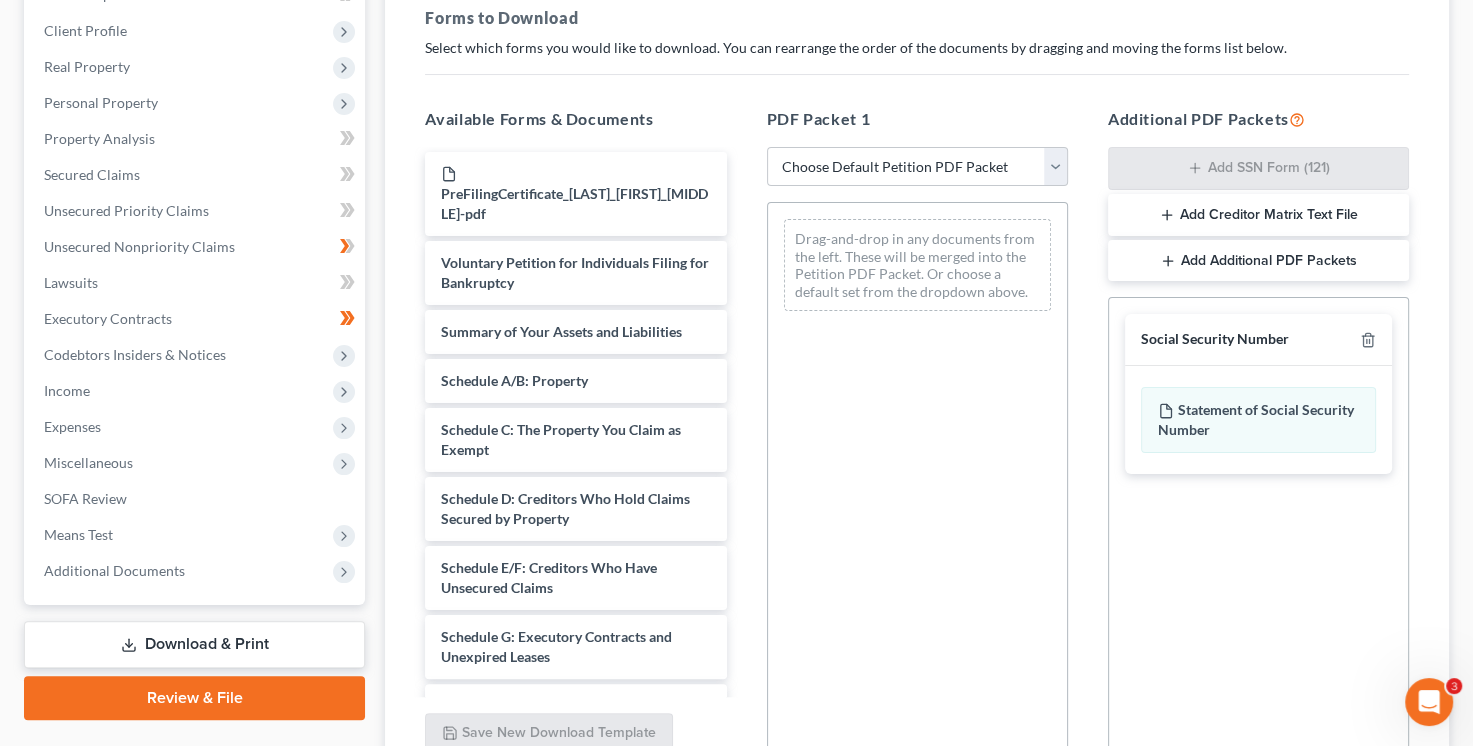 scroll, scrollTop: 400, scrollLeft: 0, axis: vertical 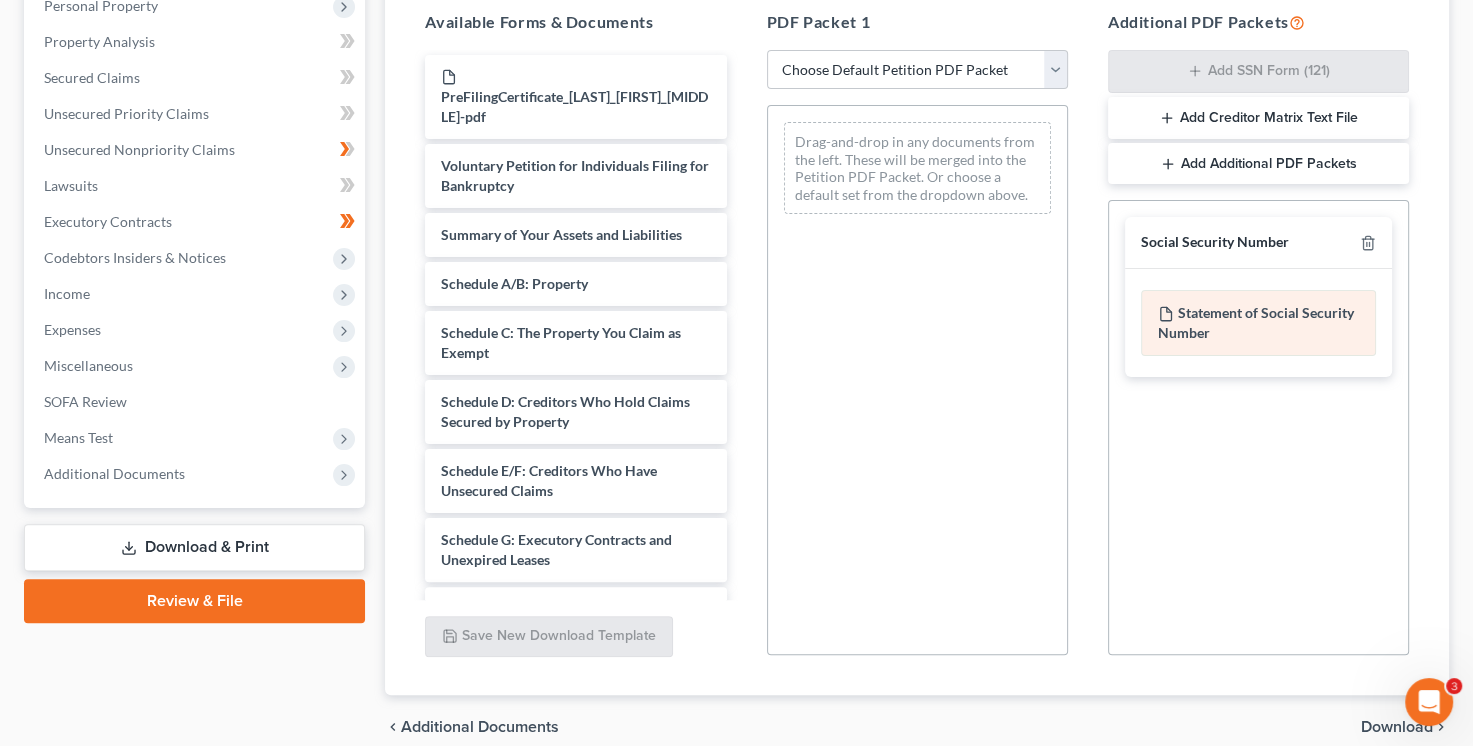 click on "Statement of Social Security Number" at bounding box center (1258, 323) 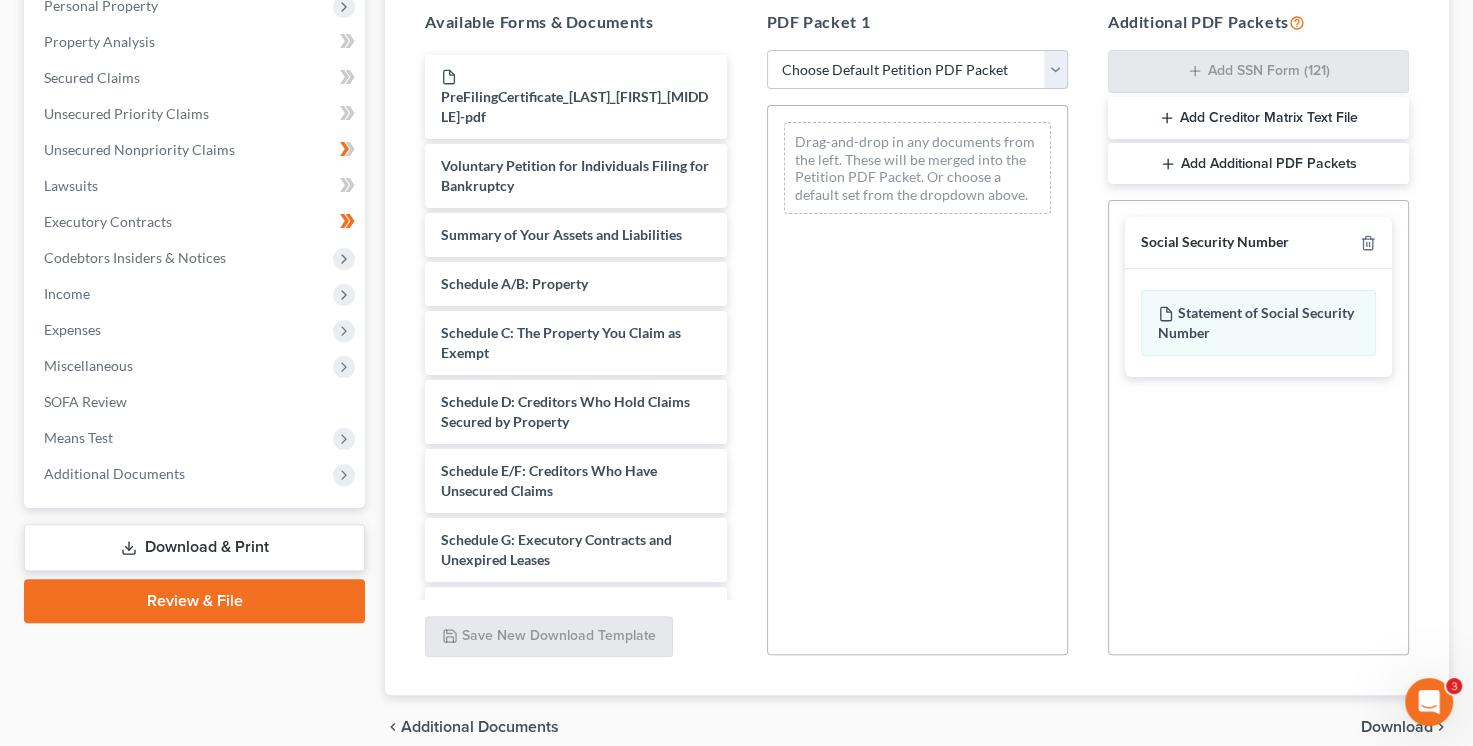 click on "Review & File" at bounding box center [194, 601] 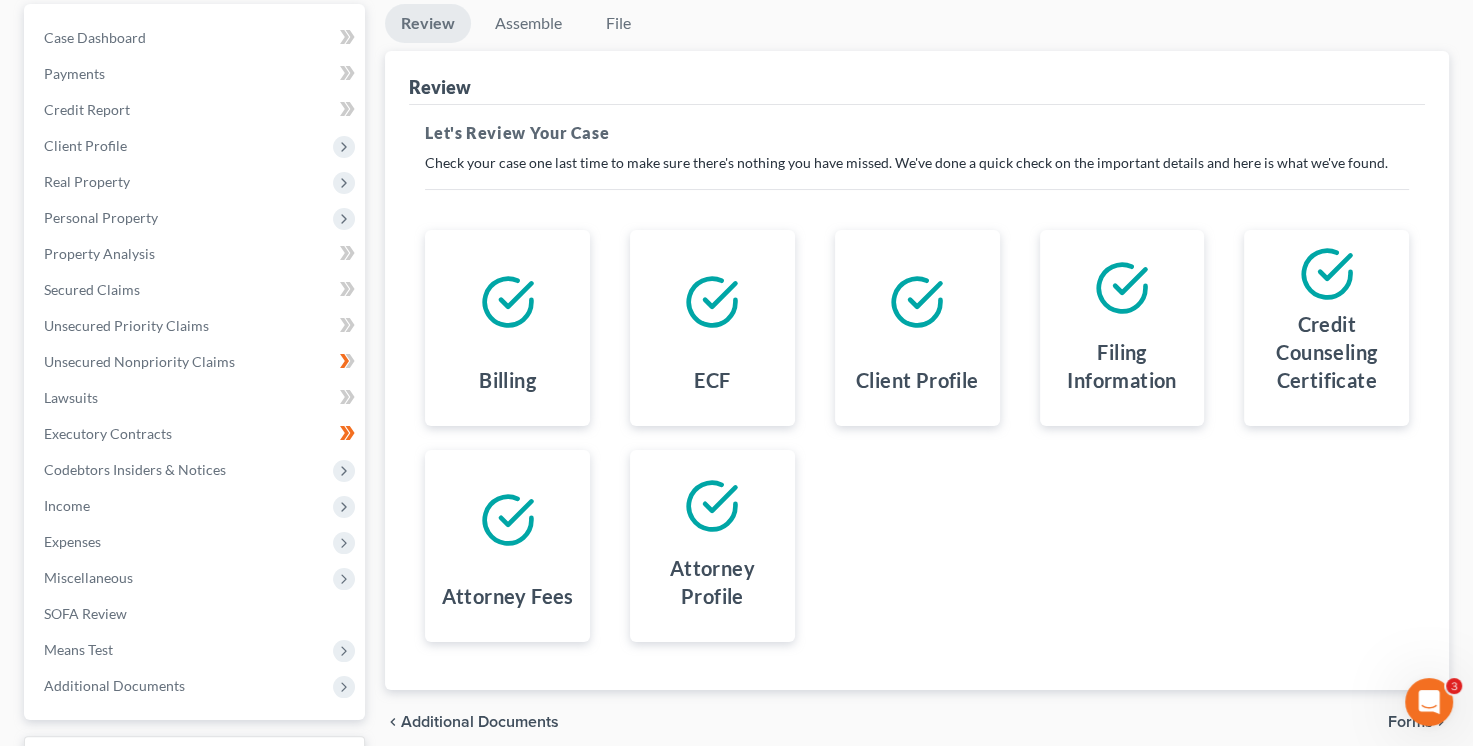 scroll, scrollTop: 0, scrollLeft: 0, axis: both 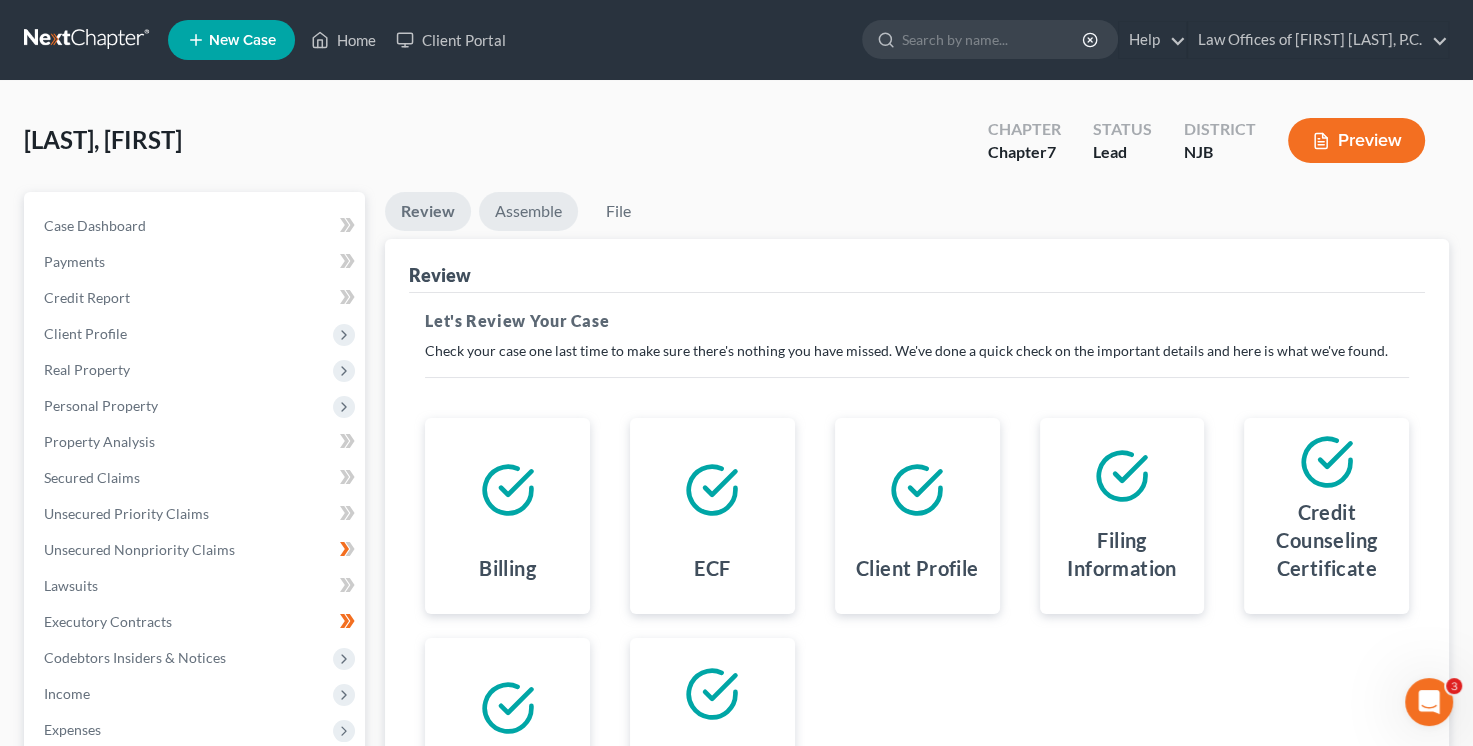 click on "Assemble" at bounding box center [528, 211] 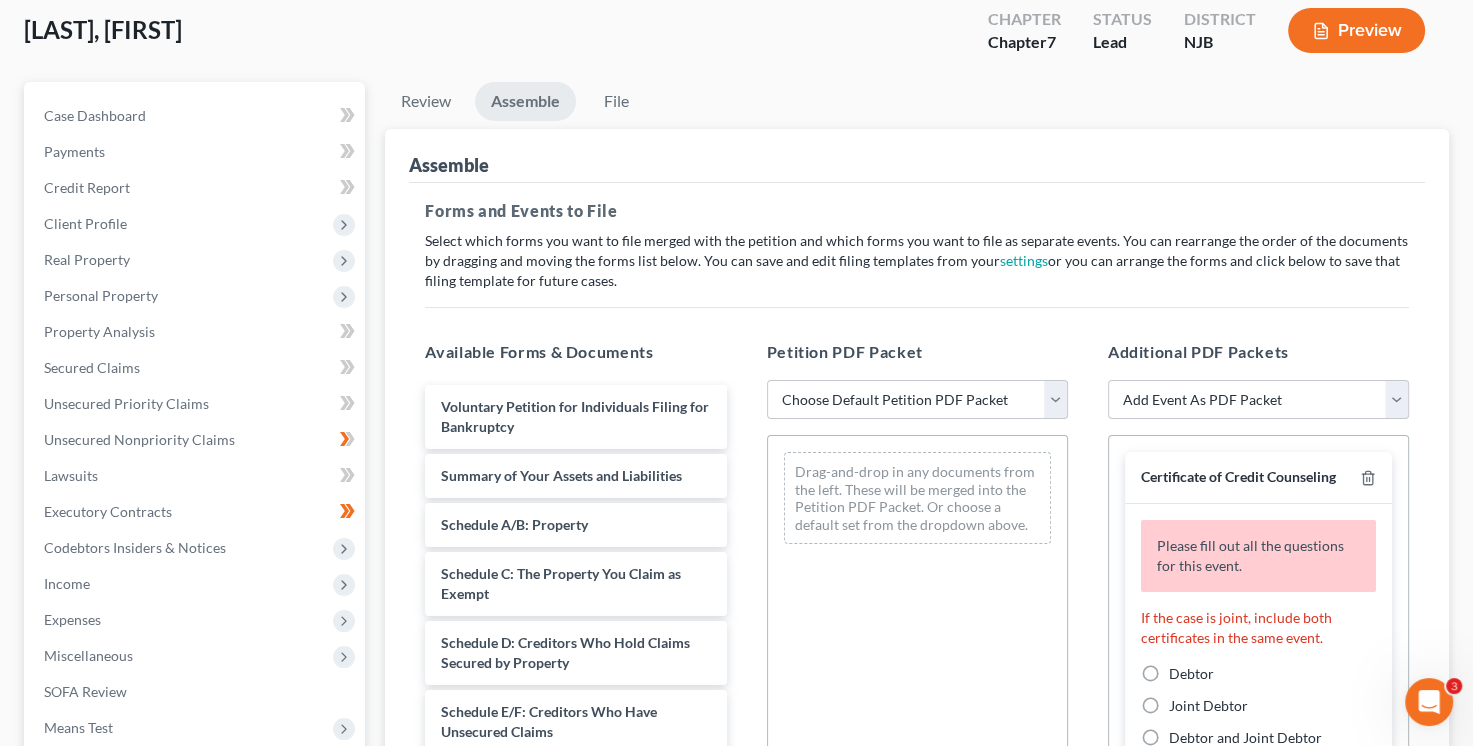 scroll, scrollTop: 400, scrollLeft: 0, axis: vertical 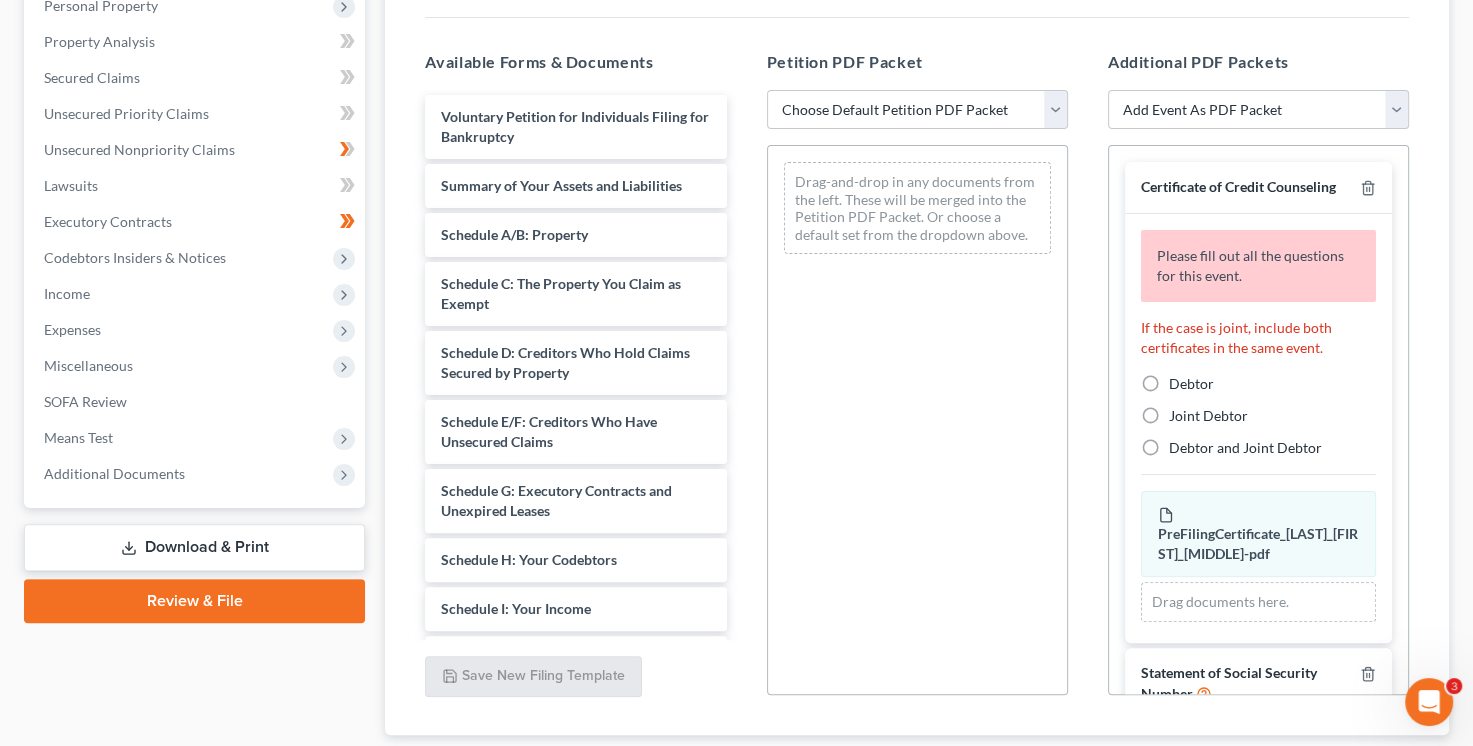 click on "Certificate of Credit Counseling     Please fill out all the questions for this event.         If the case is joint, include both certificates in the same event. Debtor Joint Debtor Debtor and Joint Debtor PreFilingCertificate_[LAST]_[FIRST]_[MIDDLE]-pdf Amended PreFilingCertificate_[LAST]_[FIRST]_[MIDDLE]-pdf Drag documents here. Statement of Social Security Number
Add File" at bounding box center (1258, 481) 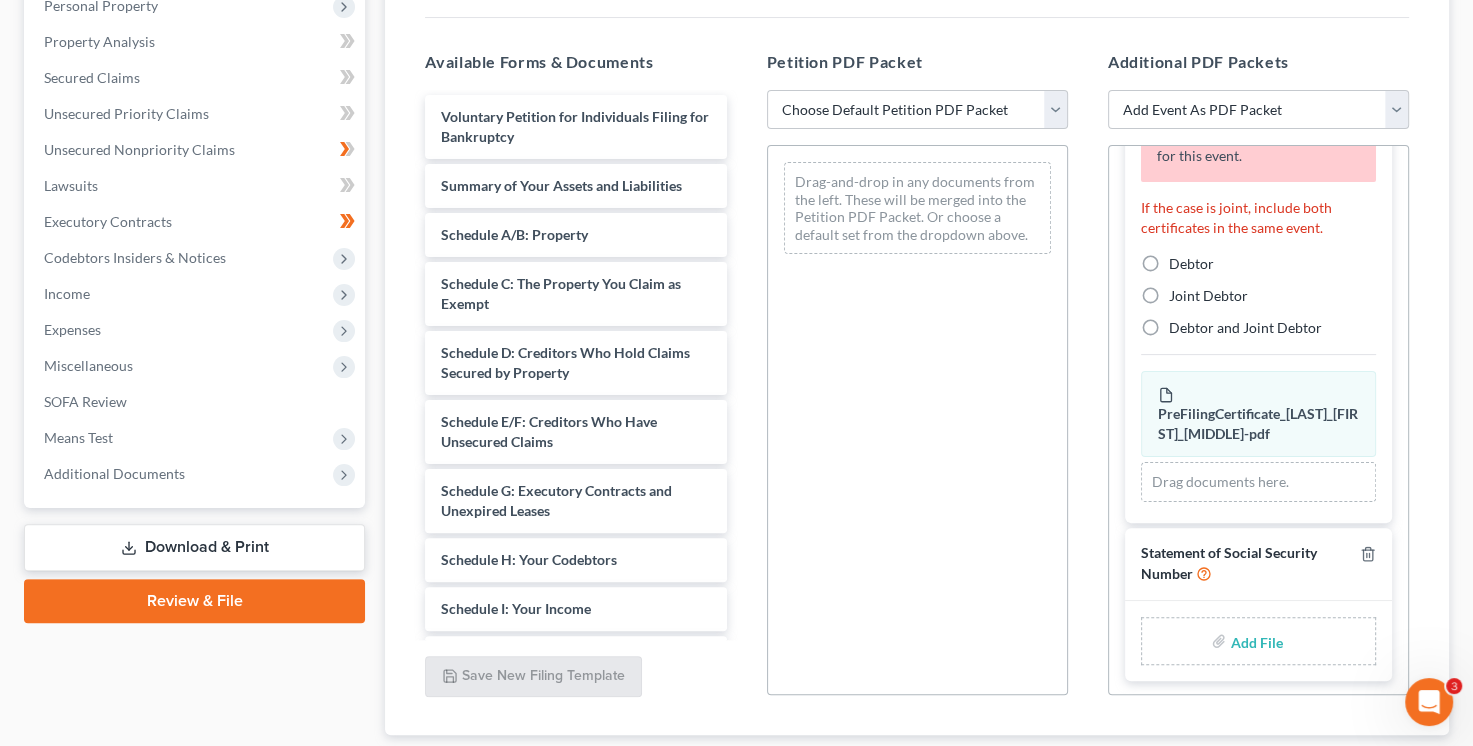 scroll, scrollTop: 138, scrollLeft: 0, axis: vertical 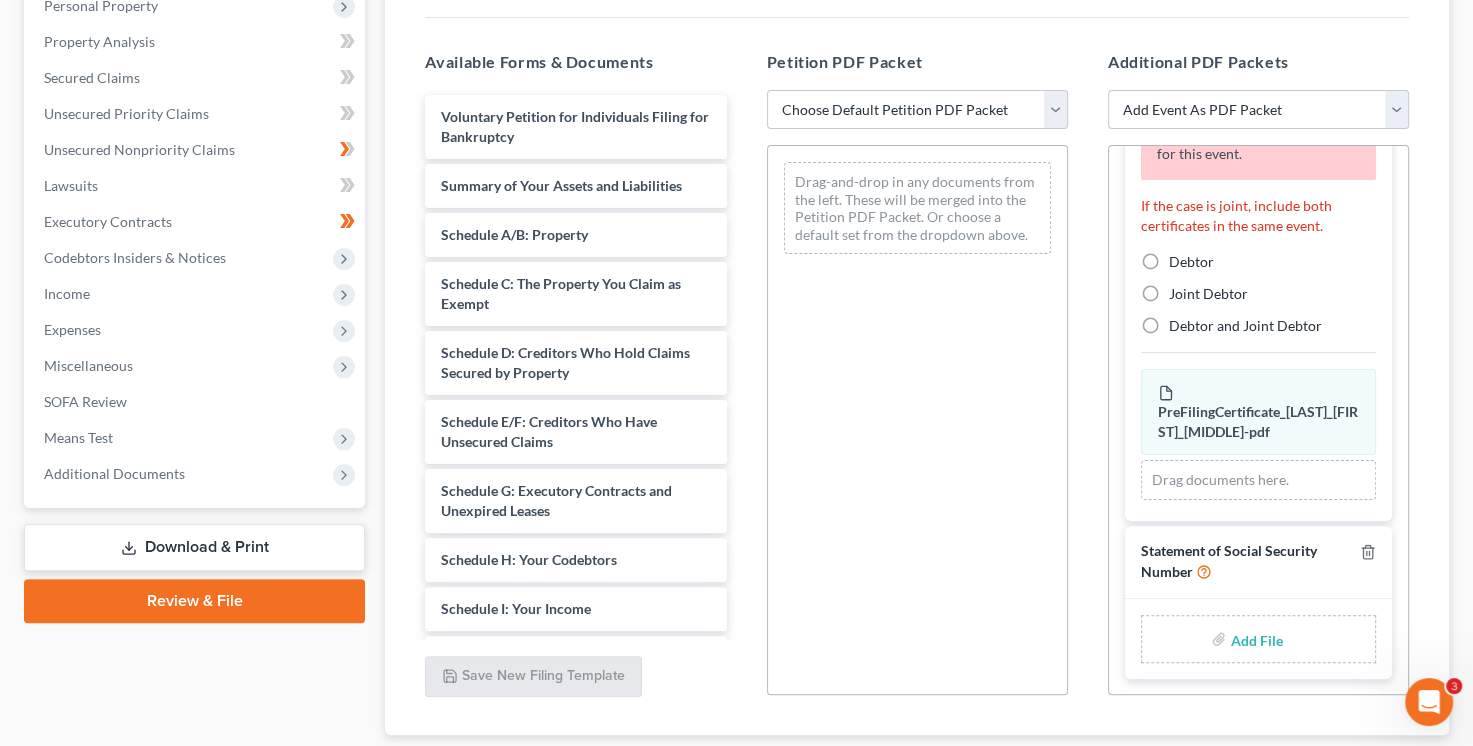 click on "Certificate of Credit Counseling     Please fill out all the questions for this event.         If the case is joint, include both certificates in the same event. Debtor Joint Debtor Debtor and Joint Debtor PreFilingCertificate_[LAST]_[FIRST]_[MIDDLE]-pdf Amended PreFilingCertificate_[LAST]_[FIRST]_[MIDDLE]-pdf Drag documents here. Statement of Social Security Number
Add File" at bounding box center (1258, 359) 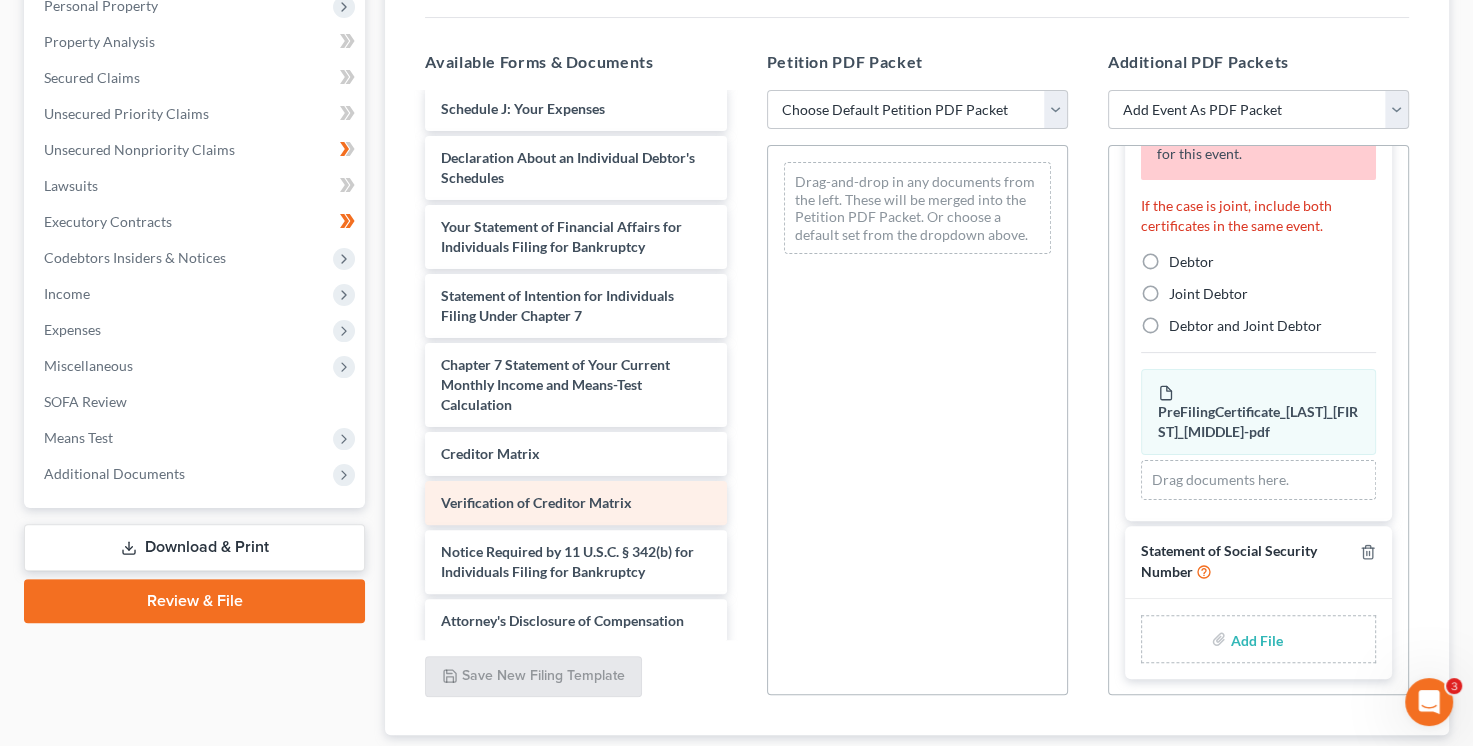 scroll, scrollTop: 556, scrollLeft: 0, axis: vertical 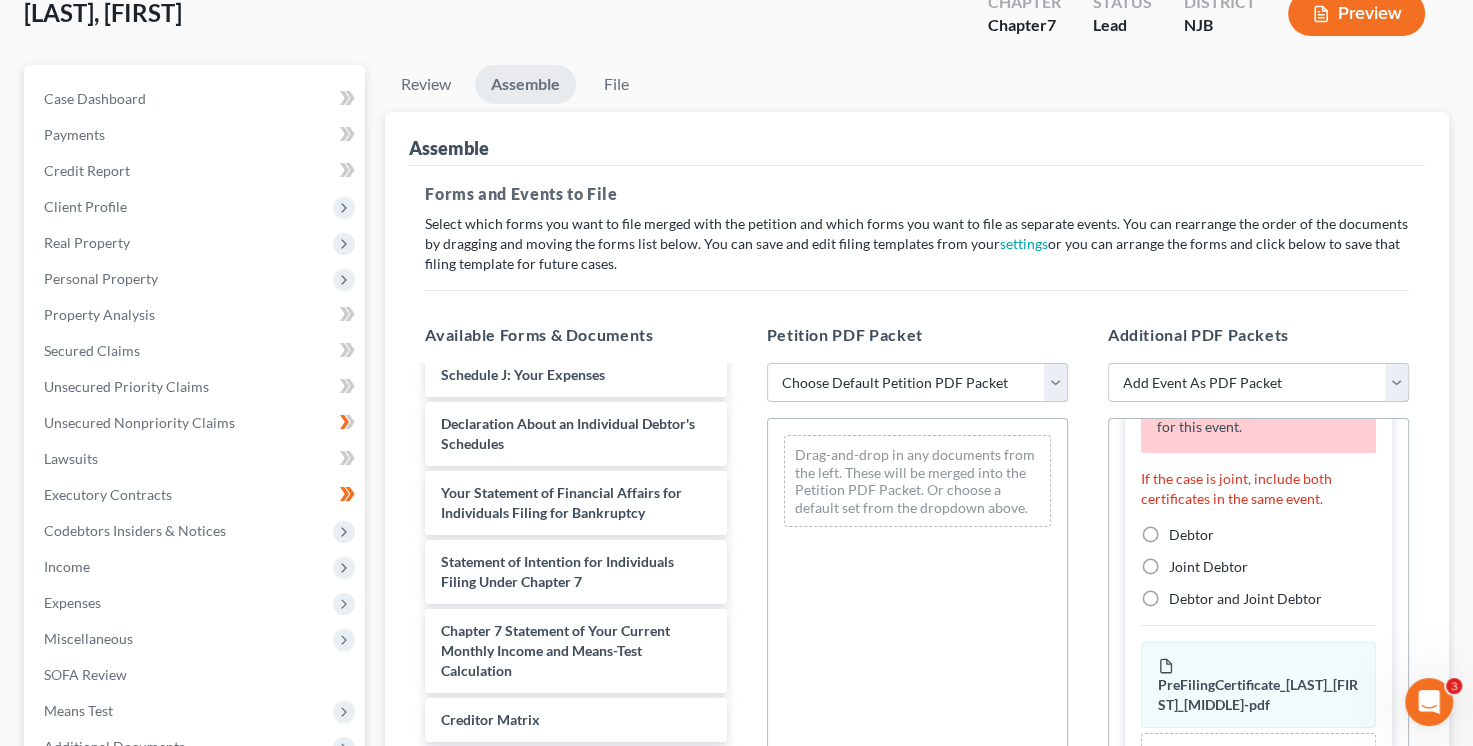 click on "Add Event As PDF Packet Amended Attorney Compensation Statement Amended List of Creditors (Fee) Amended Schedules (Fee) - Use for All Amended Schedules Answer (Involuntary) Application to Have the Filing Fee Waived Appraisal Certificate of Credit Counseling Certificate of Service of Tax Information to Requestor Certification and Agreement to Pay Filing Fee Certification Concerning Order to be Submitted Certification in Support of Discharge Final Installment Payment - Ch. 7 Financial Management Course (Official Form 423) Missing Document(s) Filed Notice of Voluntary Conversion to Chapter 7 (Fee) Pay Filing Fee in Installments Reaffirmation Agreement Recision of Reaffirmation Agreement Second Installment Payment - Ch. 7 Statement of Exemption from Presumption of Abuse Under Sec 707(b)(2) - Form 22A-1 Supp Statement of Social Security Number" at bounding box center [1258, 383] 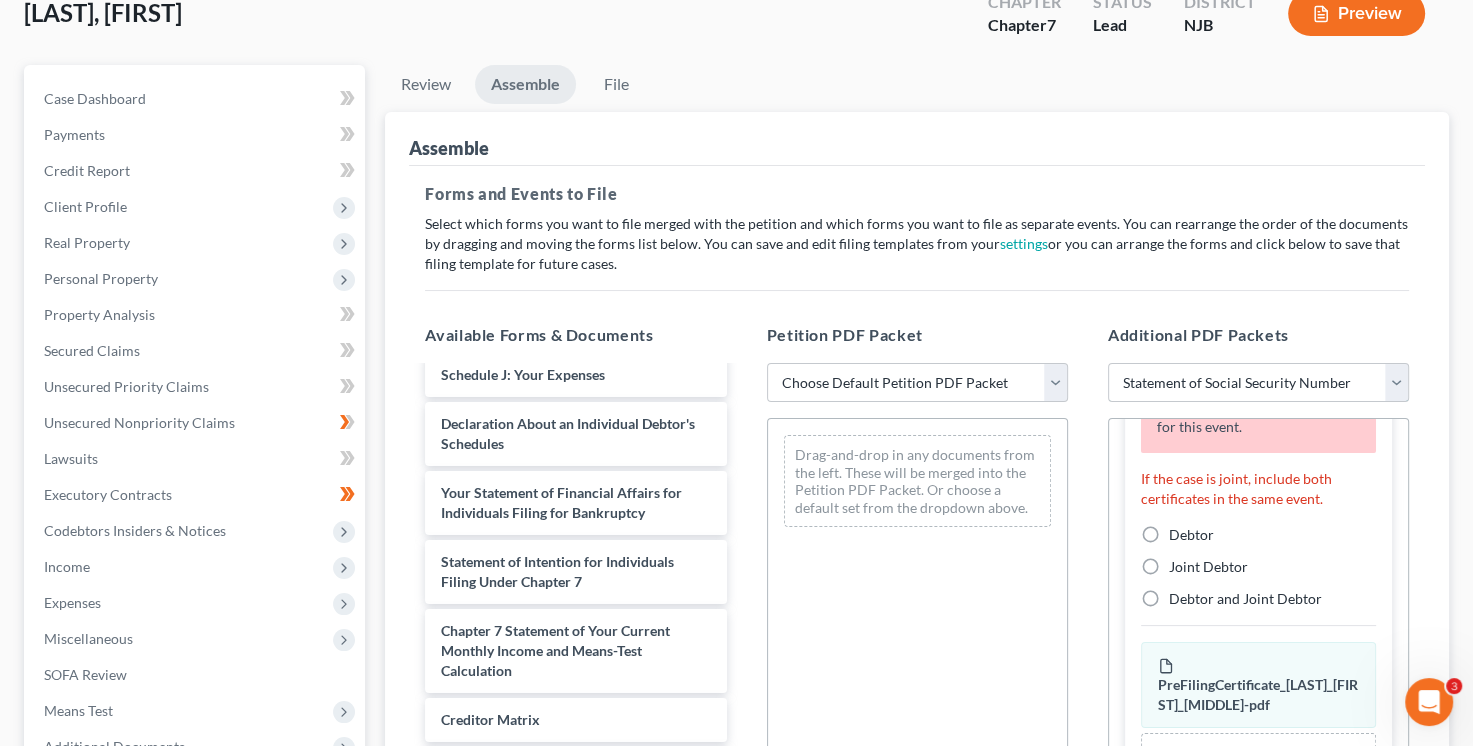 click on "Add Event As PDF Packet Amended Attorney Compensation Statement Amended List of Creditors (Fee) Amended Schedules (Fee) - Use for All Amended Schedules Answer (Involuntary) Application to Have the Filing Fee Waived Appraisal Certificate of Credit Counseling Certificate of Service of Tax Information to Requestor Certification and Agreement to Pay Filing Fee Certification Concerning Order to be Submitted Certification in Support of Discharge Final Installment Payment - Ch. 7 Financial Management Course (Official Form 423) Missing Document(s) Filed Notice of Voluntary Conversion to Chapter 7 (Fee) Pay Filing Fee in Installments Reaffirmation Agreement Recision of Reaffirmation Agreement Second Installment Payment - Ch. 7 Statement of Exemption from Presumption of Abuse Under Sec 707(b)(2) - Form 22A-1 Supp Statement of Social Security Number" at bounding box center (1258, 383) 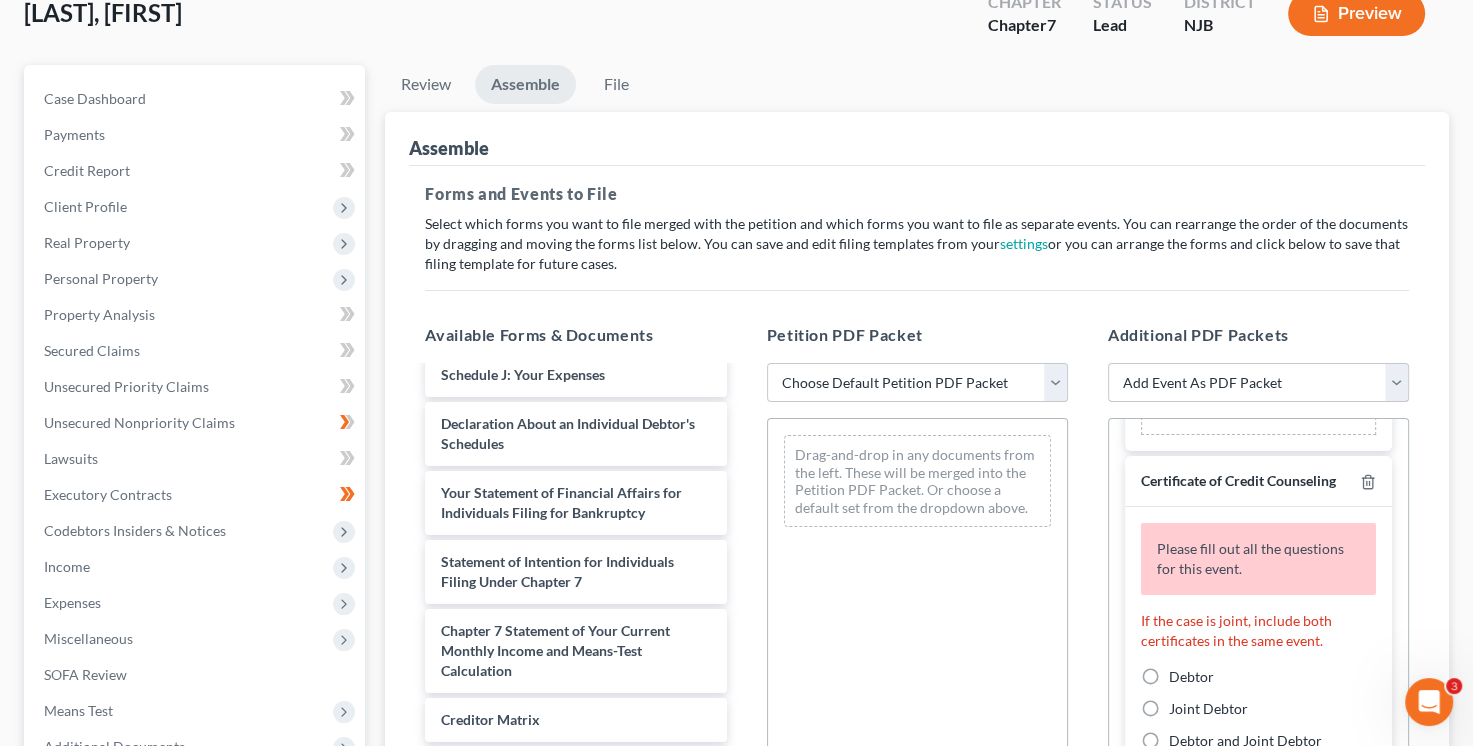 scroll, scrollTop: 296, scrollLeft: 0, axis: vertical 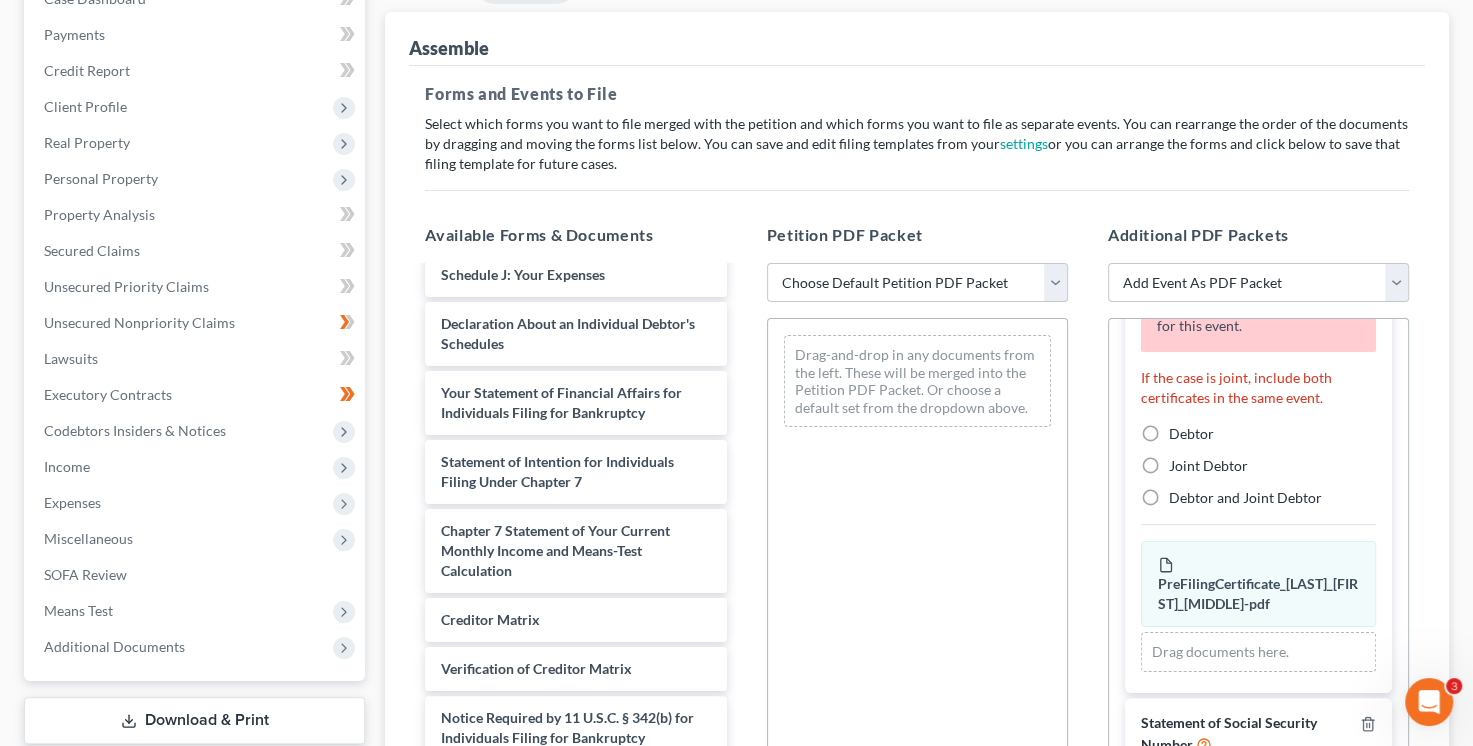 click on "Assemble" at bounding box center [917, 39] 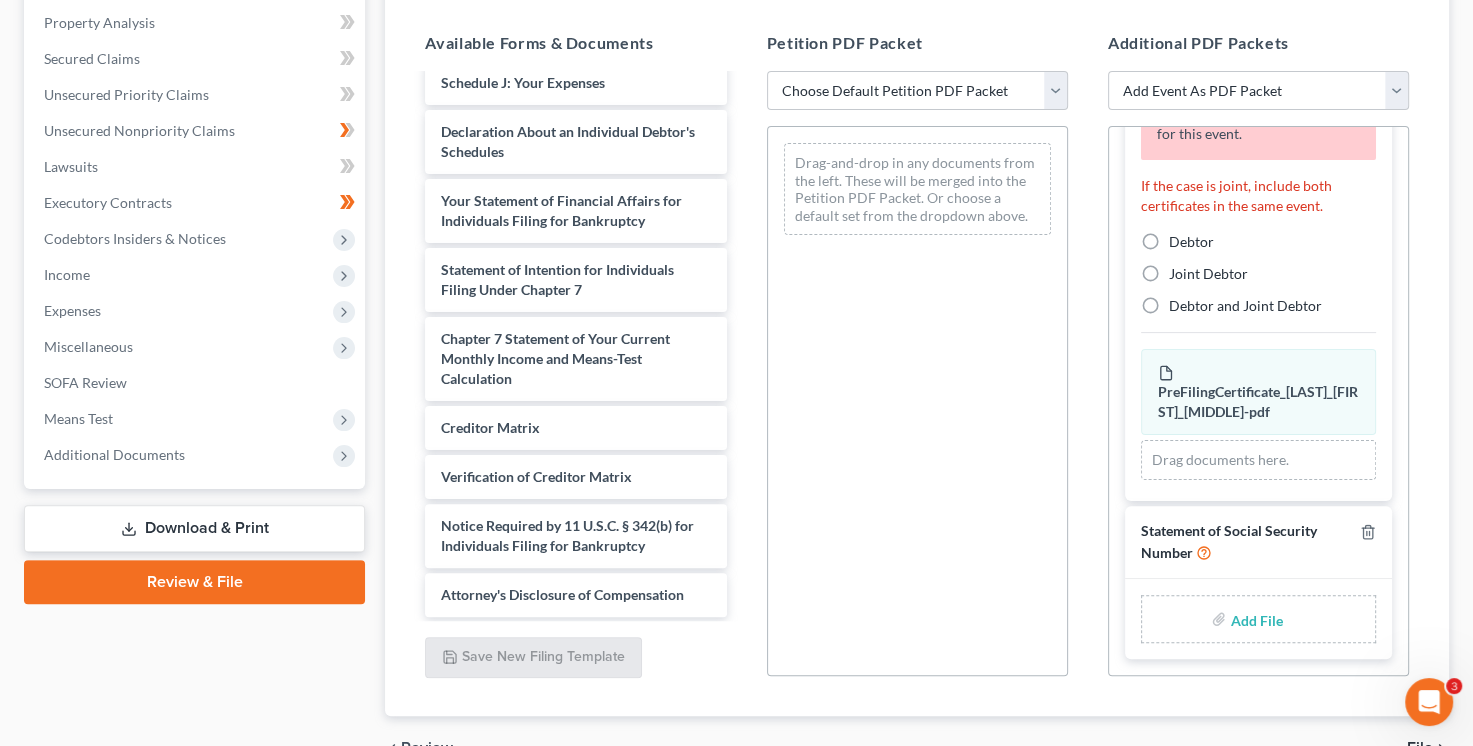 scroll, scrollTop: 427, scrollLeft: 0, axis: vertical 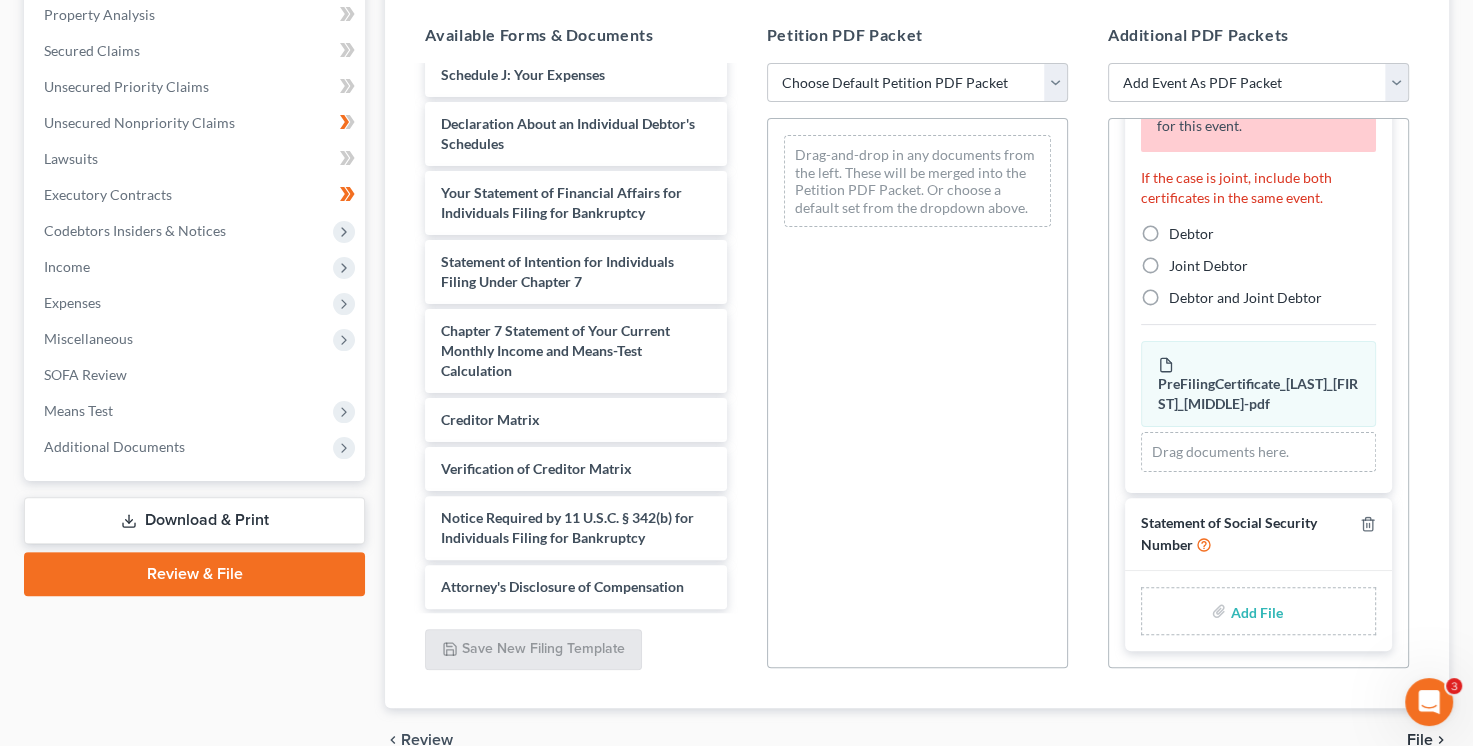 click on "Download & Print" at bounding box center [194, 520] 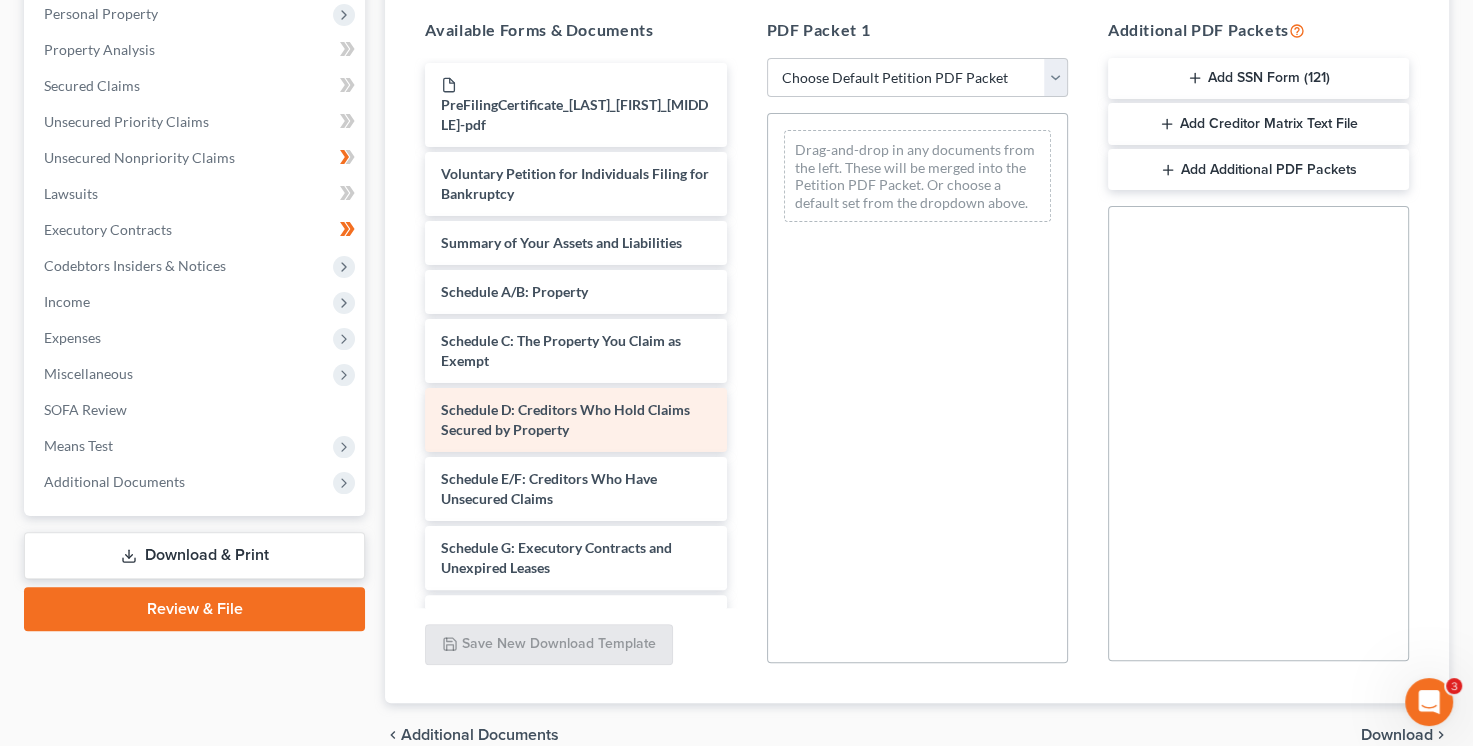 scroll, scrollTop: 400, scrollLeft: 0, axis: vertical 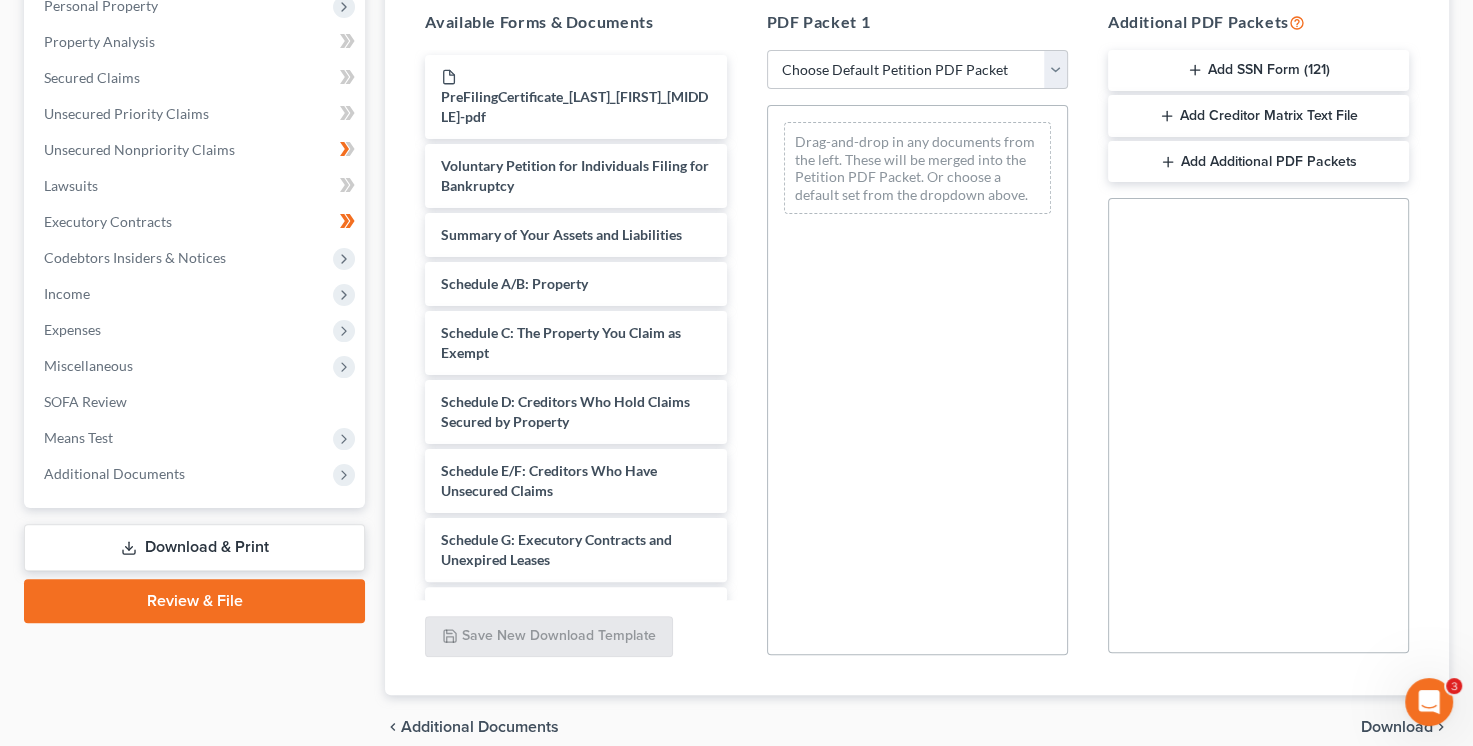 click on "Add SSN Form (121)" at bounding box center (1258, 71) 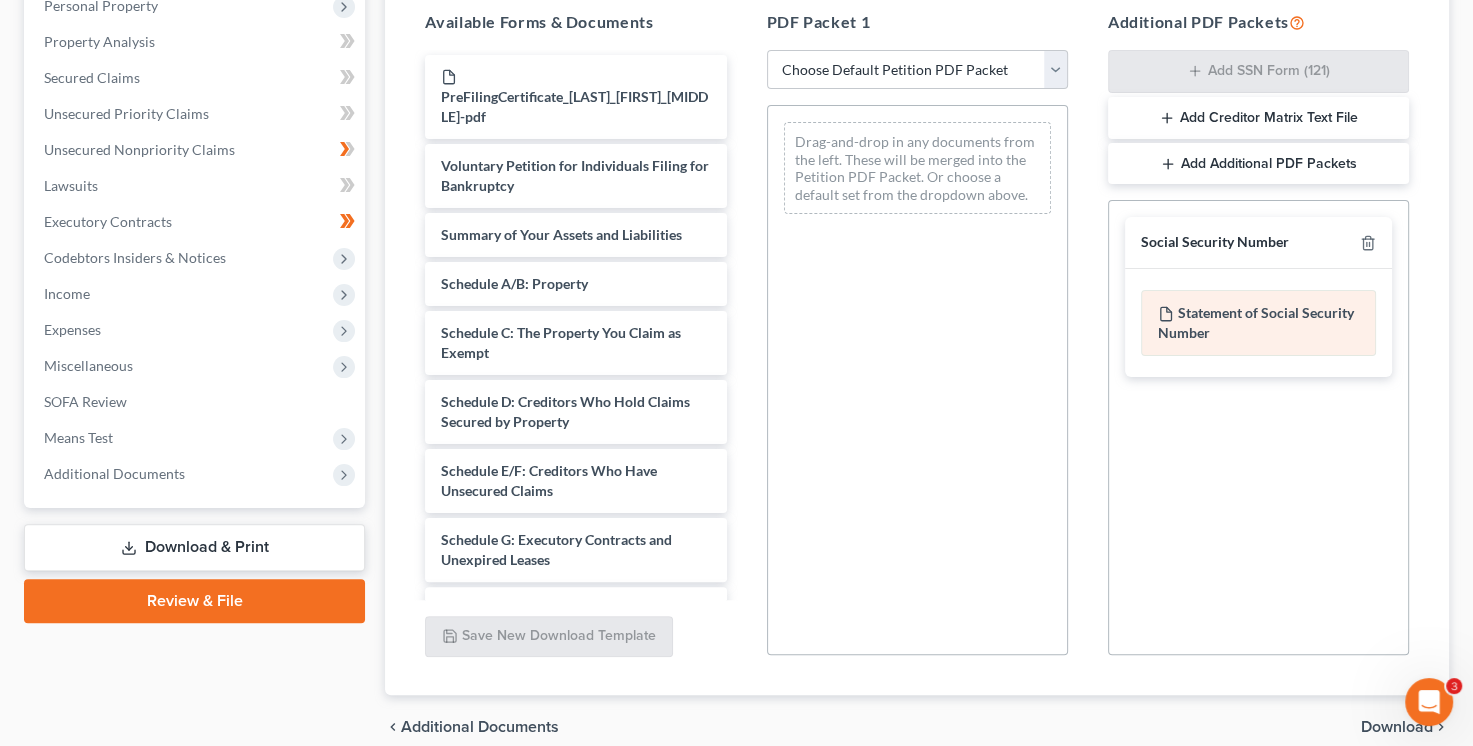 click on "Statement of Social Security Number" at bounding box center [1258, 323] 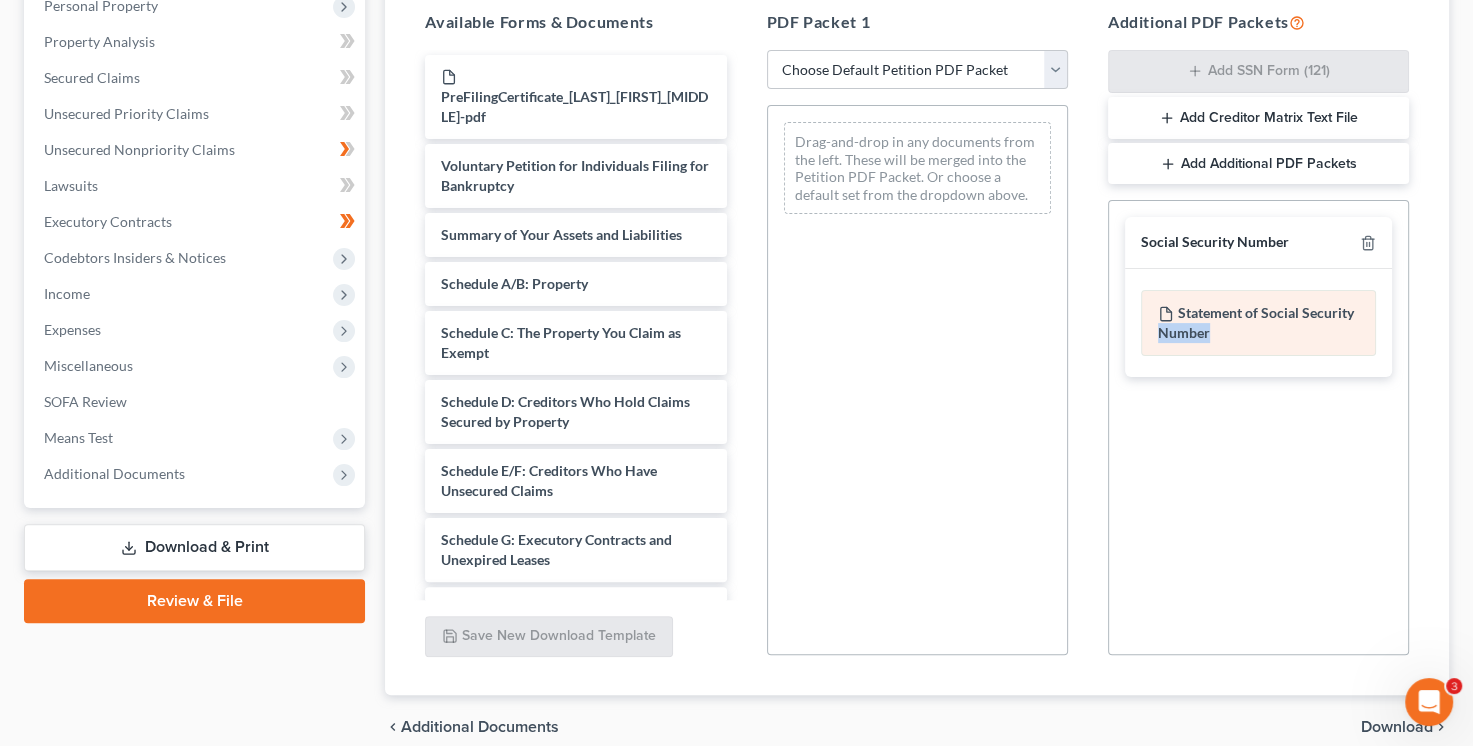 drag, startPoint x: 1191, startPoint y: 329, endPoint x: 1246, endPoint y: 325, distance: 55.145264 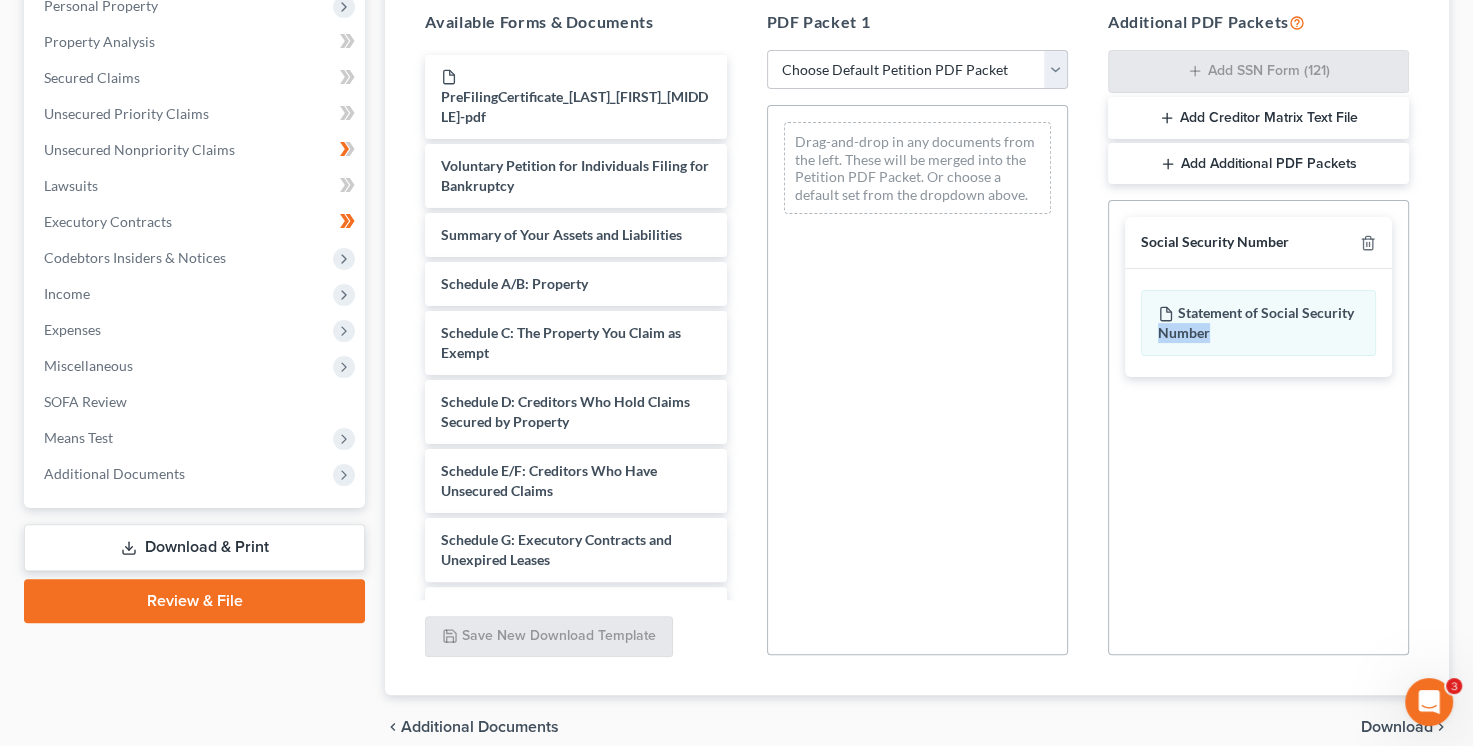 drag, startPoint x: 1396, startPoint y: 720, endPoint x: 1164, endPoint y: 626, distance: 250.3198 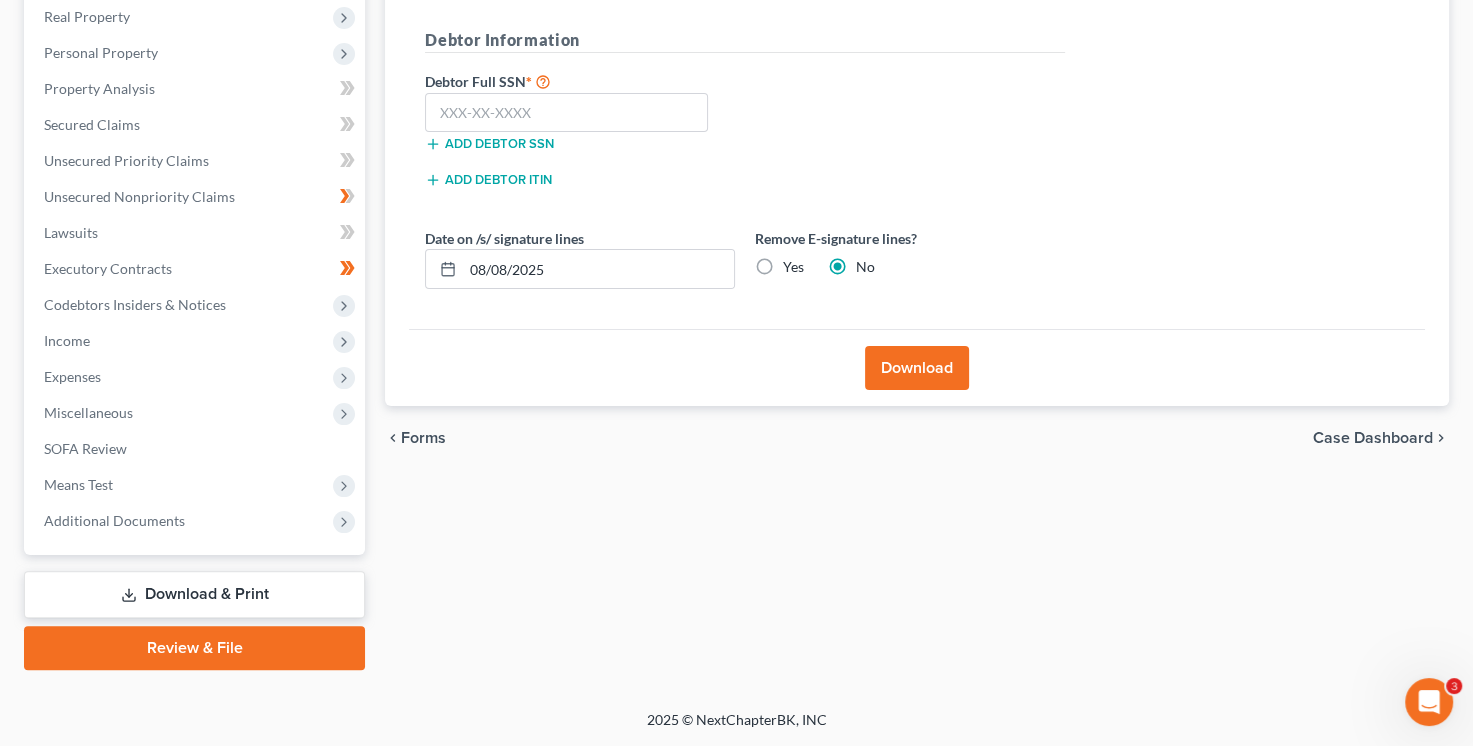 scroll, scrollTop: 351, scrollLeft: 0, axis: vertical 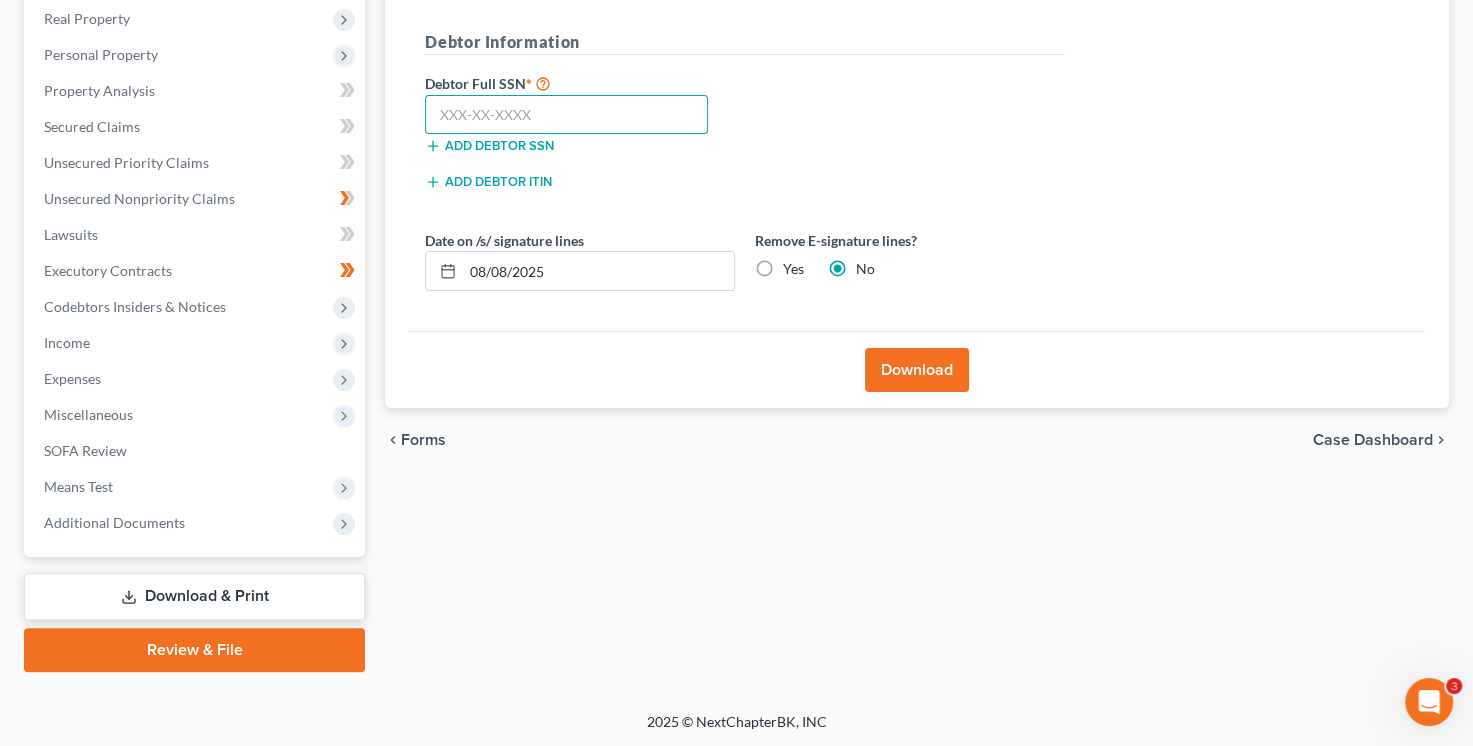 click at bounding box center (566, 115) 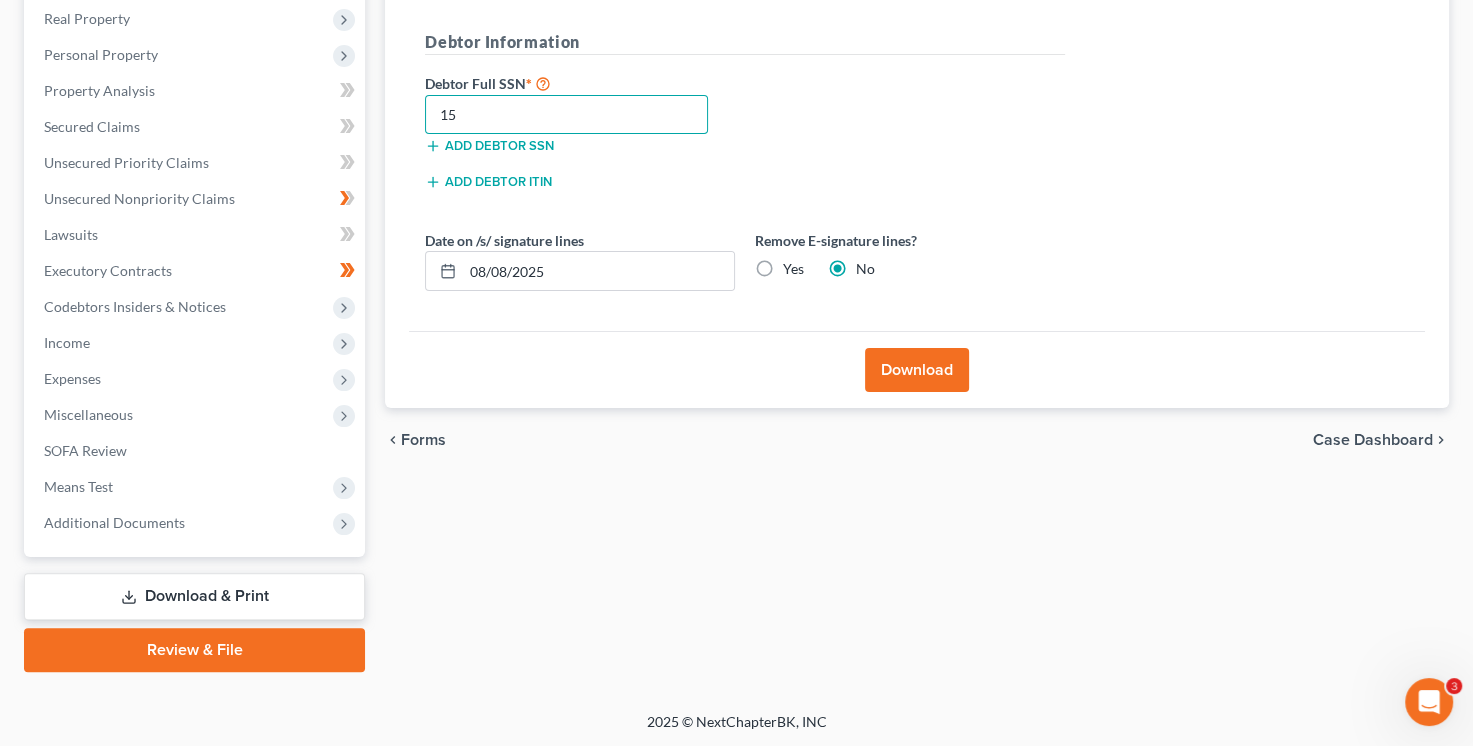 type on "1" 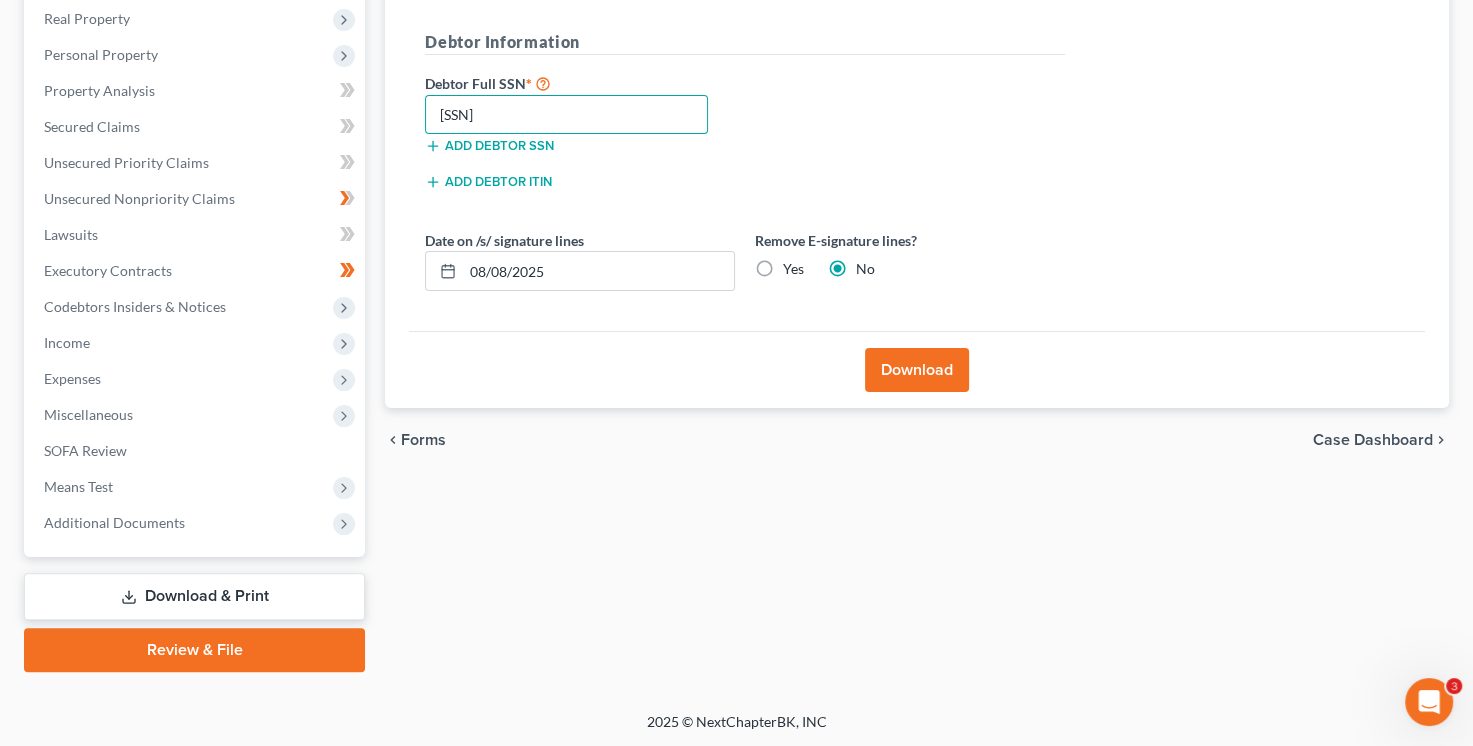 type on "[SSN]" 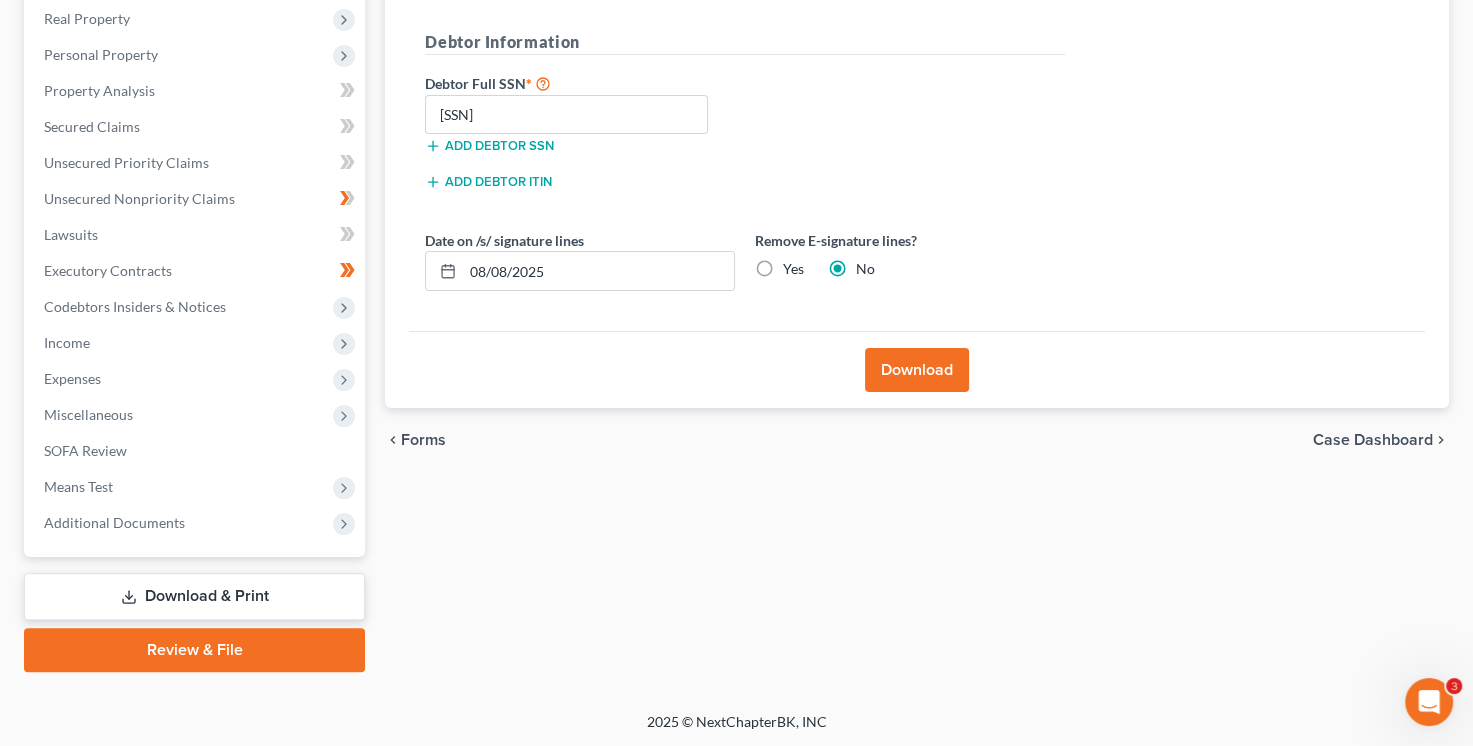click on "Download" at bounding box center [917, 370] 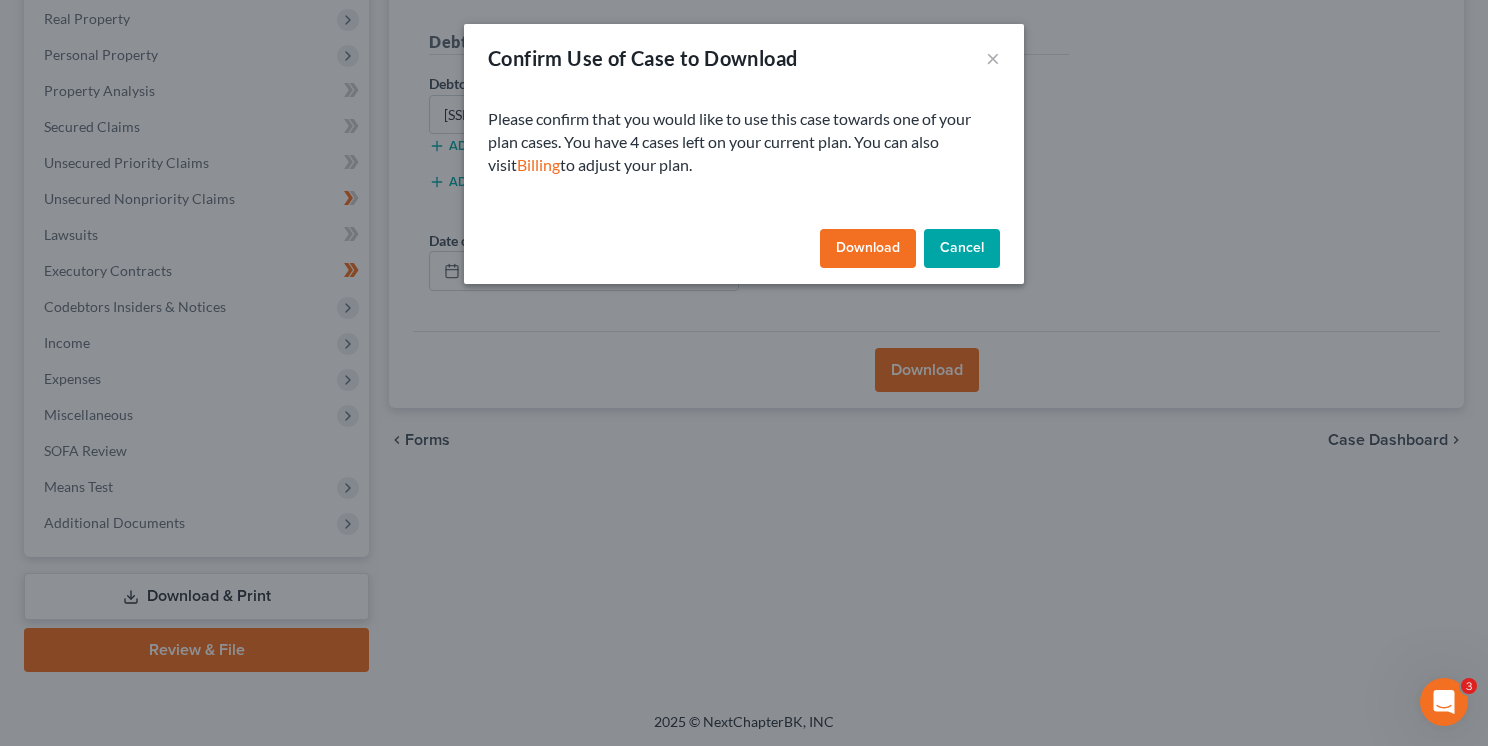 click on "Download" at bounding box center [868, 249] 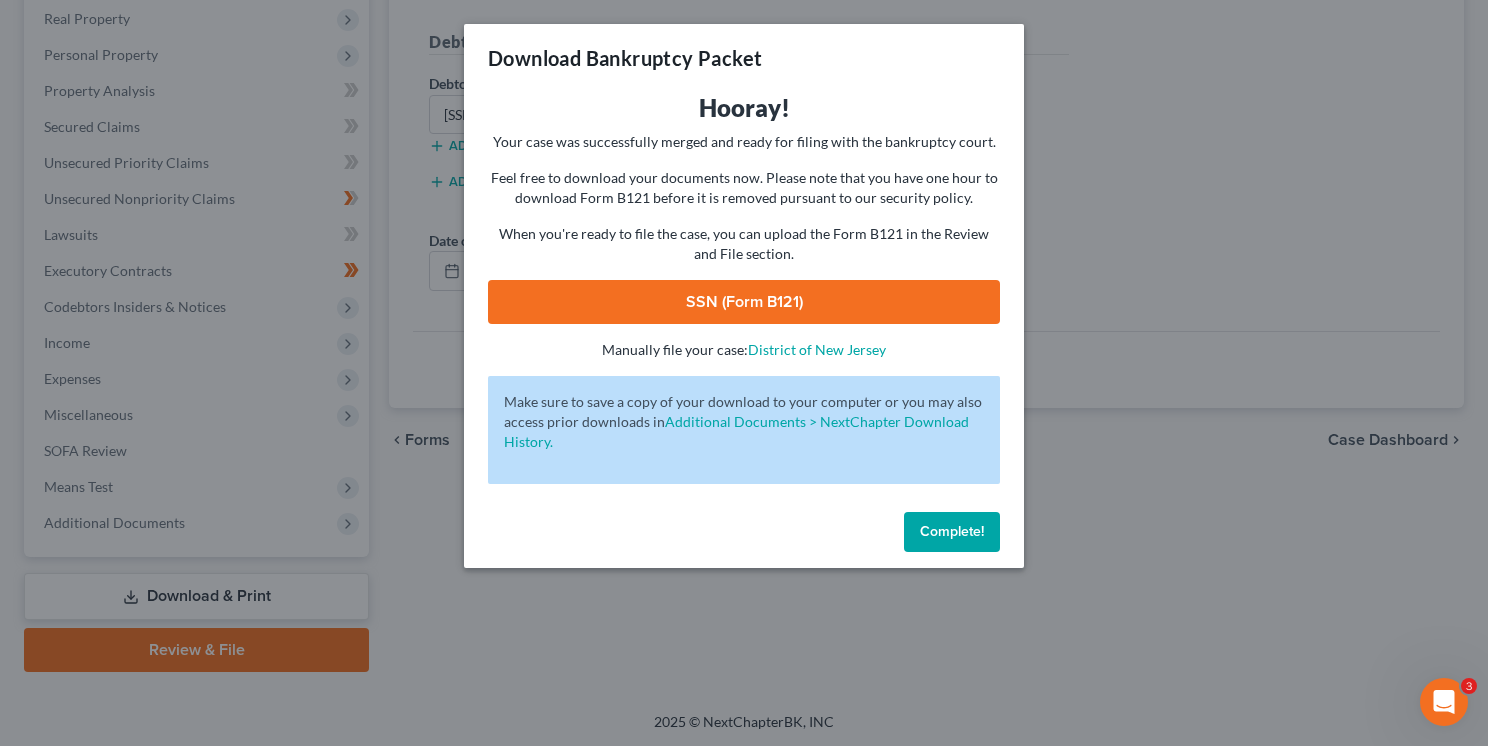click on "SSN (Form B121)" at bounding box center [744, 302] 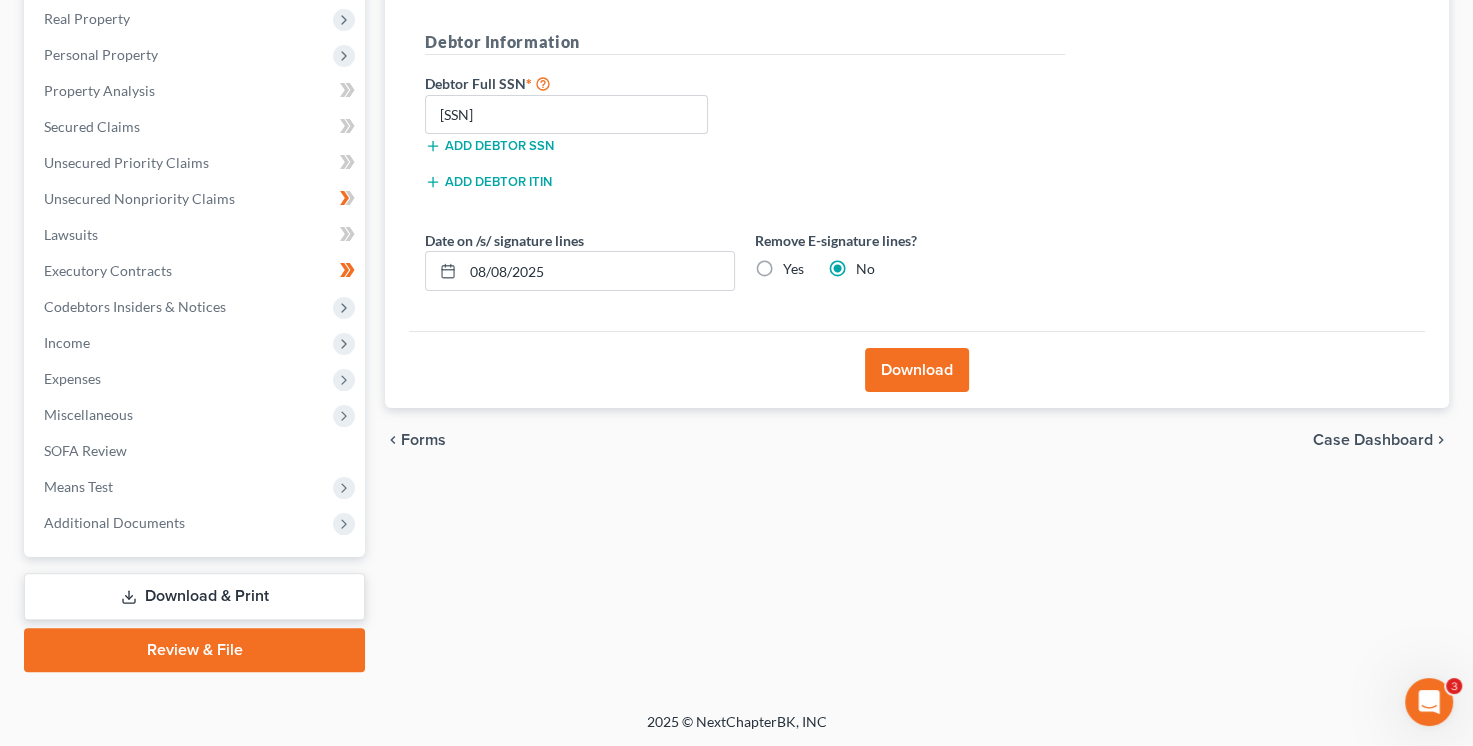 click on "Review & File" at bounding box center [194, 650] 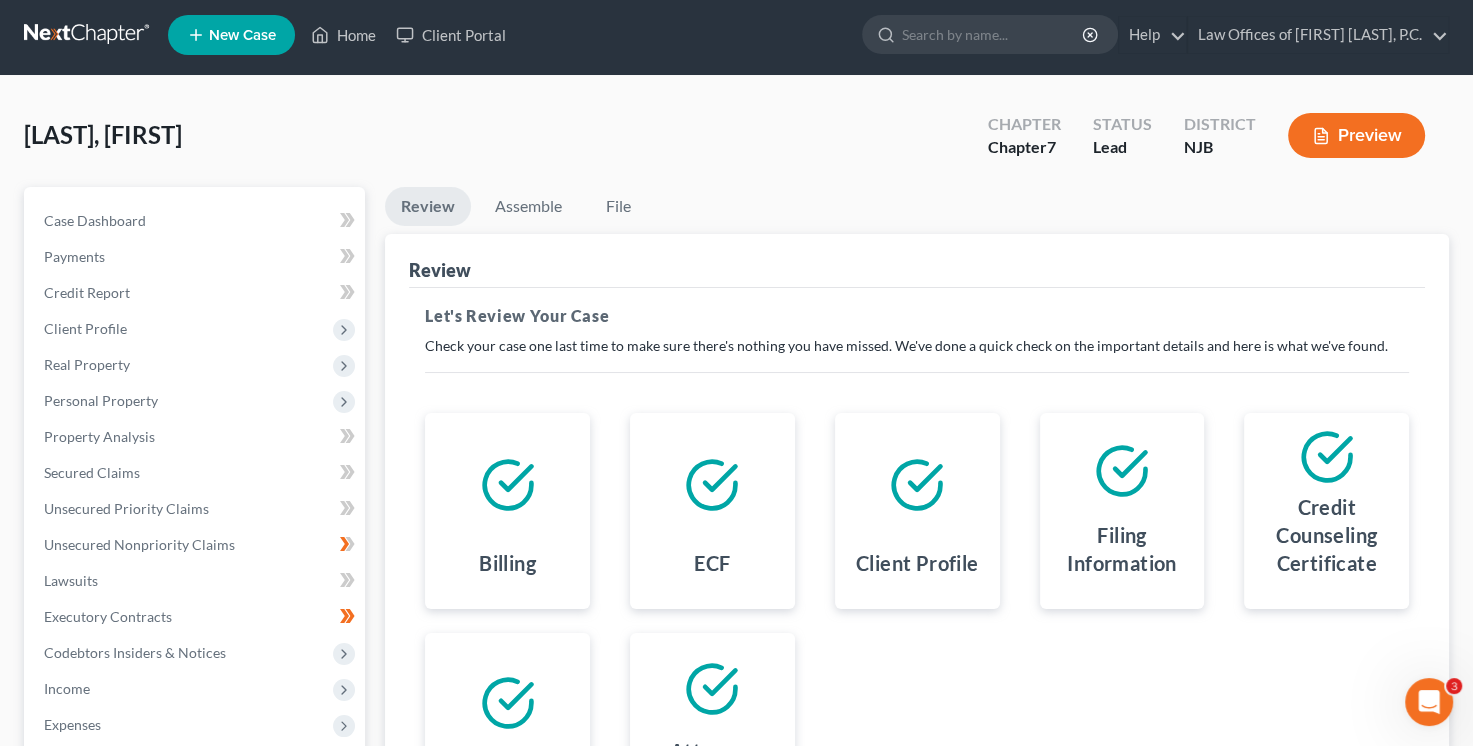 scroll, scrollTop: 0, scrollLeft: 0, axis: both 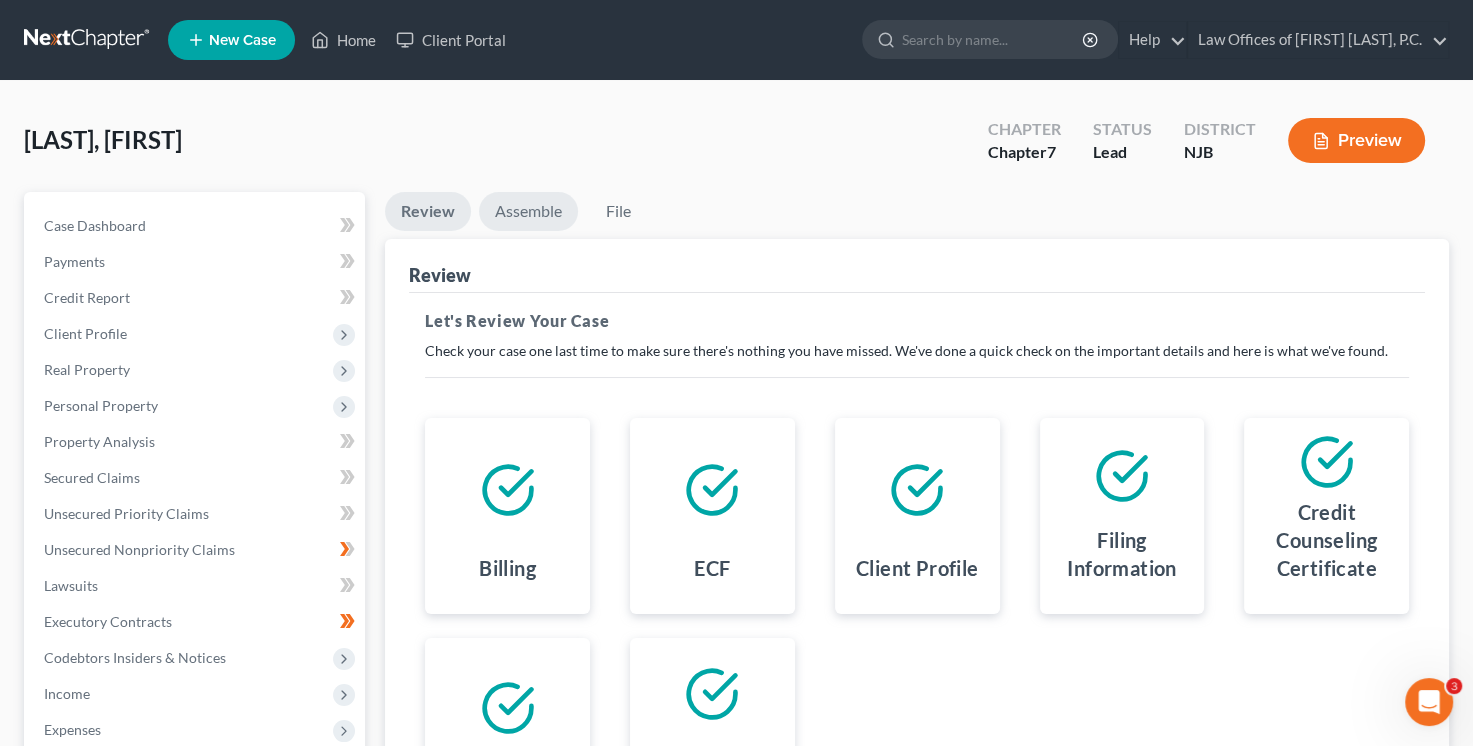 click on "Assemble" at bounding box center (528, 211) 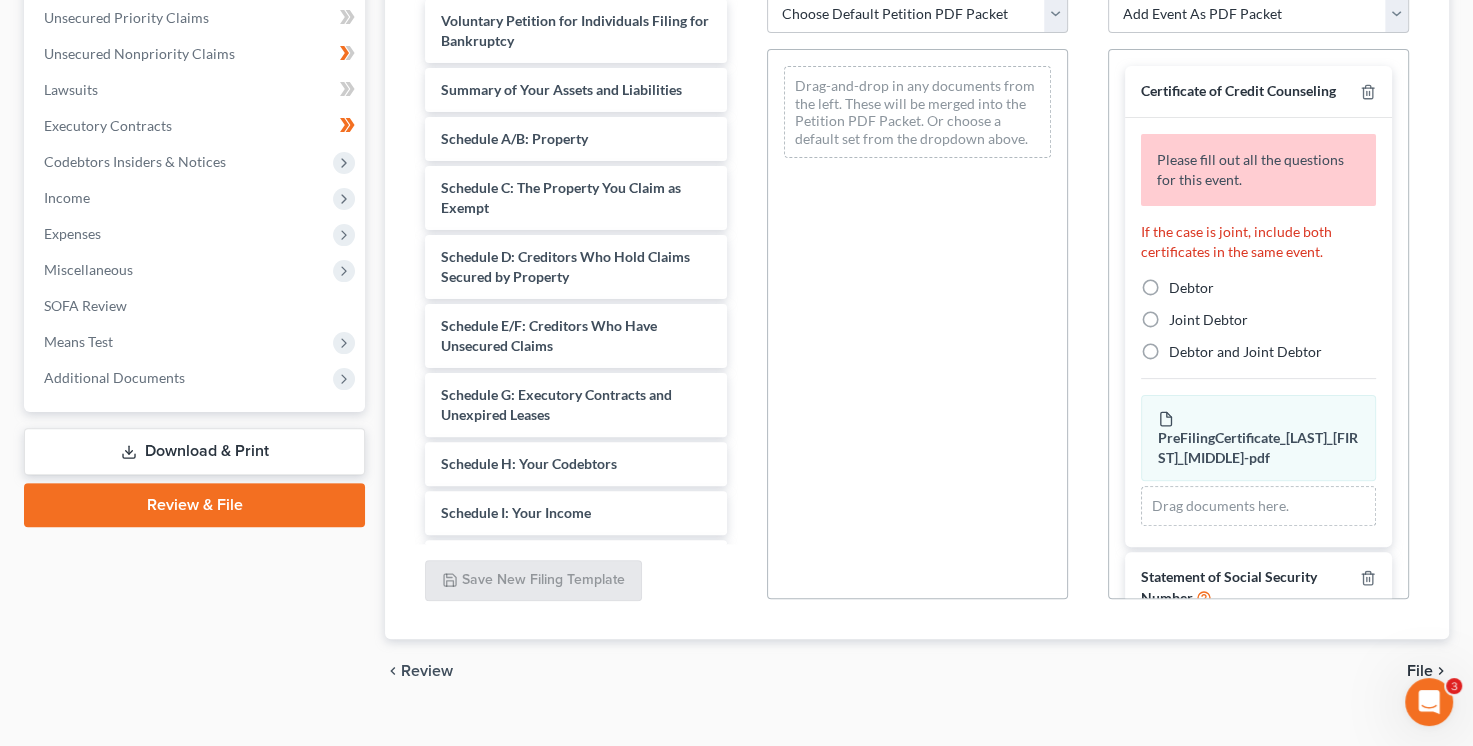 scroll, scrollTop: 500, scrollLeft: 0, axis: vertical 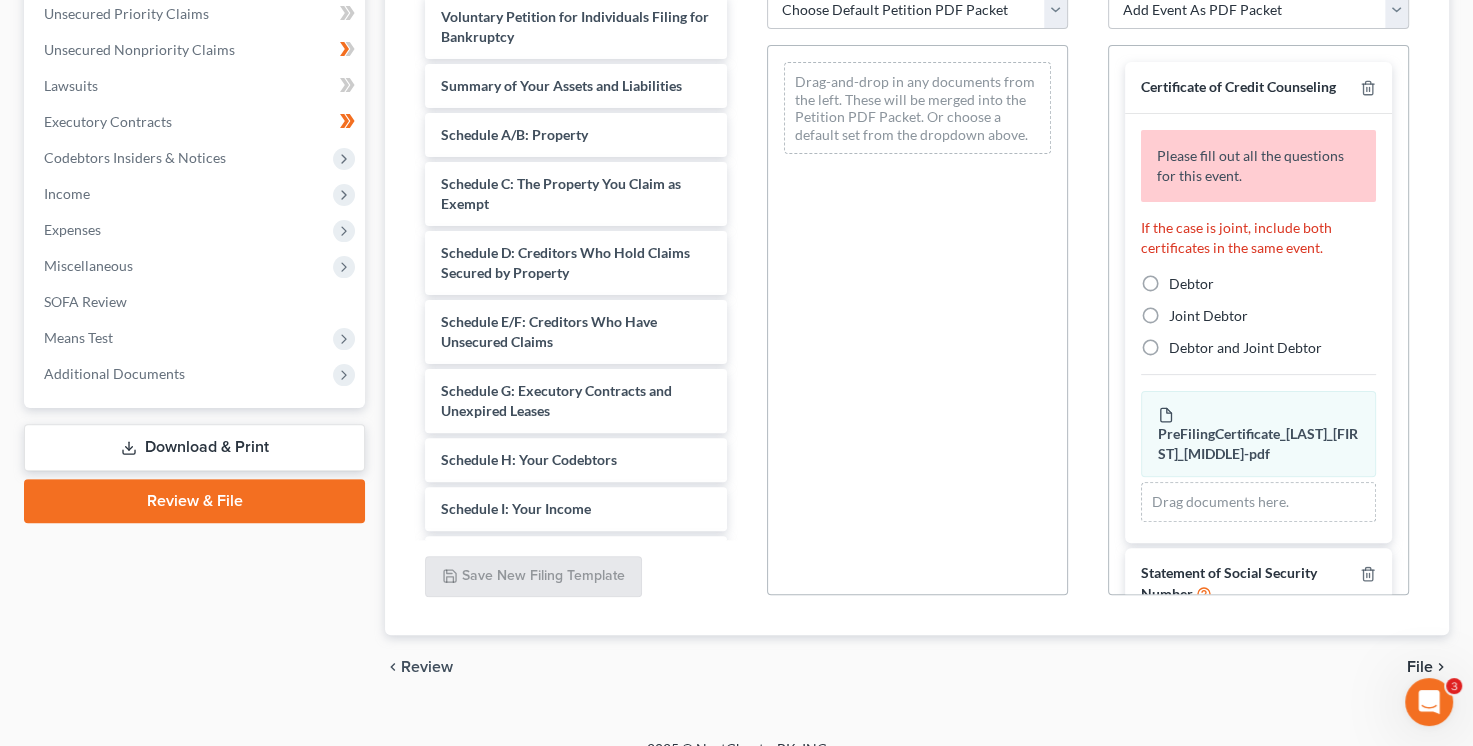 drag, startPoint x: 1148, startPoint y: 298, endPoint x: 921, endPoint y: 391, distance: 245.31204 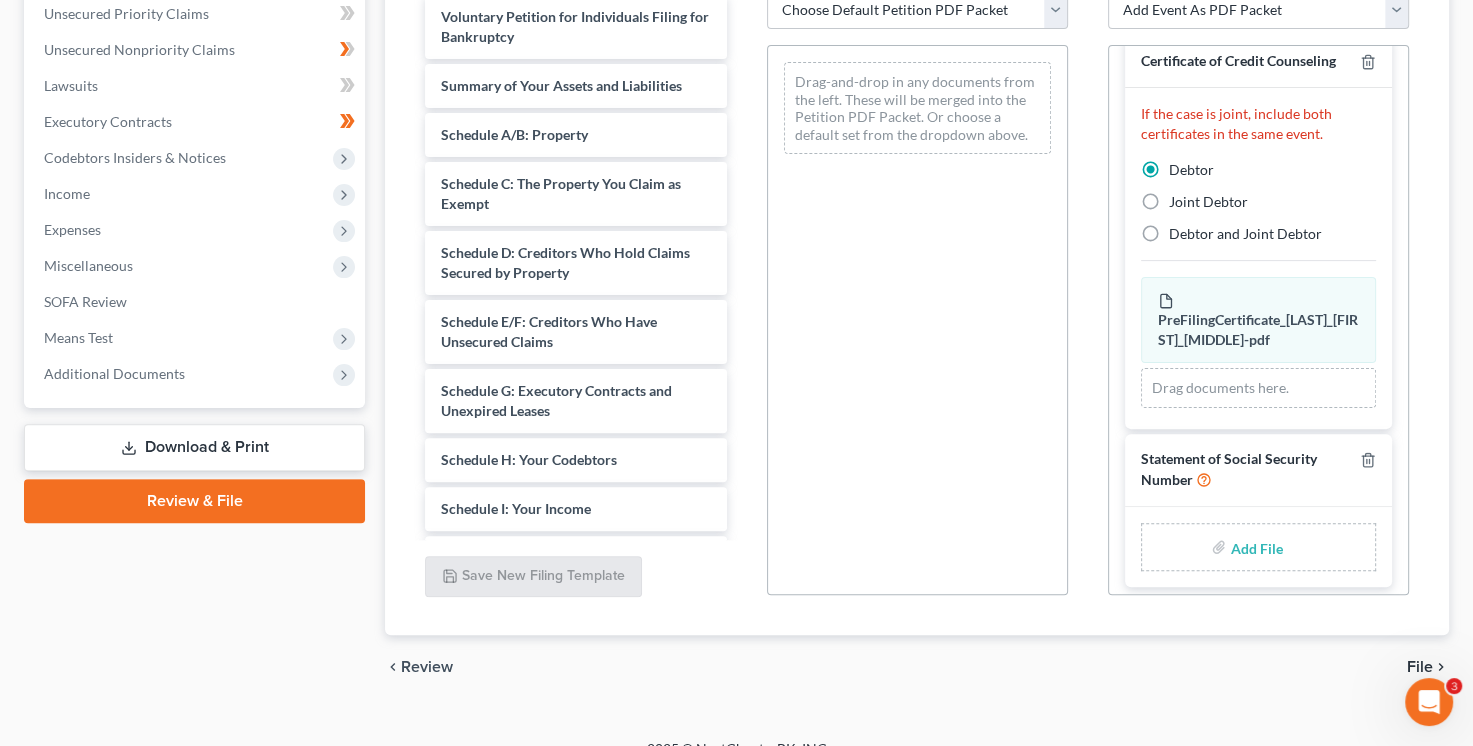 scroll, scrollTop: 50, scrollLeft: 0, axis: vertical 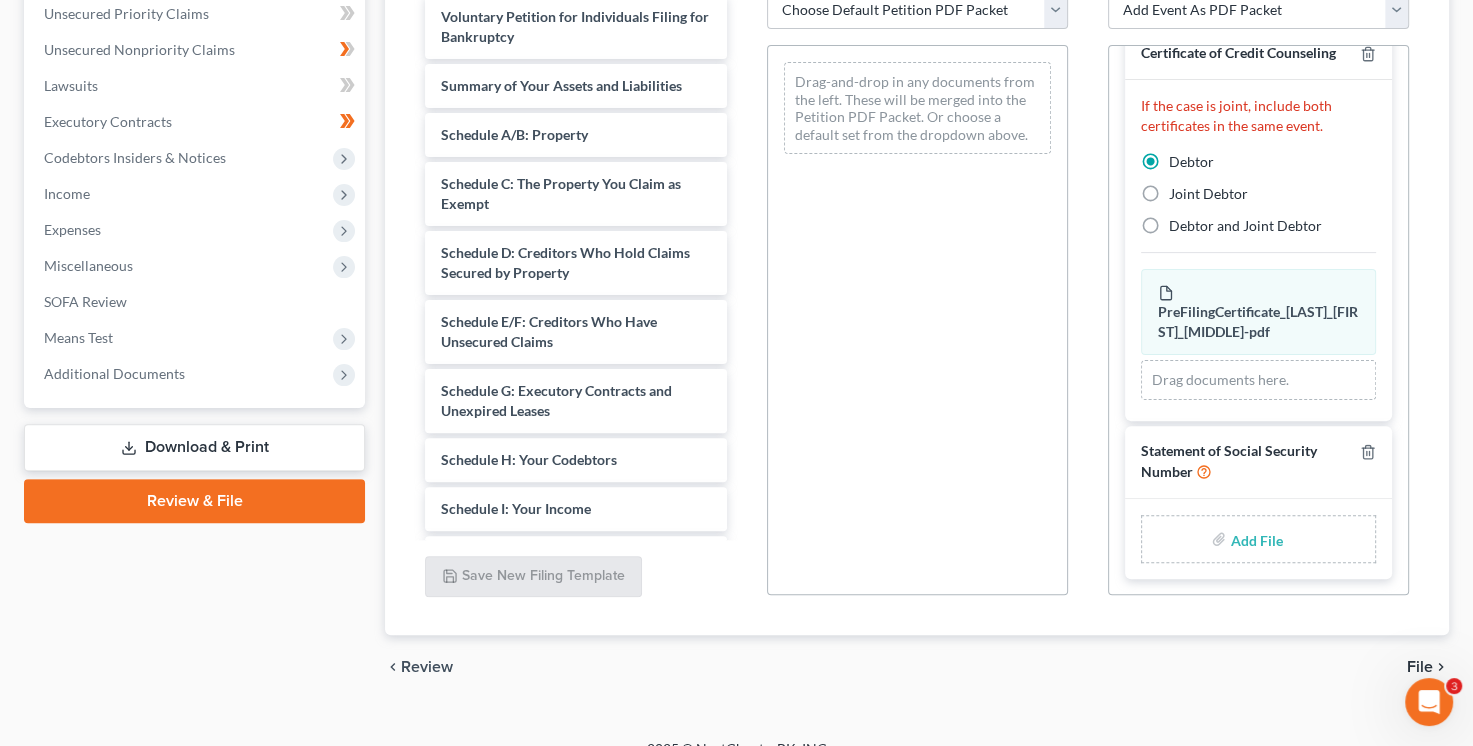 click at bounding box center [1254, 539] 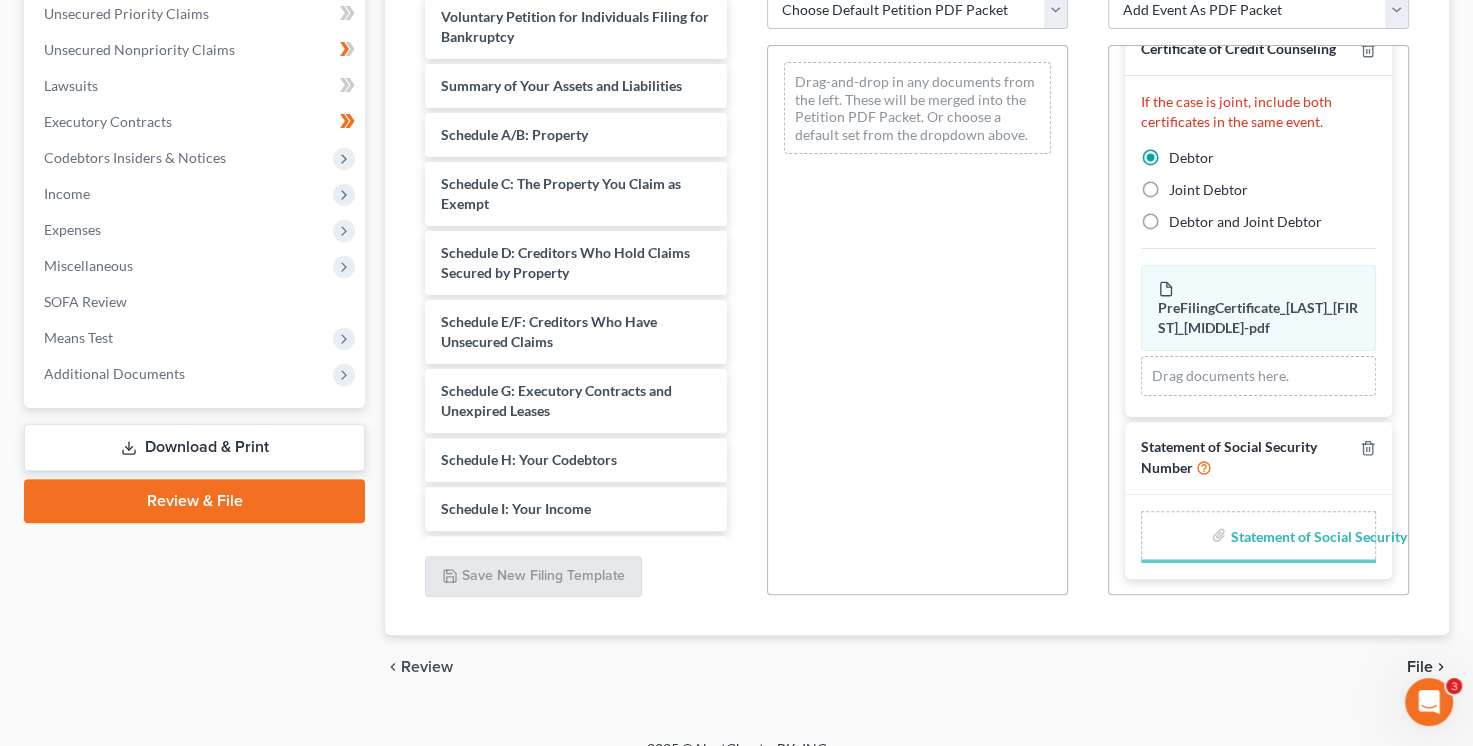 scroll, scrollTop: 42, scrollLeft: 0, axis: vertical 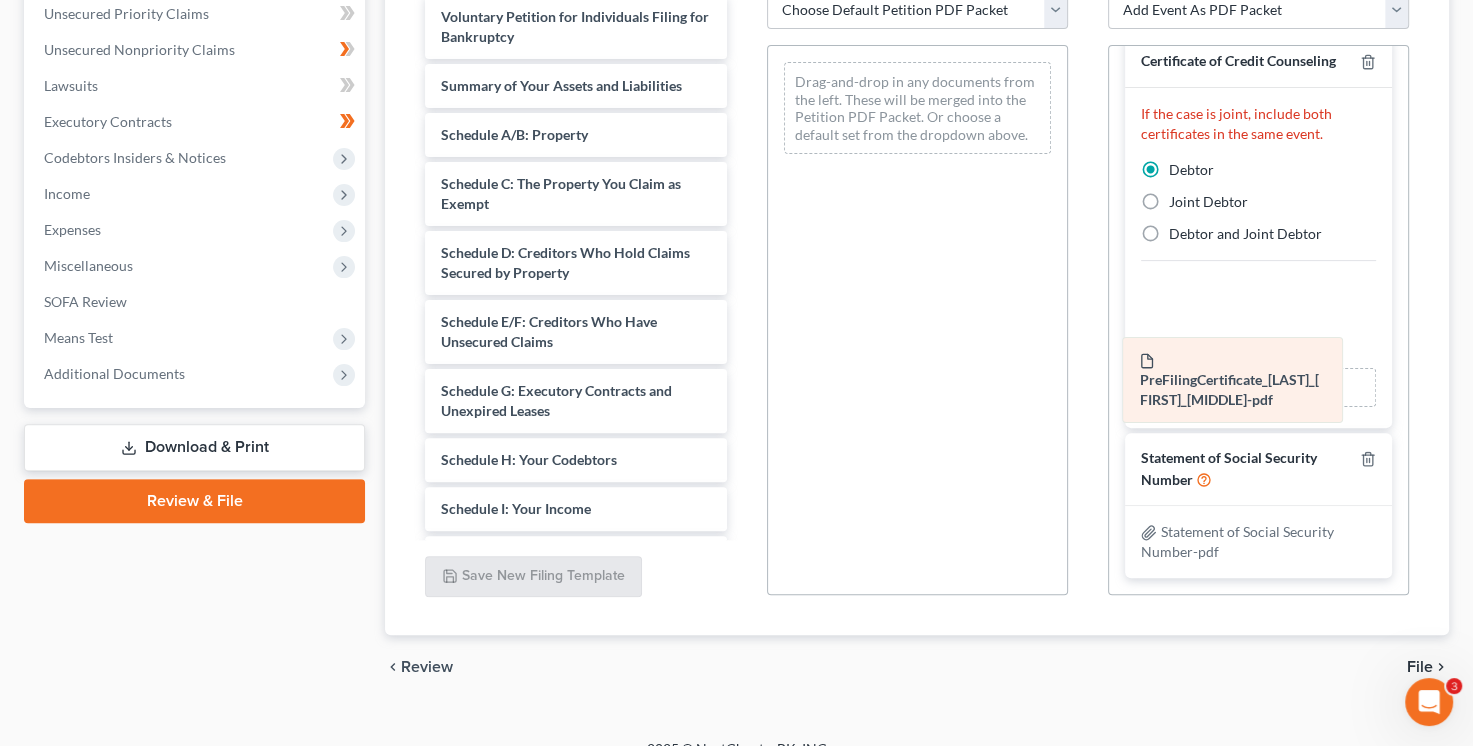 drag, startPoint x: 1232, startPoint y: 322, endPoint x: 1215, endPoint y: 379, distance: 59.48109 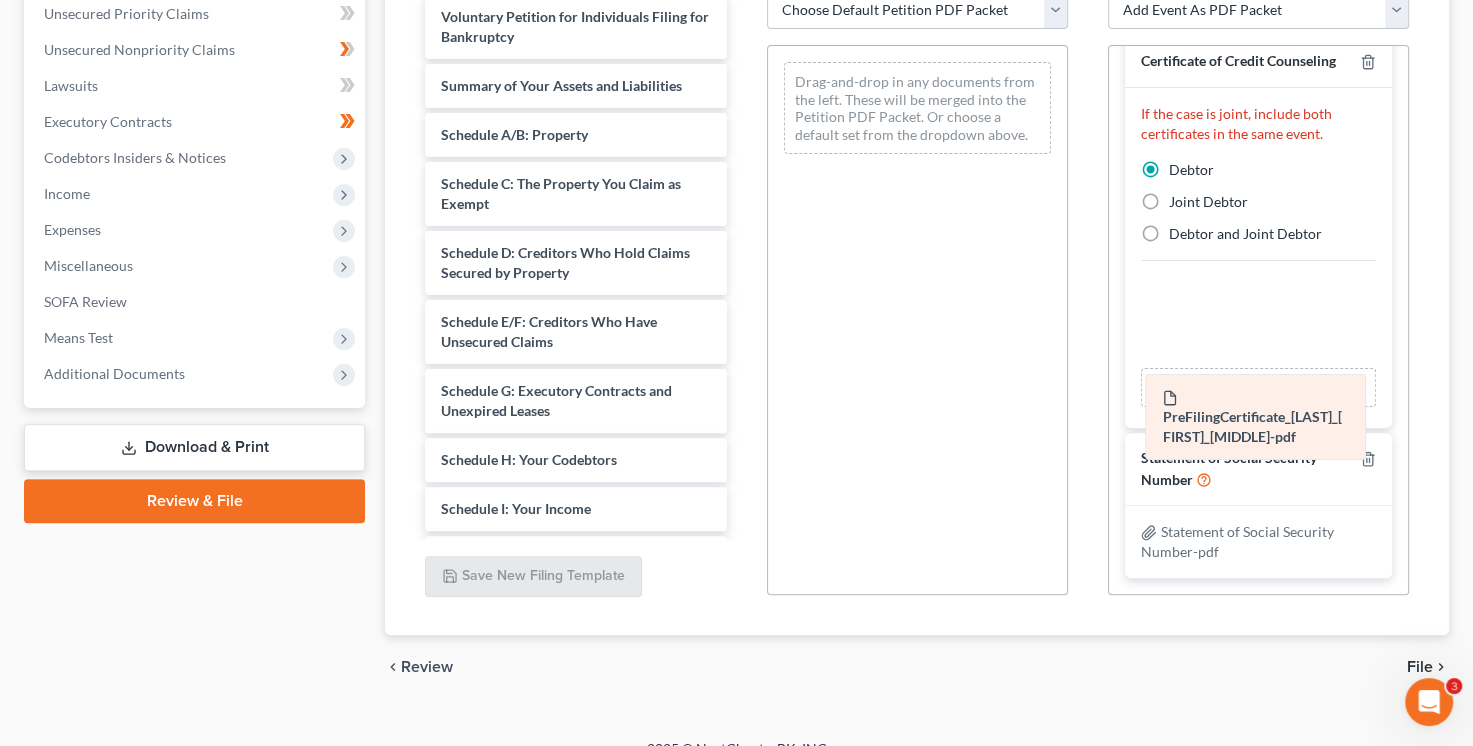 drag, startPoint x: 1236, startPoint y: 313, endPoint x: 1227, endPoint y: 386, distance: 73.552704 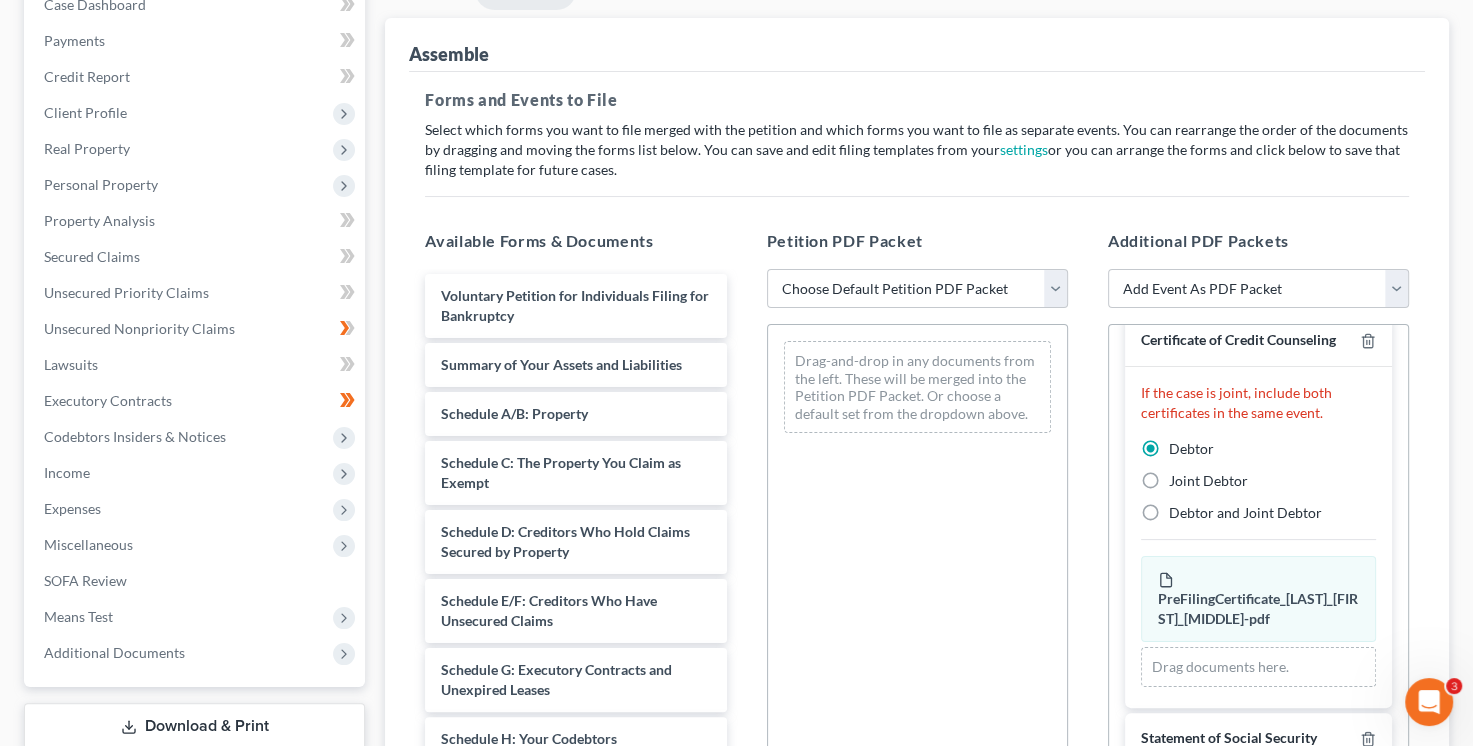 scroll, scrollTop: 200, scrollLeft: 0, axis: vertical 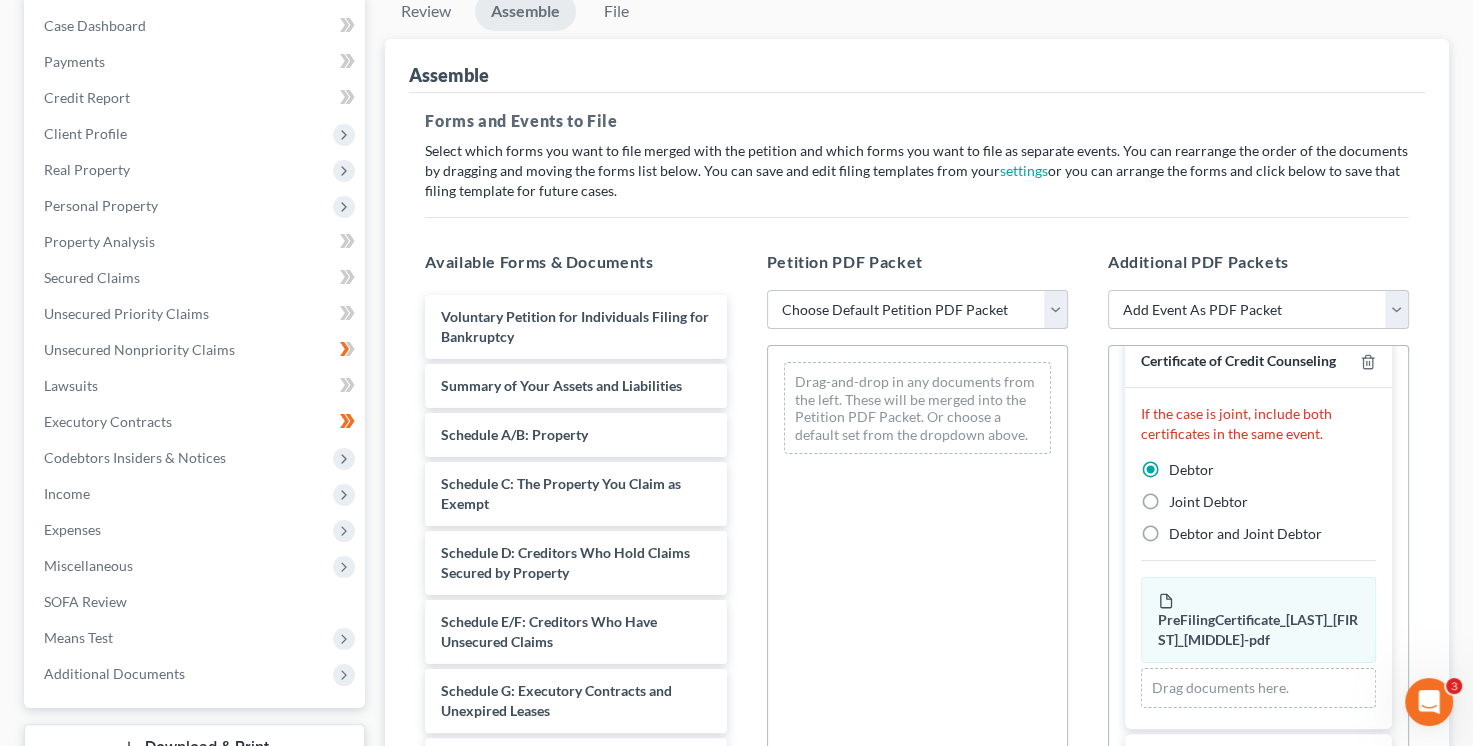 click on "Choose Default Petition PDF Packet Complete Bankruptcy Petition (all forms and schedules) Emergency Filing (Voluntary Petition and Creditor List Only) [LAST], [FIRST]" at bounding box center (917, 310) 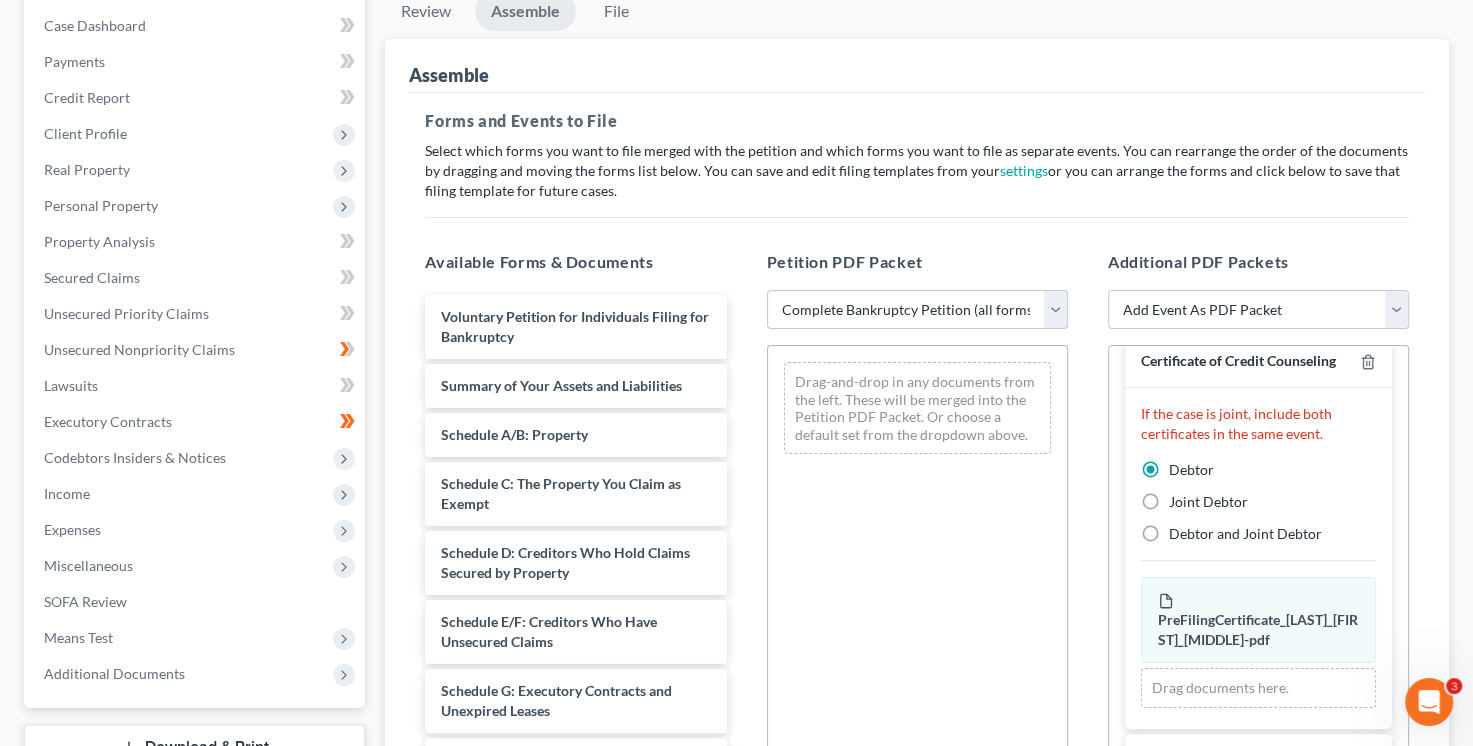 click on "Choose Default Petition PDF Packet Complete Bankruptcy Petition (all forms and schedules) Emergency Filing (Voluntary Petition and Creditor List Only) [LAST], [FIRST]" at bounding box center [917, 310] 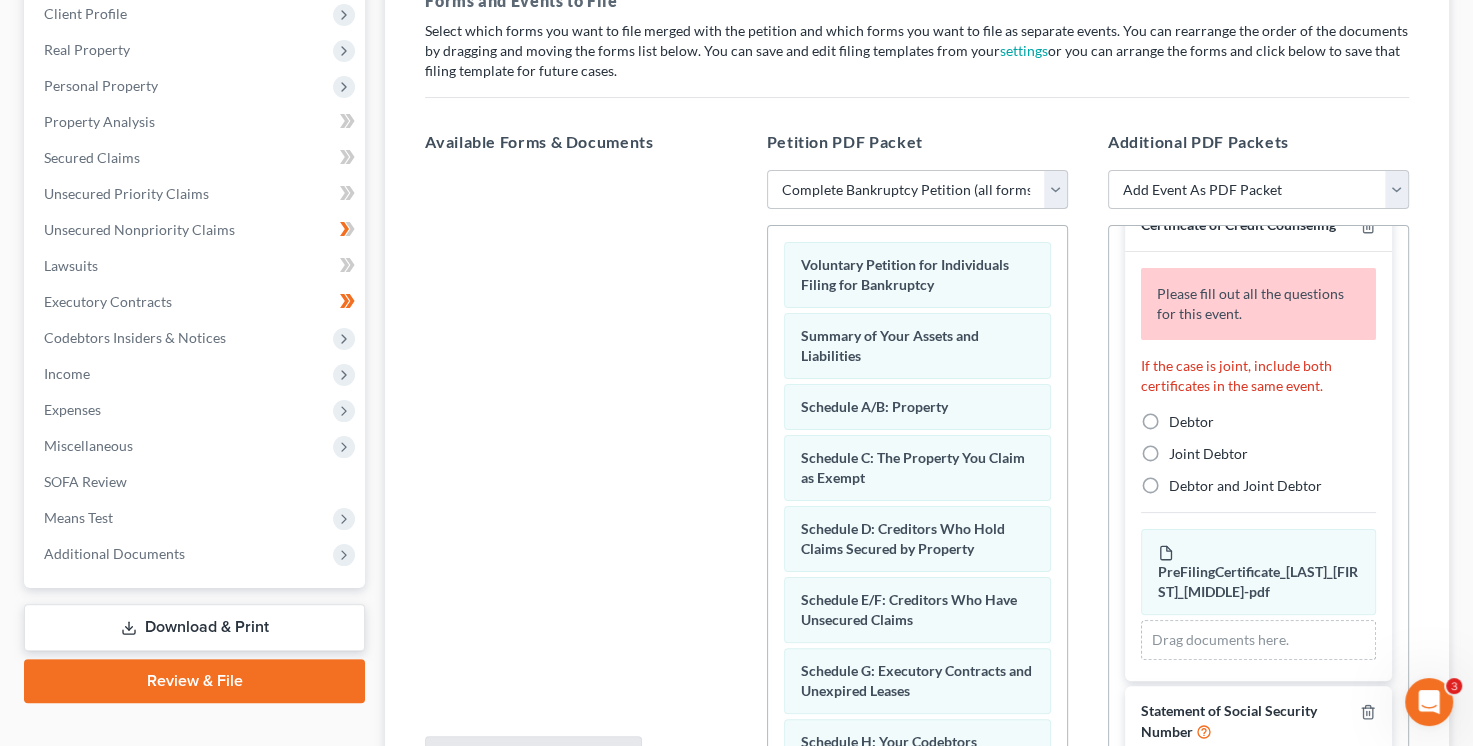 scroll, scrollTop: 400, scrollLeft: 0, axis: vertical 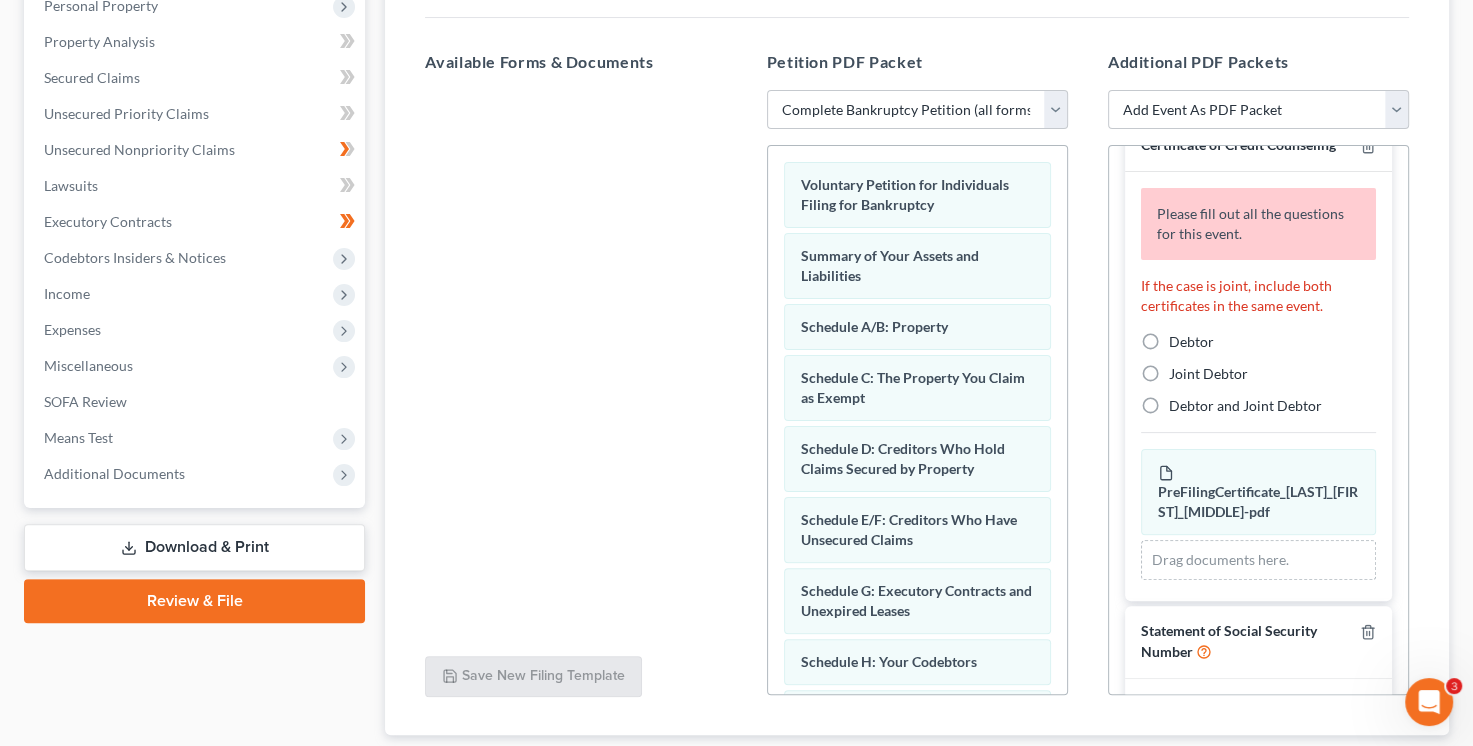 click on "Debtor" at bounding box center (1191, 342) 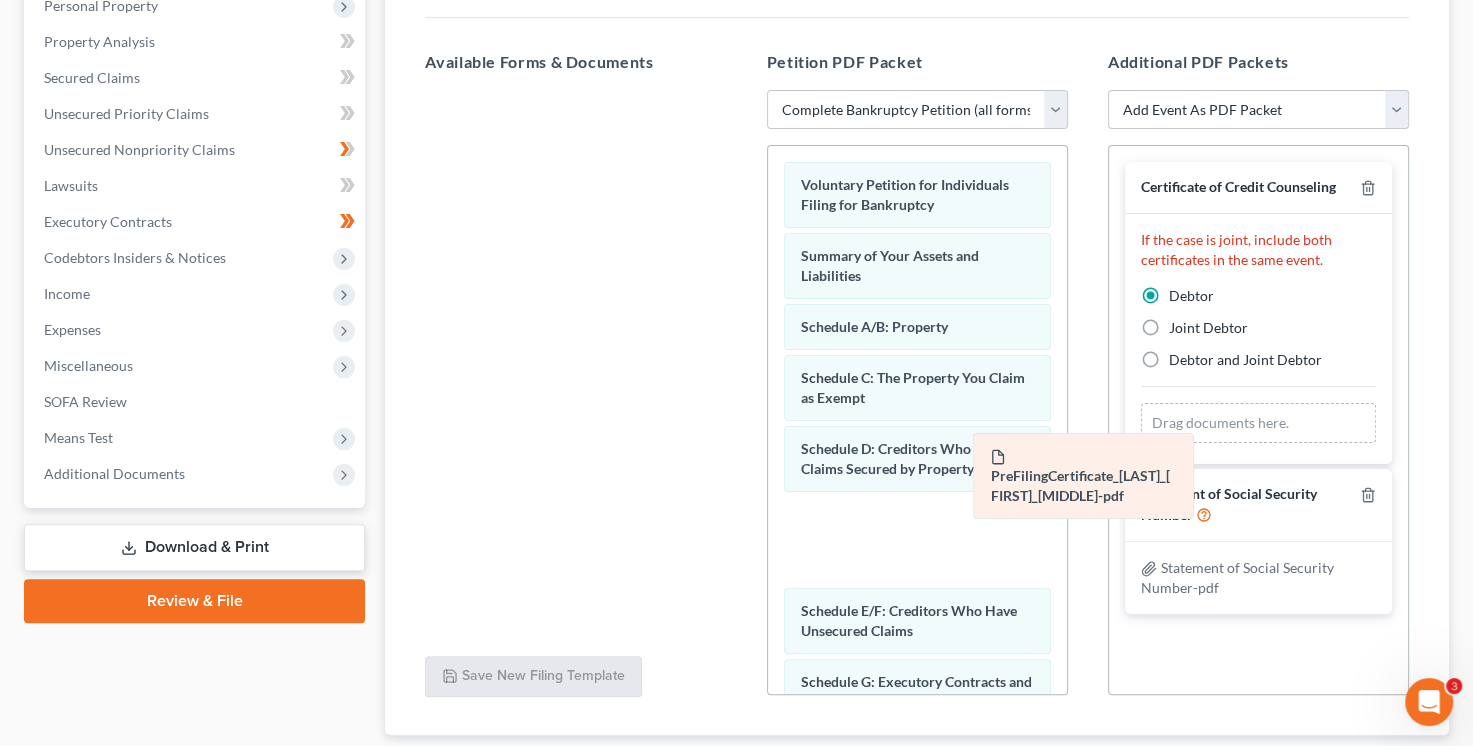 scroll, scrollTop: 0, scrollLeft: 0, axis: both 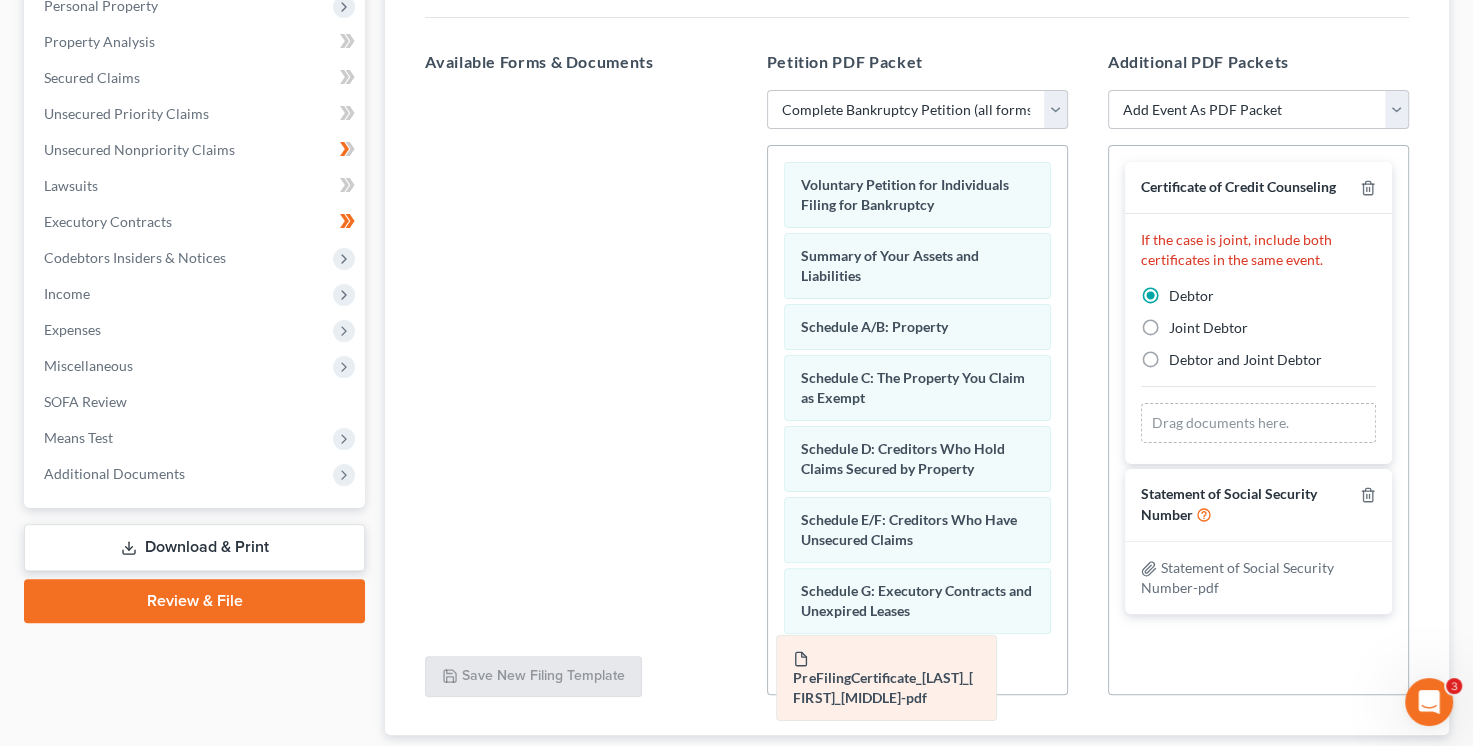 drag, startPoint x: 1248, startPoint y: 420, endPoint x: 884, endPoint y: 674, distance: 443.86035 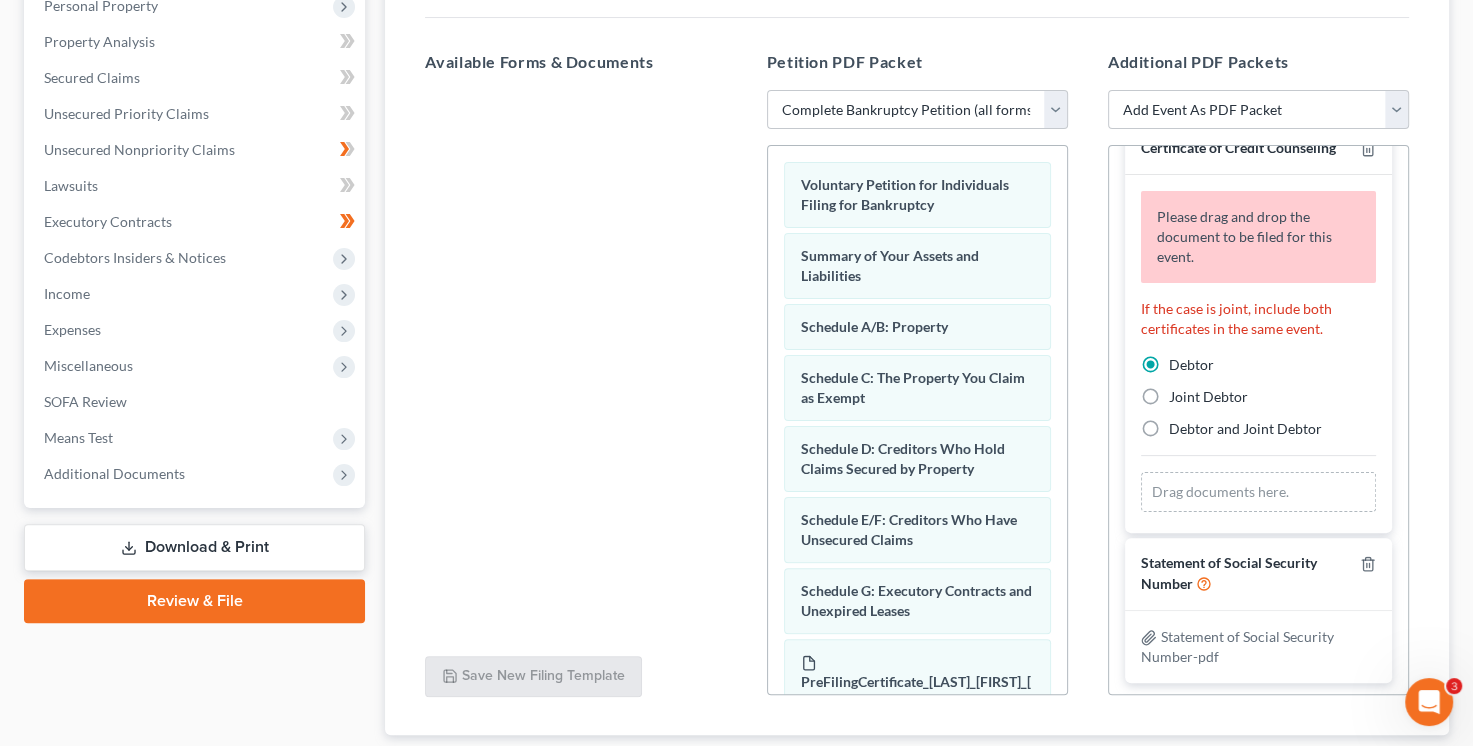 scroll, scrollTop: 60, scrollLeft: 0, axis: vertical 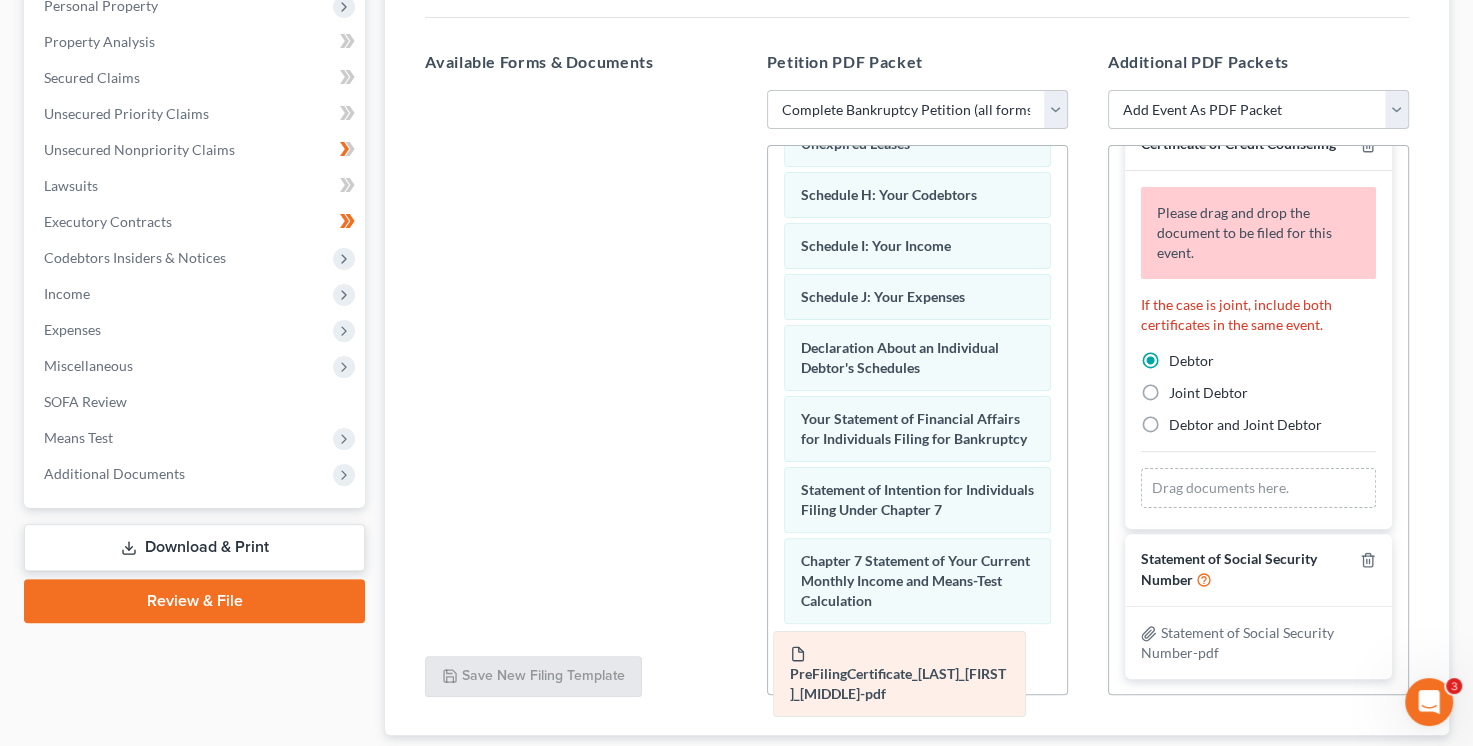 drag, startPoint x: 901, startPoint y: 212, endPoint x: 915, endPoint y: 656, distance: 444.22067 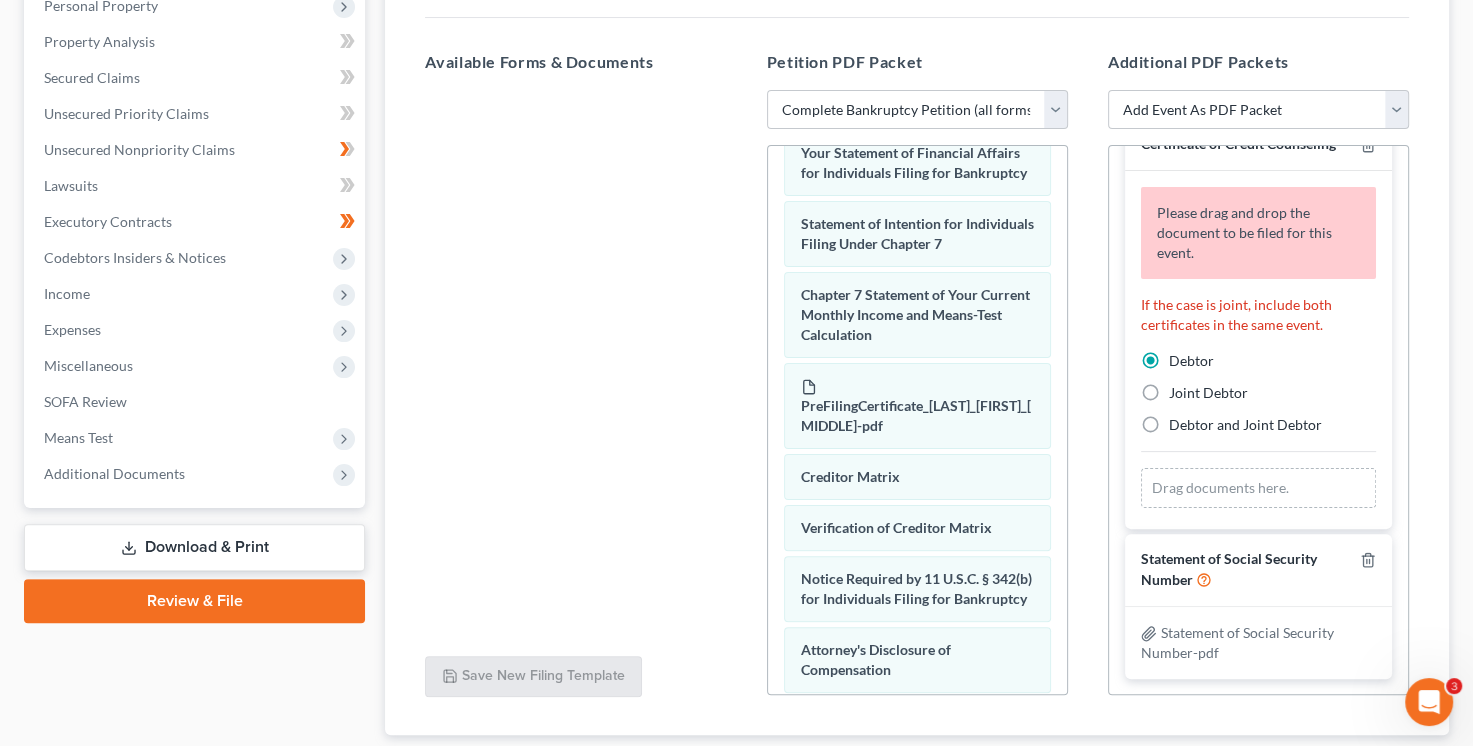 scroll, scrollTop: 800, scrollLeft: 0, axis: vertical 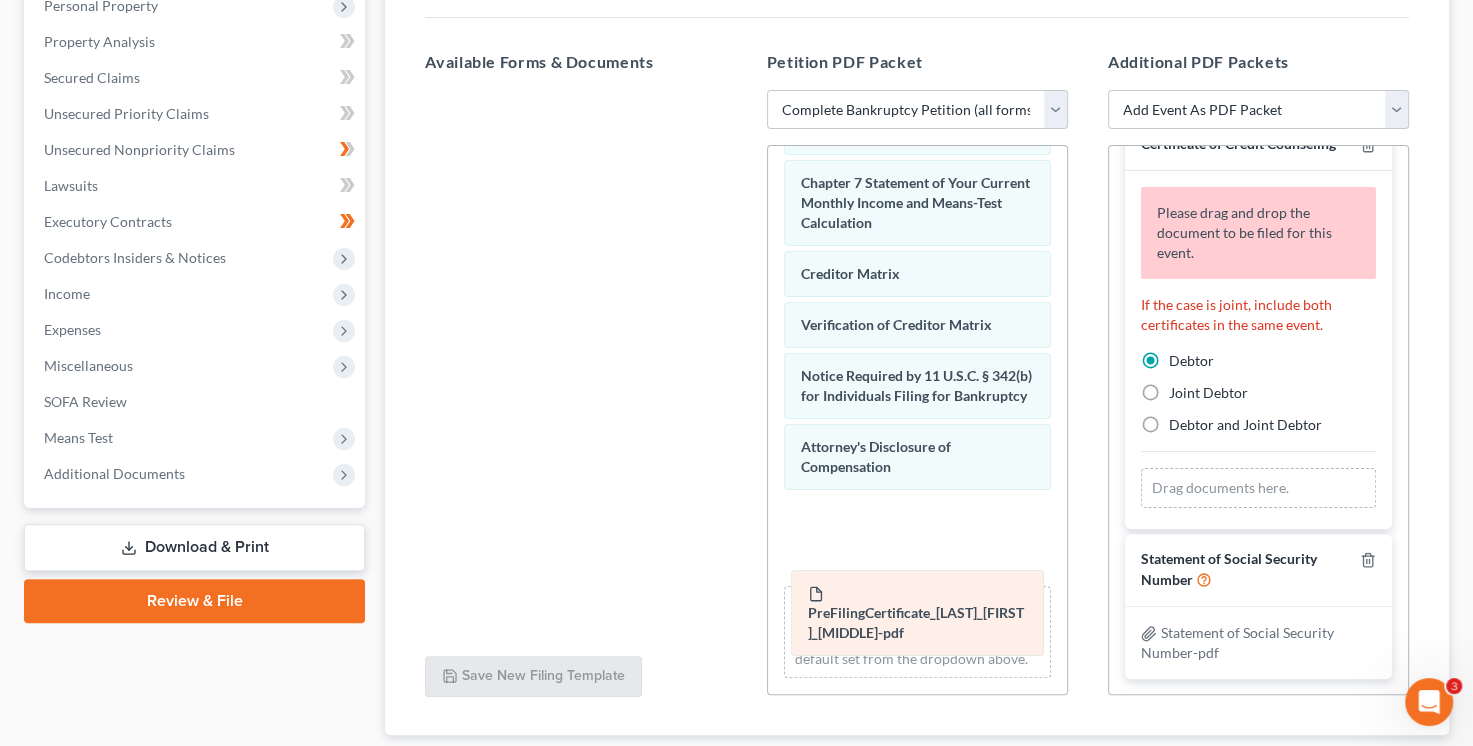 drag, startPoint x: 870, startPoint y: 253, endPoint x: 867, endPoint y: 606, distance: 353.01276 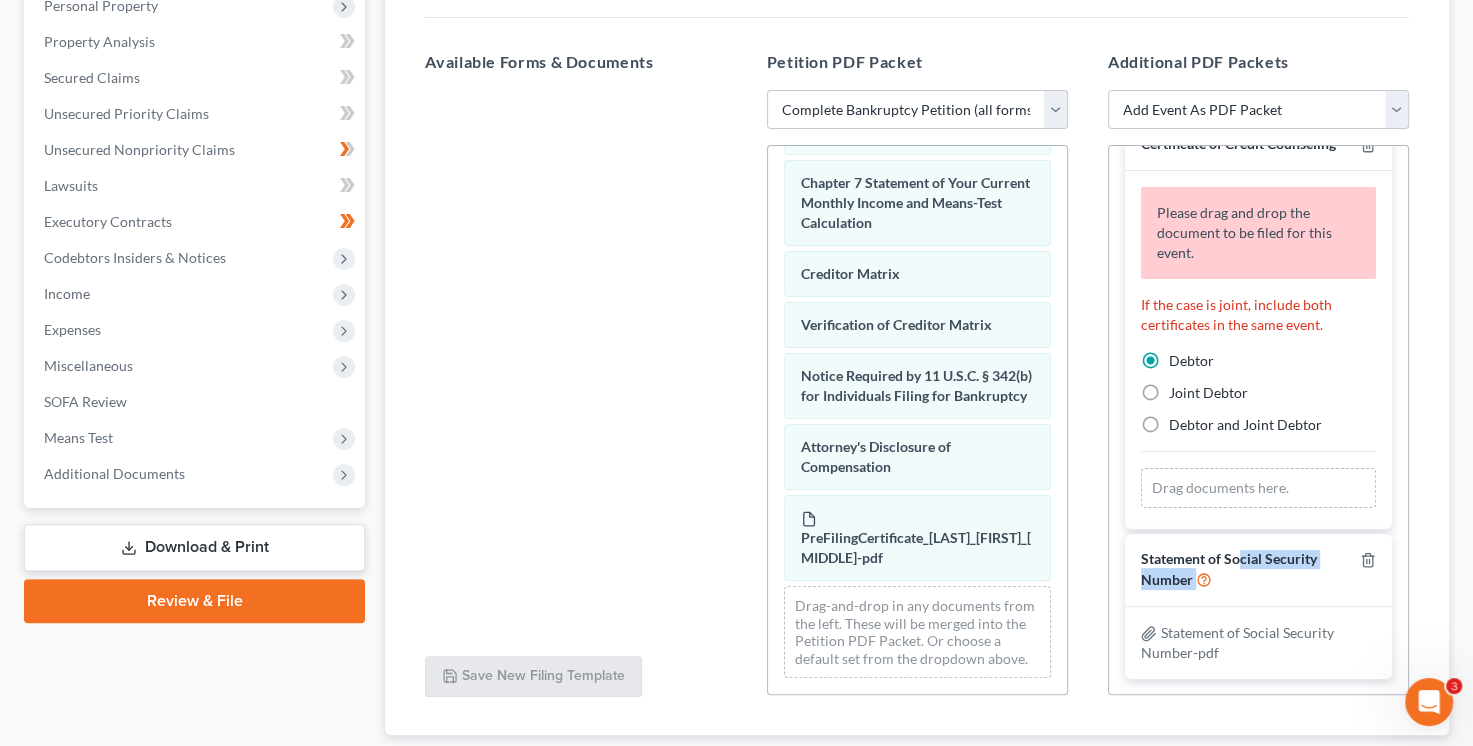 click on "Statement of Social Security Number" at bounding box center [1246, 570] 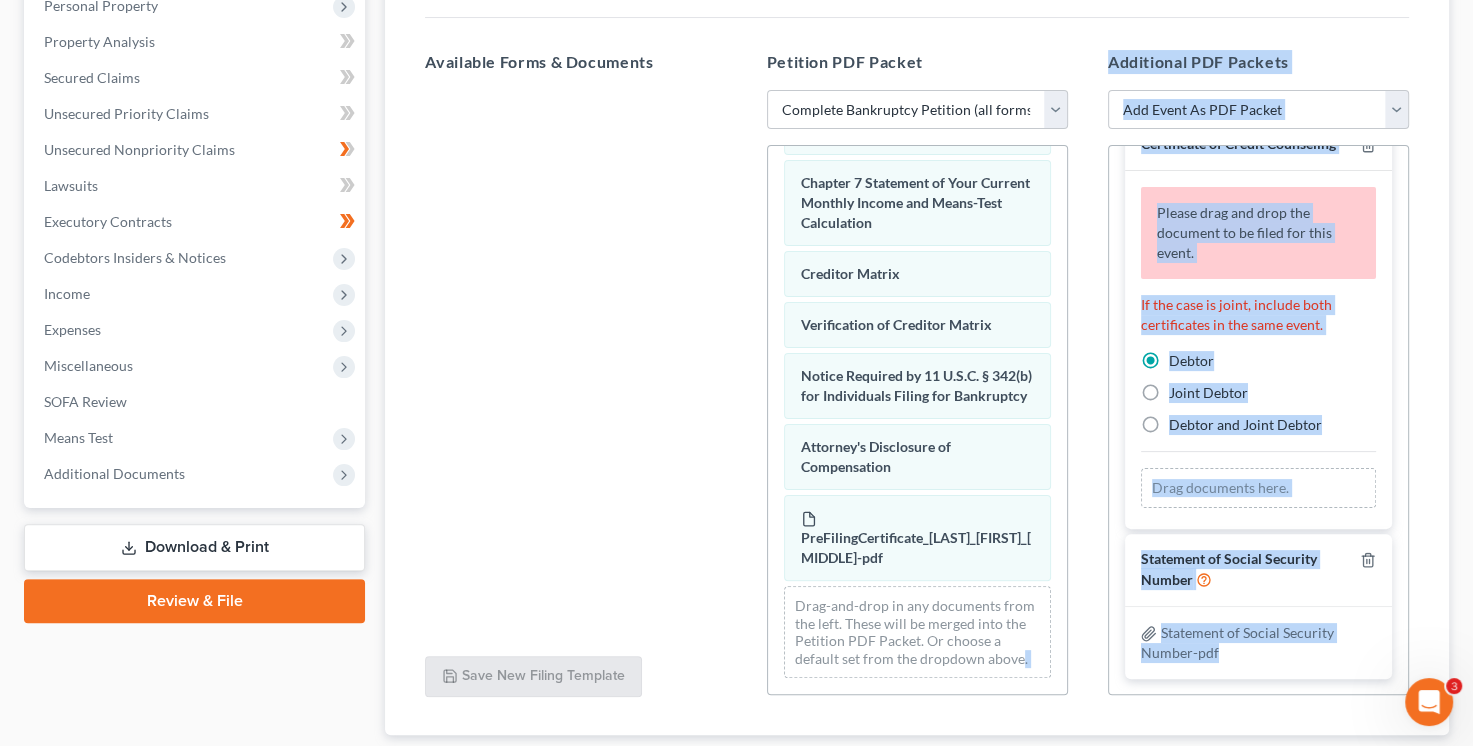 drag, startPoint x: 1232, startPoint y: 567, endPoint x: 1117, endPoint y: 616, distance: 125.004 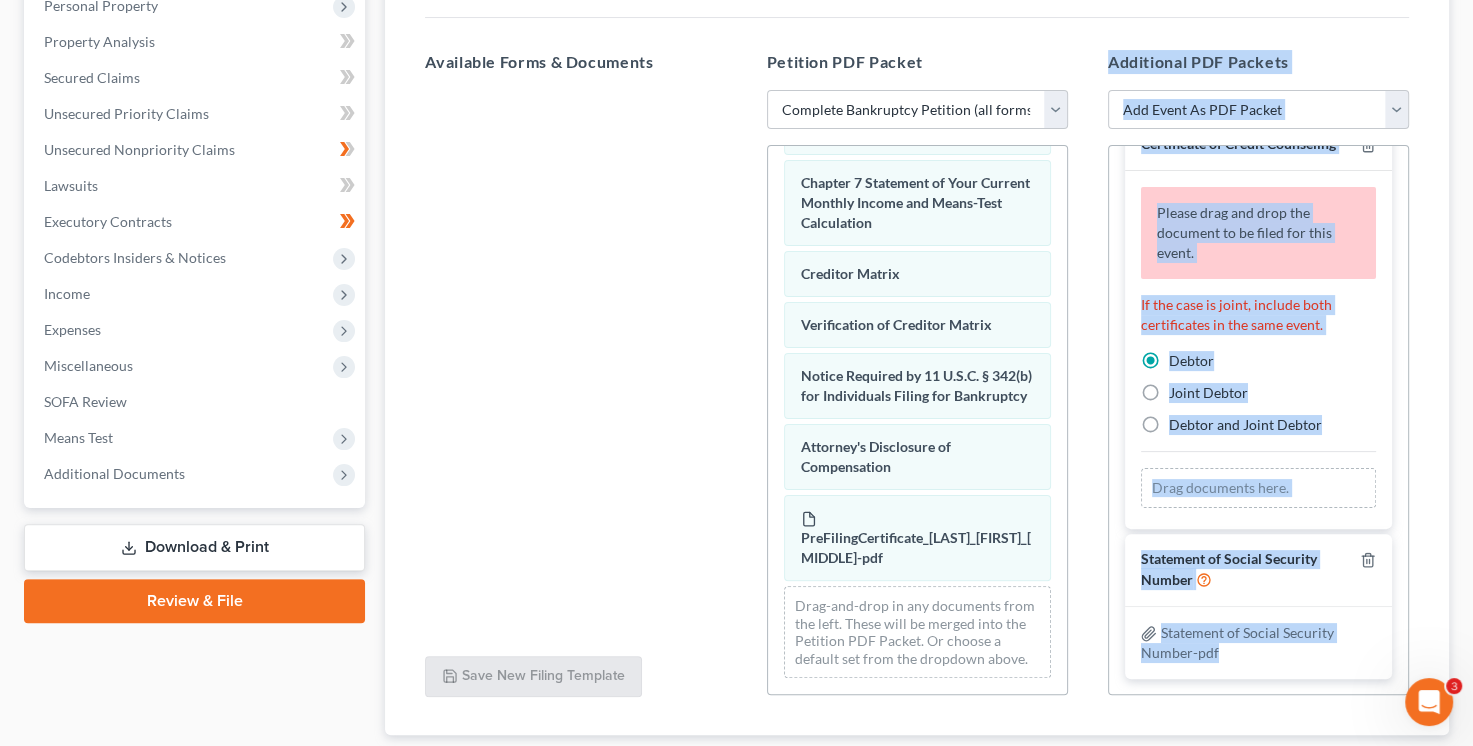 drag, startPoint x: 1311, startPoint y: 629, endPoint x: 1327, endPoint y: 630, distance: 16.03122 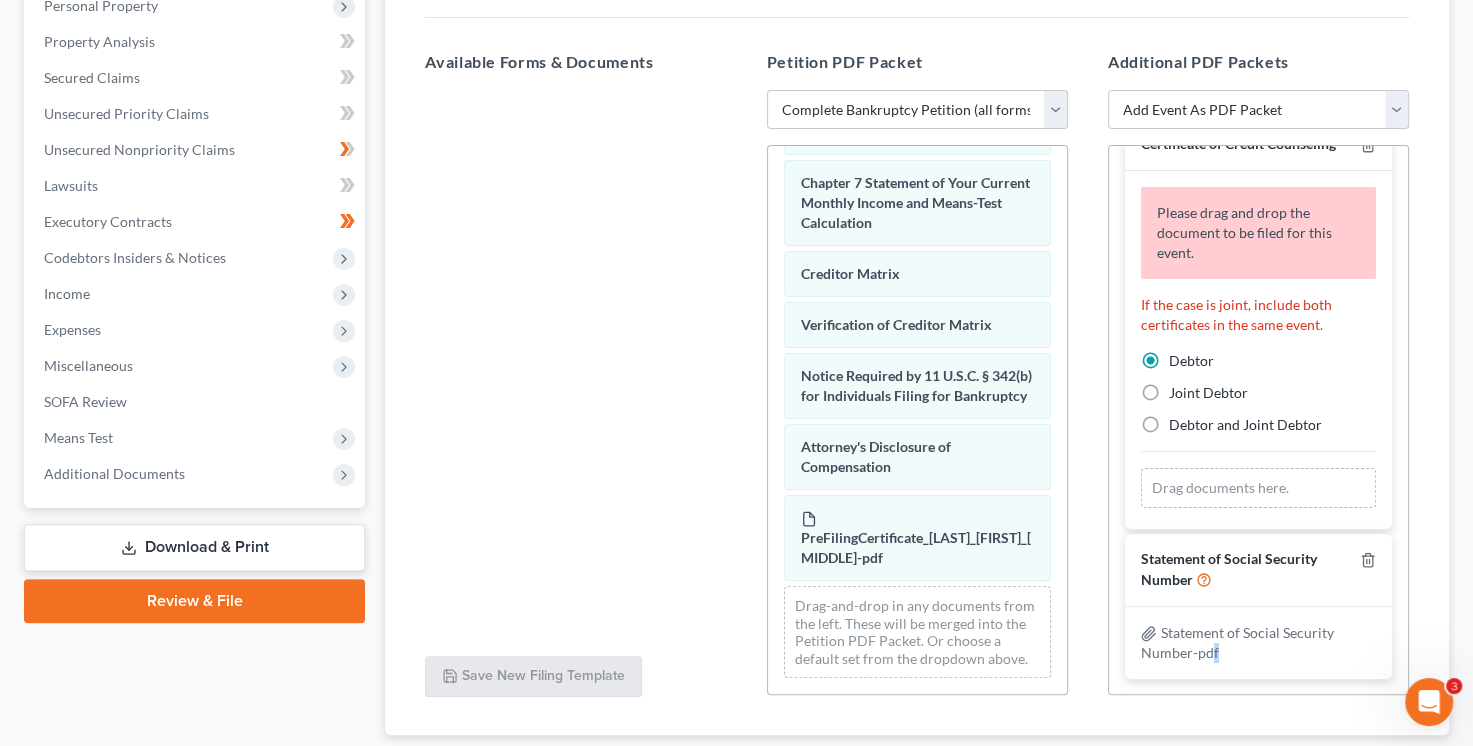 drag, startPoint x: 1213, startPoint y: 647, endPoint x: 1252, endPoint y: 665, distance: 42.953465 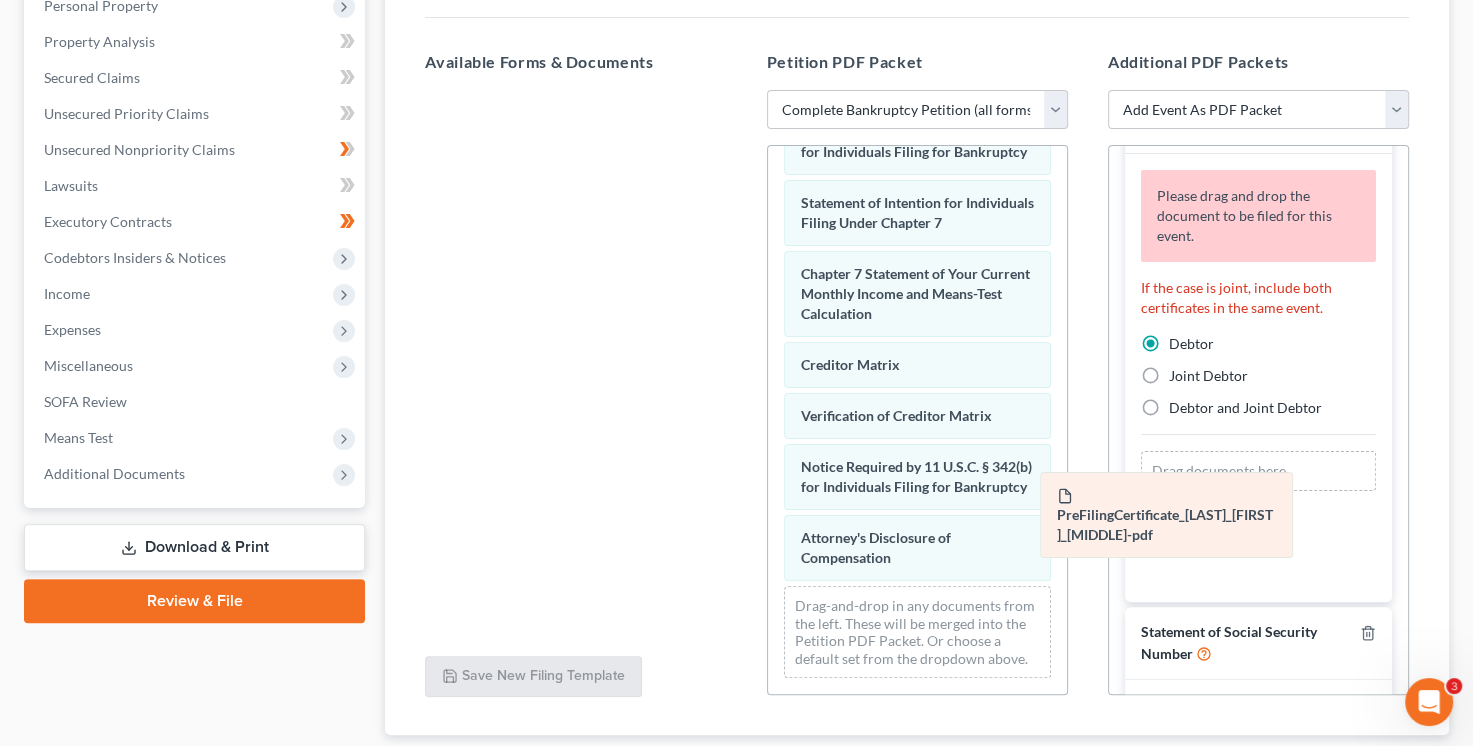 scroll, scrollTop: 803, scrollLeft: 0, axis: vertical 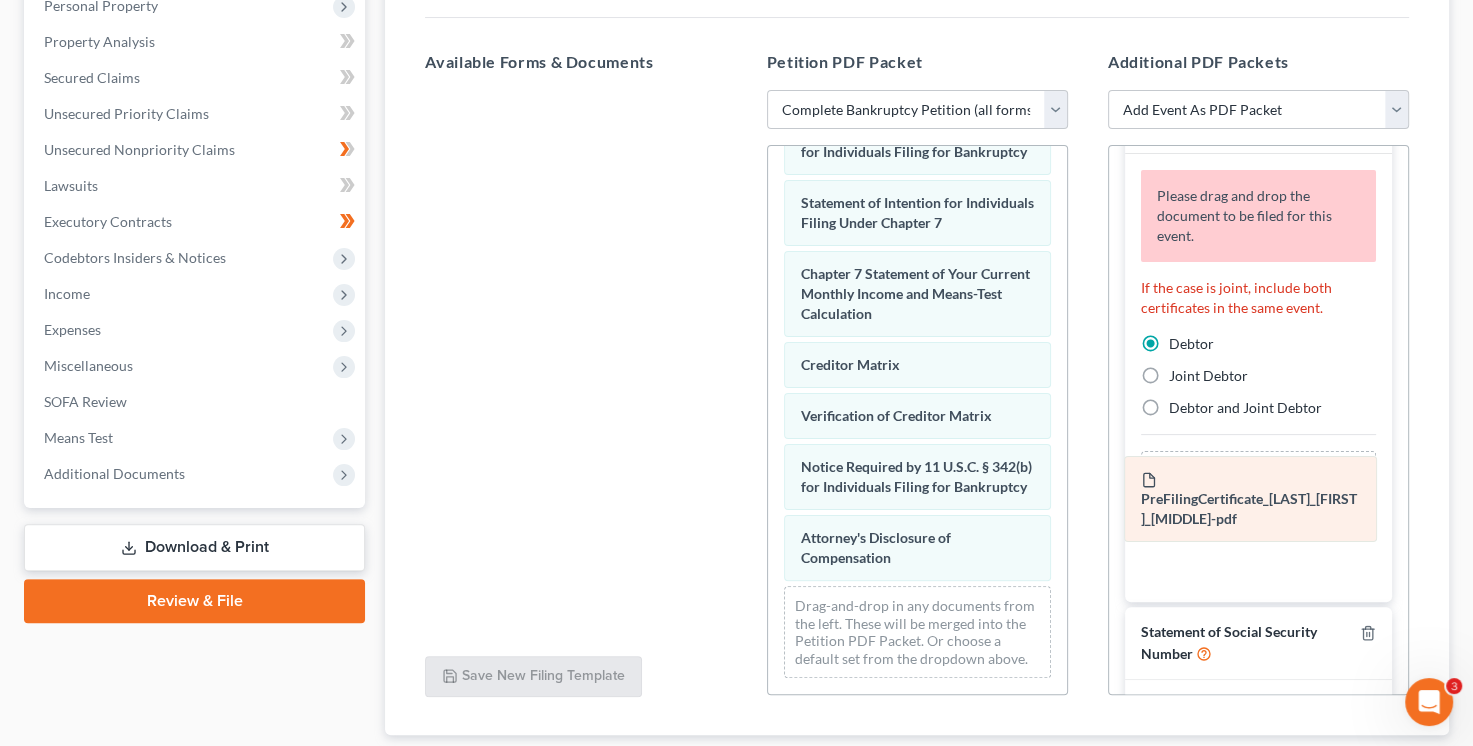 drag, startPoint x: 920, startPoint y: 521, endPoint x: 1261, endPoint y: 499, distance: 341.70895 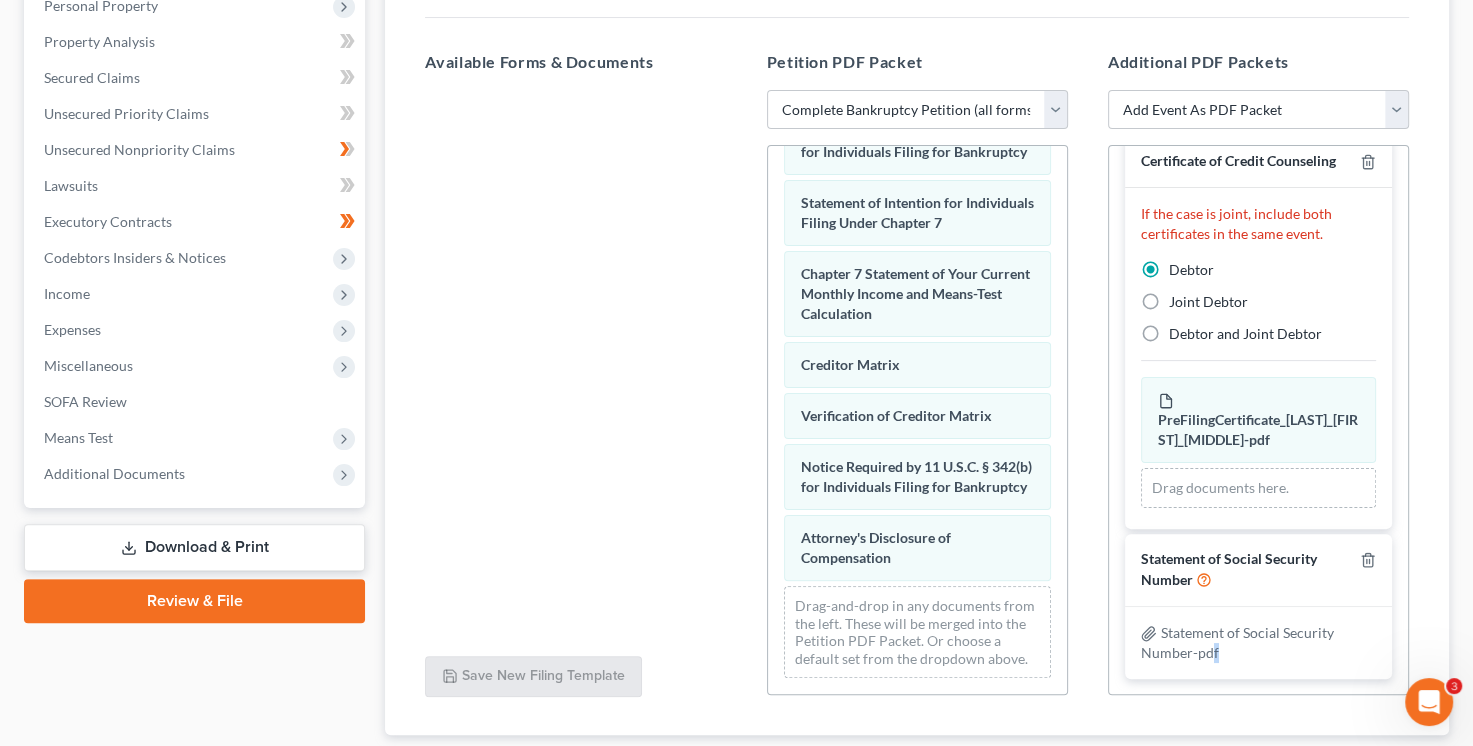 scroll, scrollTop: 42, scrollLeft: 0, axis: vertical 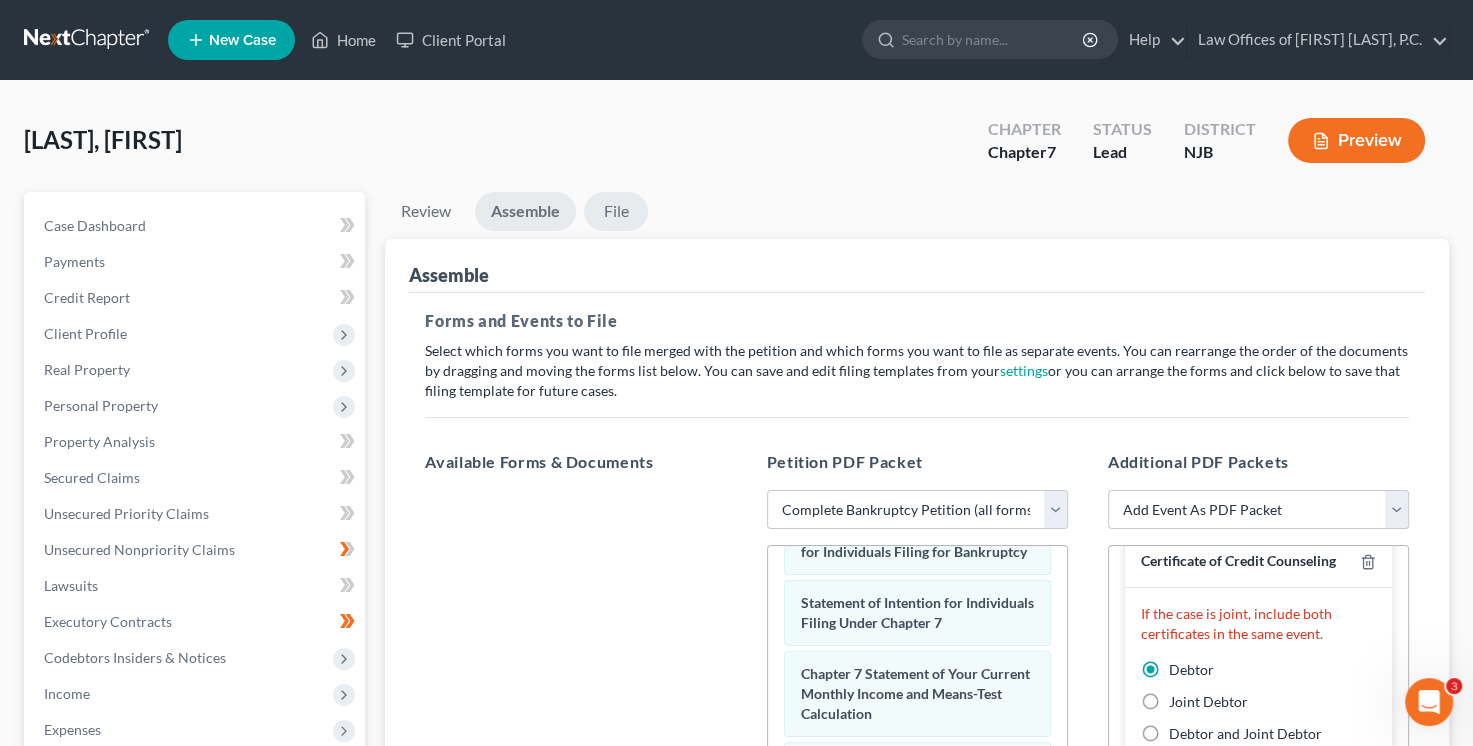 click on "File" at bounding box center (616, 211) 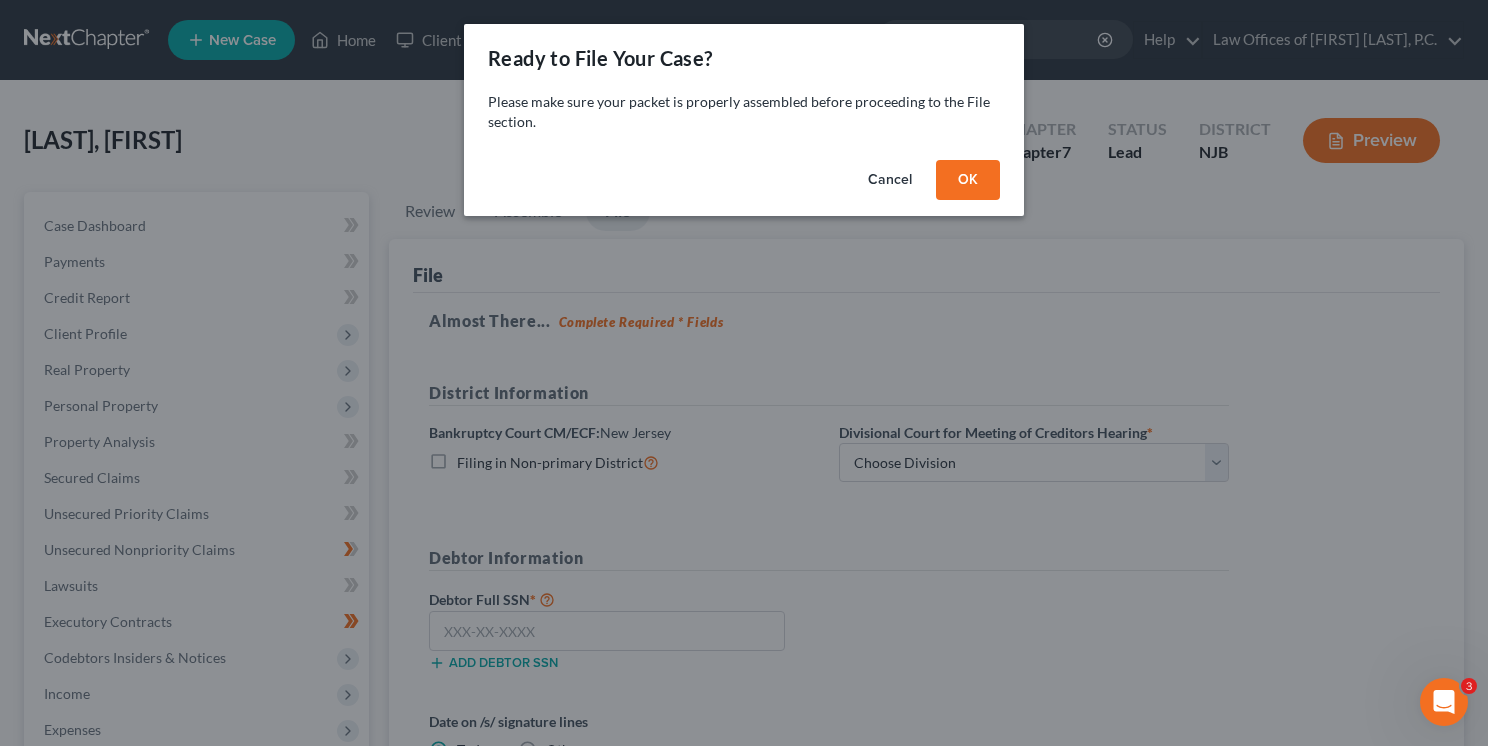 click on "OK" at bounding box center (968, 180) 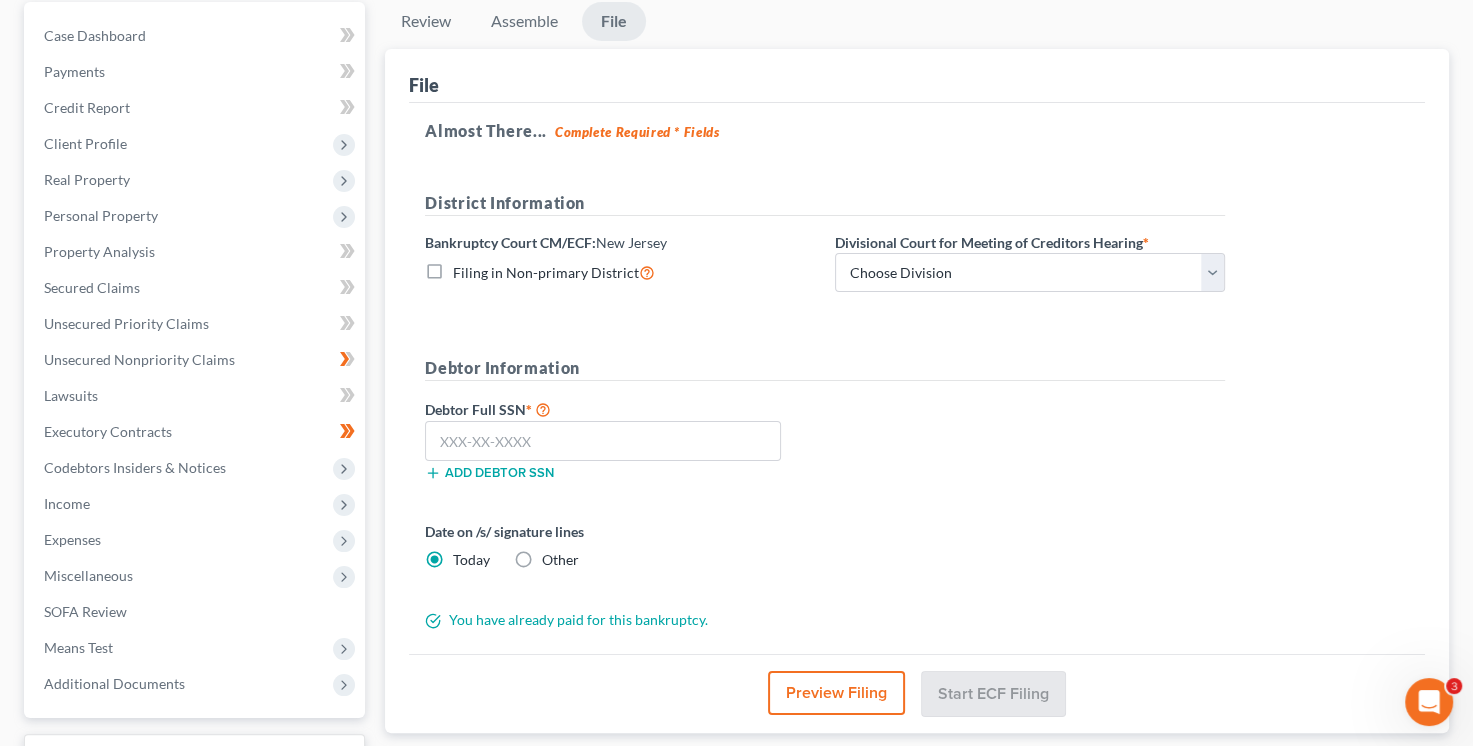 scroll, scrollTop: 200, scrollLeft: 0, axis: vertical 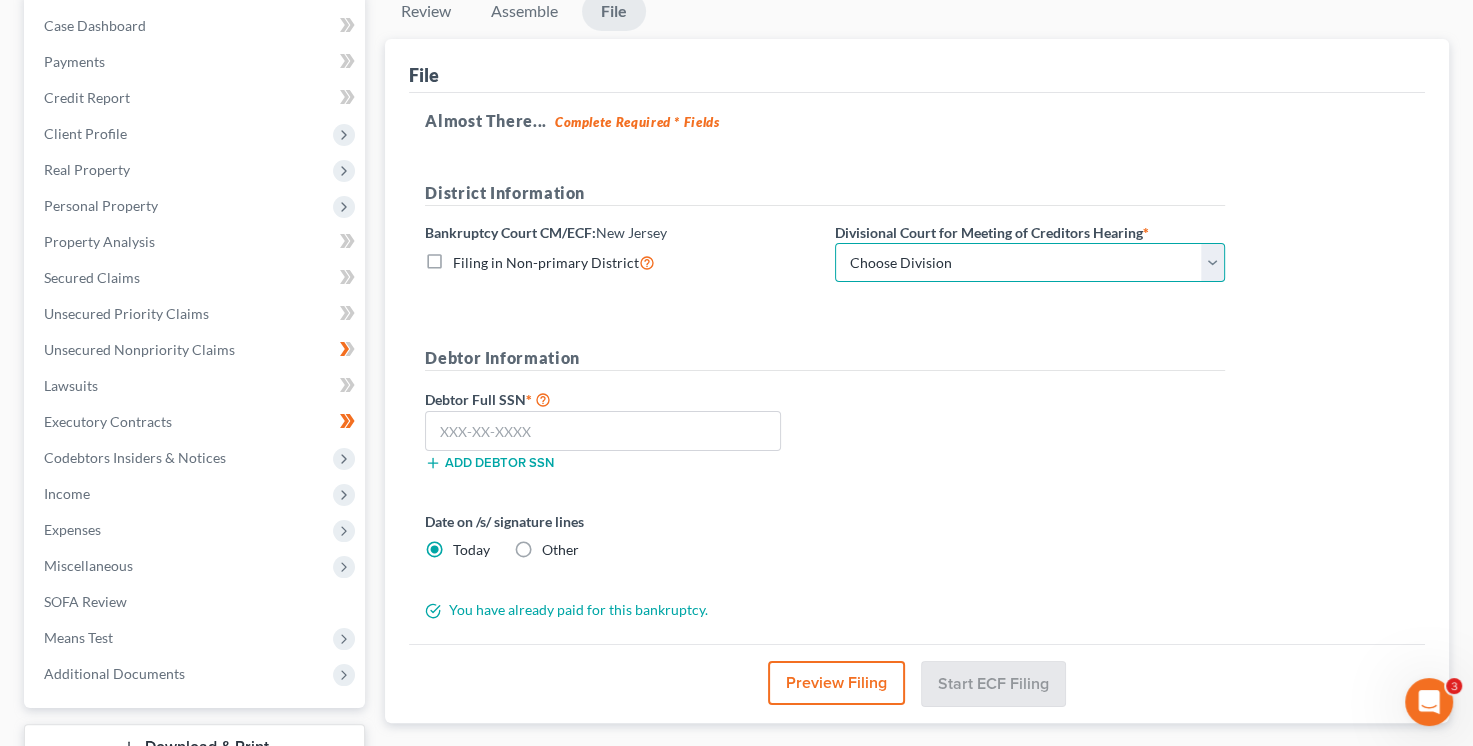 click on "Choose Division Camden Camden/Trenton Newark Trenton" at bounding box center (1030, 263) 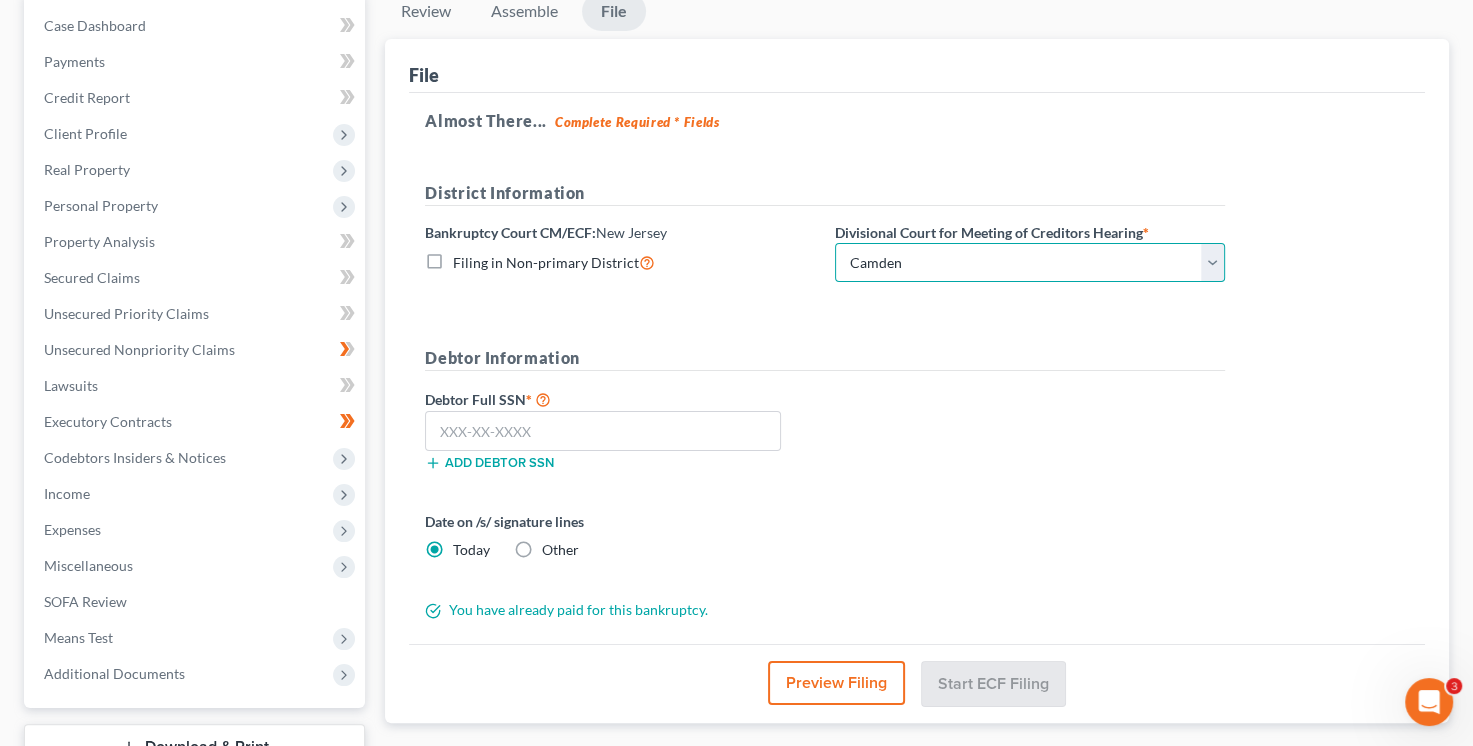 click on "Choose Division Camden Camden/Trenton Newark Trenton" at bounding box center [1030, 263] 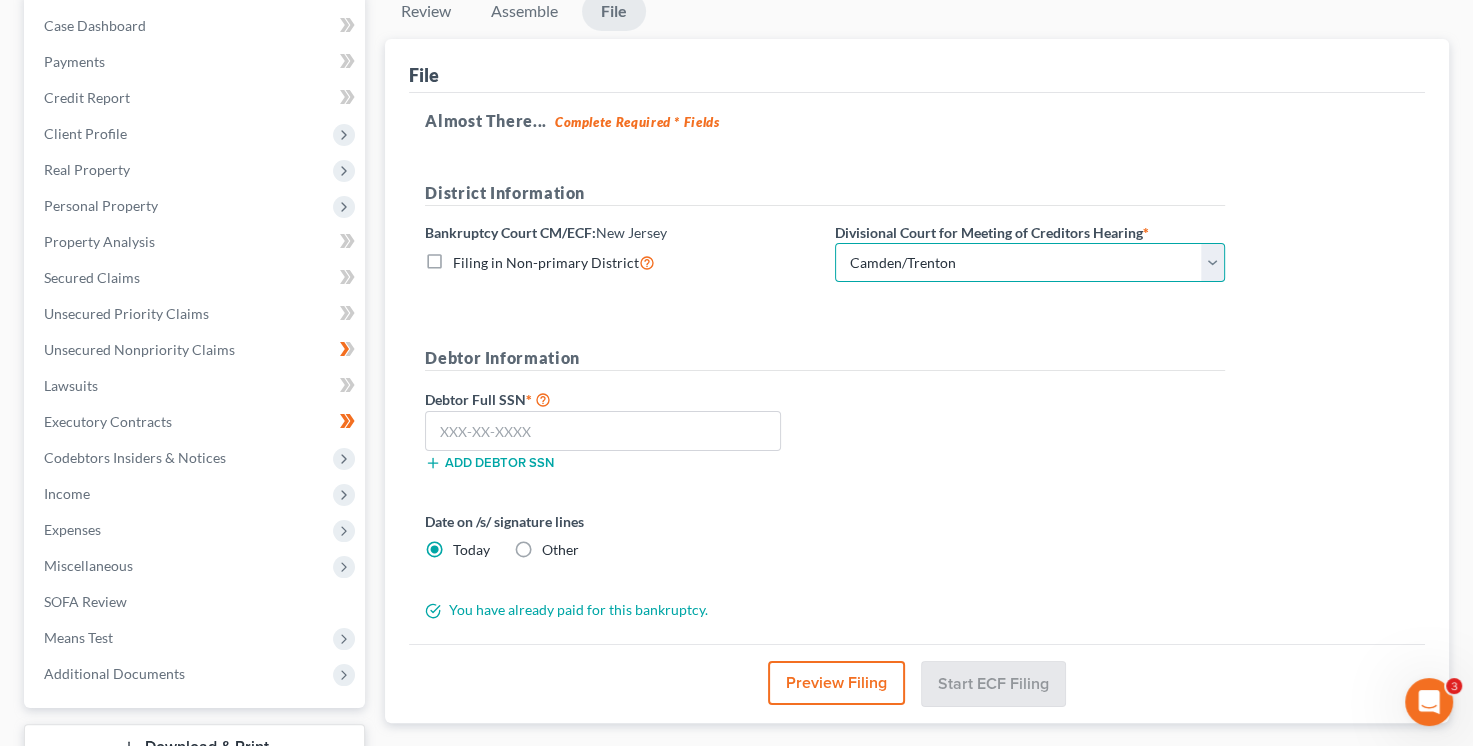 click on "Choose Division Camden Camden/Trenton Newark Trenton" at bounding box center [1030, 263] 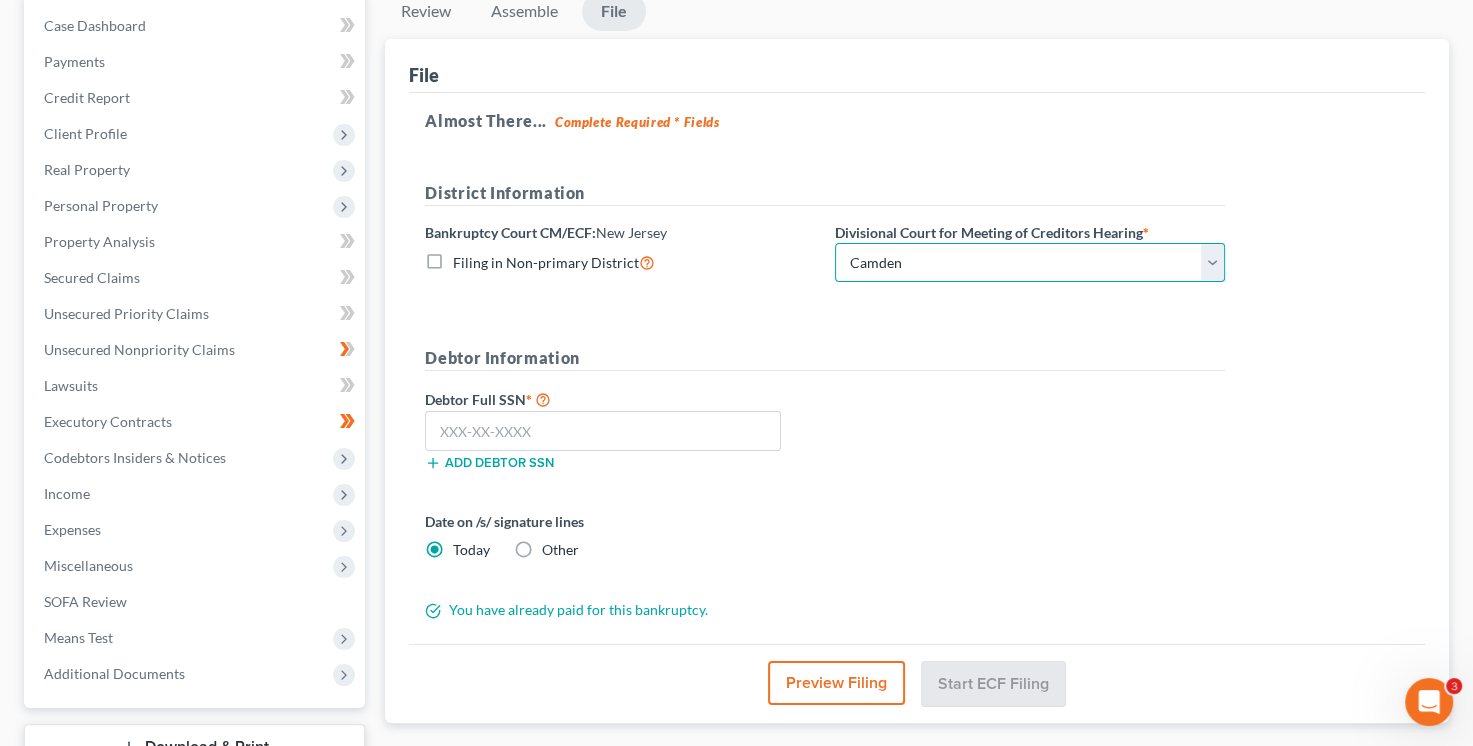 click on "Choose Division Camden Camden/Trenton Newark Trenton" at bounding box center [1030, 263] 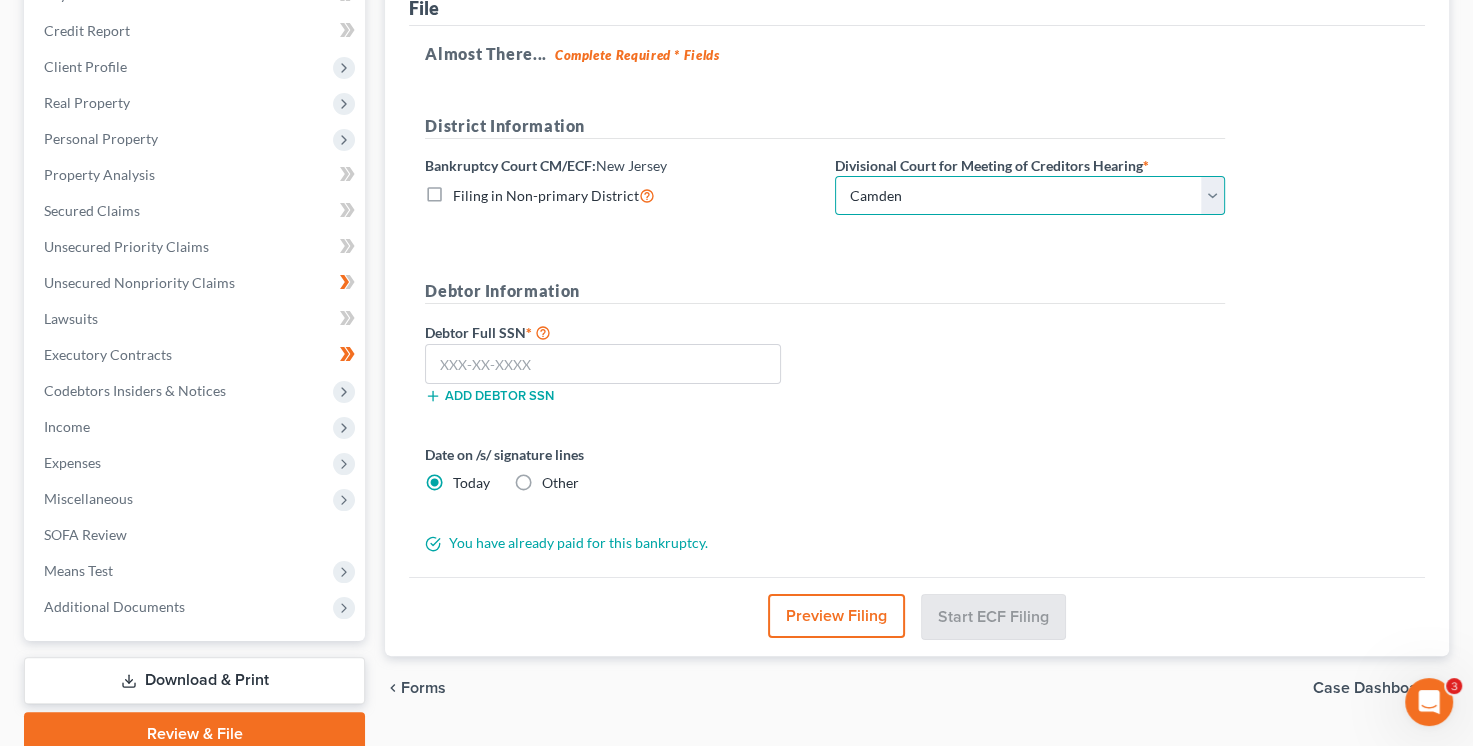 scroll, scrollTop: 300, scrollLeft: 0, axis: vertical 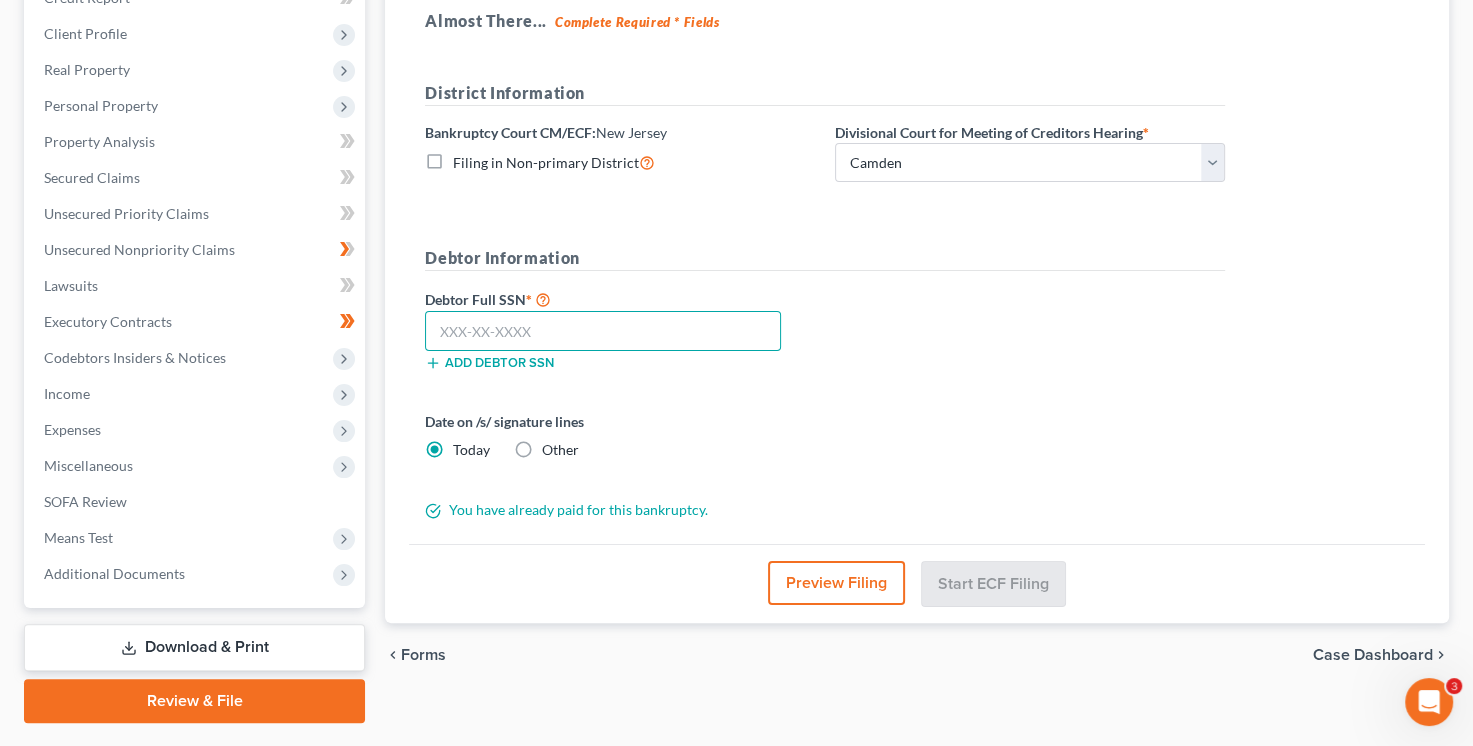 click at bounding box center [603, 331] 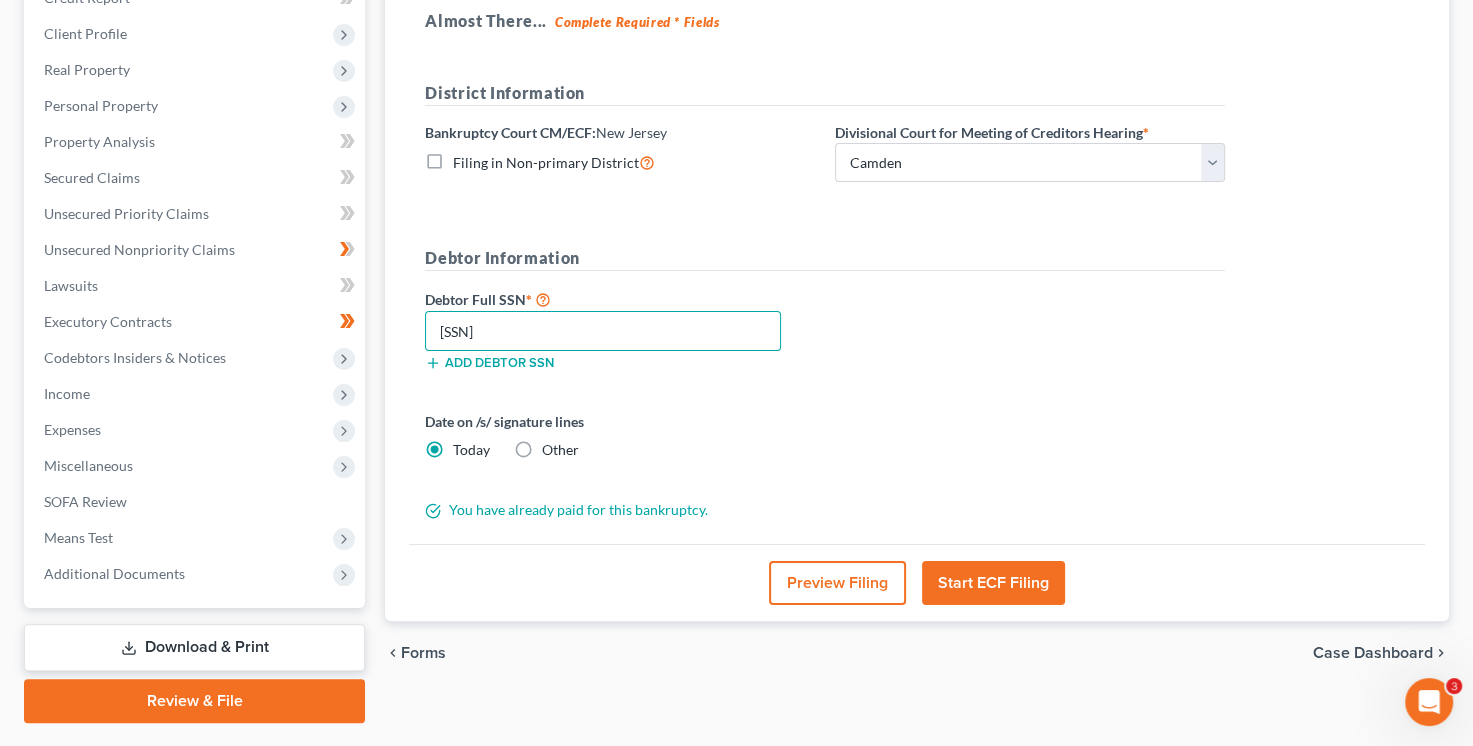 type on "[SSN]" 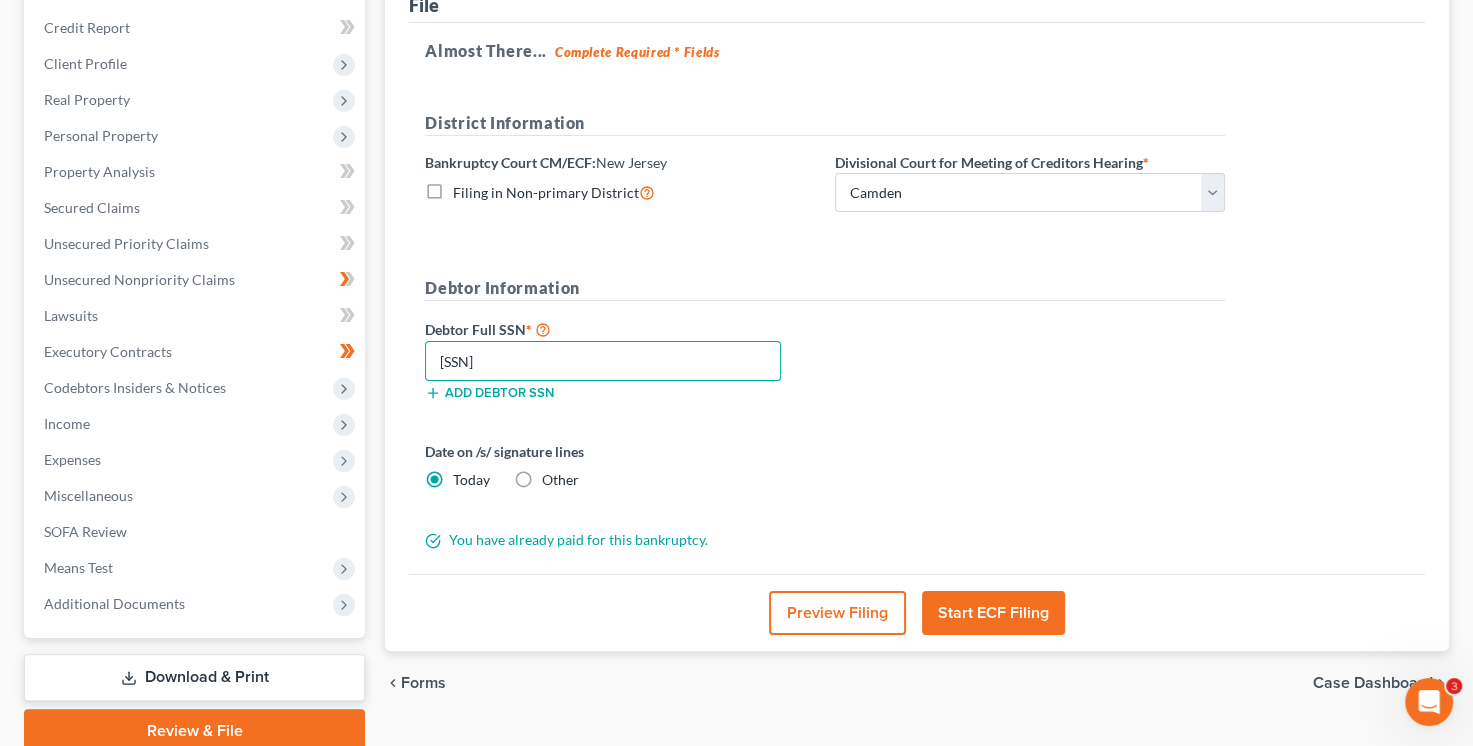 scroll, scrollTop: 300, scrollLeft: 0, axis: vertical 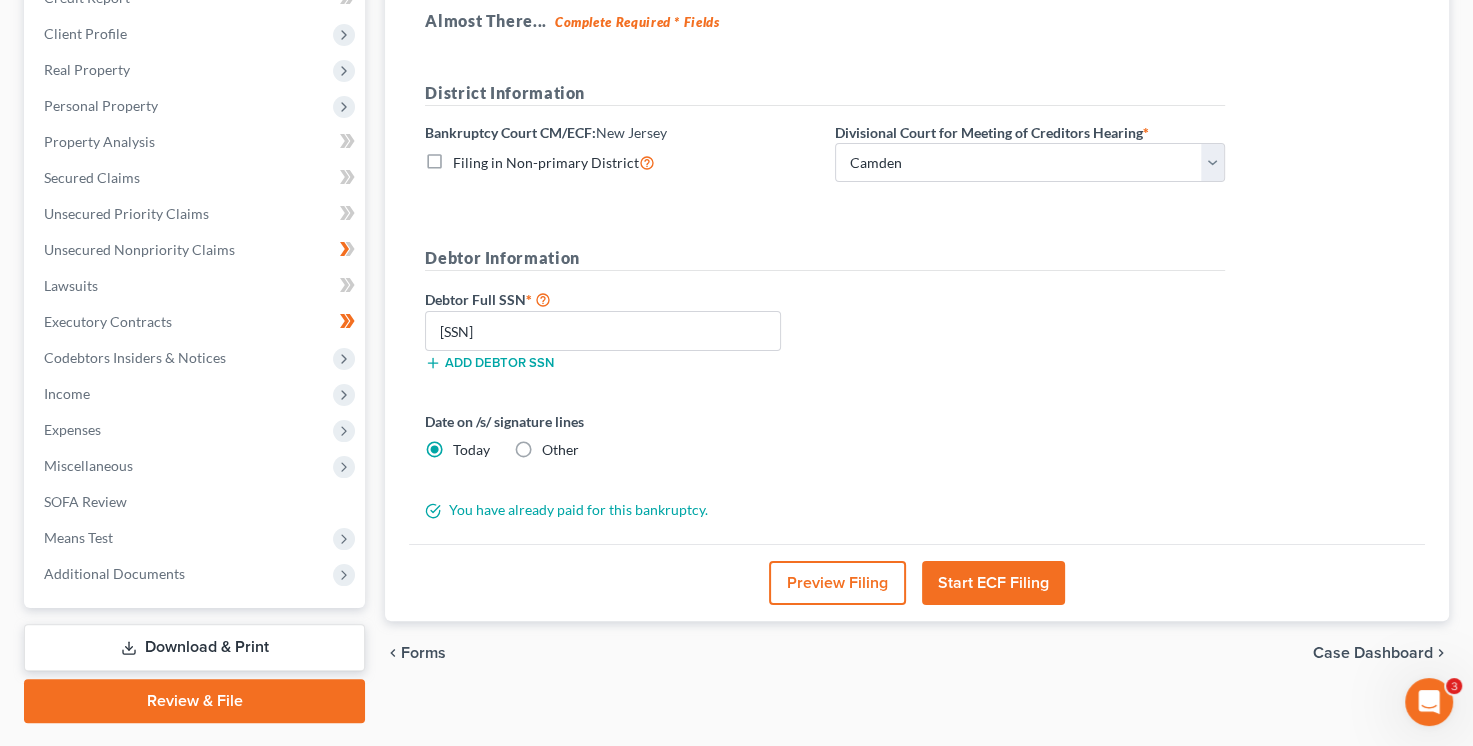 click on "Start ECF Filing" at bounding box center [993, 583] 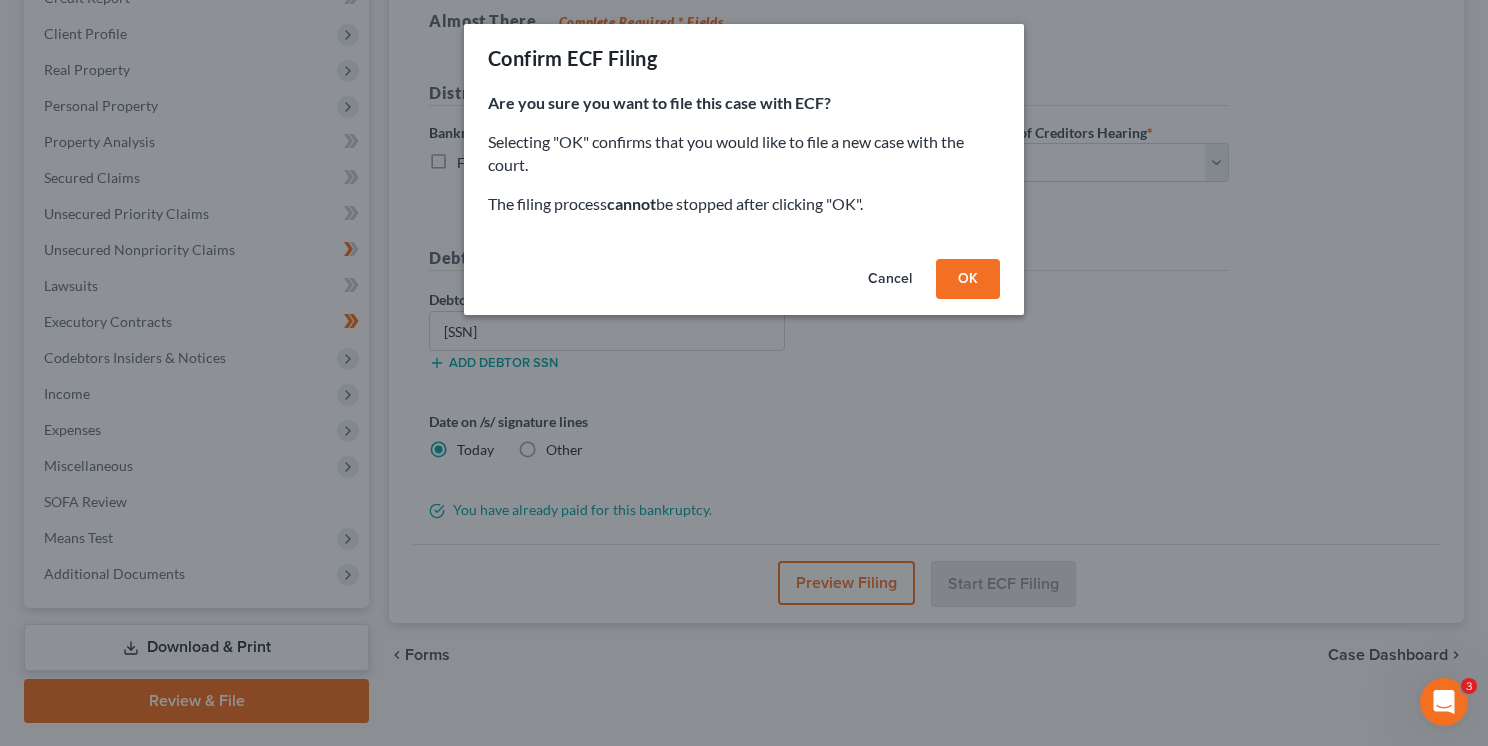 click on "OK" at bounding box center [968, 279] 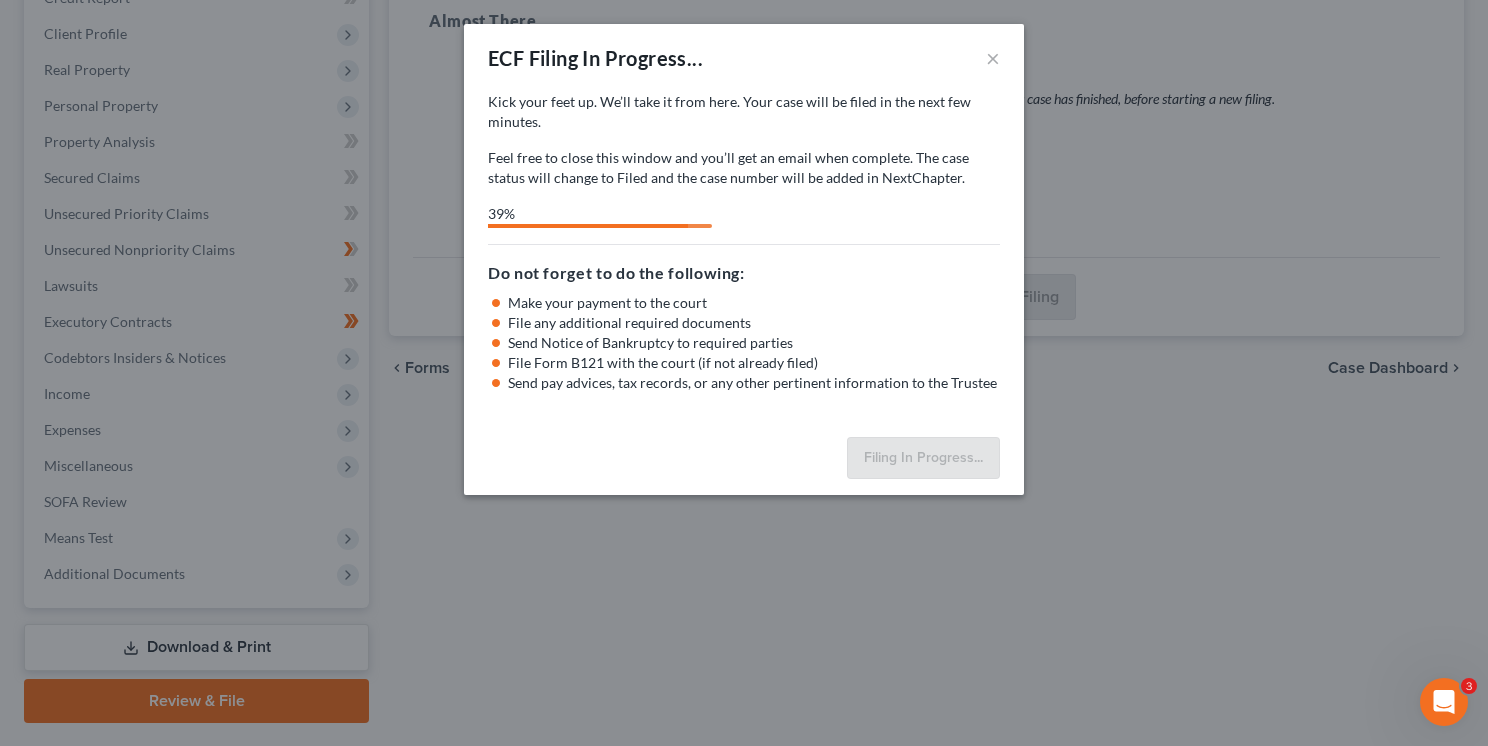 select on "1" 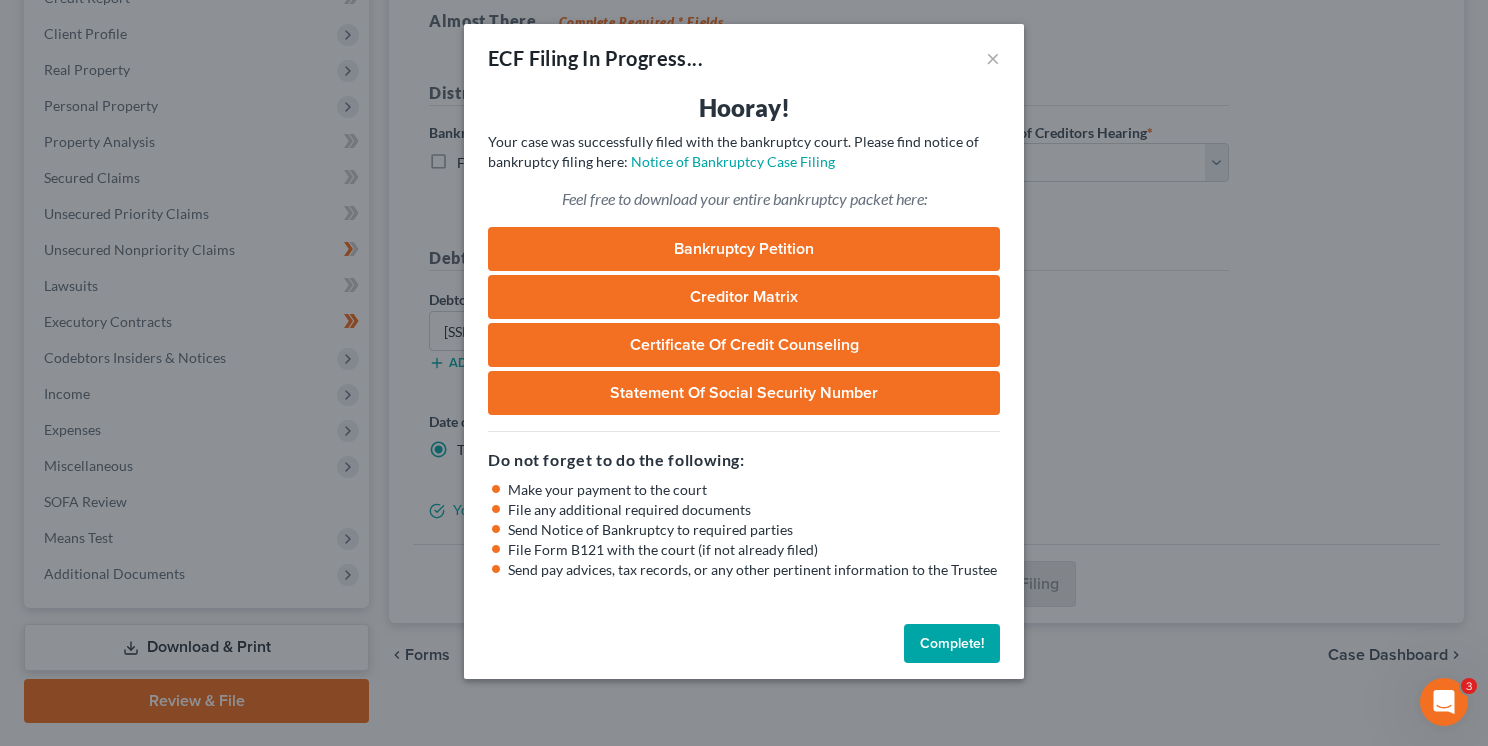 click on "Bankruptcy Petition" at bounding box center [744, 249] 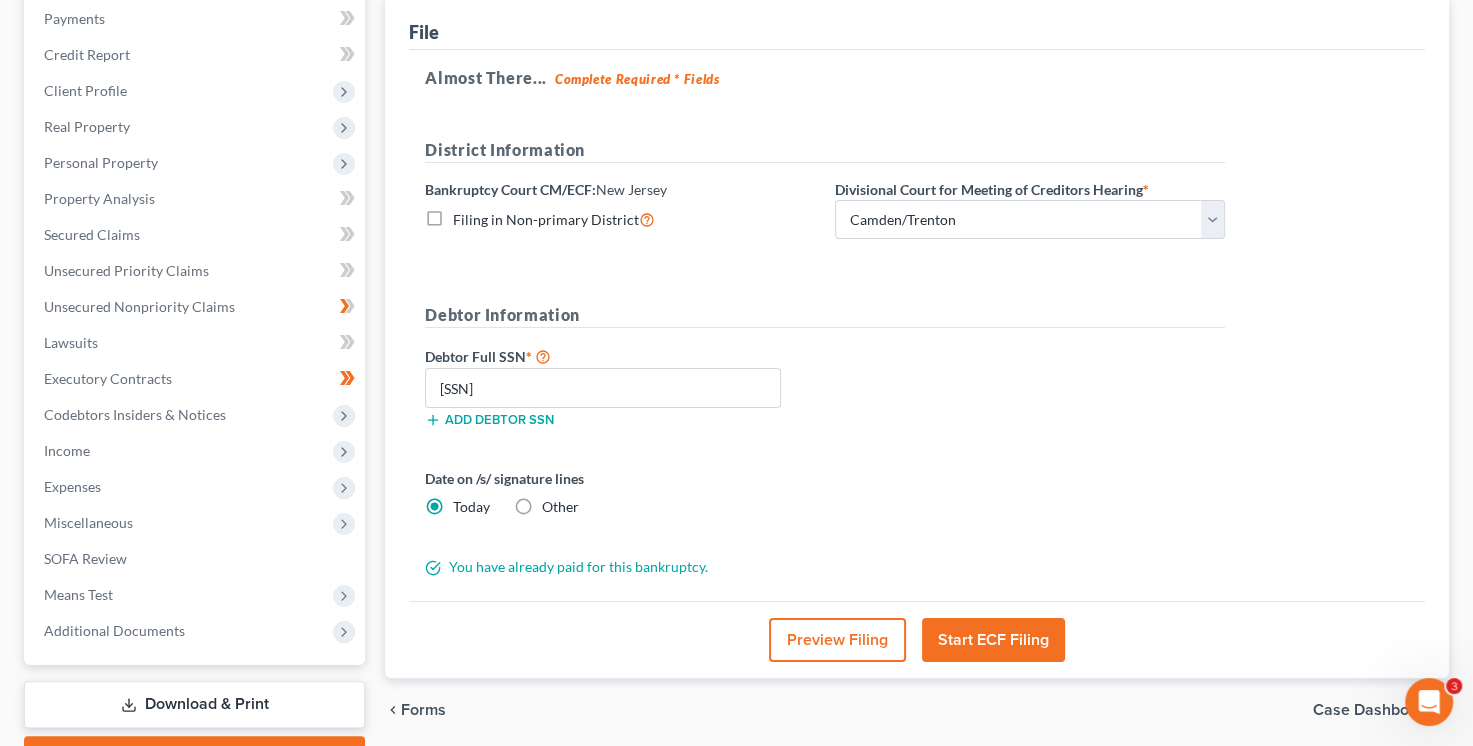 scroll, scrollTop: 0, scrollLeft: 0, axis: both 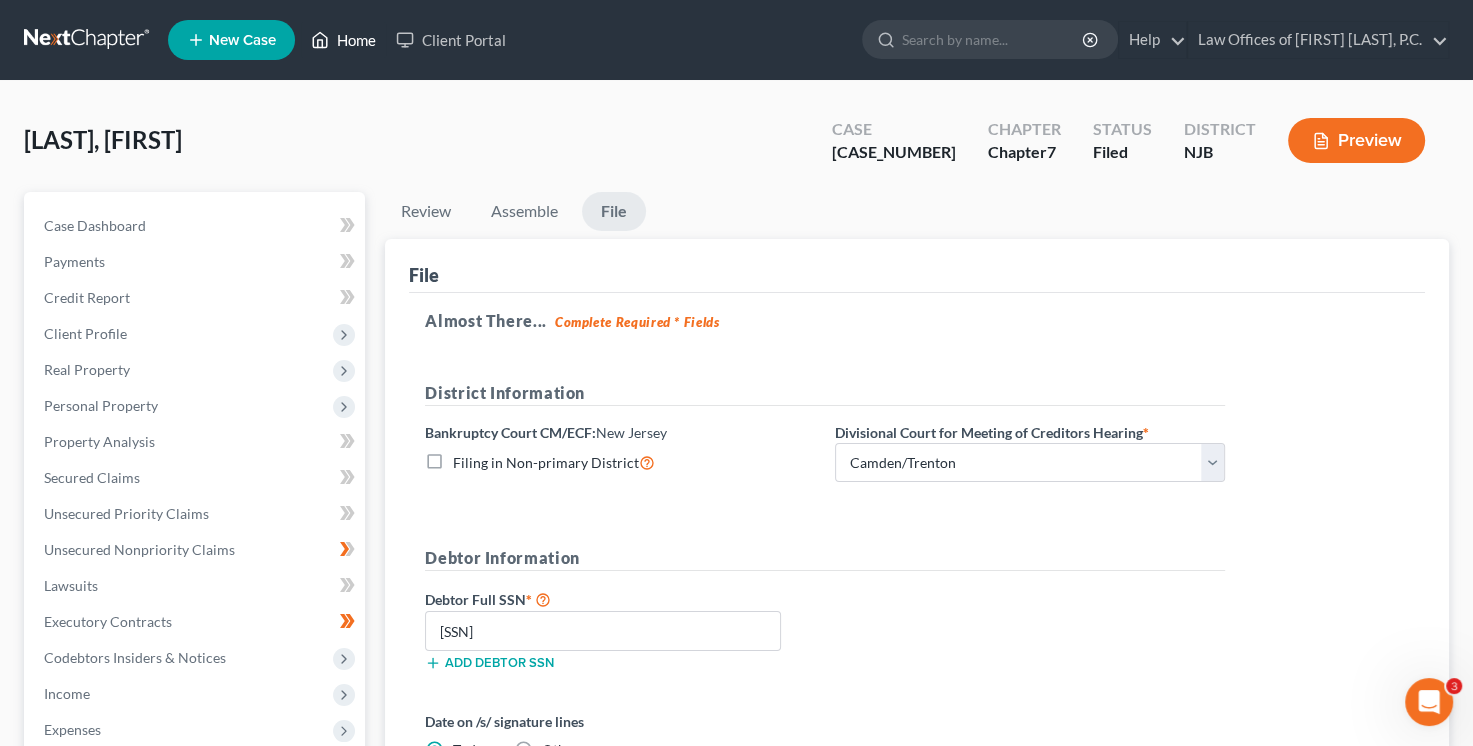 click on "Home" at bounding box center [343, 40] 